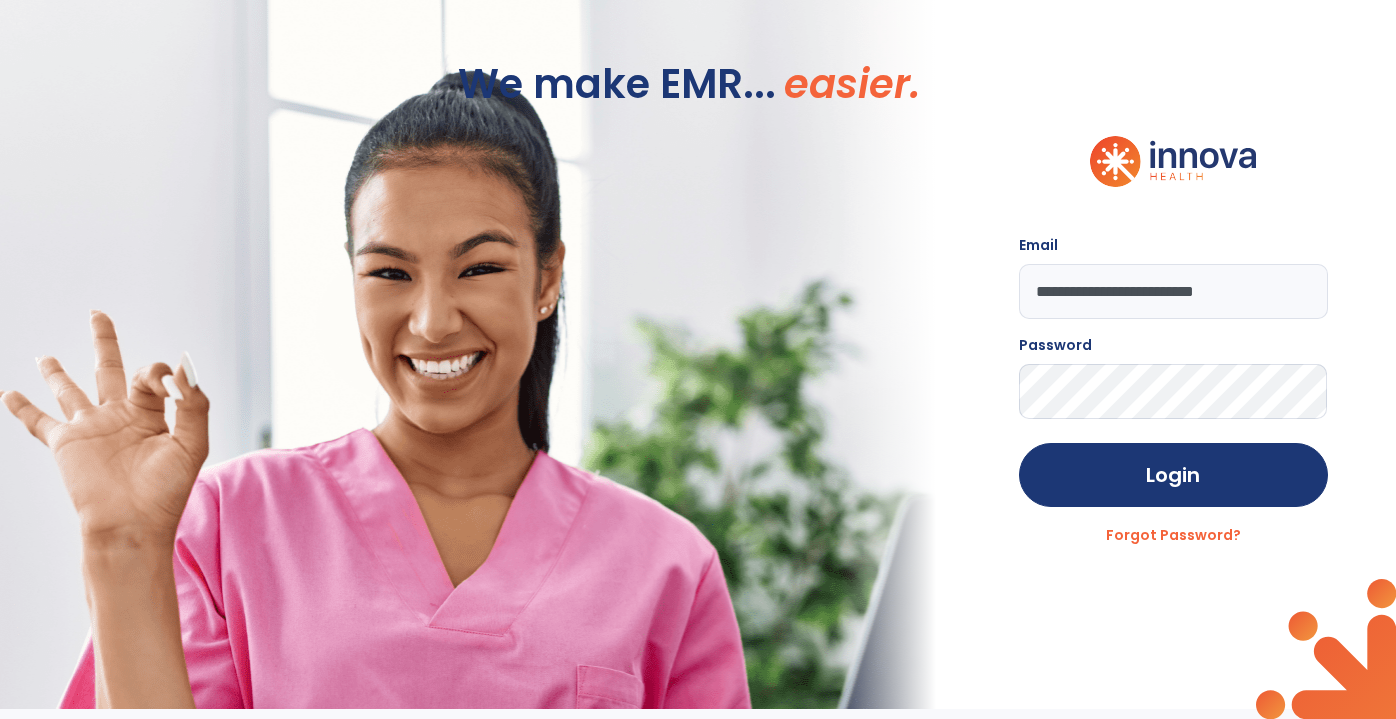 scroll, scrollTop: 0, scrollLeft: 0, axis: both 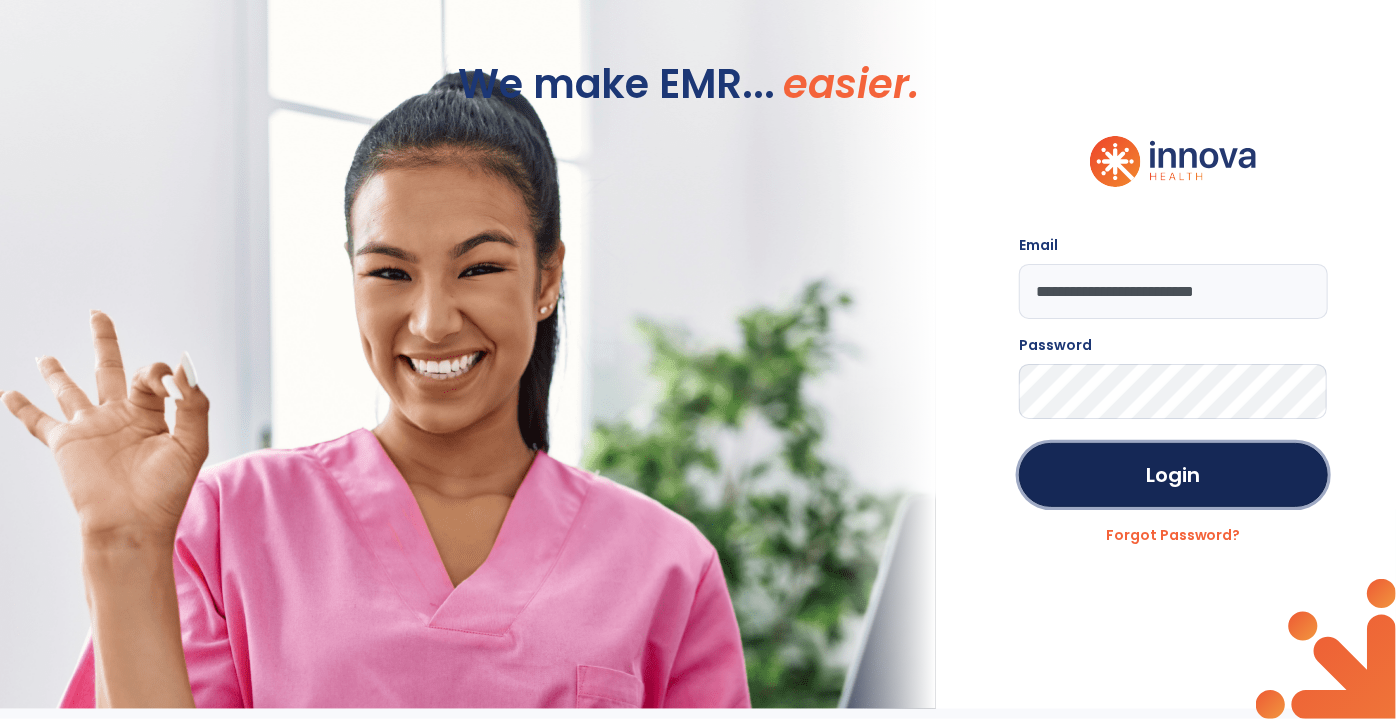 drag, startPoint x: 1156, startPoint y: 490, endPoint x: 1240, endPoint y: 440, distance: 97.7548 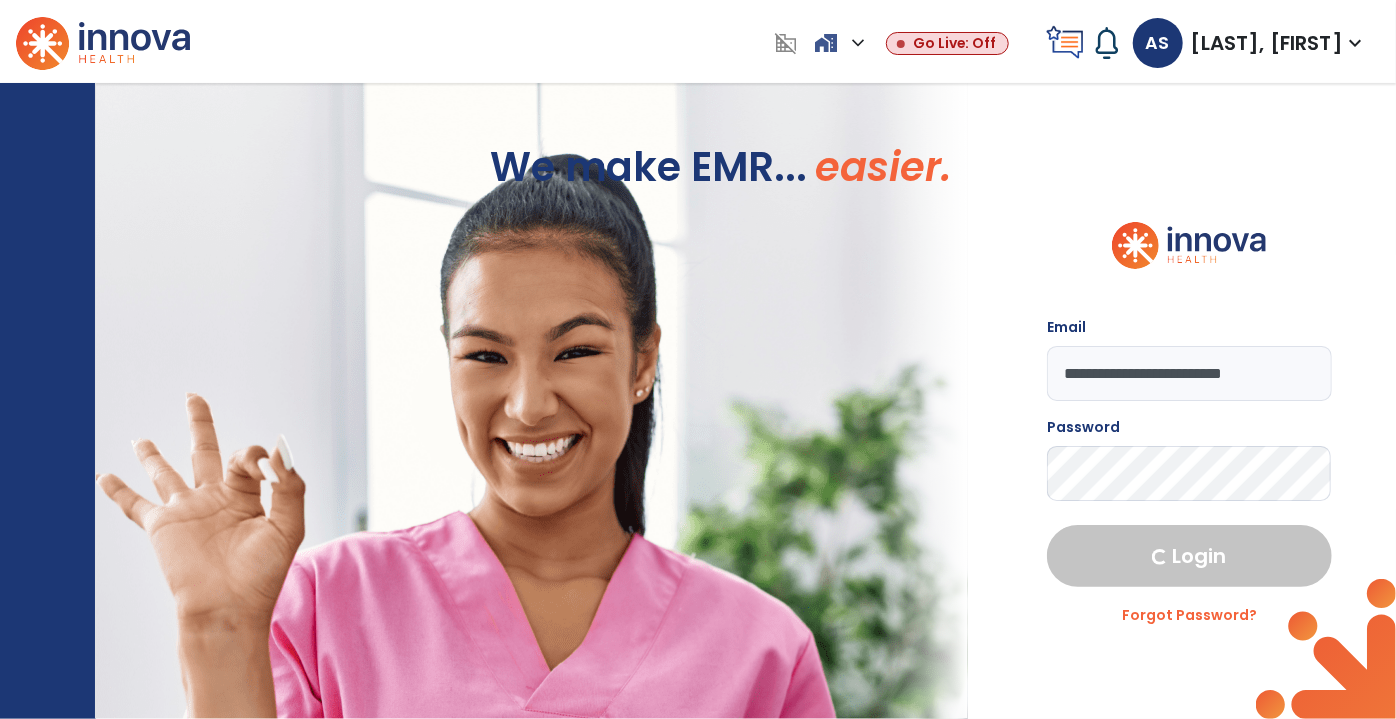 select on "***" 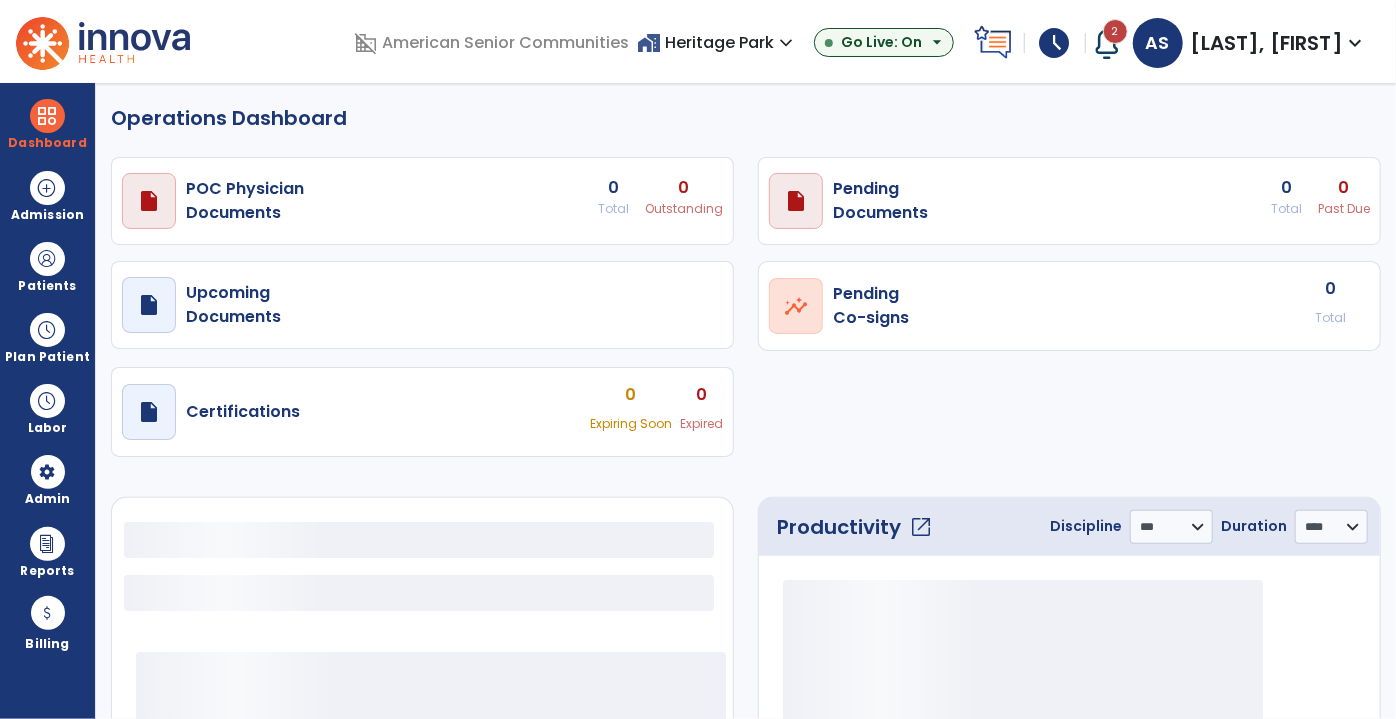 select on "***" 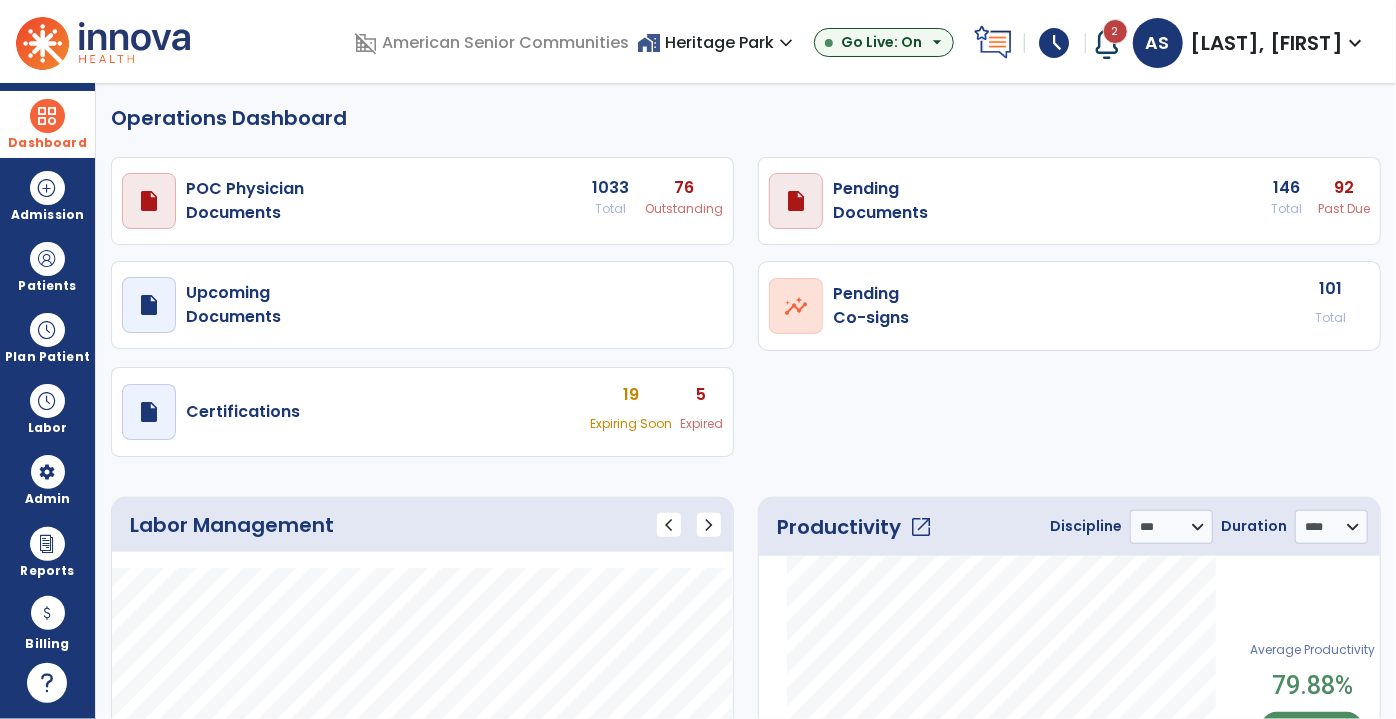 click on "Dashboard" at bounding box center [47, 124] 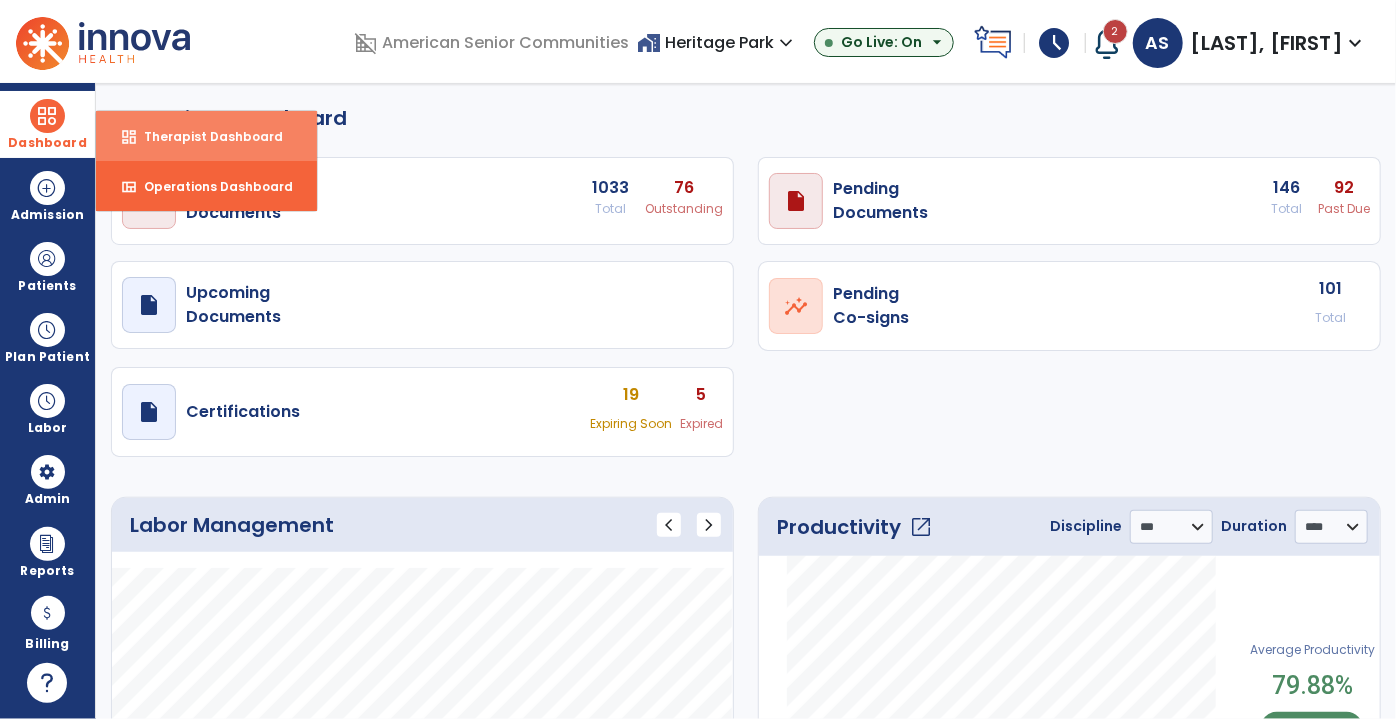 click on "Therapist Dashboard" at bounding box center (205, 136) 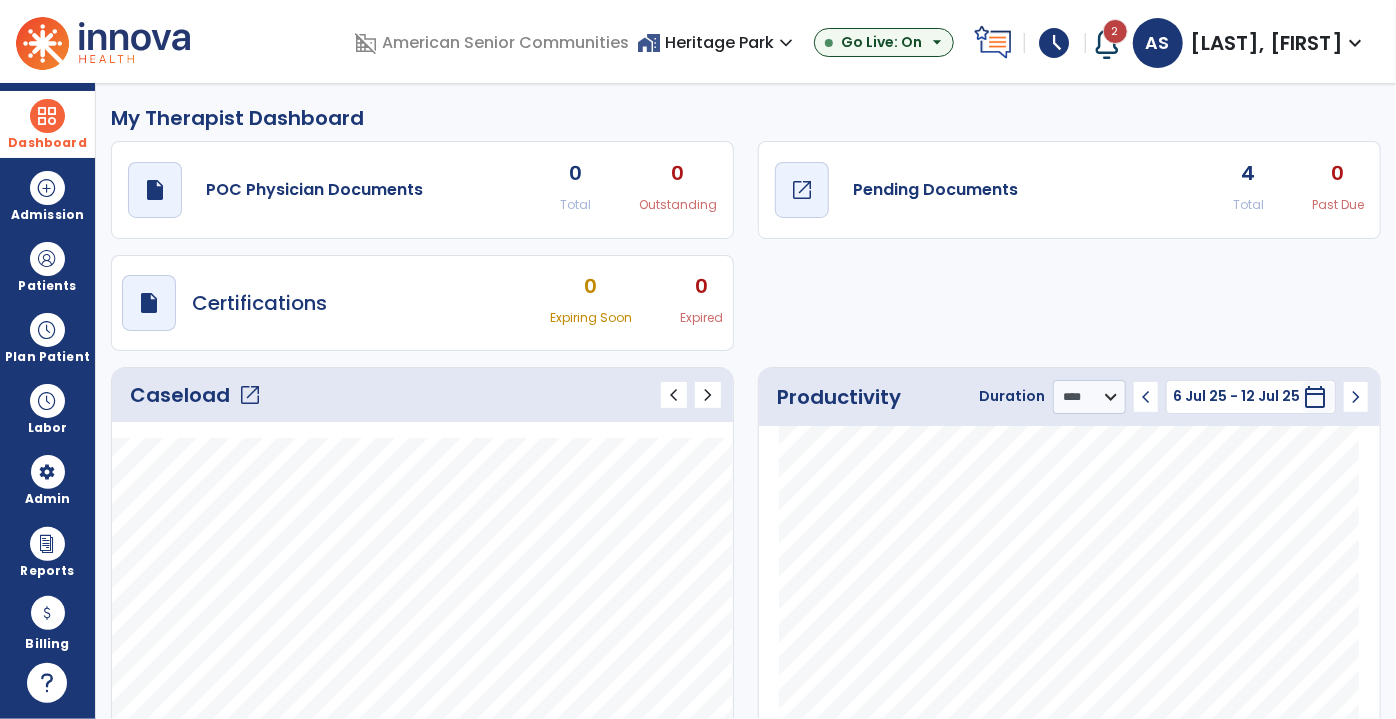 click on "draft   open_in_new  Pending Documents" 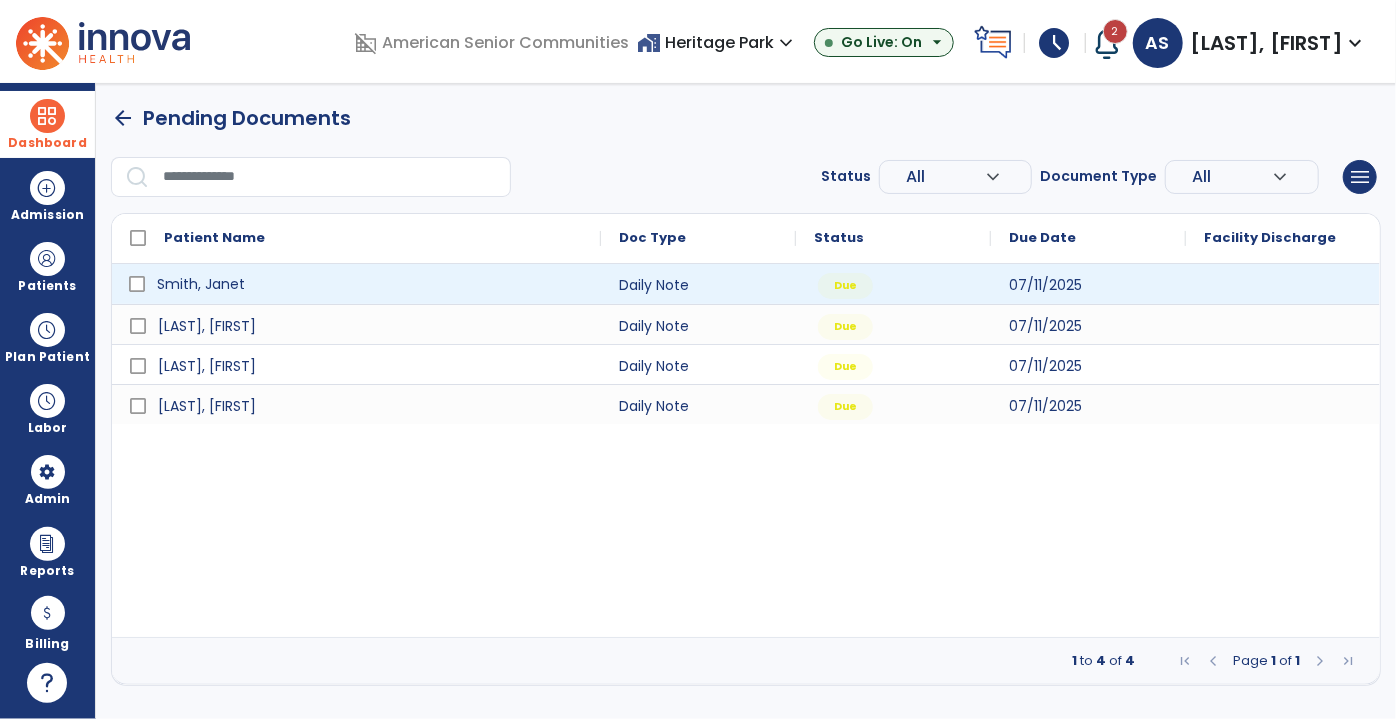 click on "Smith, Janet" at bounding box center (370, 284) 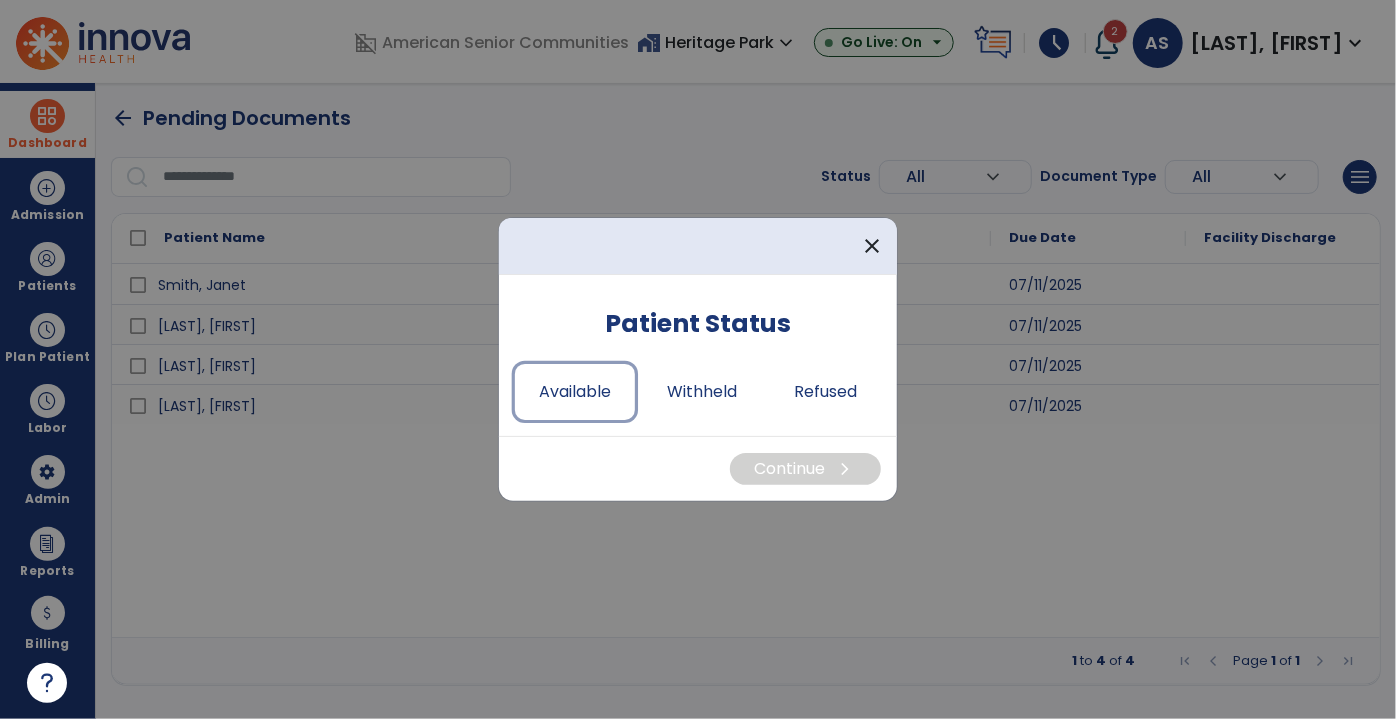 drag, startPoint x: 534, startPoint y: 412, endPoint x: 659, endPoint y: 474, distance: 139.53136 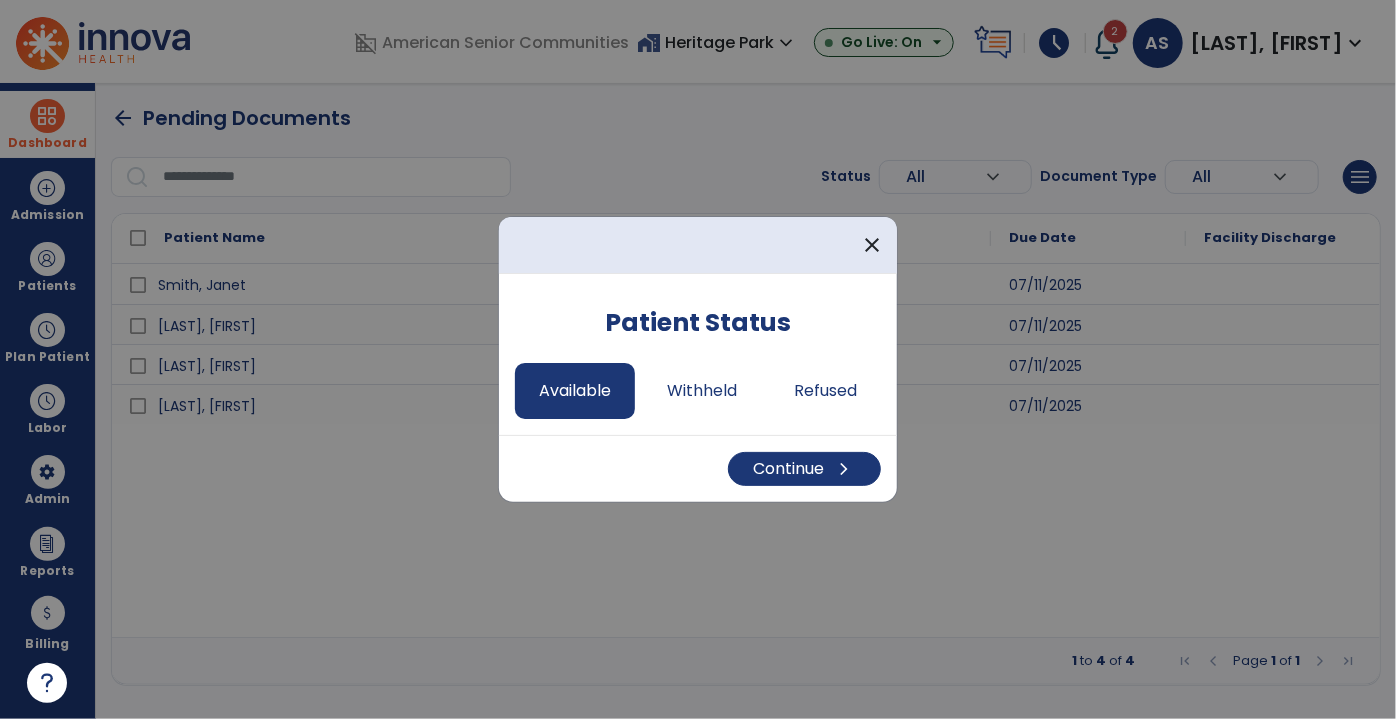 click on "Continue   chevron_right" at bounding box center (698, 468) 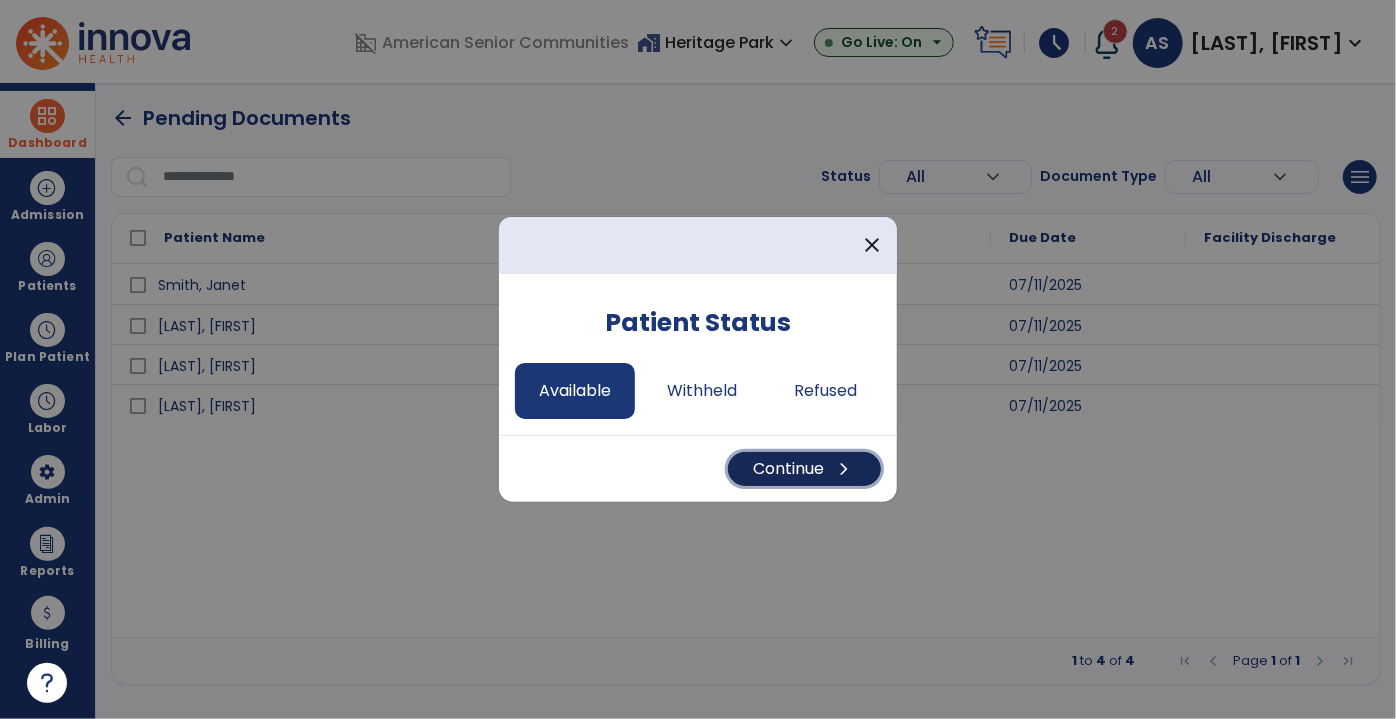 click on "Continue   chevron_right" at bounding box center (804, 469) 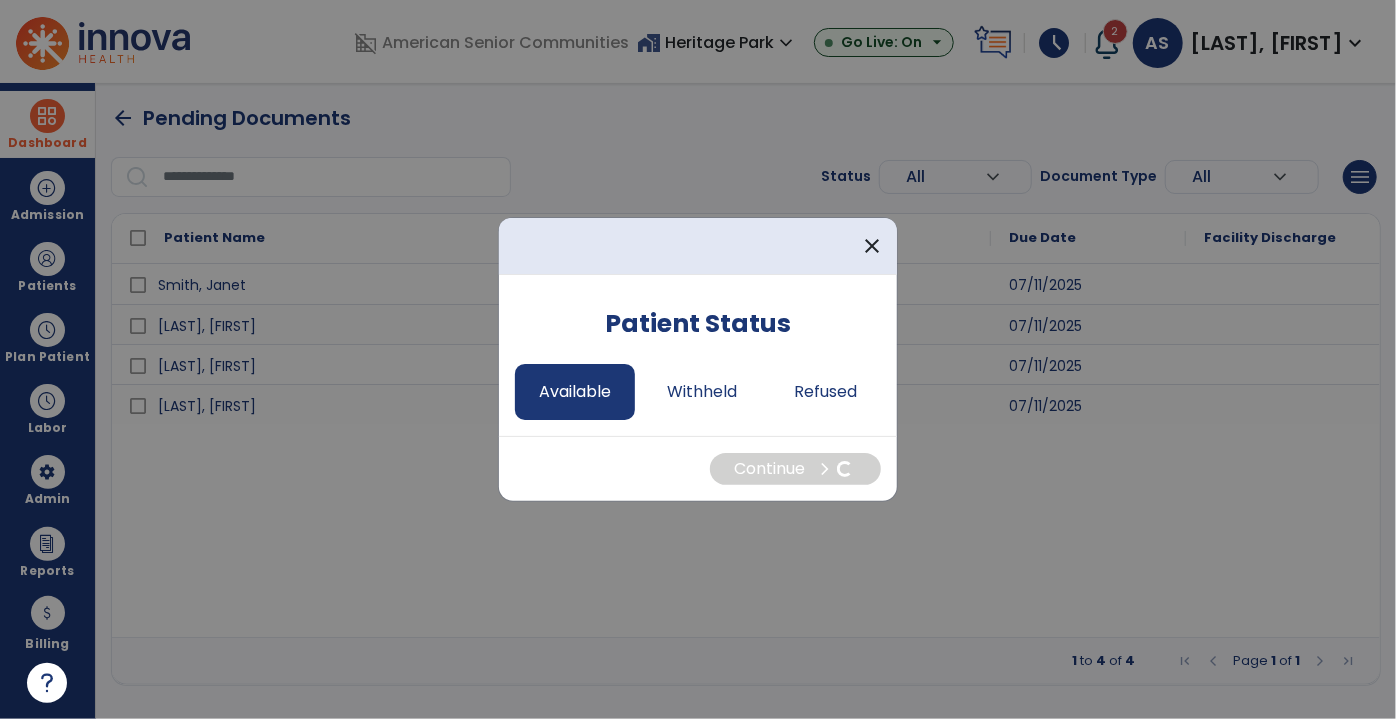 select on "*" 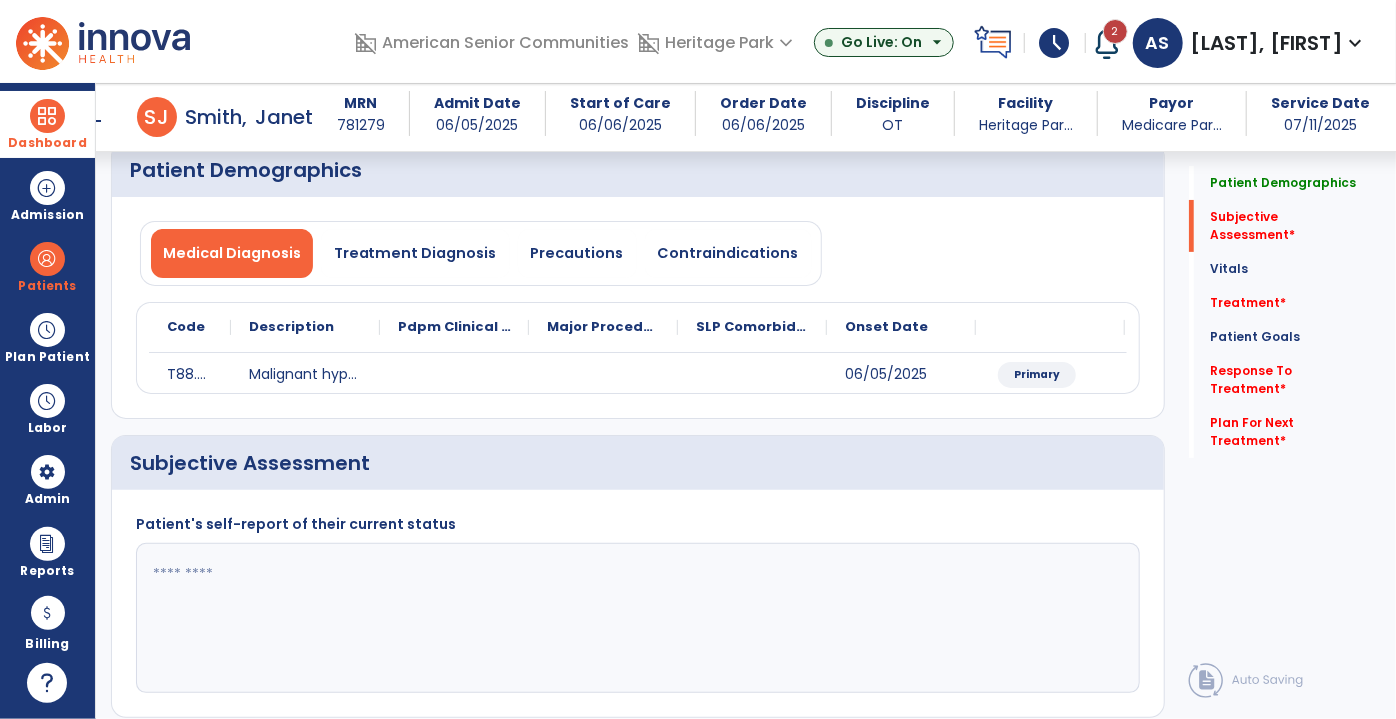 scroll, scrollTop: 363, scrollLeft: 0, axis: vertical 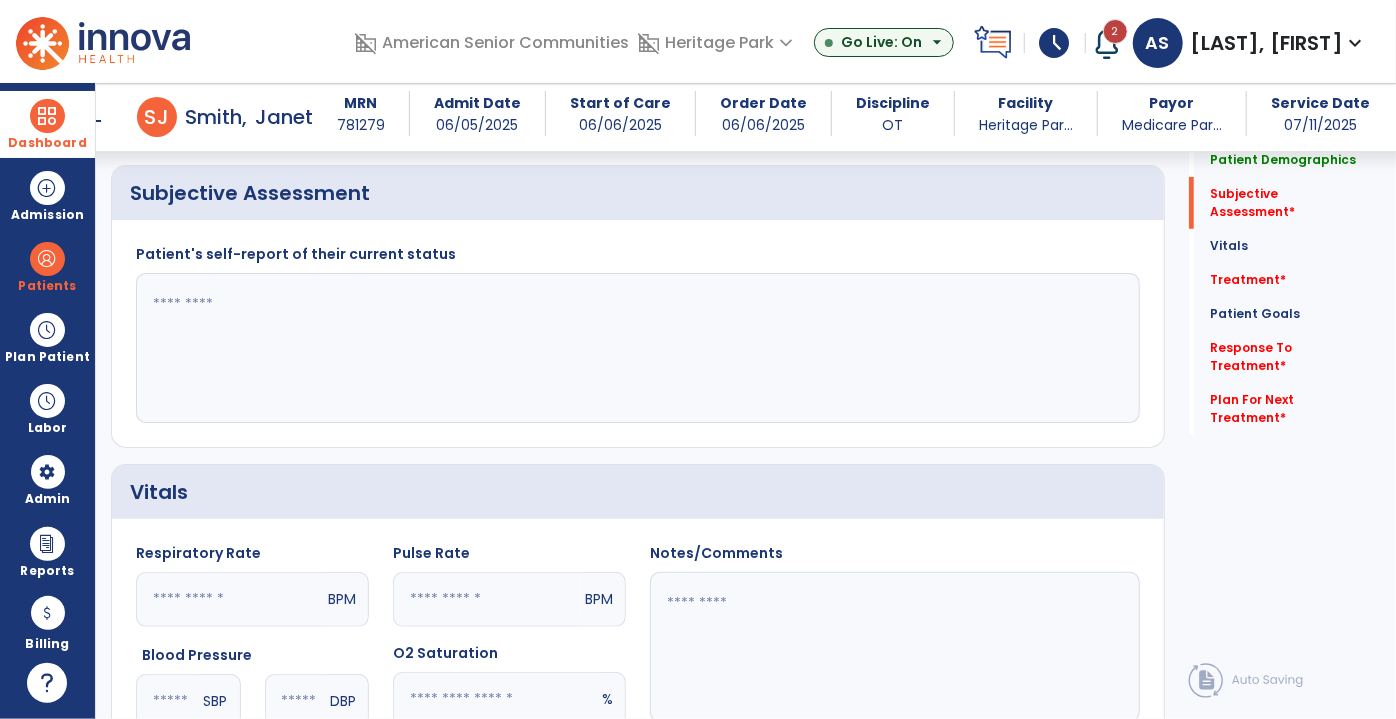 click 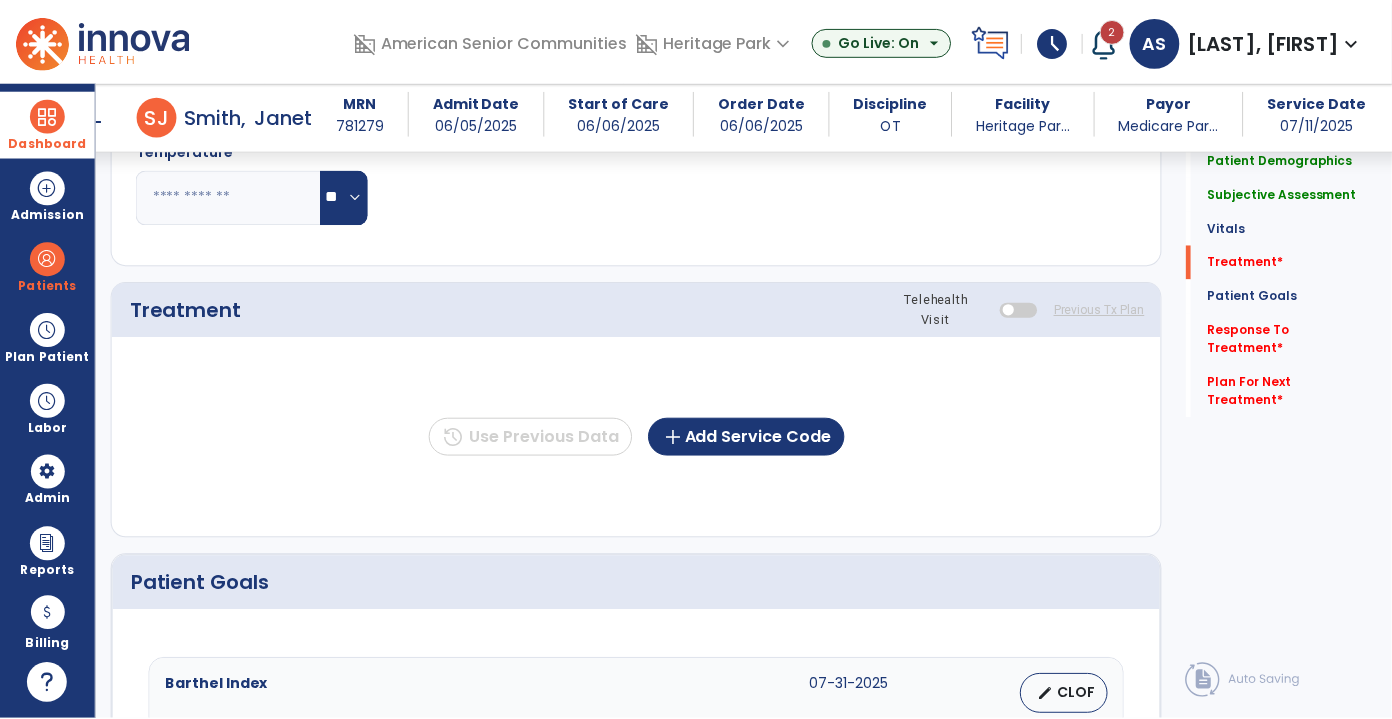 scroll, scrollTop: 1000, scrollLeft: 0, axis: vertical 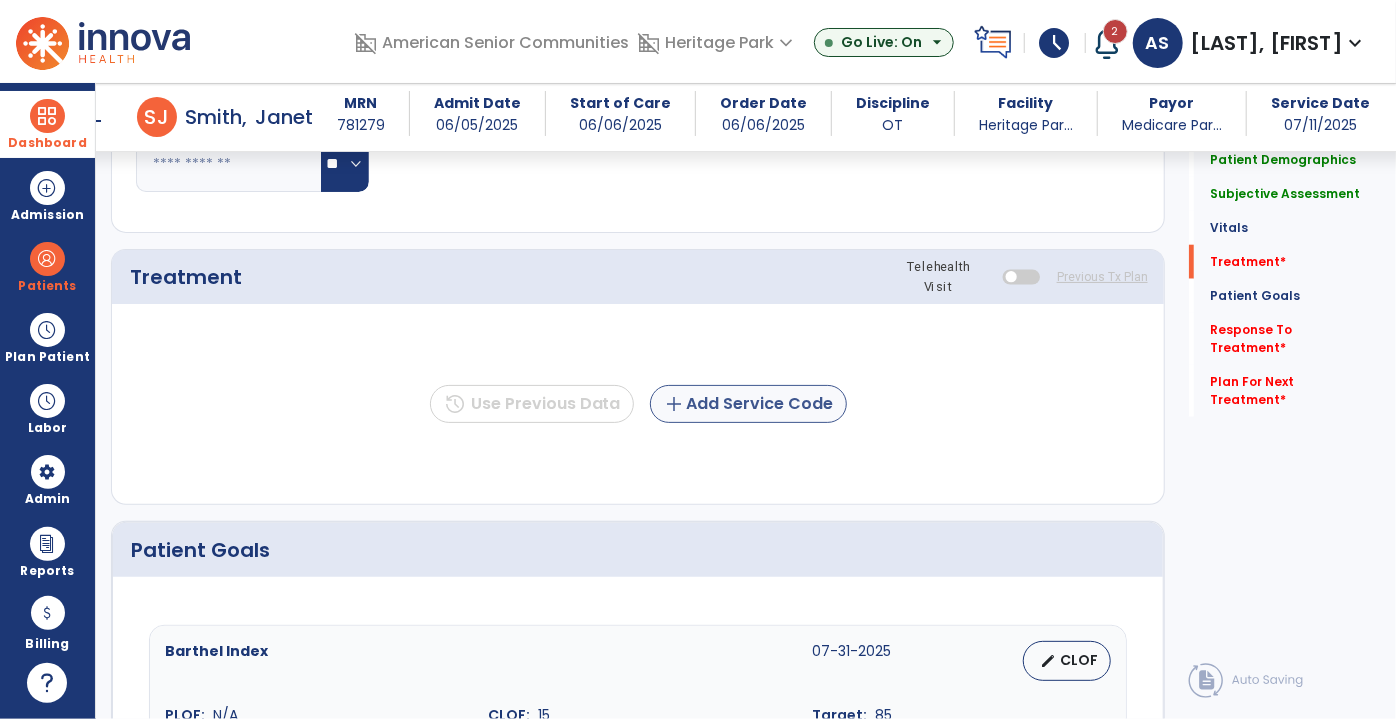 type on "**********" 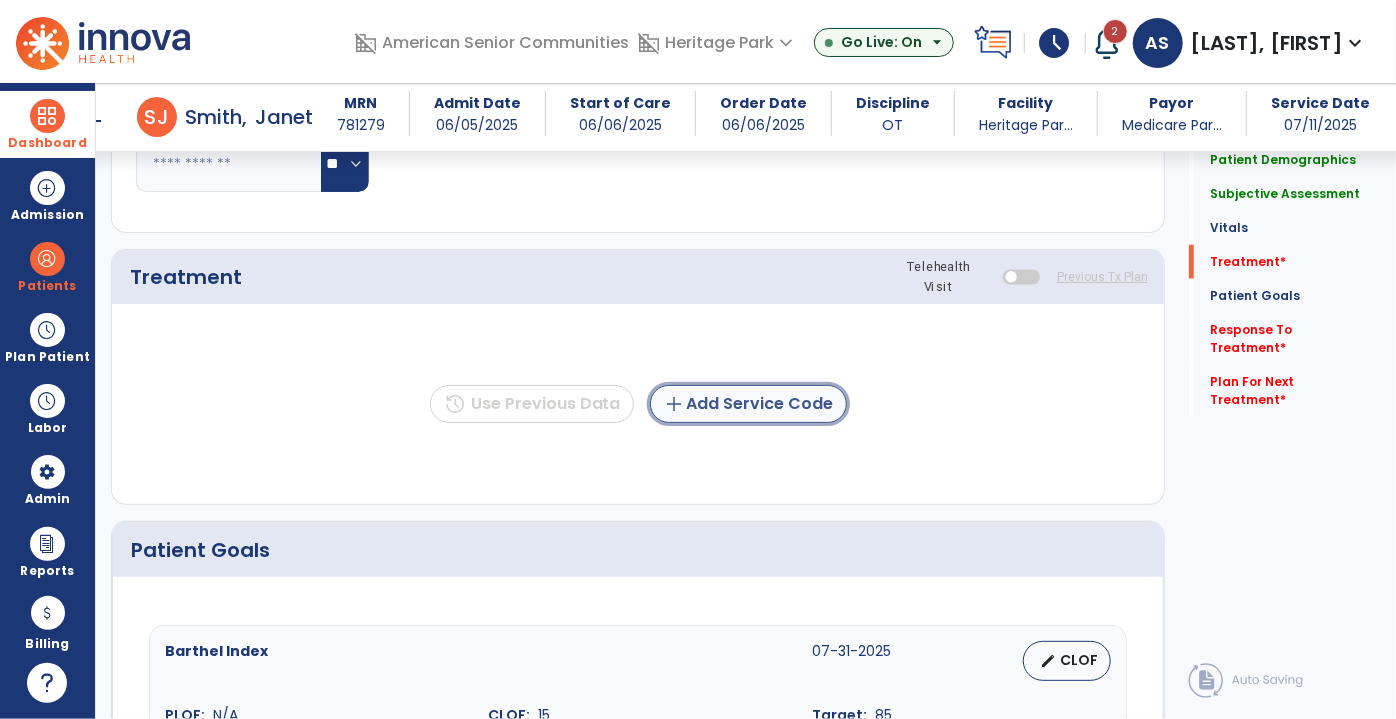 click on "add  Add Service Code" 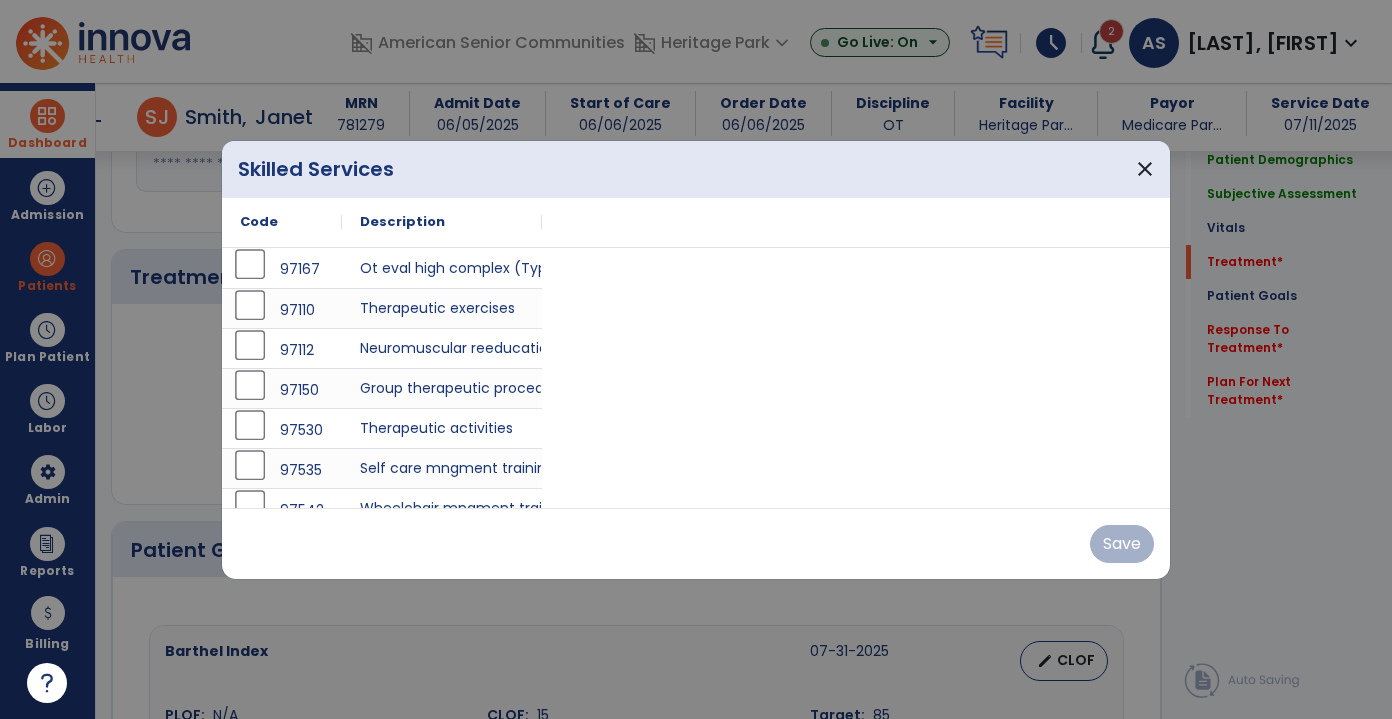 scroll, scrollTop: 1000, scrollLeft: 0, axis: vertical 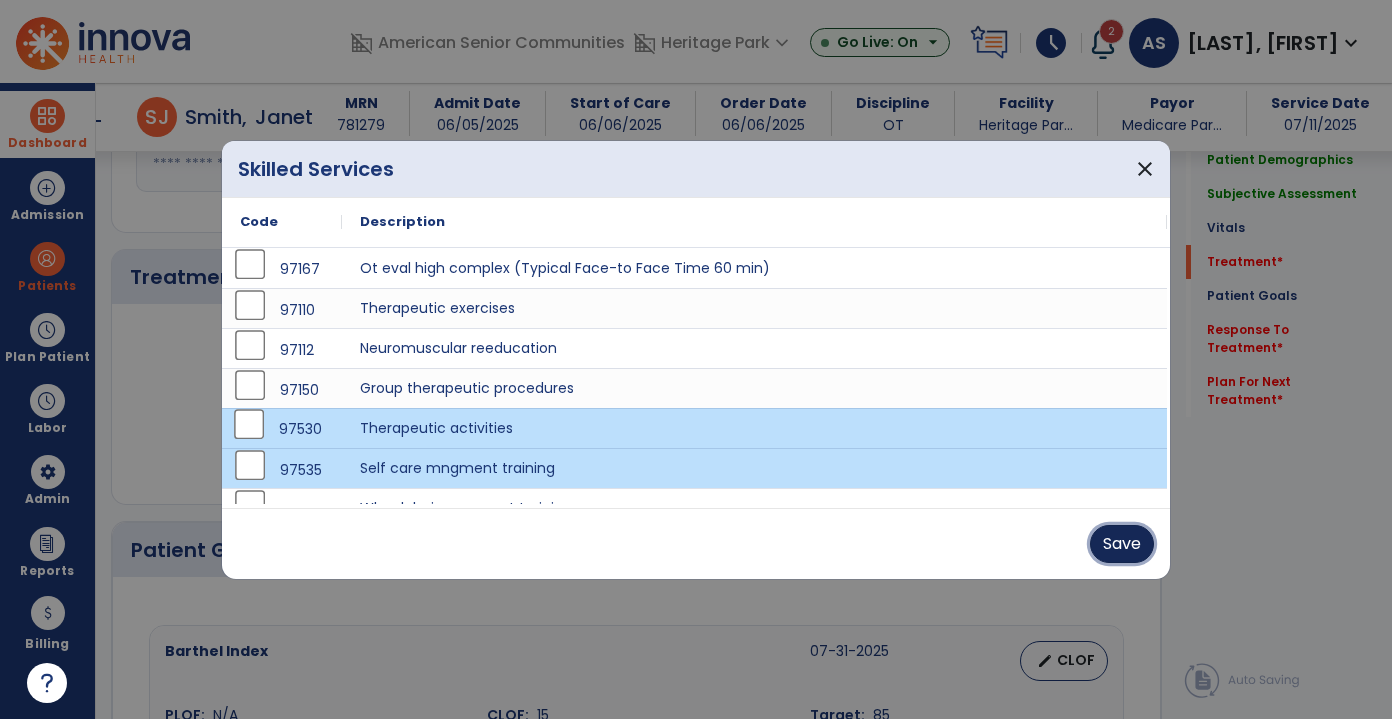 click on "Save" at bounding box center (1122, 544) 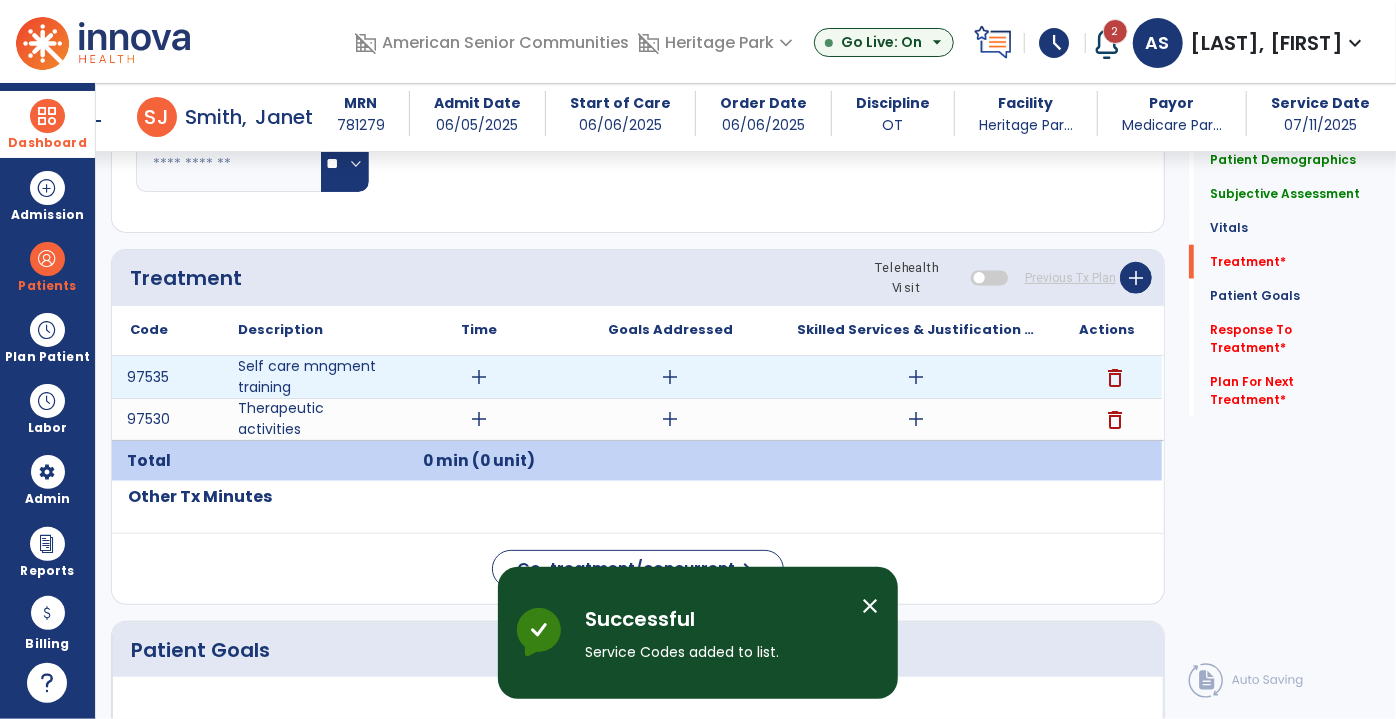 click on "add" at bounding box center (480, 377) 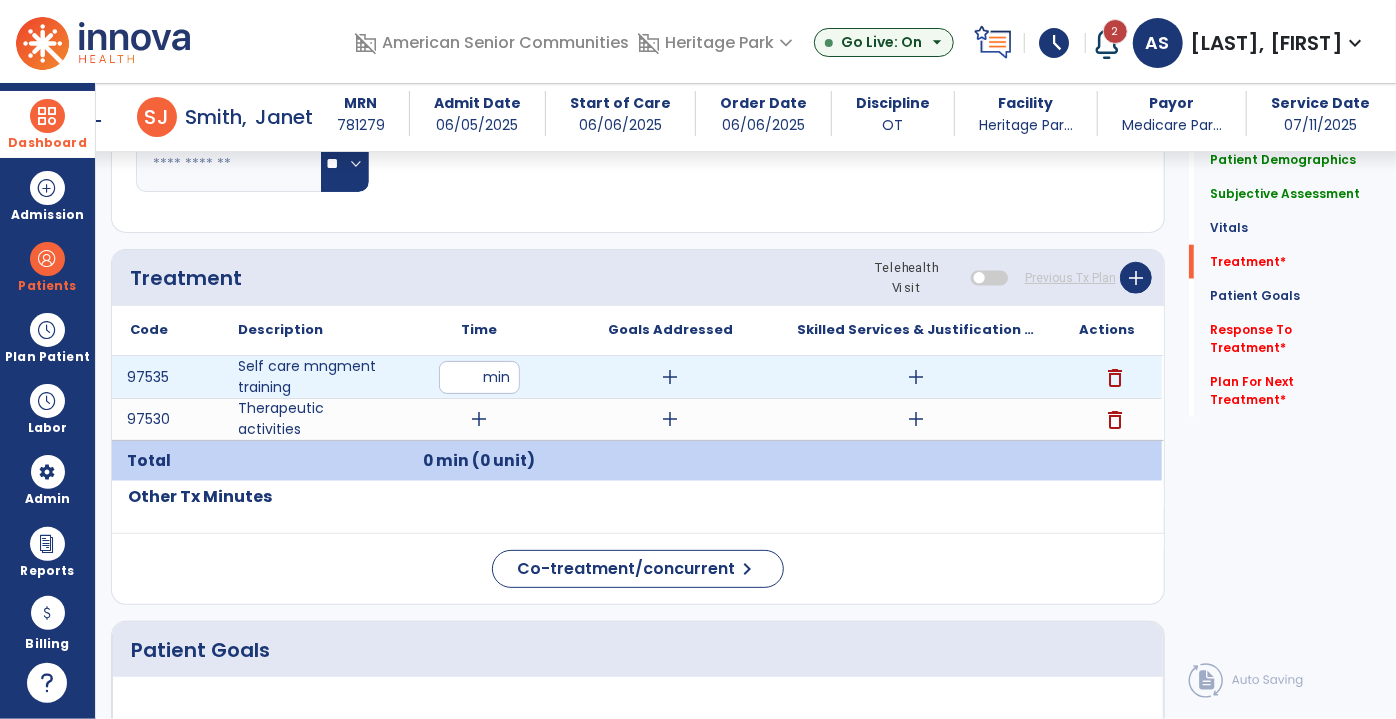 type on "**" 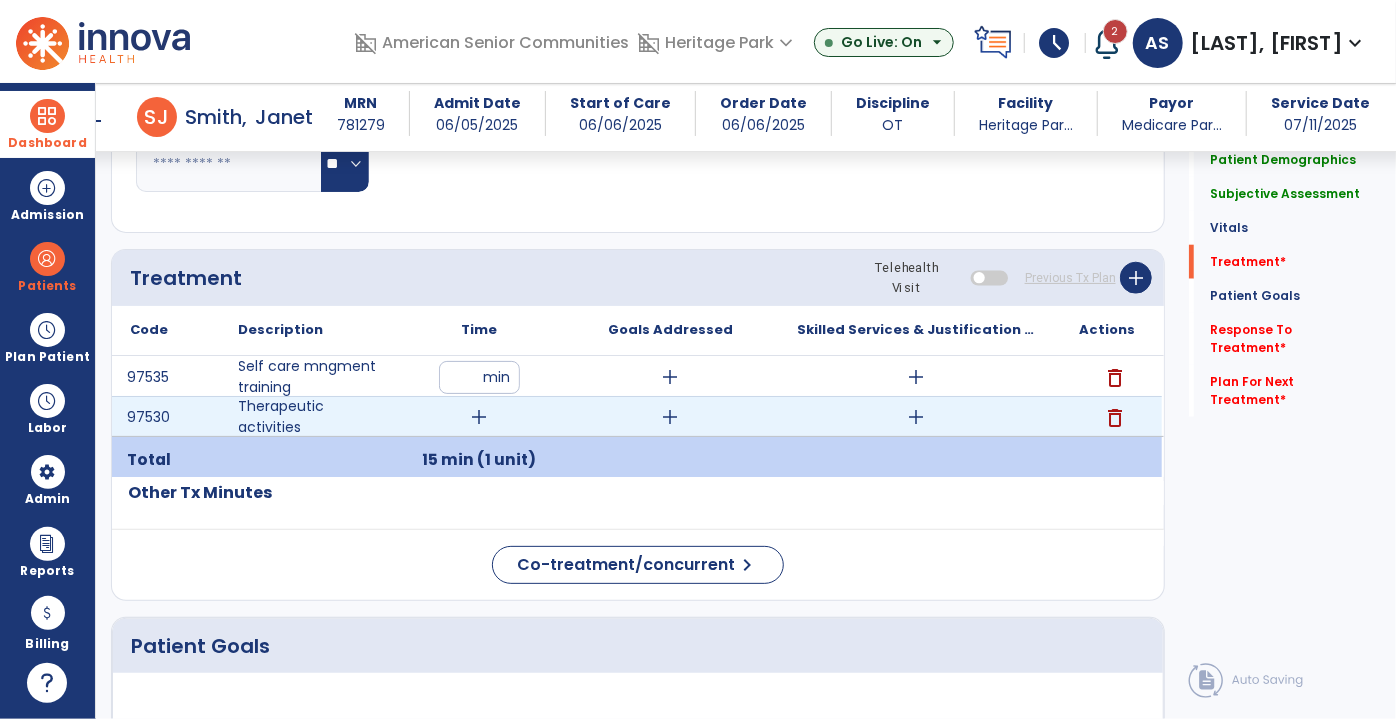 click on "add" at bounding box center [480, 417] 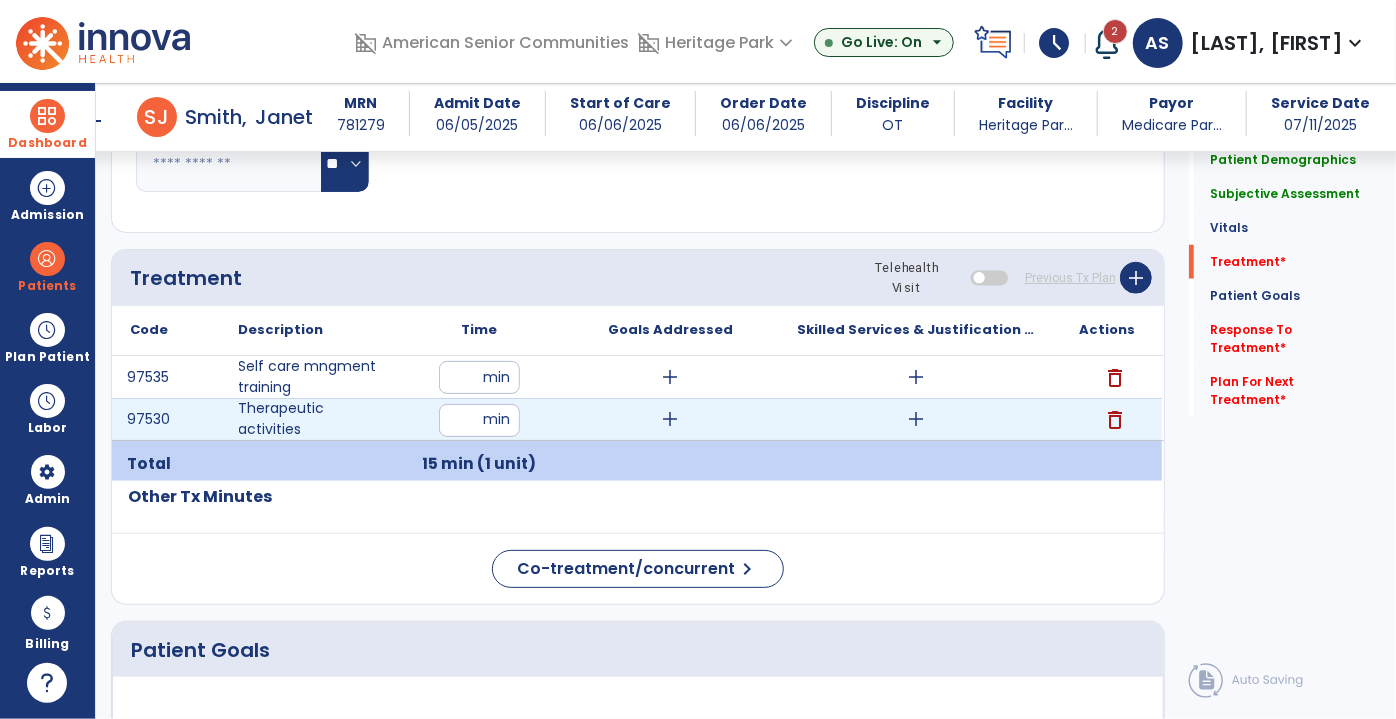 type on "**" 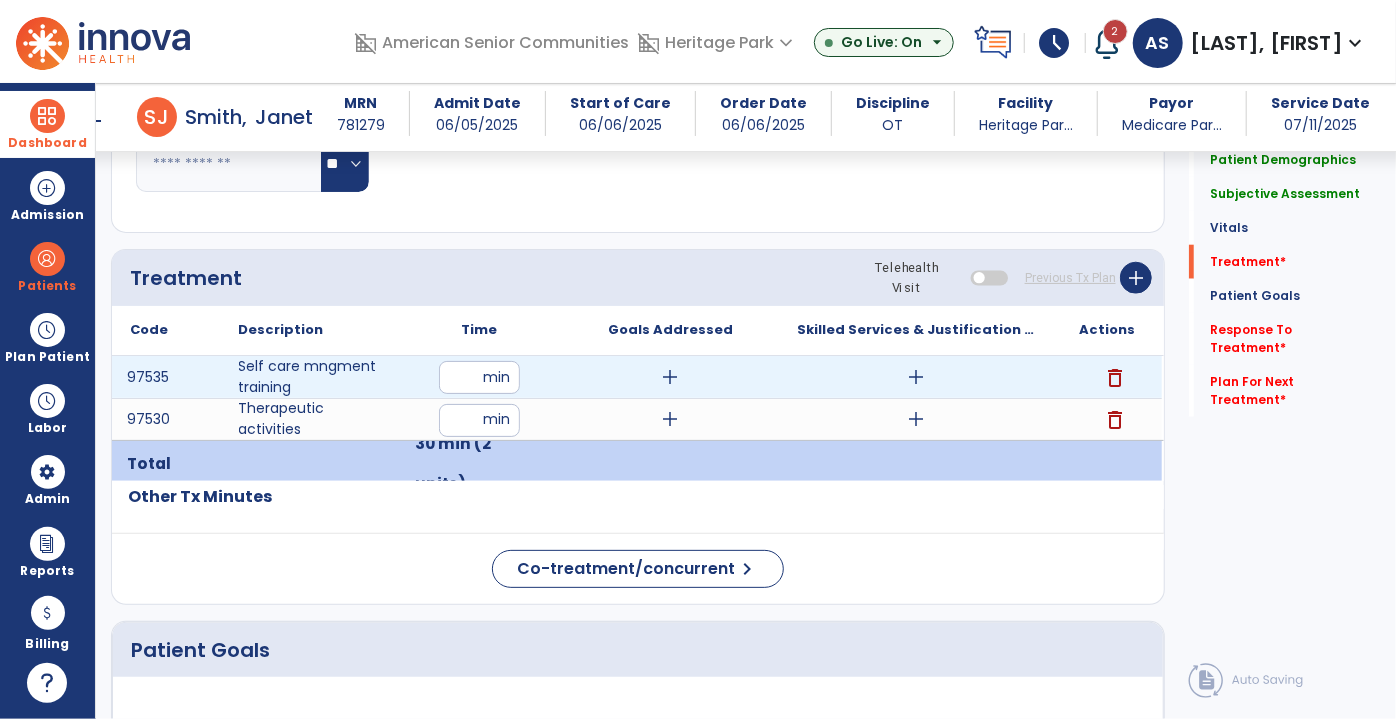 click on "add" at bounding box center (671, 377) 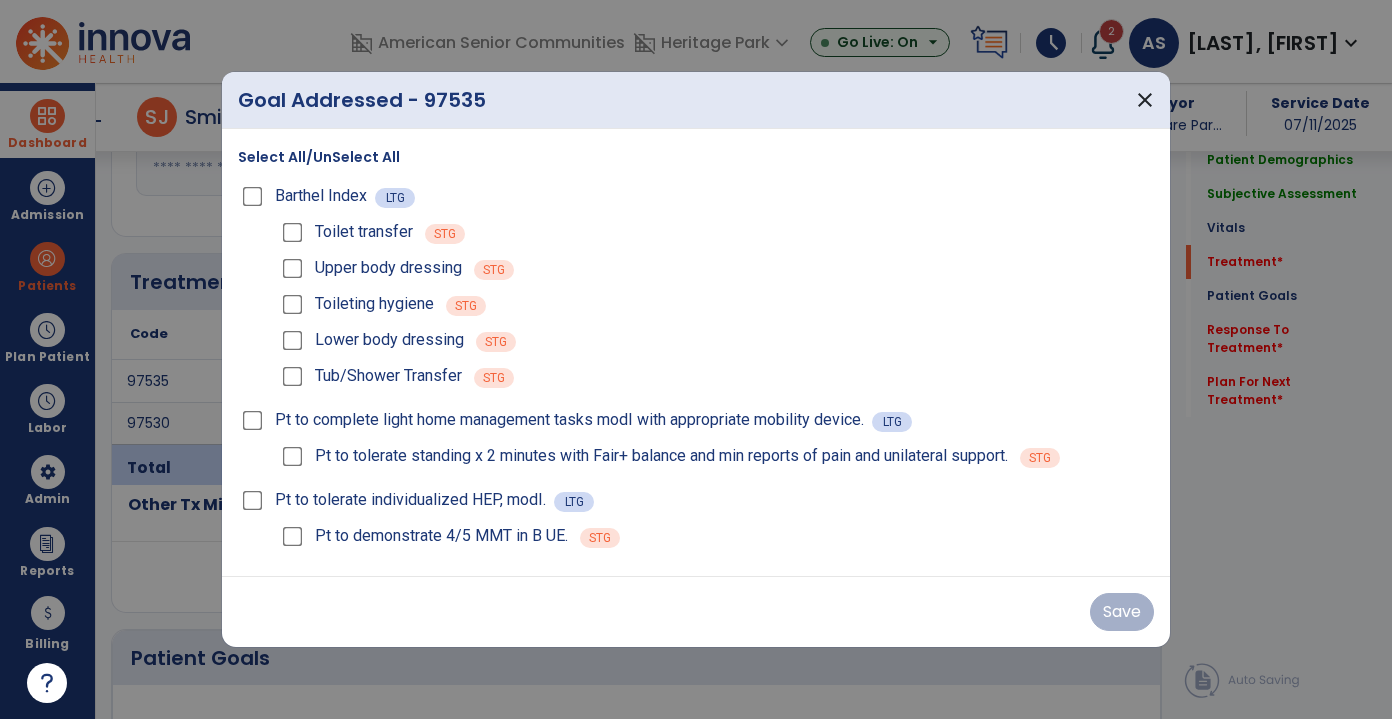 scroll, scrollTop: 1000, scrollLeft: 0, axis: vertical 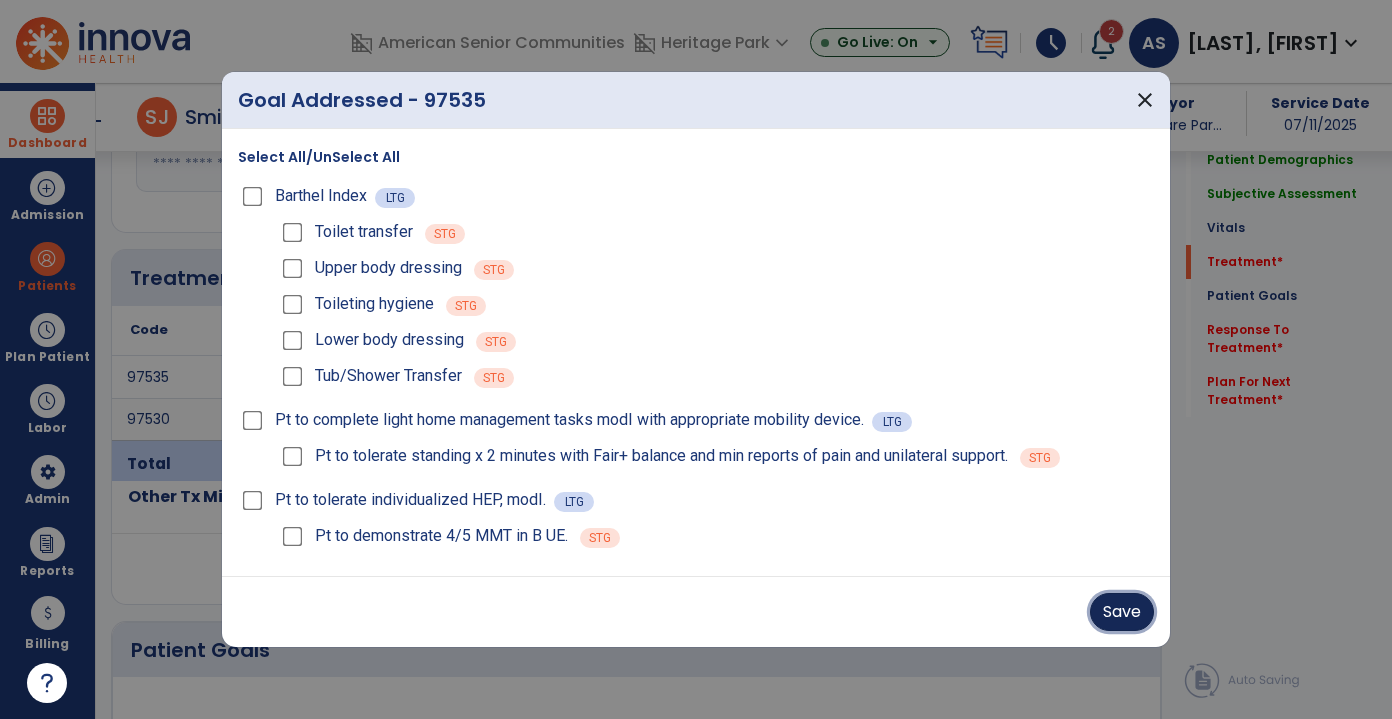 click on "Save" at bounding box center [1122, 612] 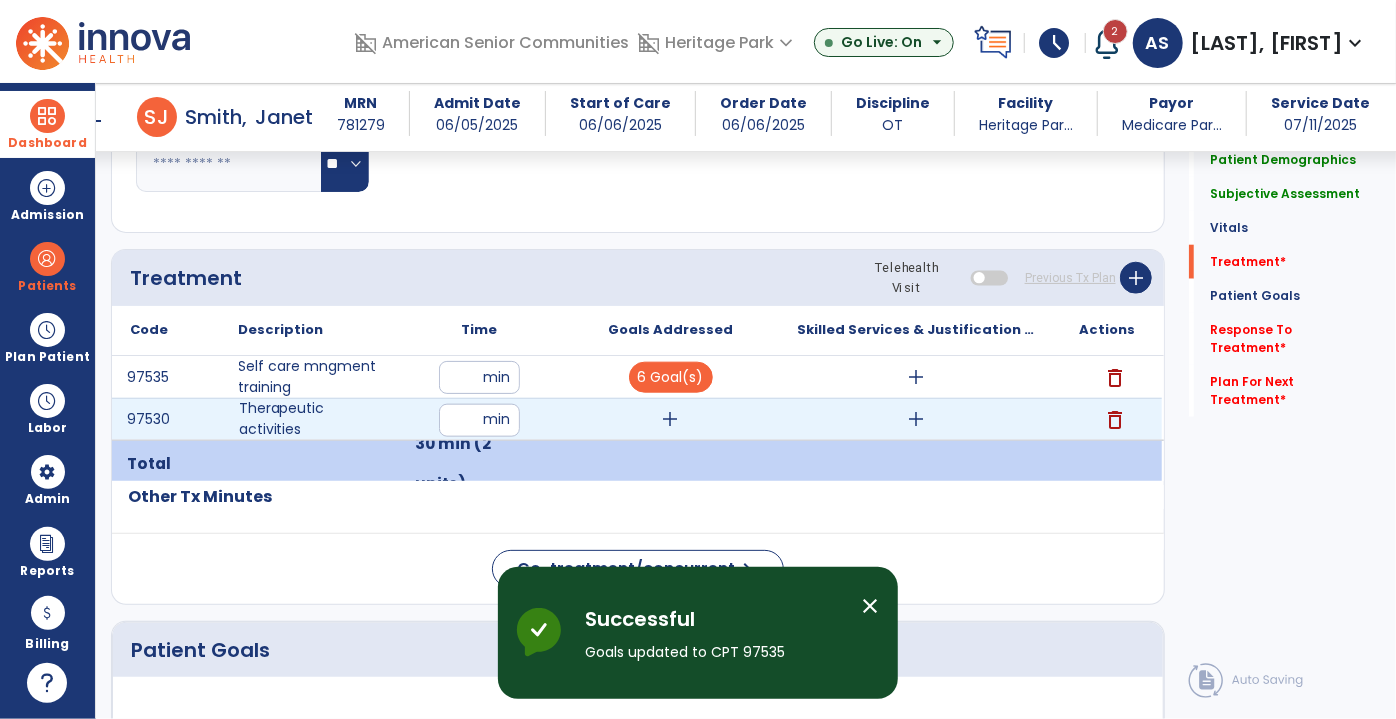 click on "add" at bounding box center (671, 419) 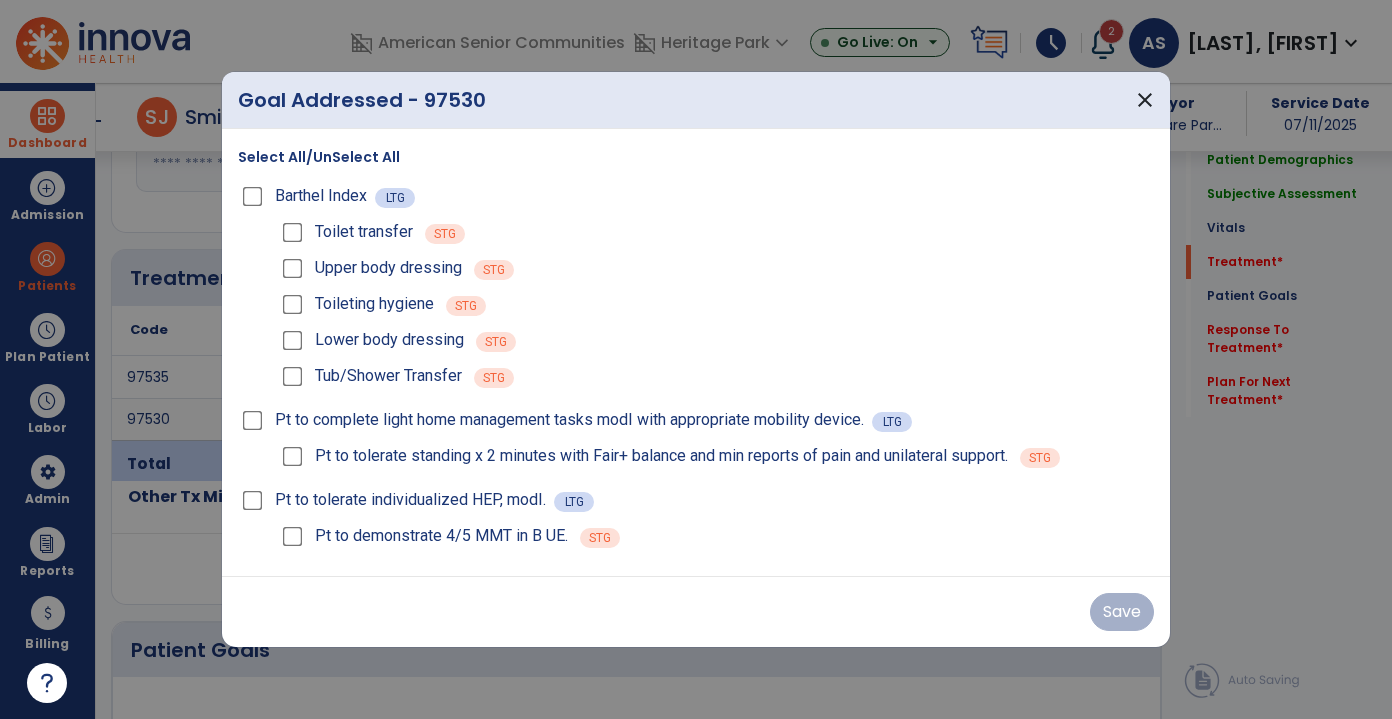 scroll, scrollTop: 1000, scrollLeft: 0, axis: vertical 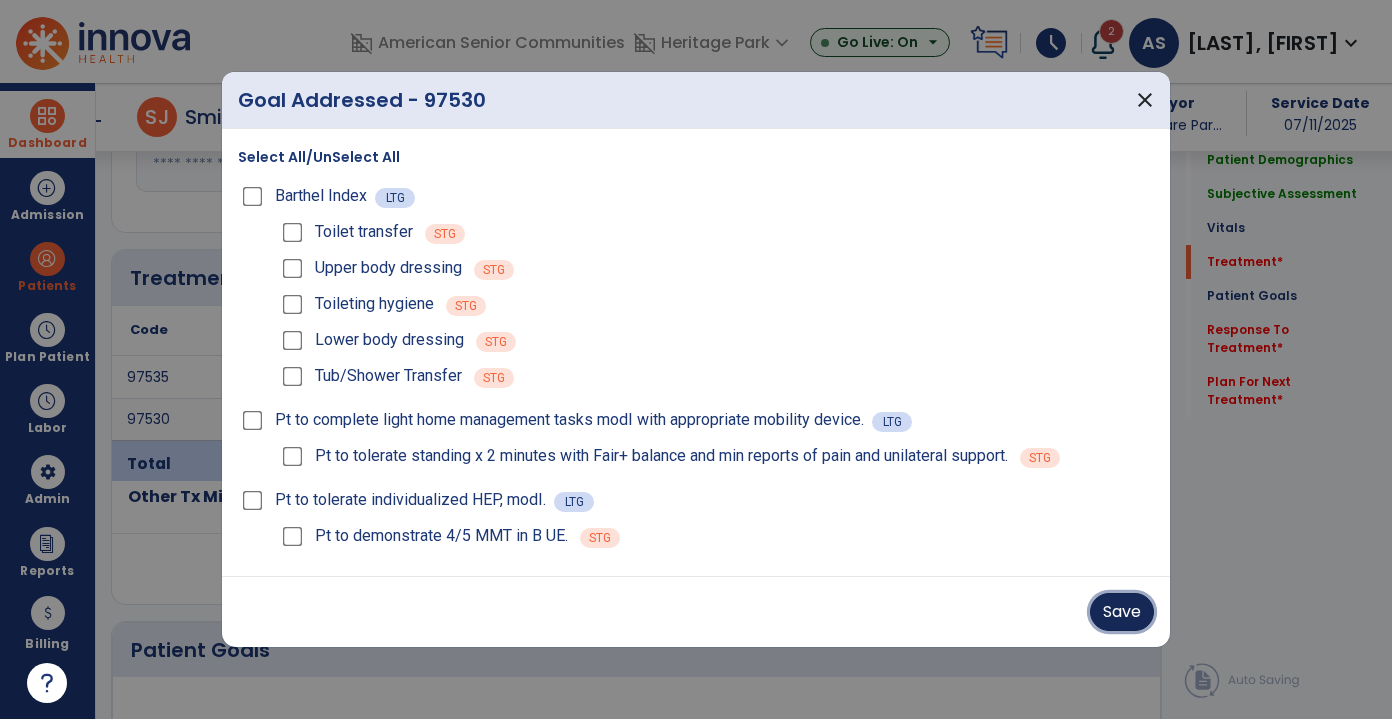 drag, startPoint x: 1138, startPoint y: 626, endPoint x: 1127, endPoint y: 613, distance: 17.029387 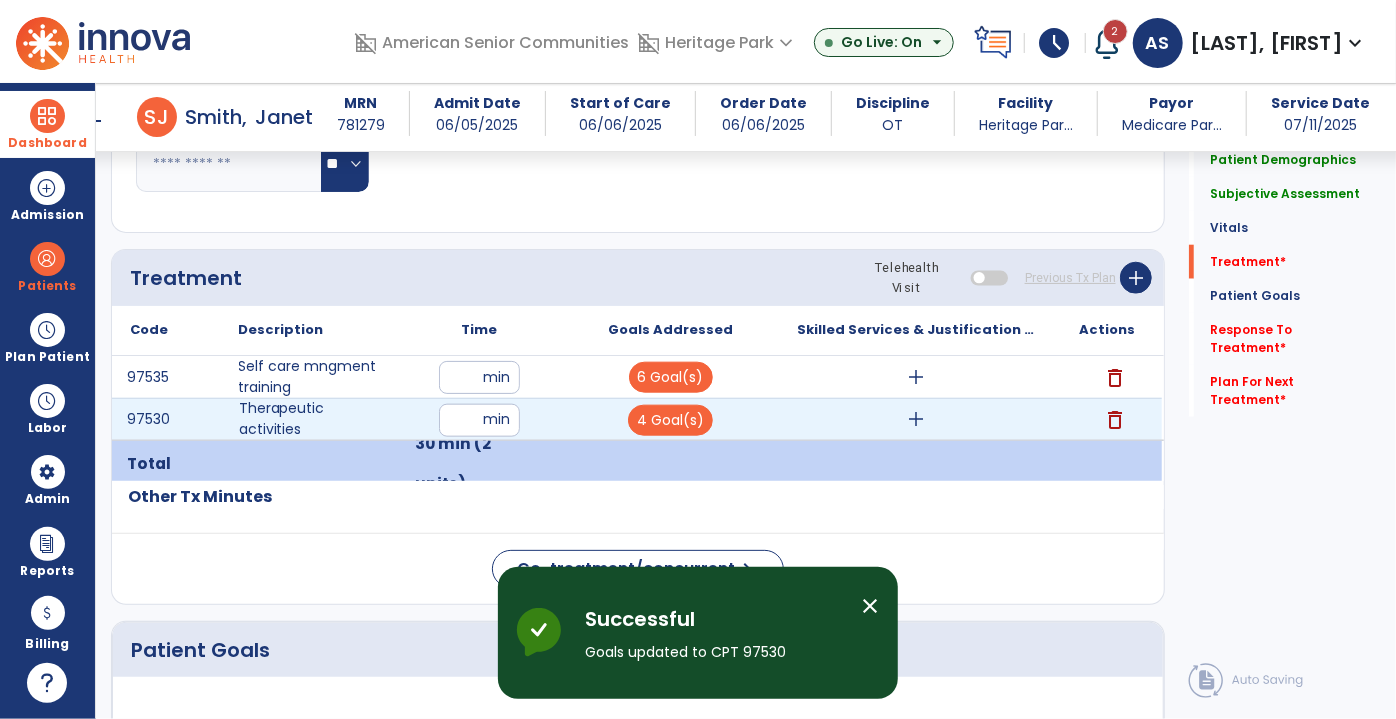 click on "add" at bounding box center [916, 419] 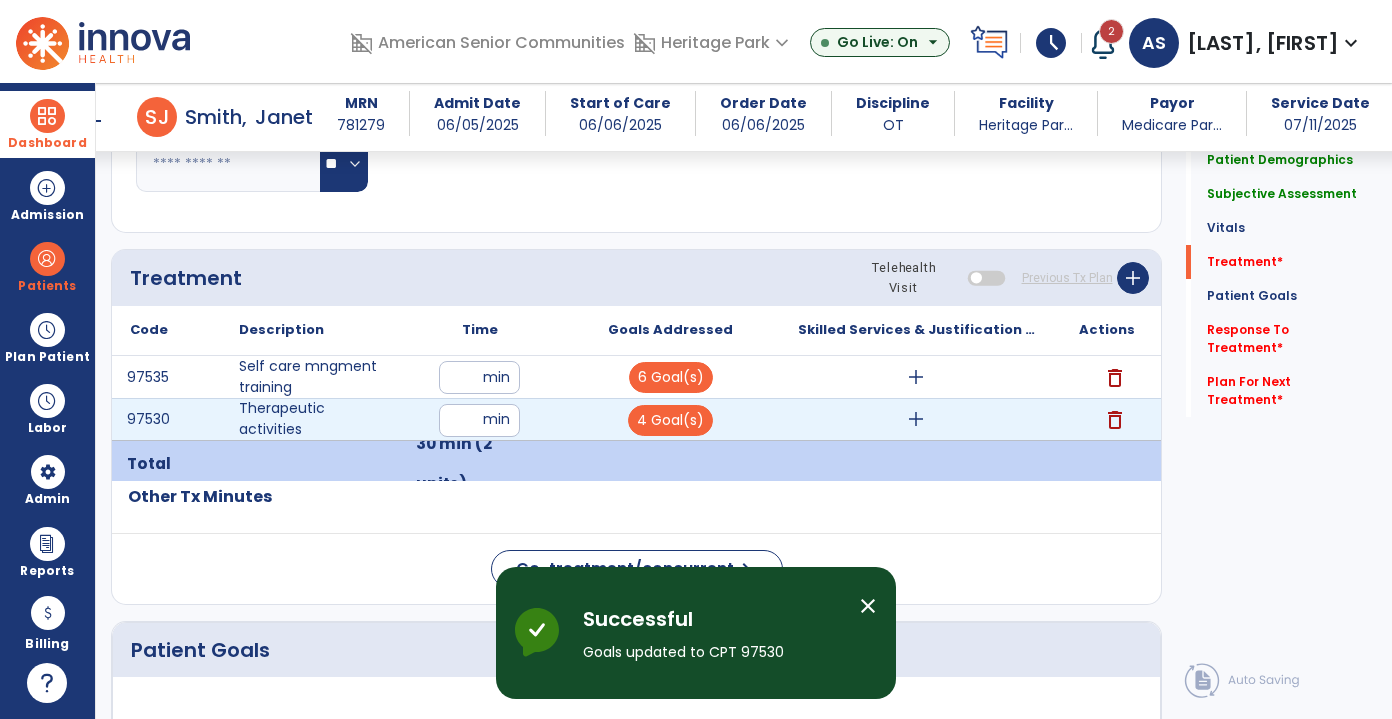 scroll, scrollTop: 1000, scrollLeft: 0, axis: vertical 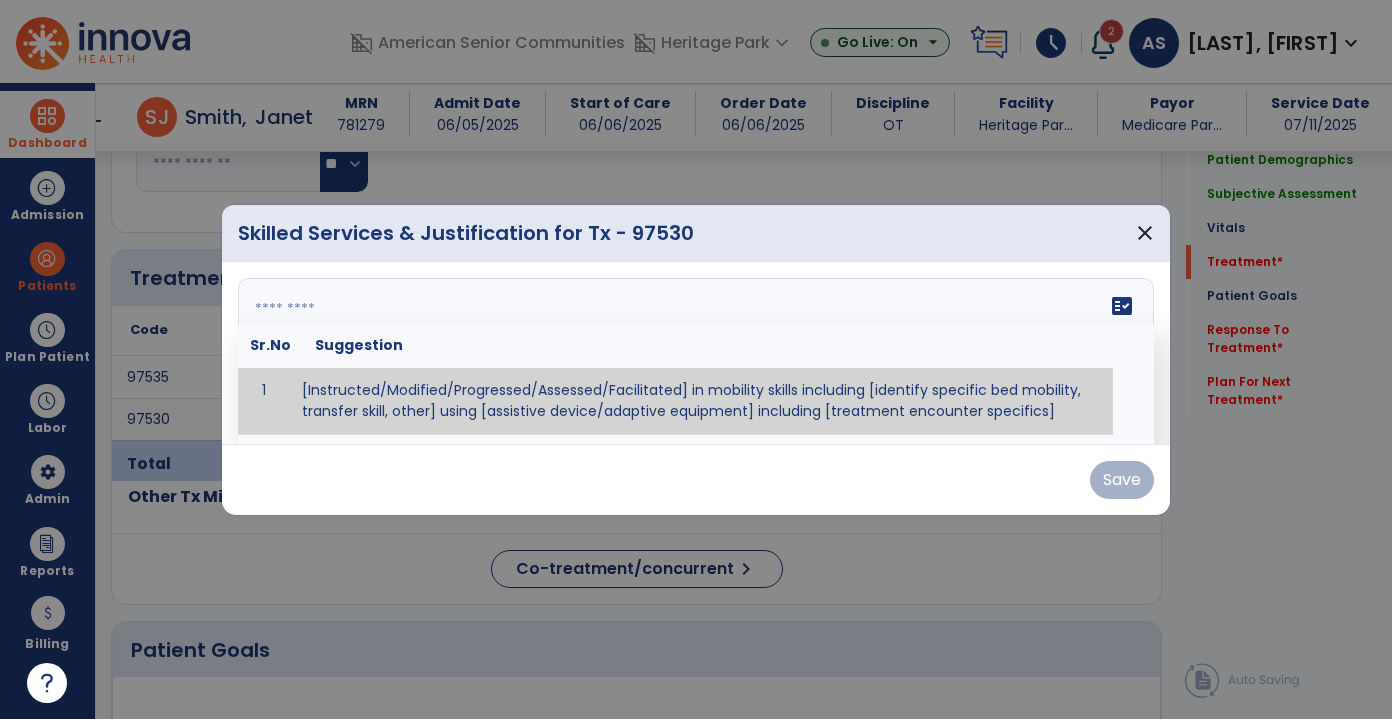click at bounding box center [696, 353] 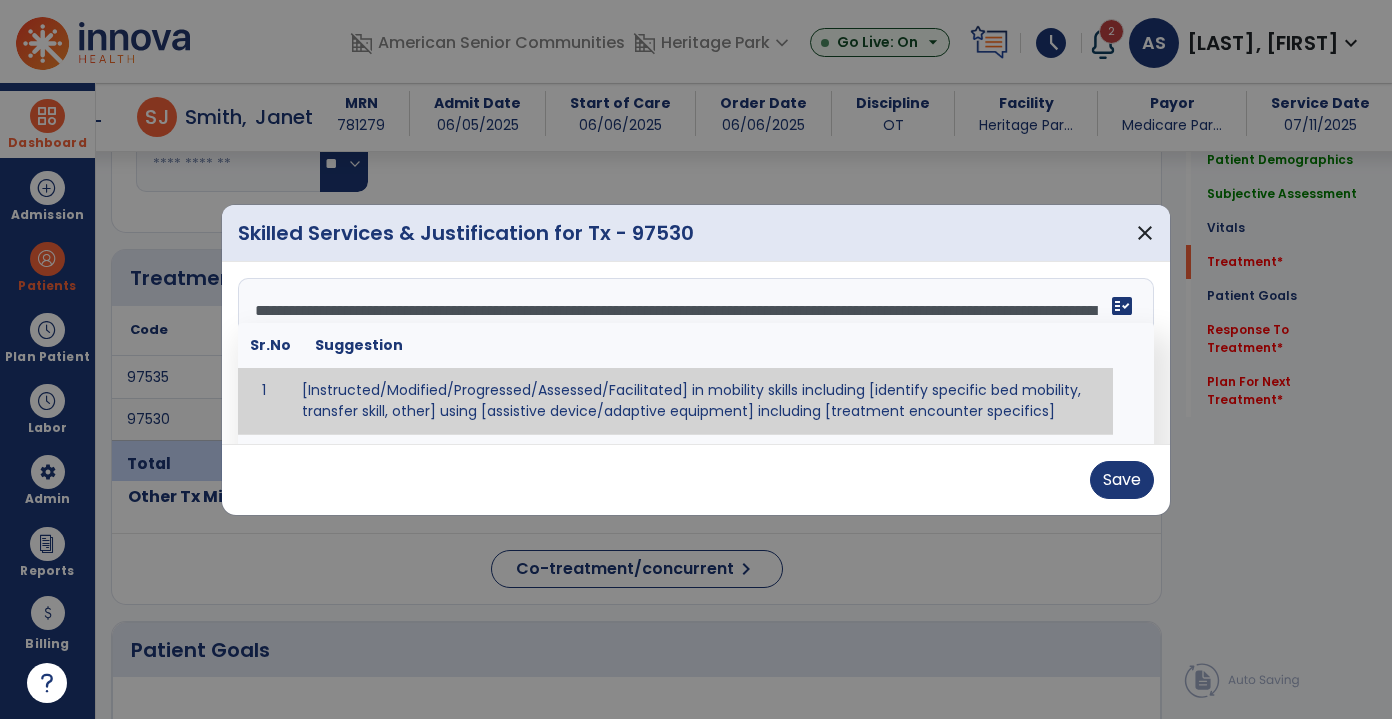 type on "**********" 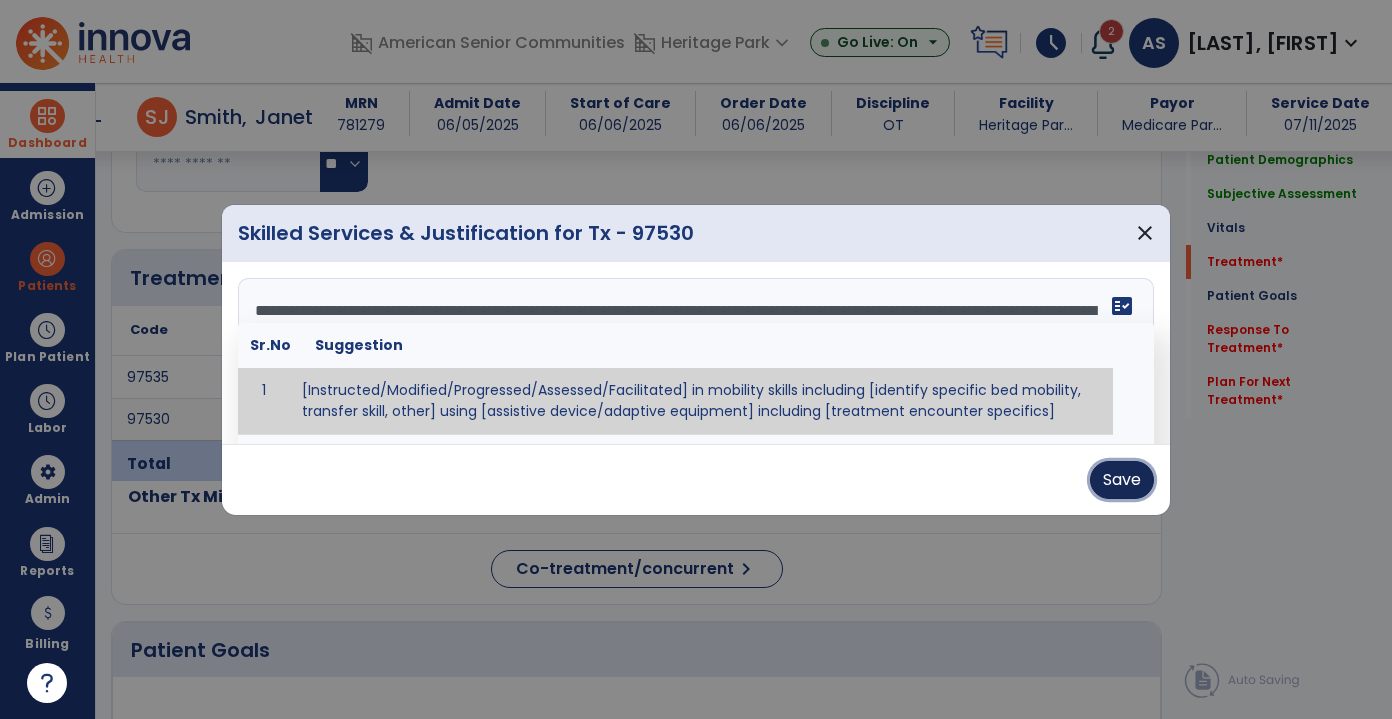click on "Save" at bounding box center (1122, 480) 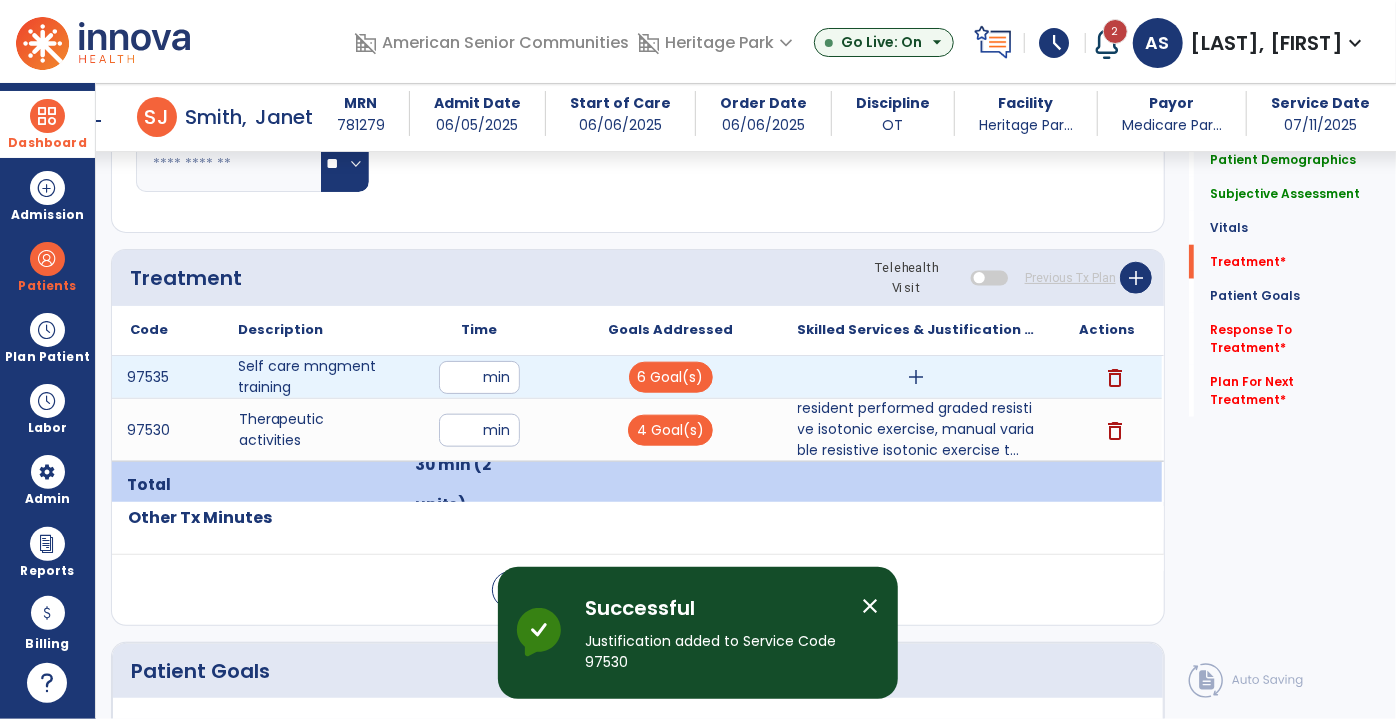click on "add" at bounding box center (916, 377) 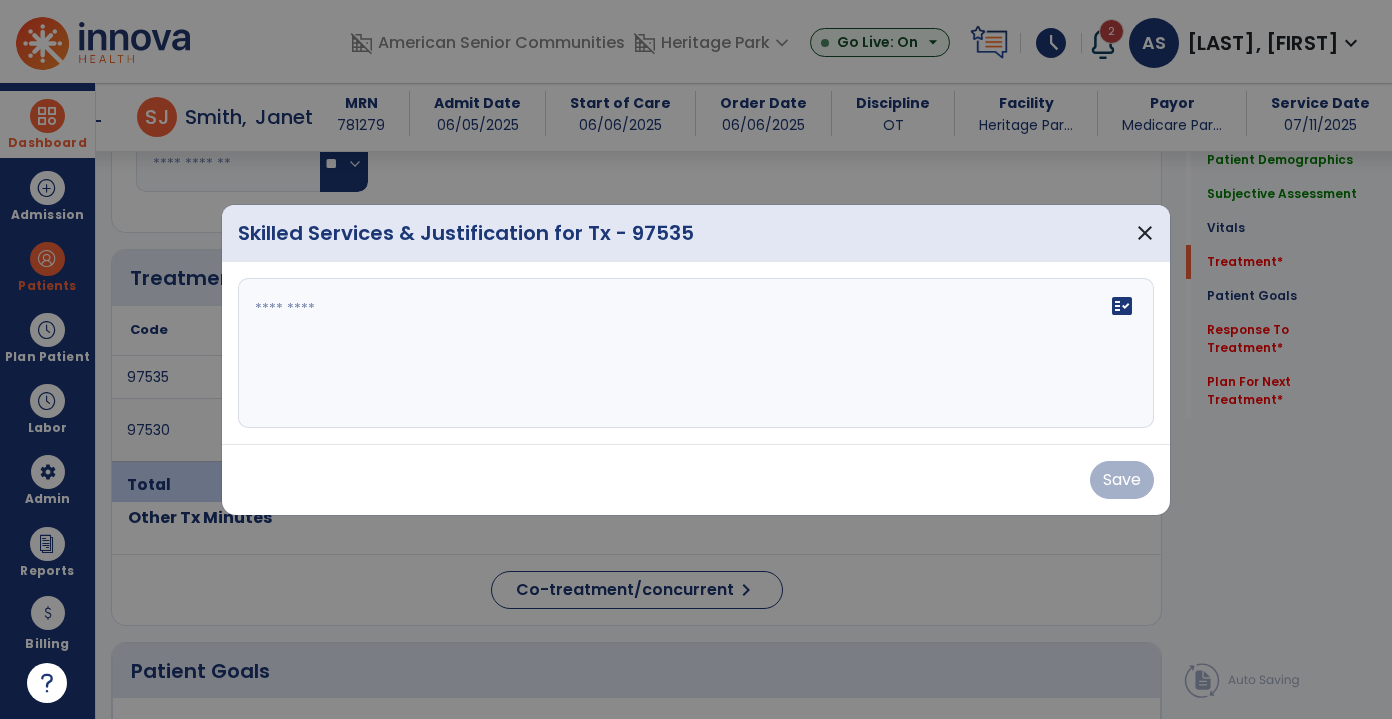 scroll, scrollTop: 1000, scrollLeft: 0, axis: vertical 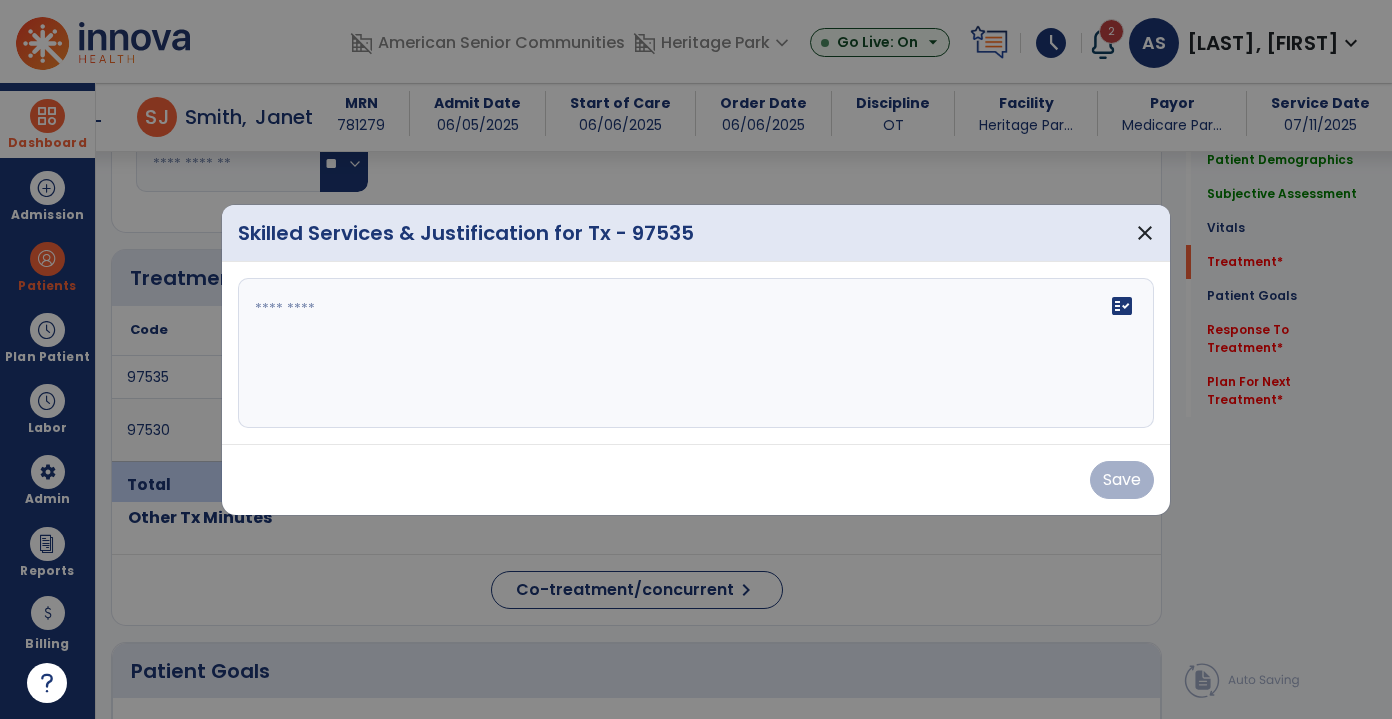 click at bounding box center [696, 353] 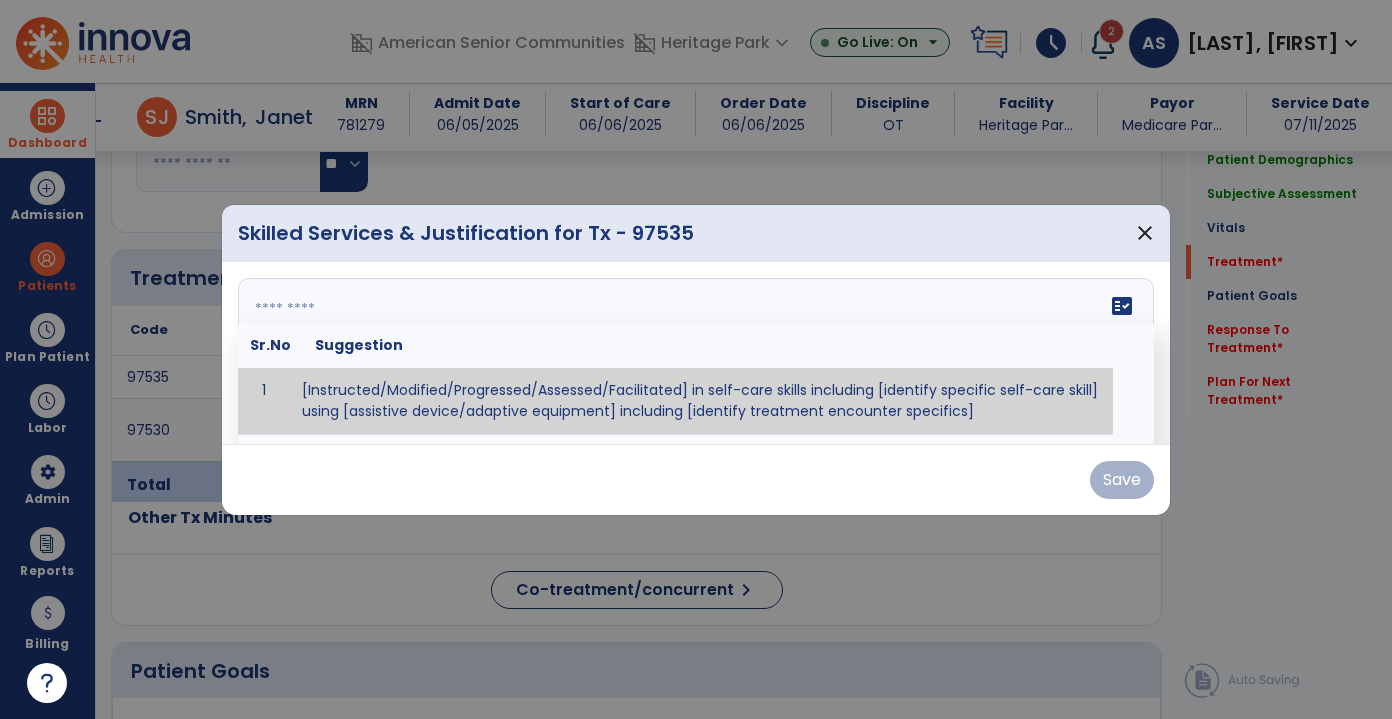 paste on "**********" 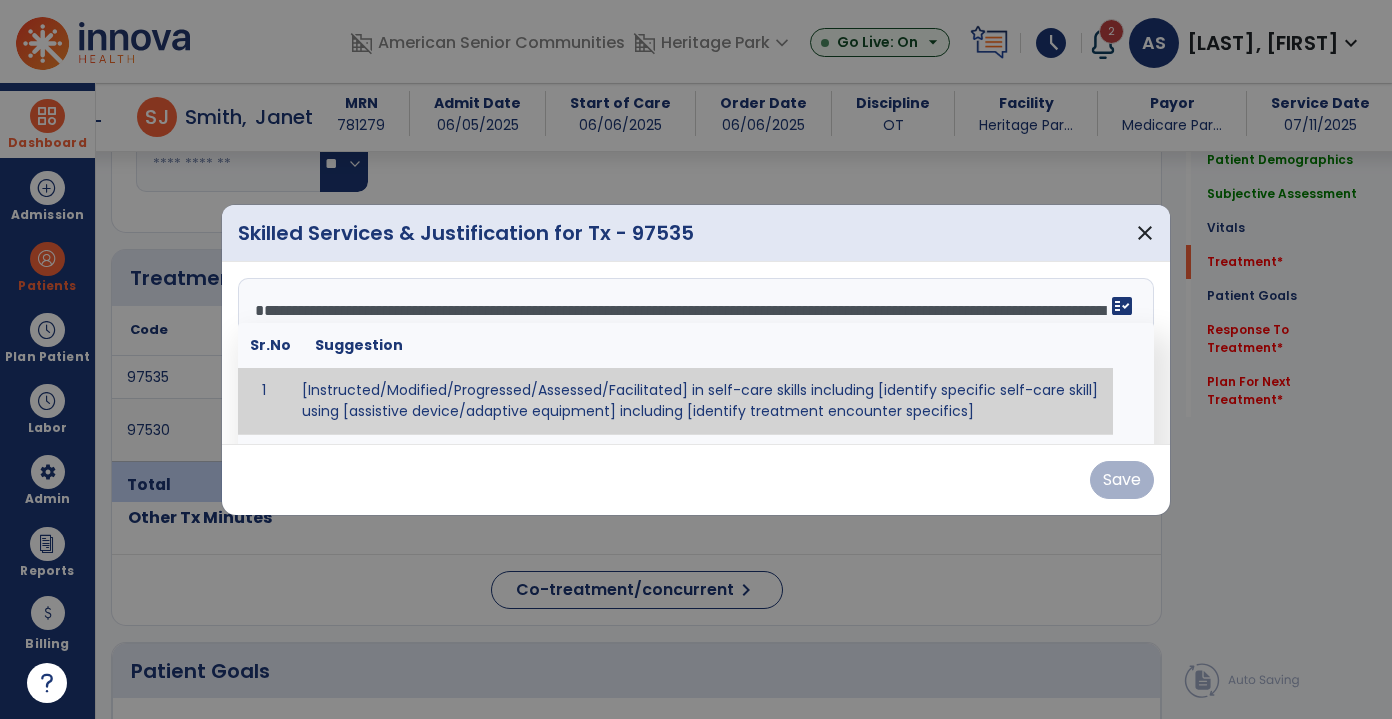 scroll, scrollTop: 64, scrollLeft: 0, axis: vertical 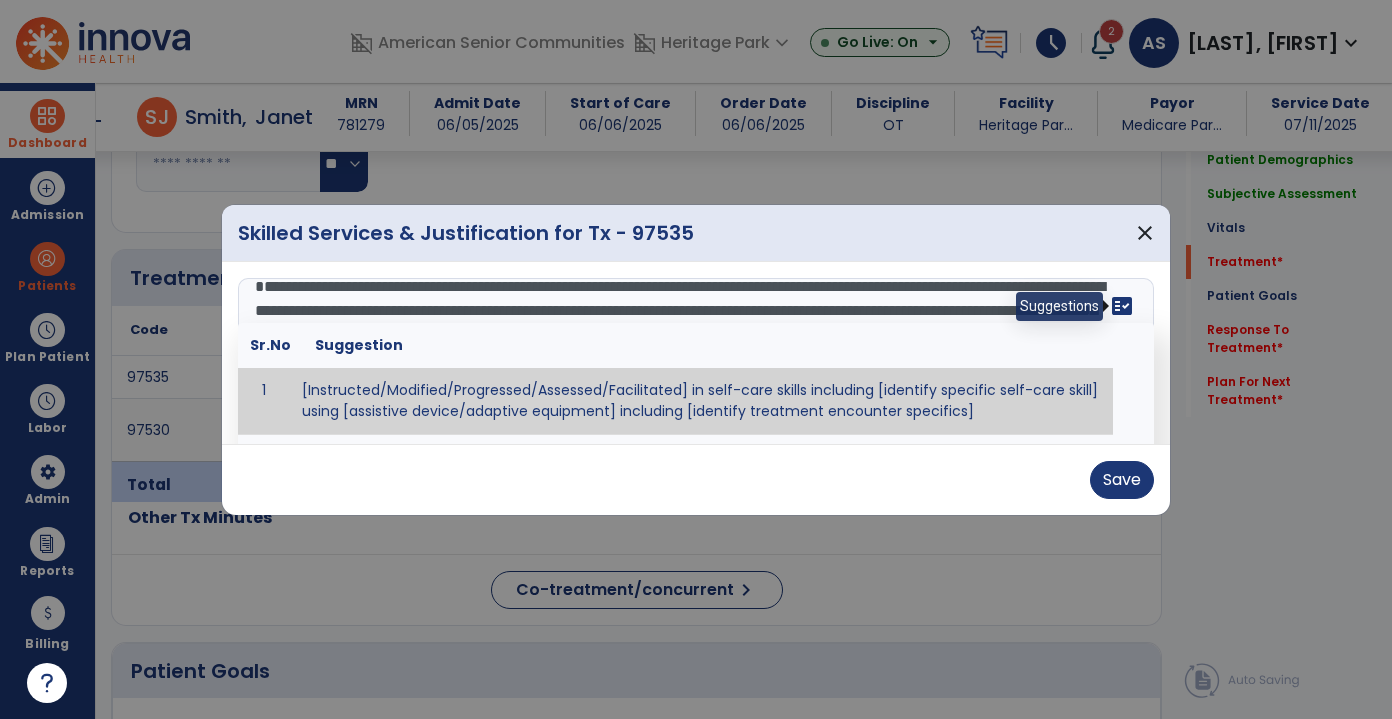 type on "**********" 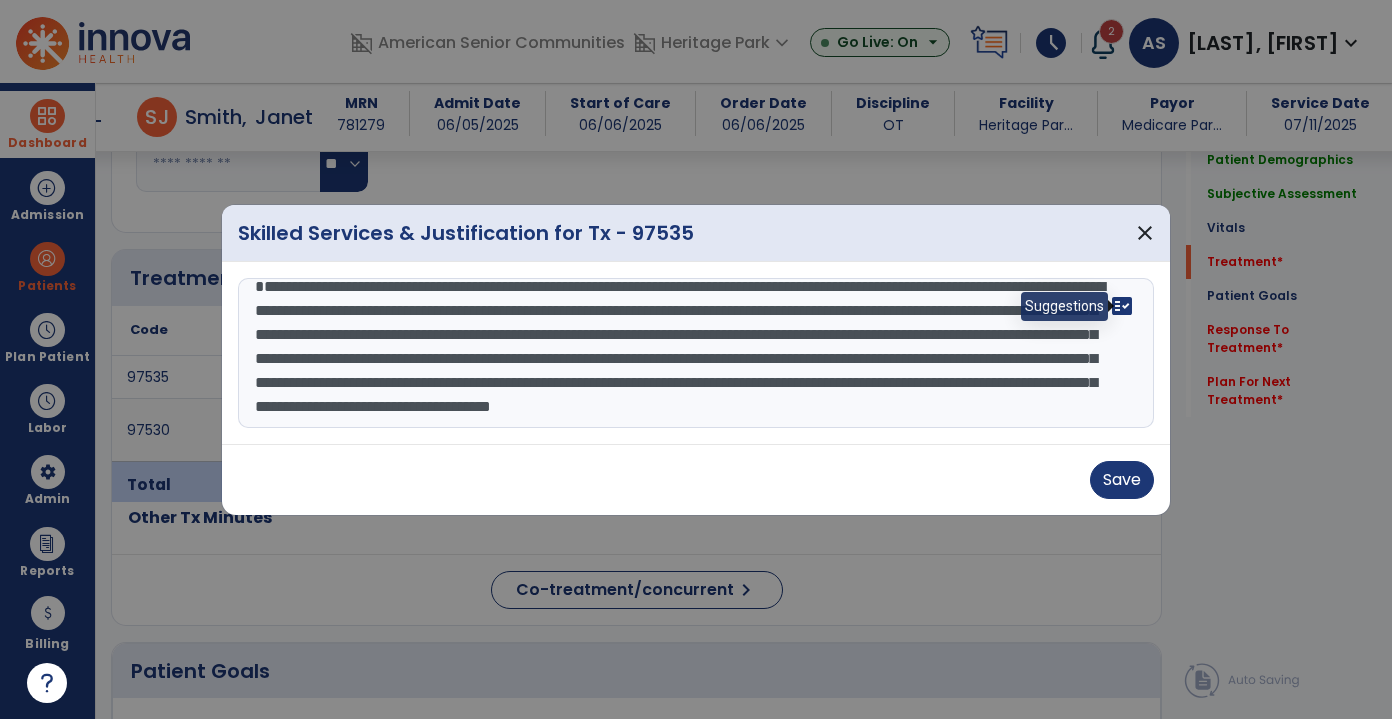 drag, startPoint x: 1125, startPoint y: 307, endPoint x: 1065, endPoint y: 307, distance: 60 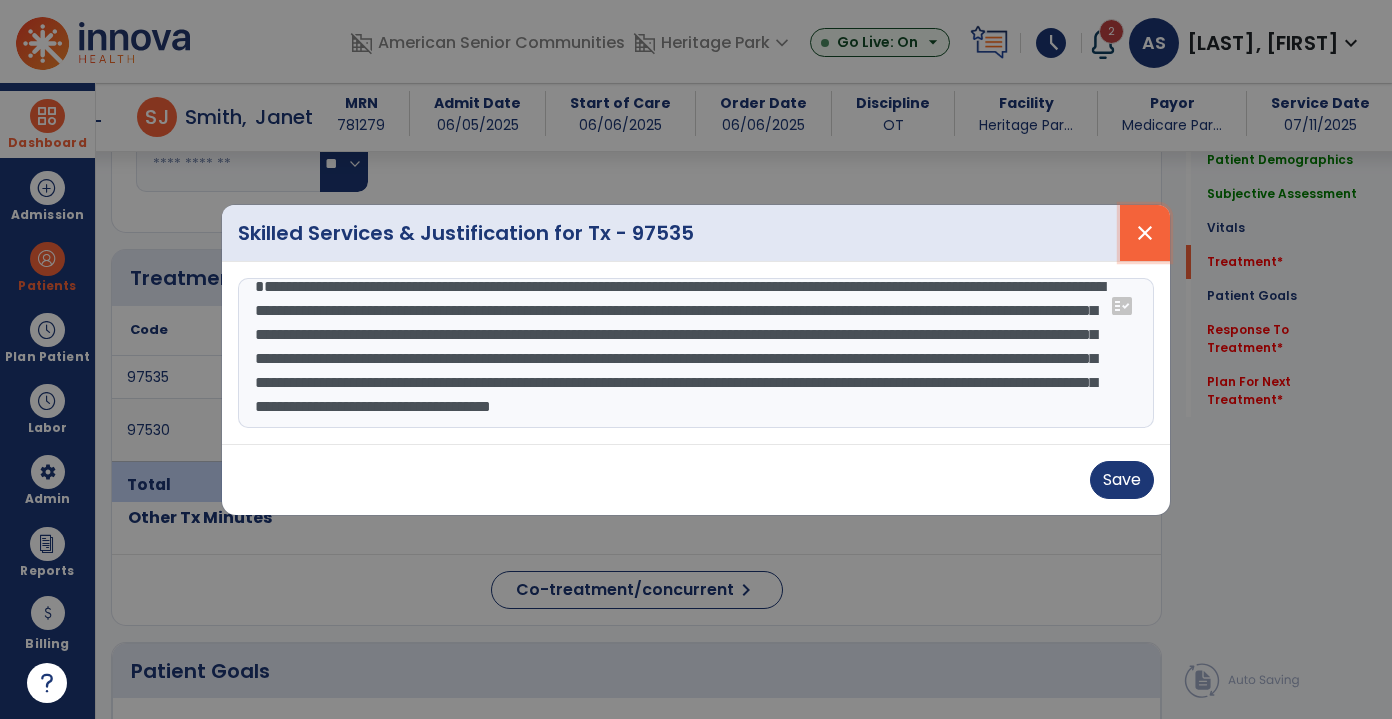click on "close" at bounding box center (1145, 233) 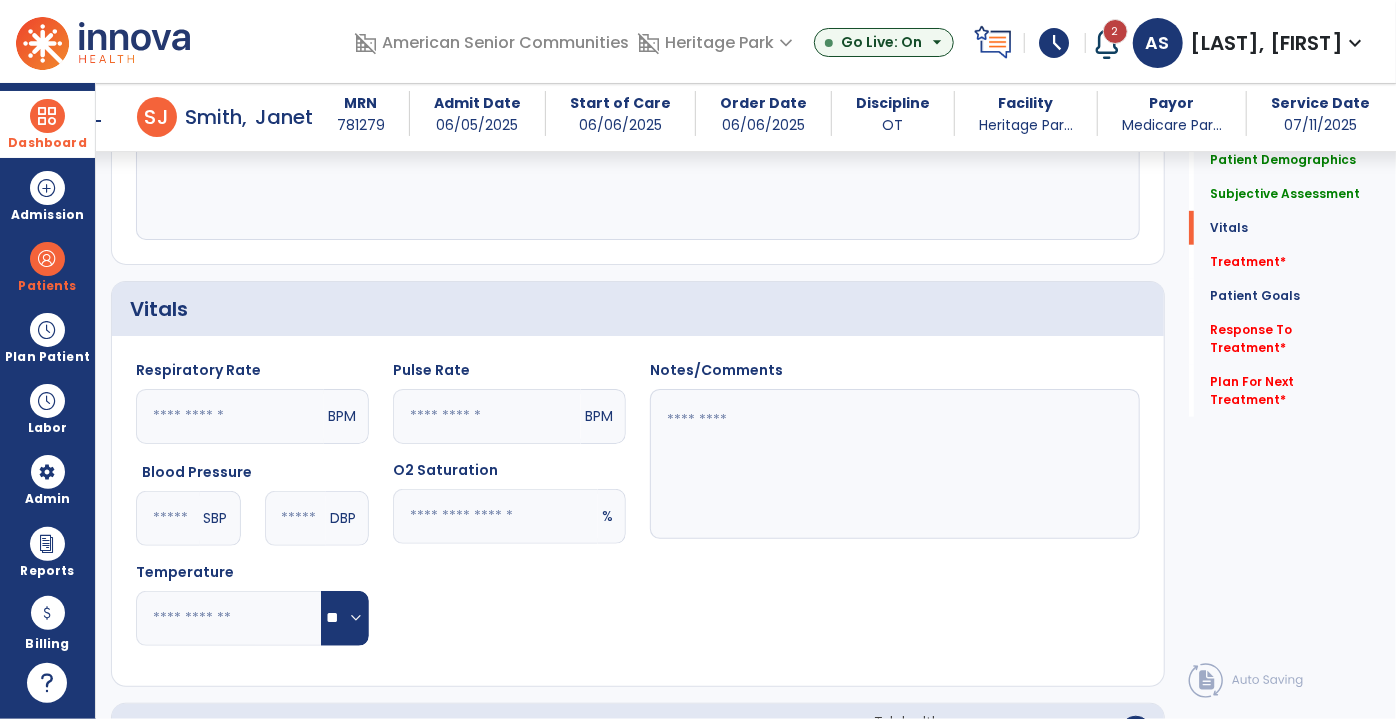 scroll, scrollTop: 545, scrollLeft: 0, axis: vertical 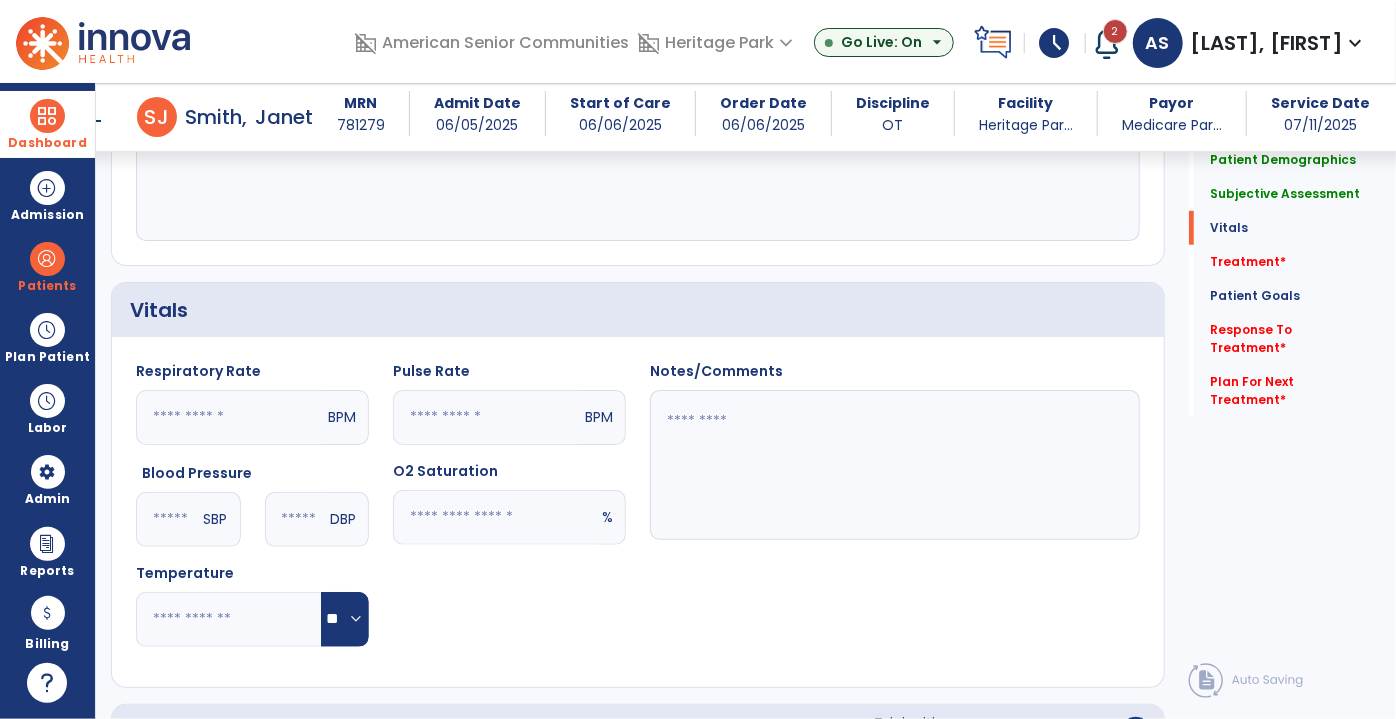click 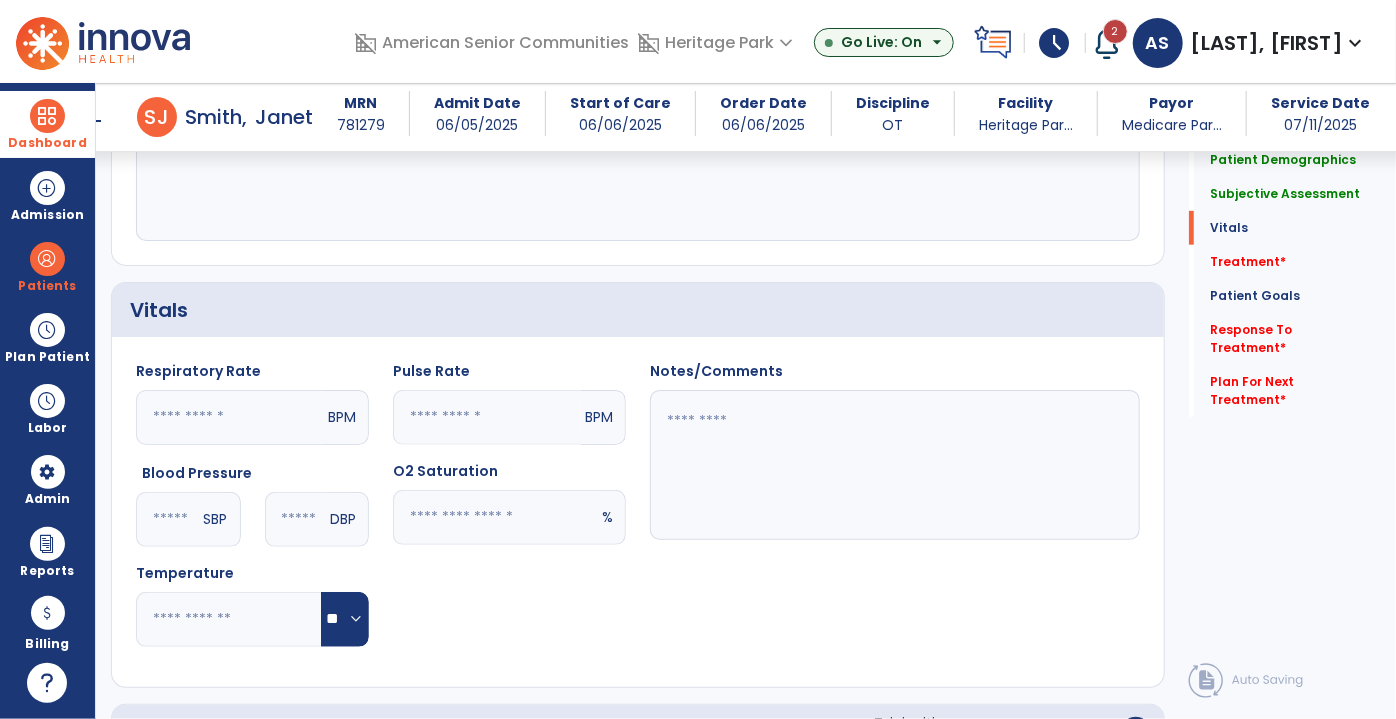 click 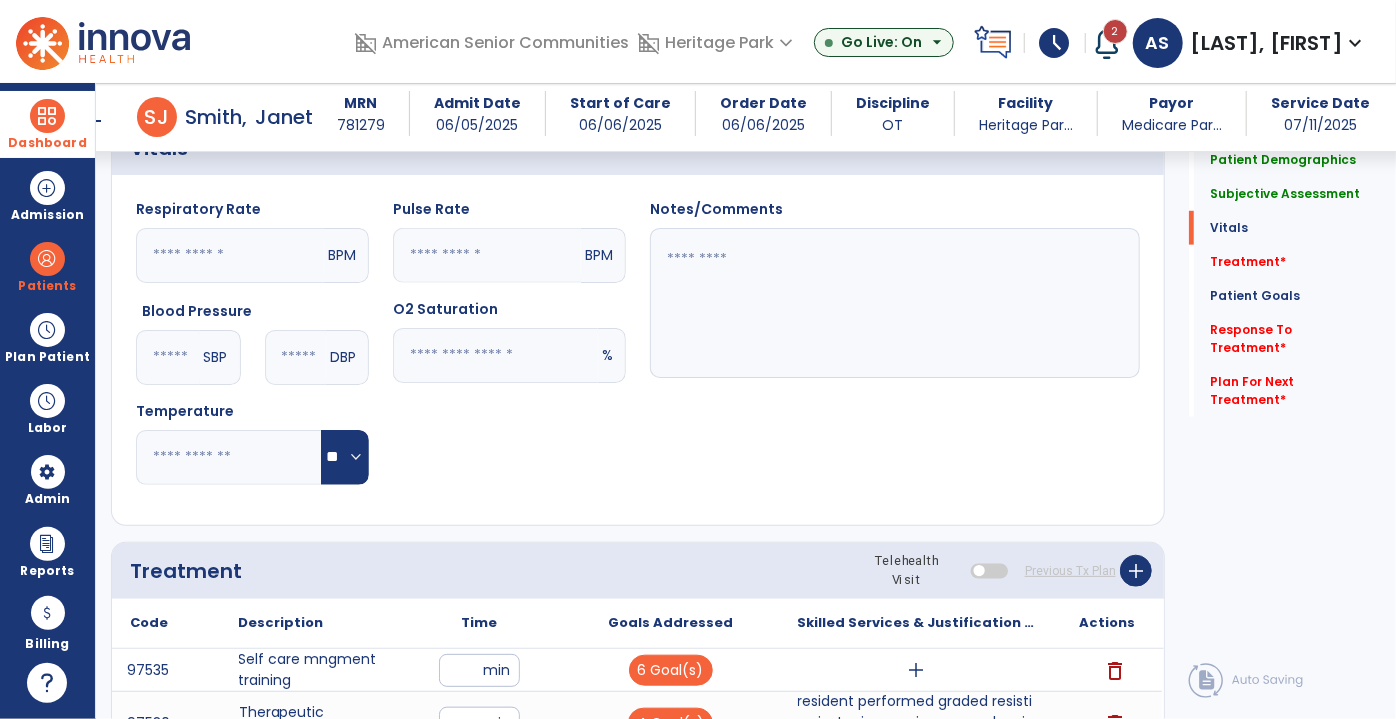 scroll, scrollTop: 727, scrollLeft: 0, axis: vertical 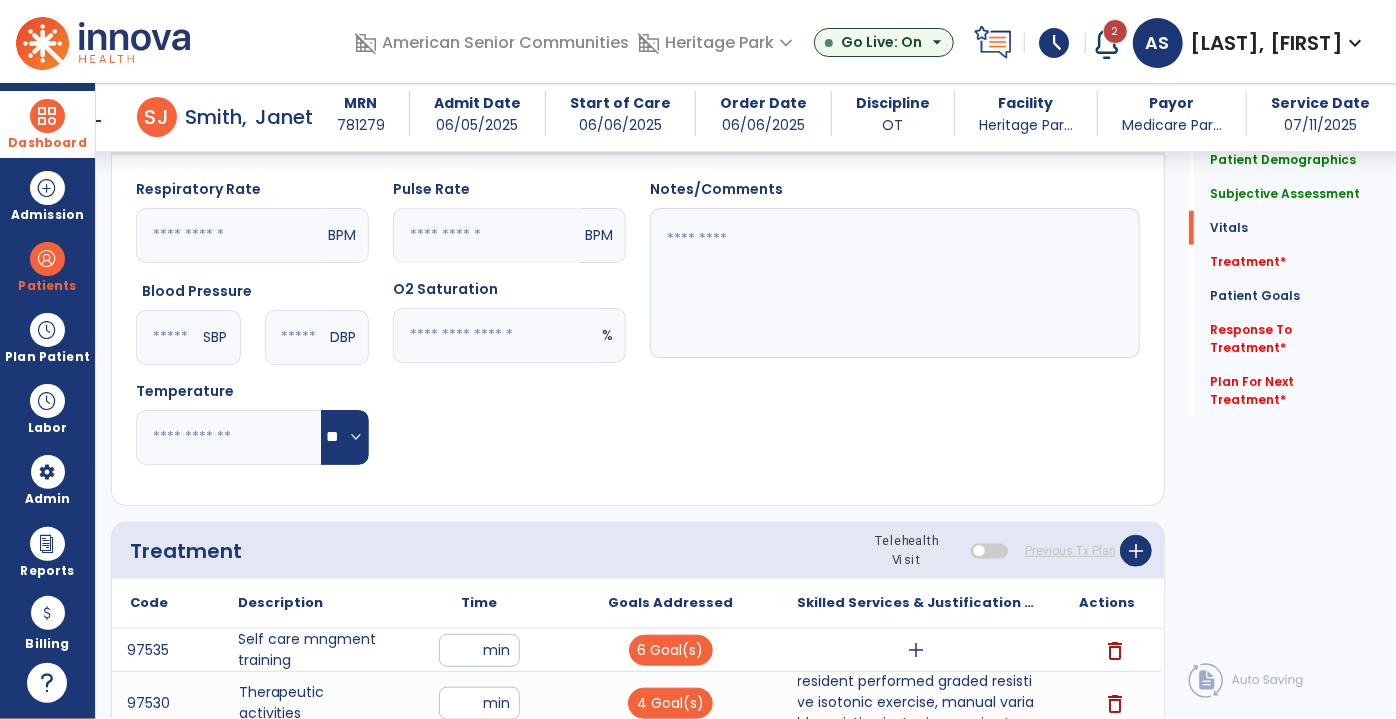 type on "**" 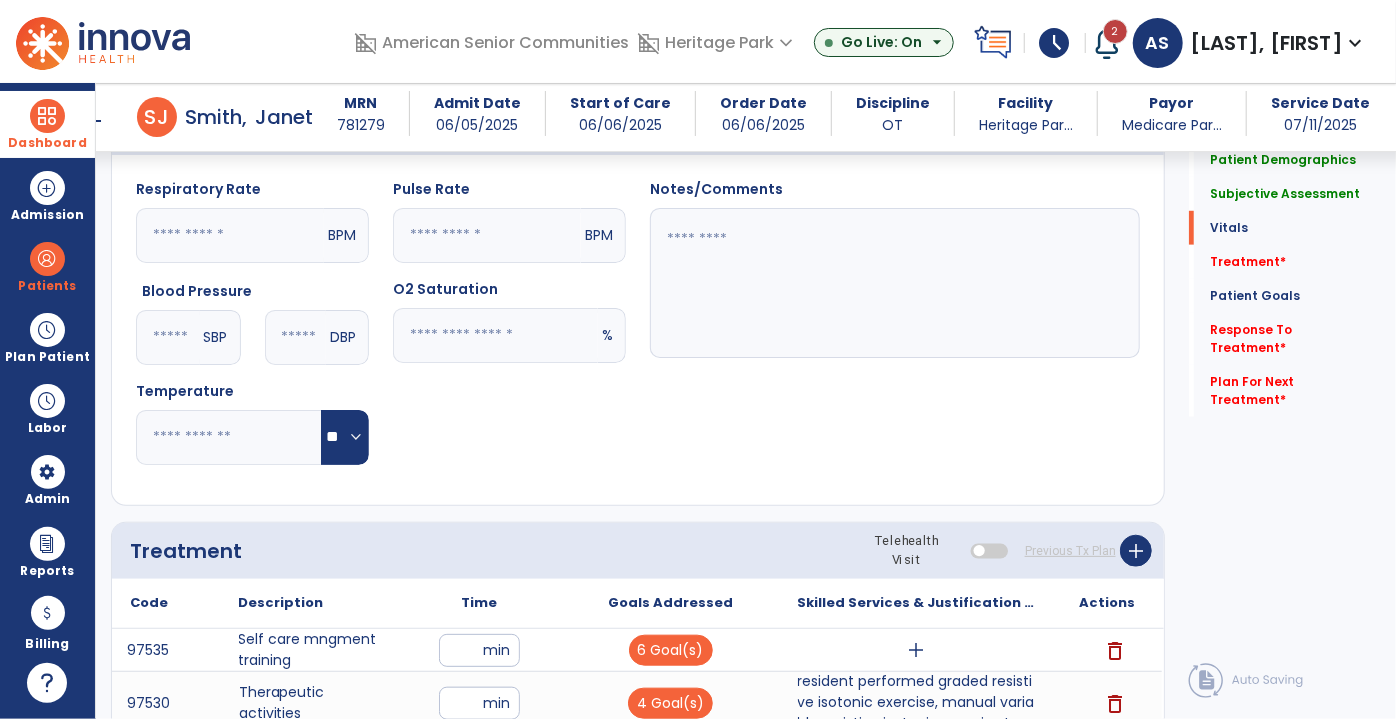 click 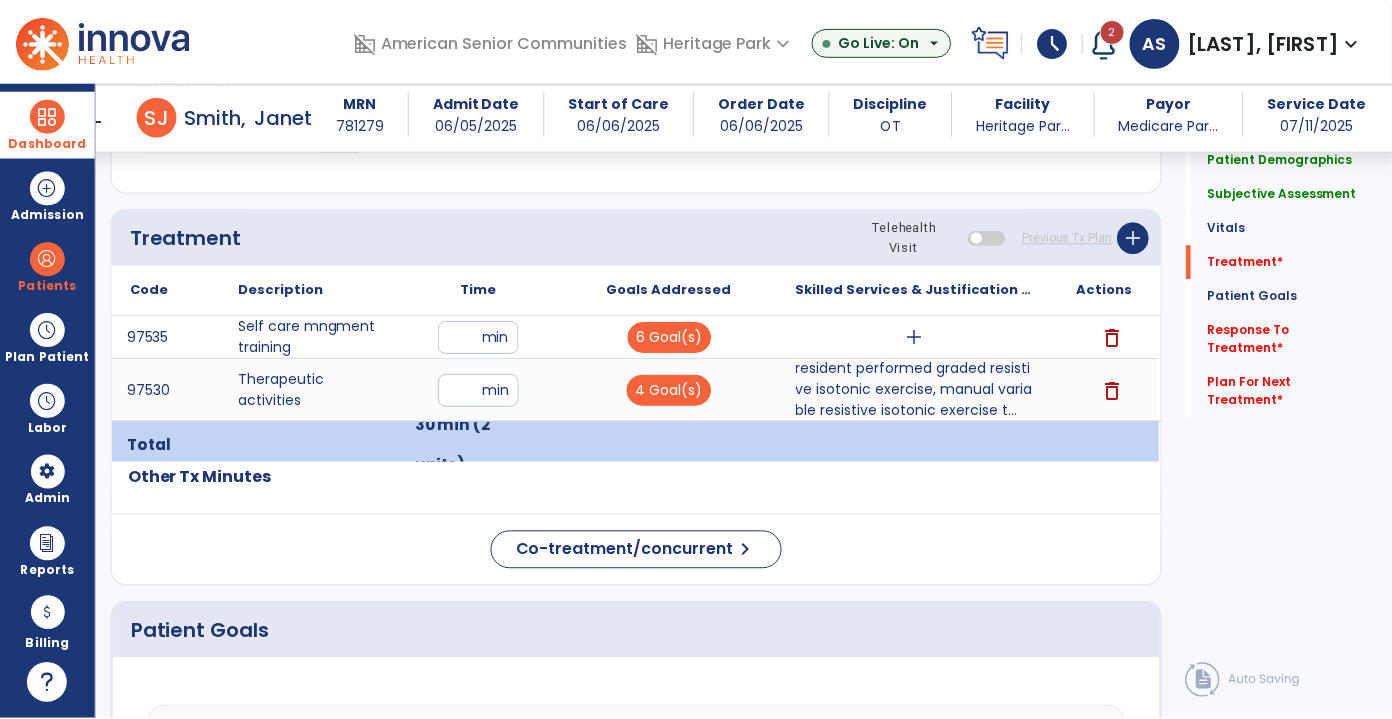 scroll, scrollTop: 1090, scrollLeft: 0, axis: vertical 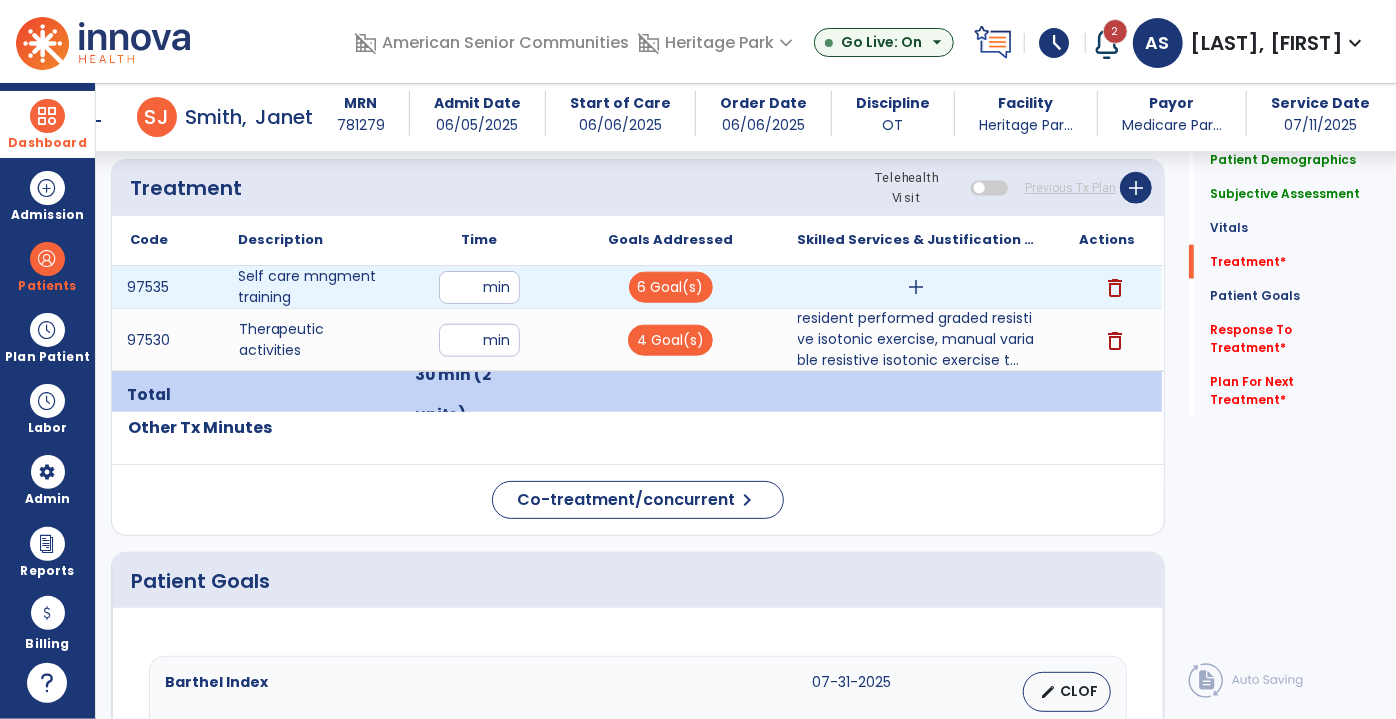 type on "**********" 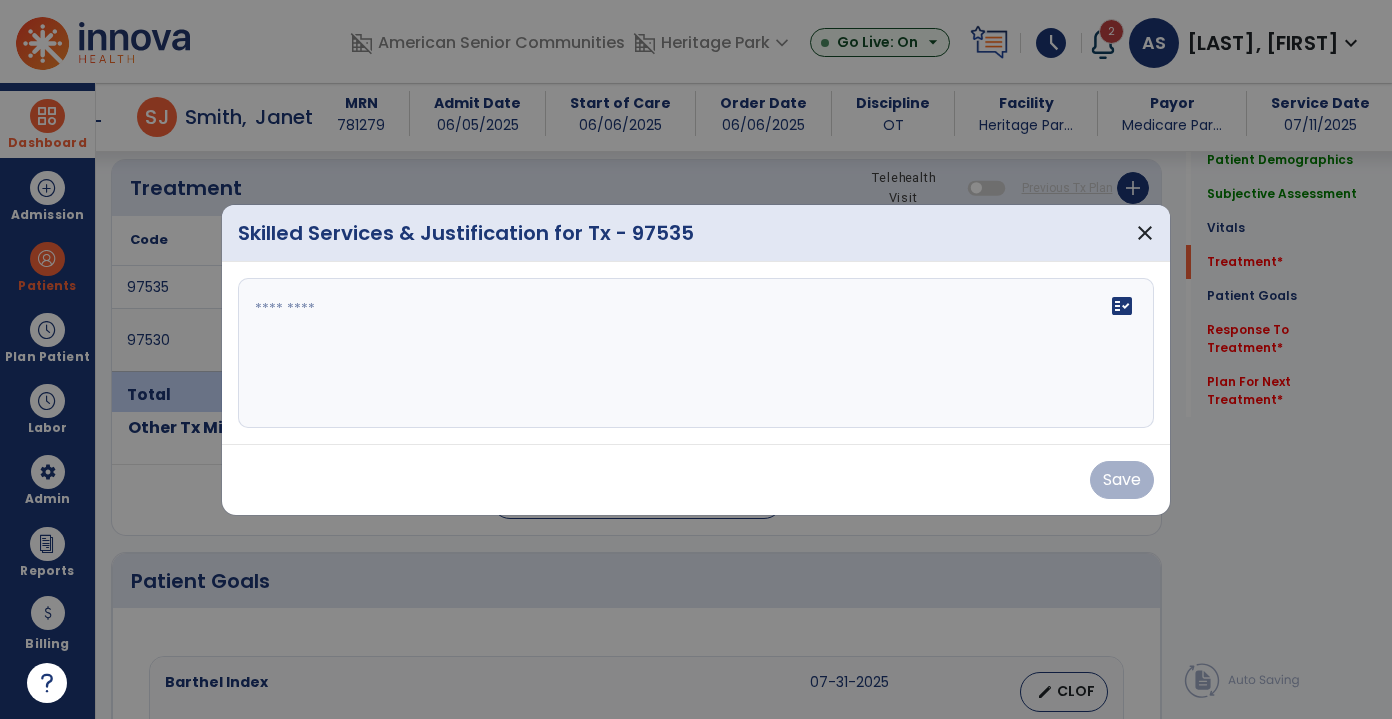 scroll, scrollTop: 1090, scrollLeft: 0, axis: vertical 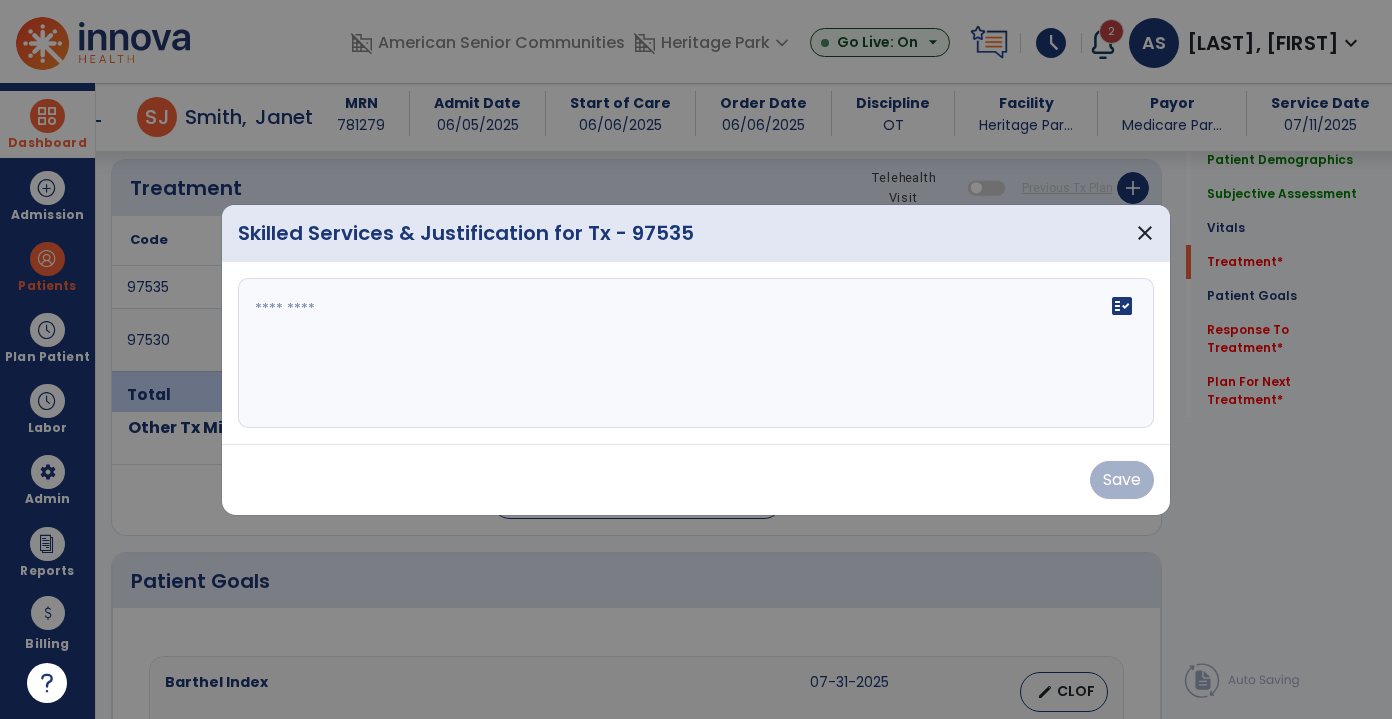 click at bounding box center (696, 353) 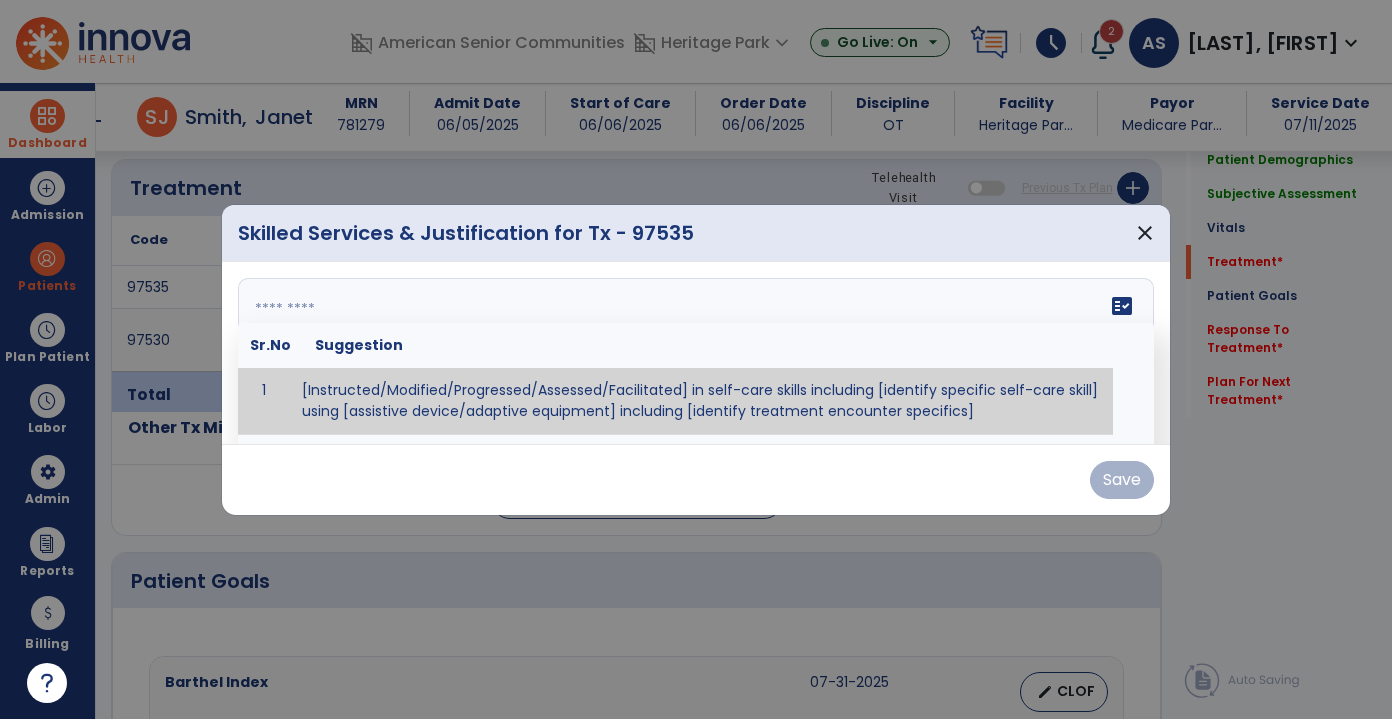 paste on "**********" 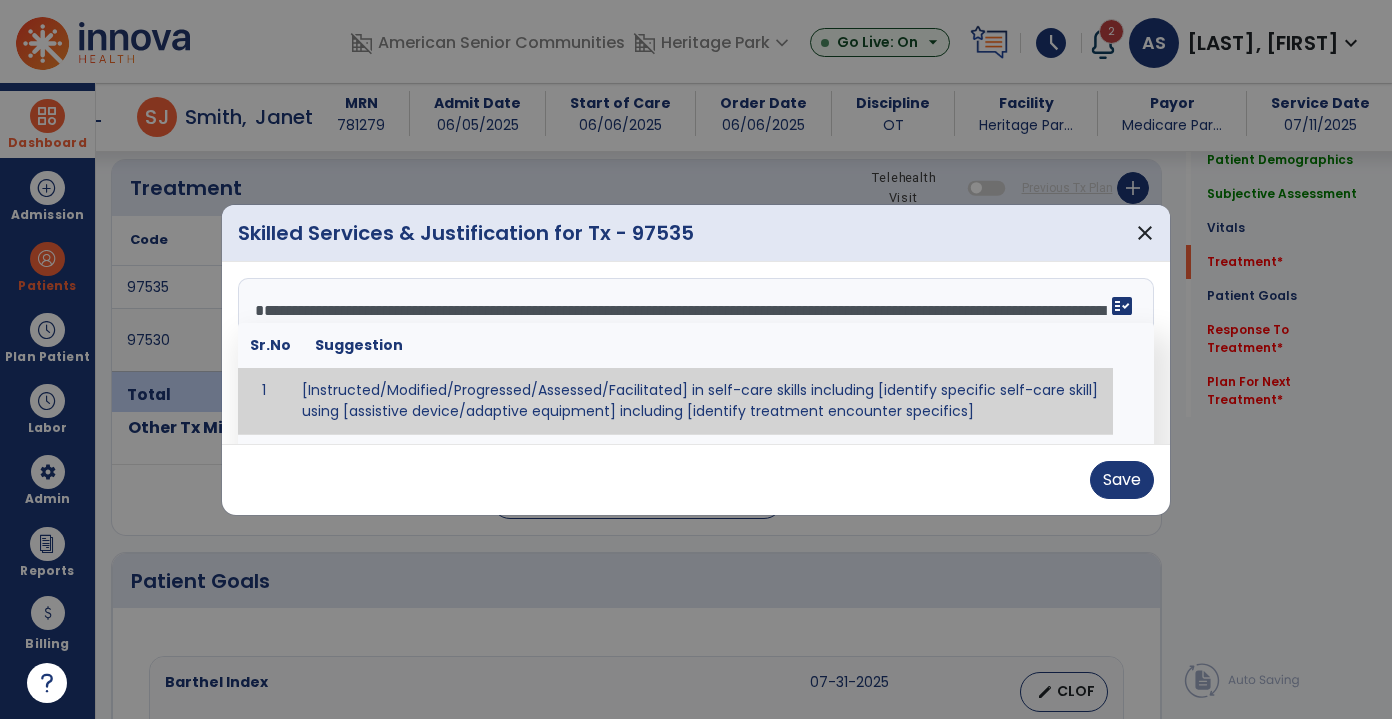 scroll, scrollTop: 64, scrollLeft: 0, axis: vertical 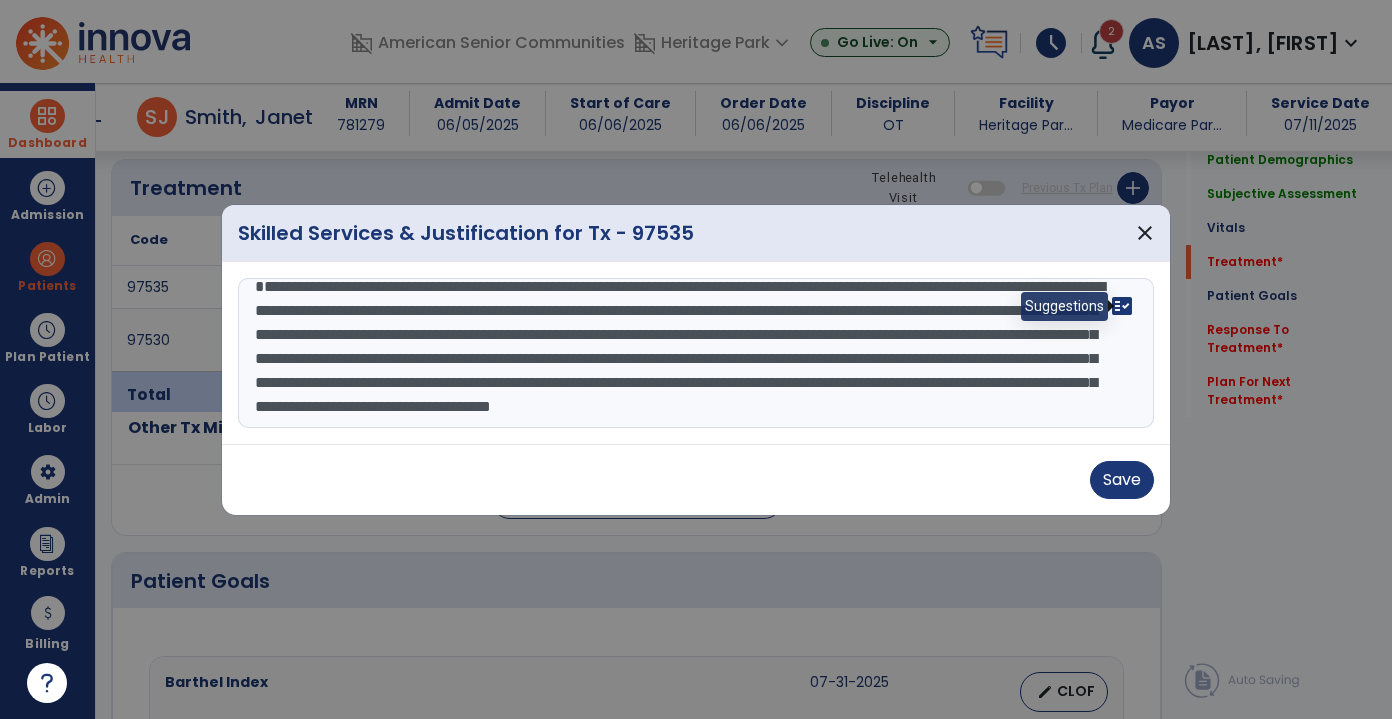click on "fact_check" at bounding box center [1122, 306] 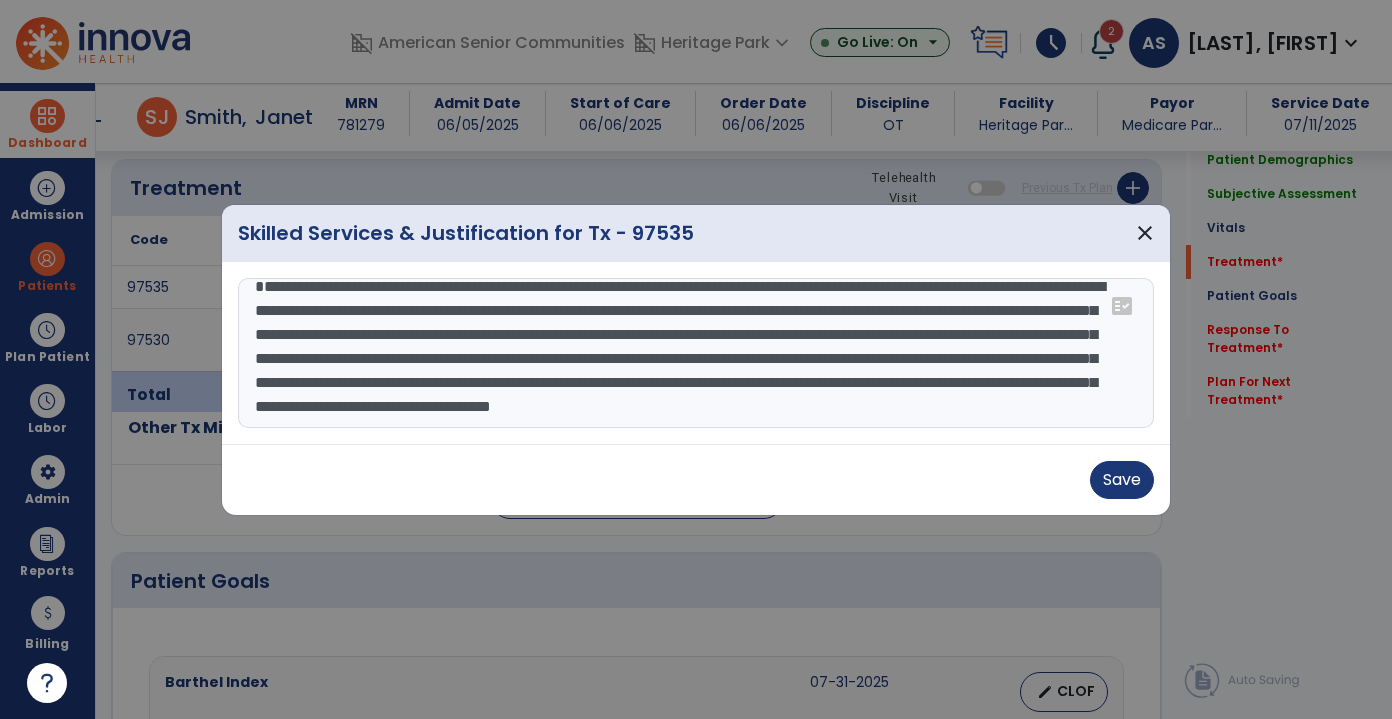 click on "**********" at bounding box center [696, 353] 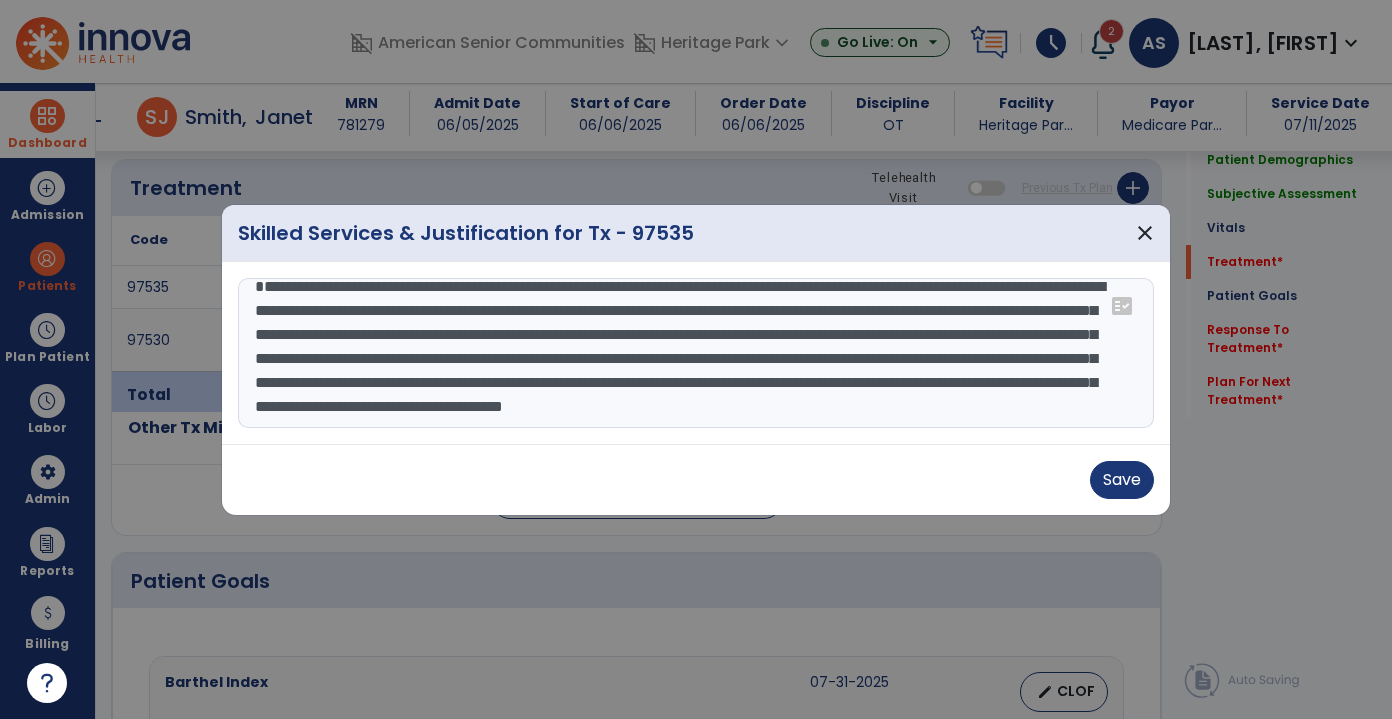 click on "**********" at bounding box center (696, 353) 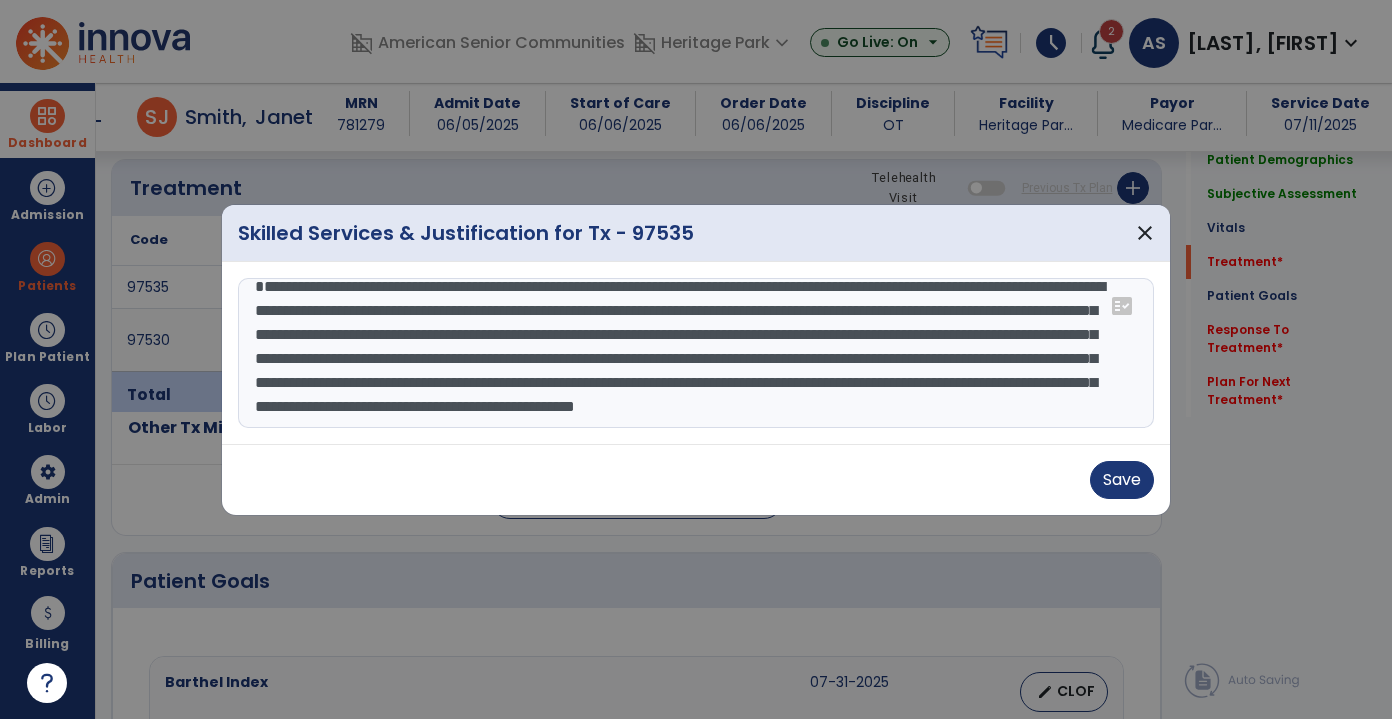 click on "**********" at bounding box center (696, 353) 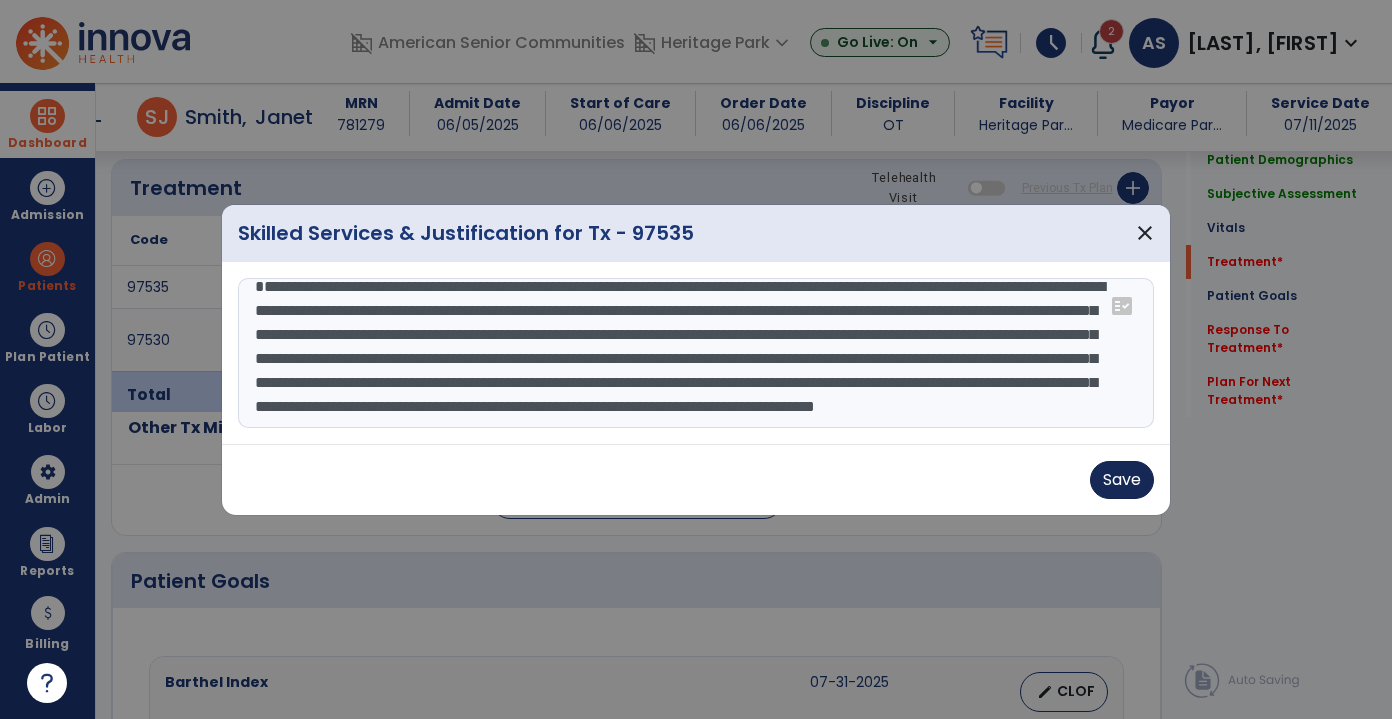 type on "**********" 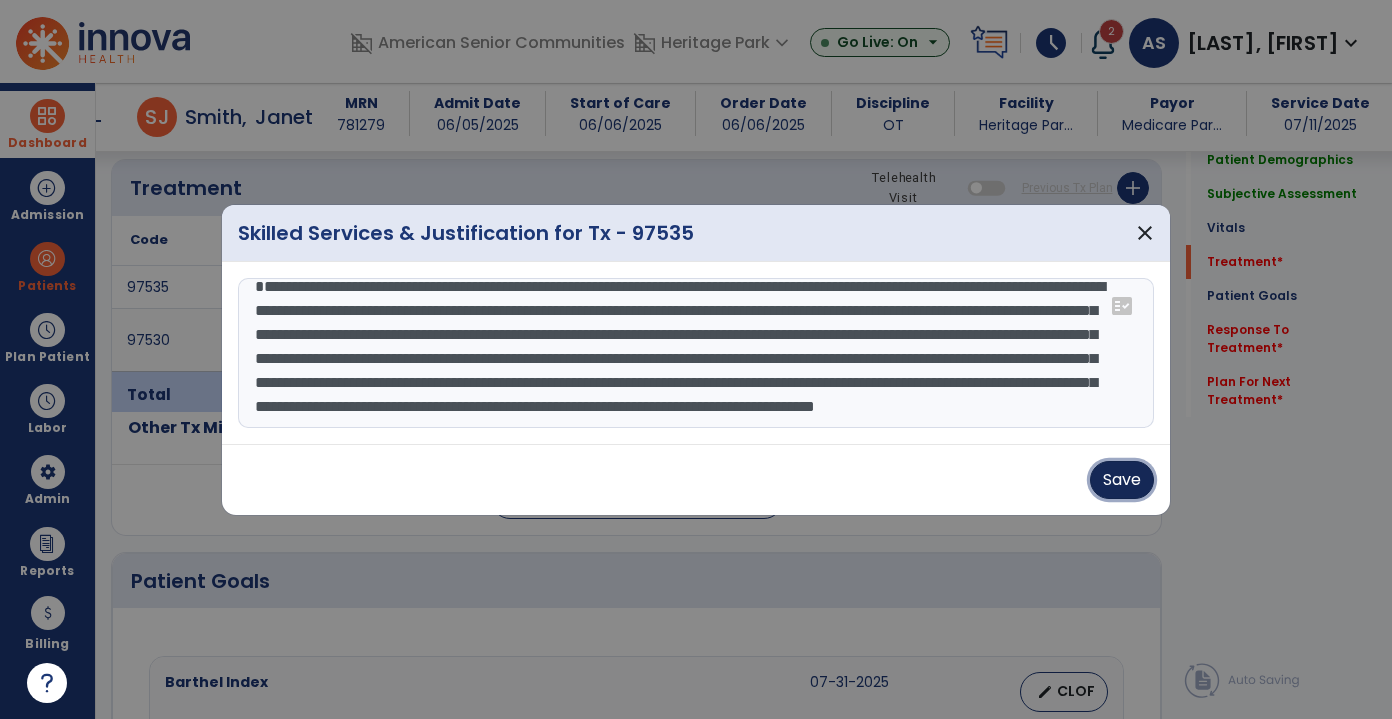 click on "Save" at bounding box center [1122, 480] 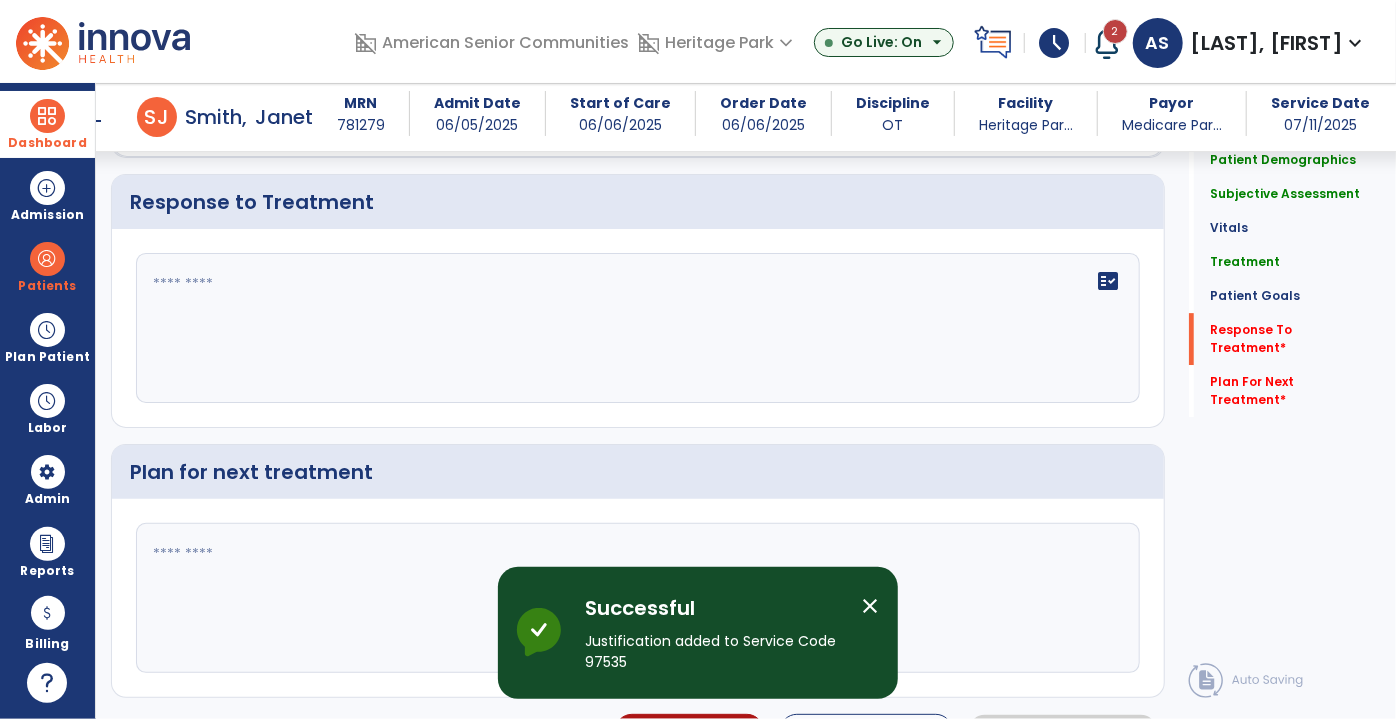 scroll, scrollTop: 3022, scrollLeft: 0, axis: vertical 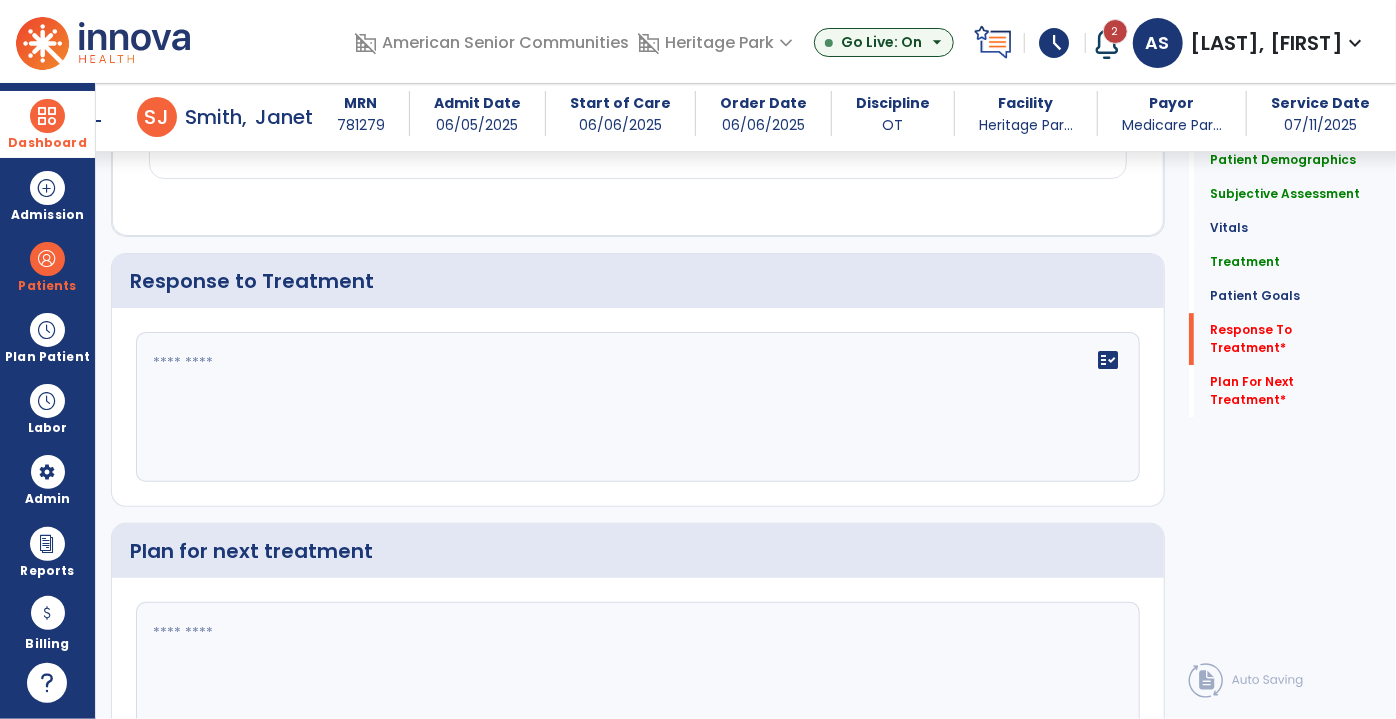 click 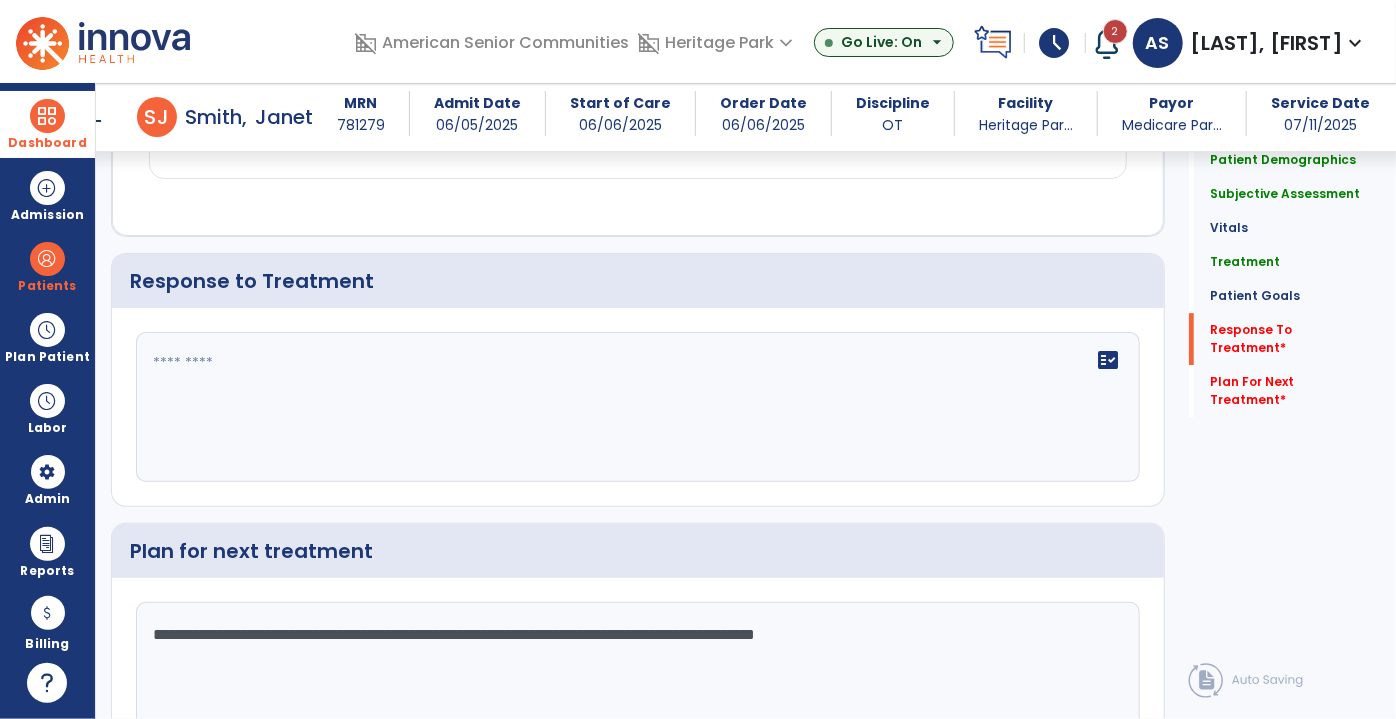 type on "**********" 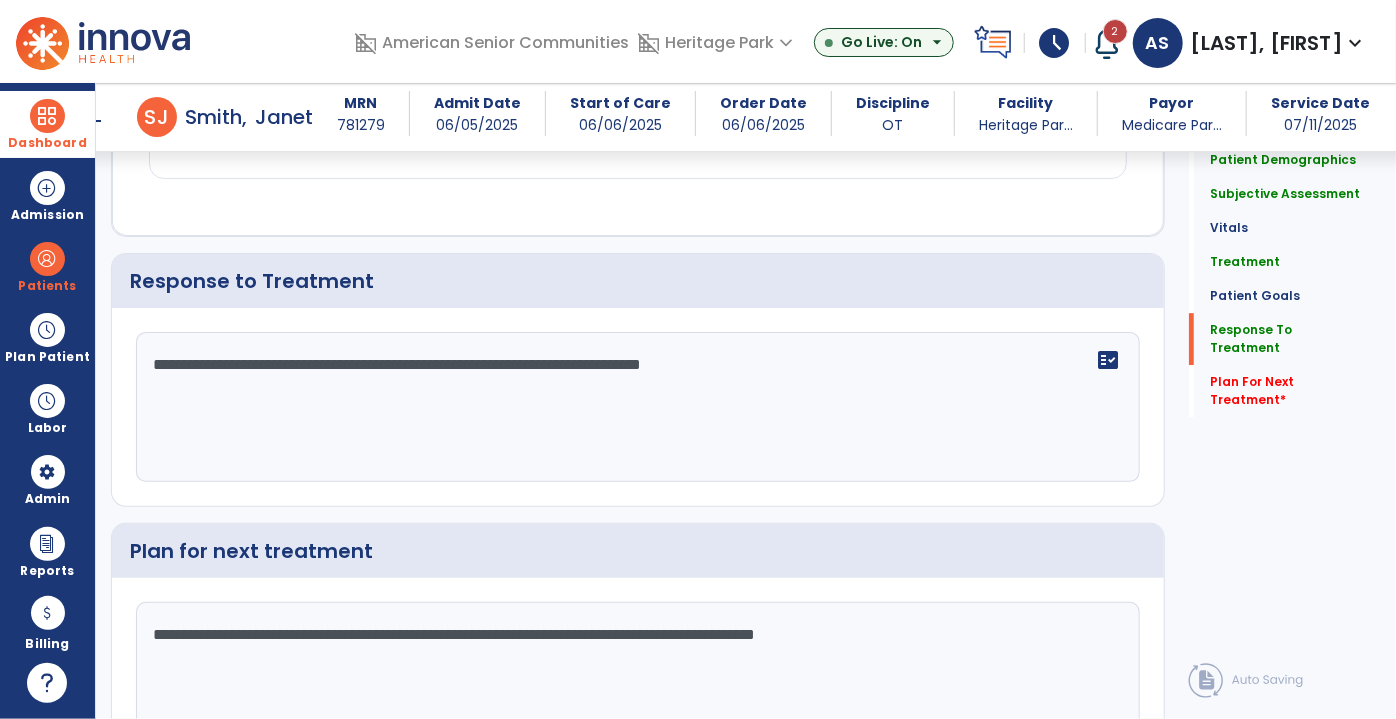 scroll, scrollTop: 3022, scrollLeft: 0, axis: vertical 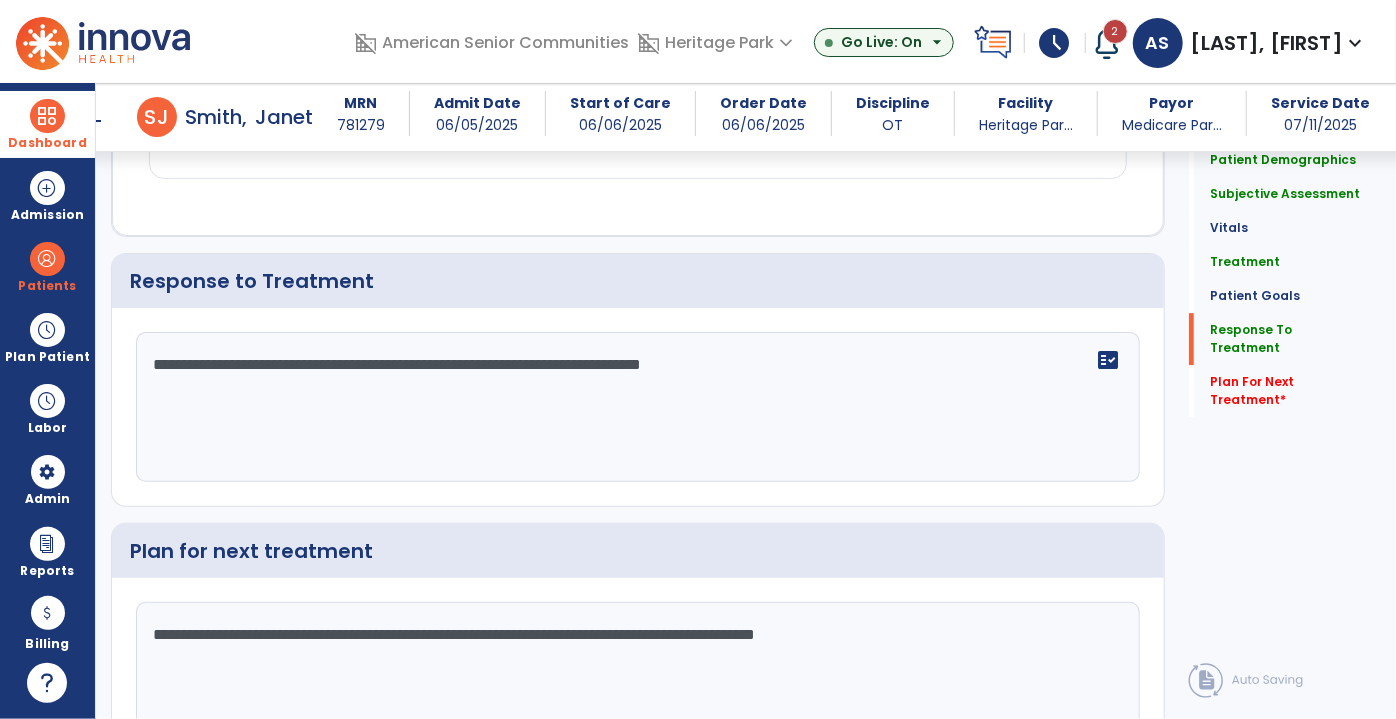 type on "**********" 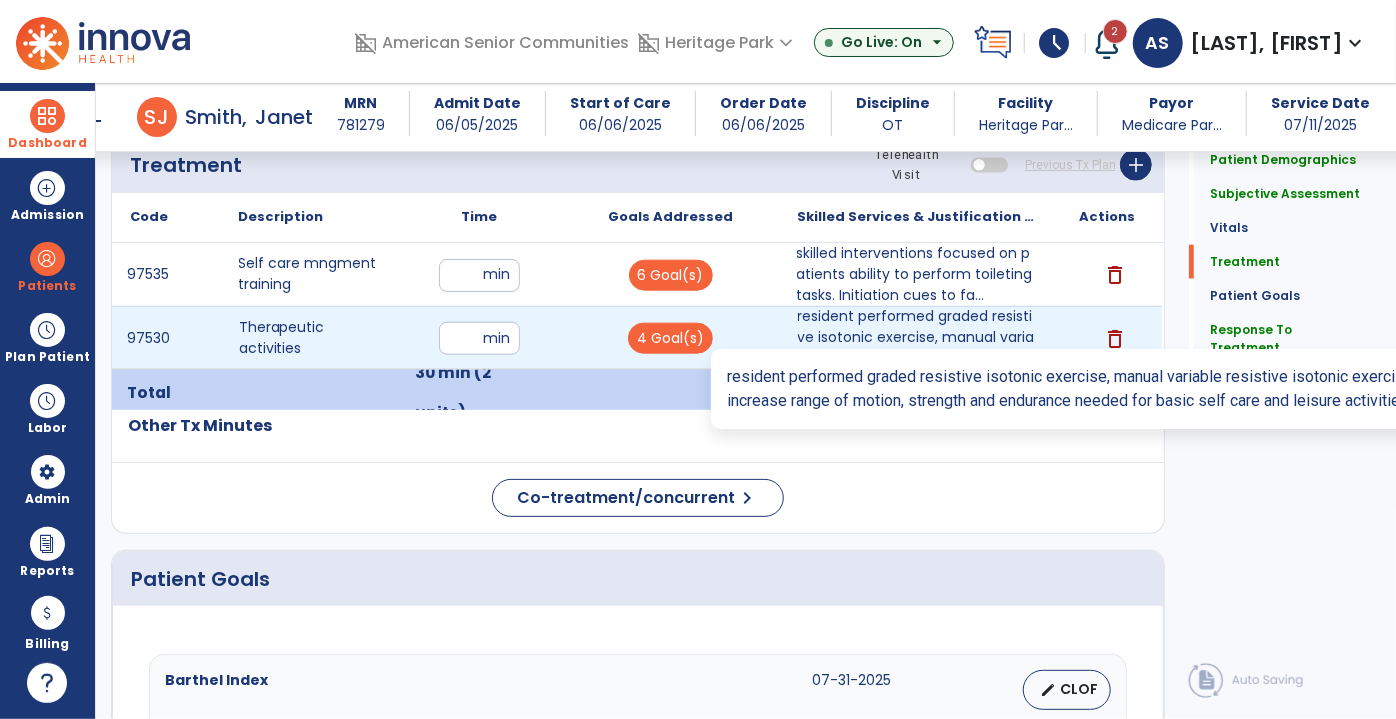 type on "**********" 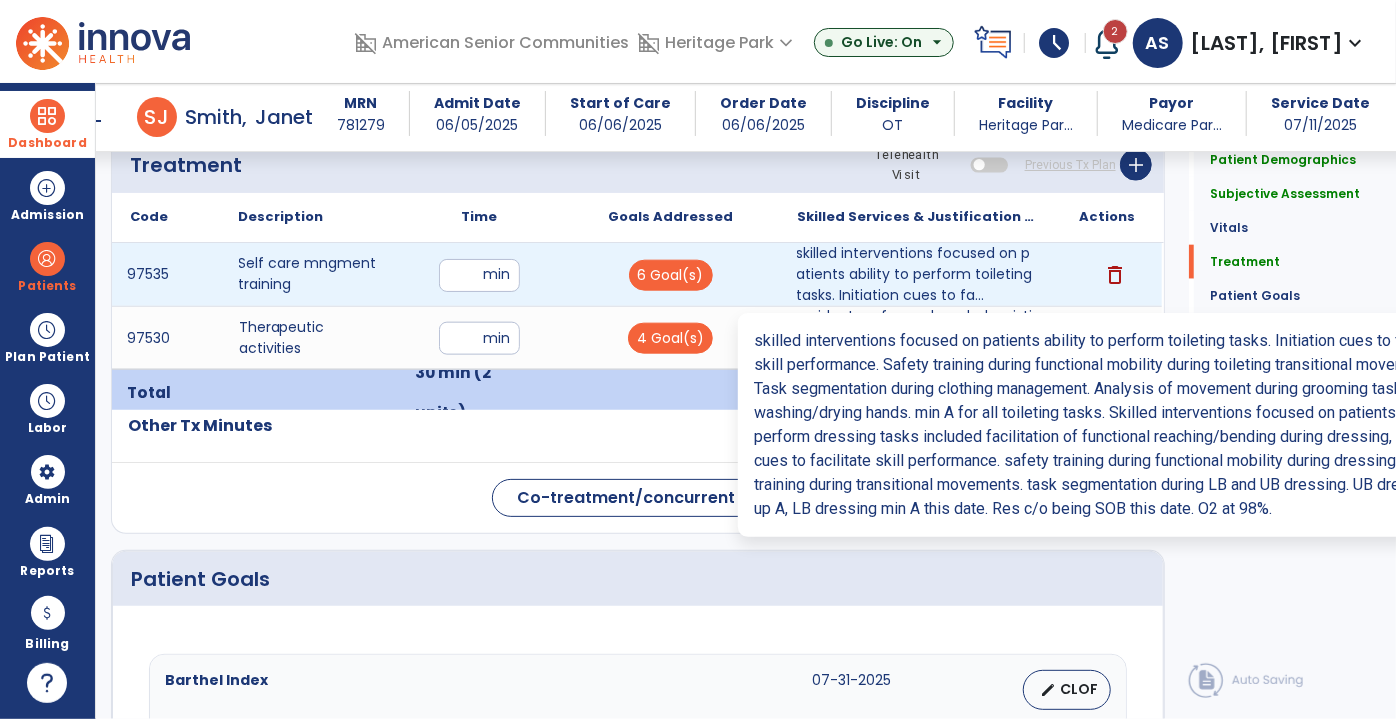 click on "skilled interventions focused on patients ability to perform toileting tasks. Initiation cues to fa..." at bounding box center [916, 274] 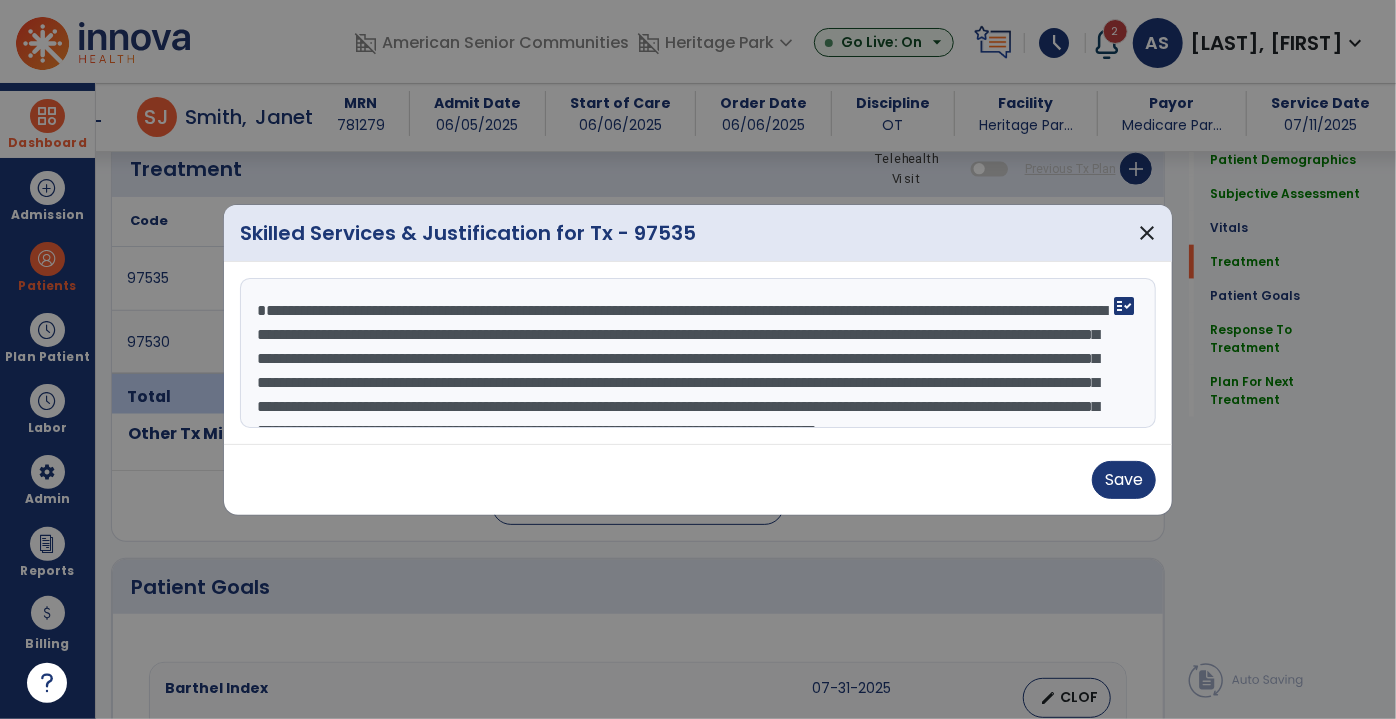 scroll, scrollTop: 1113, scrollLeft: 0, axis: vertical 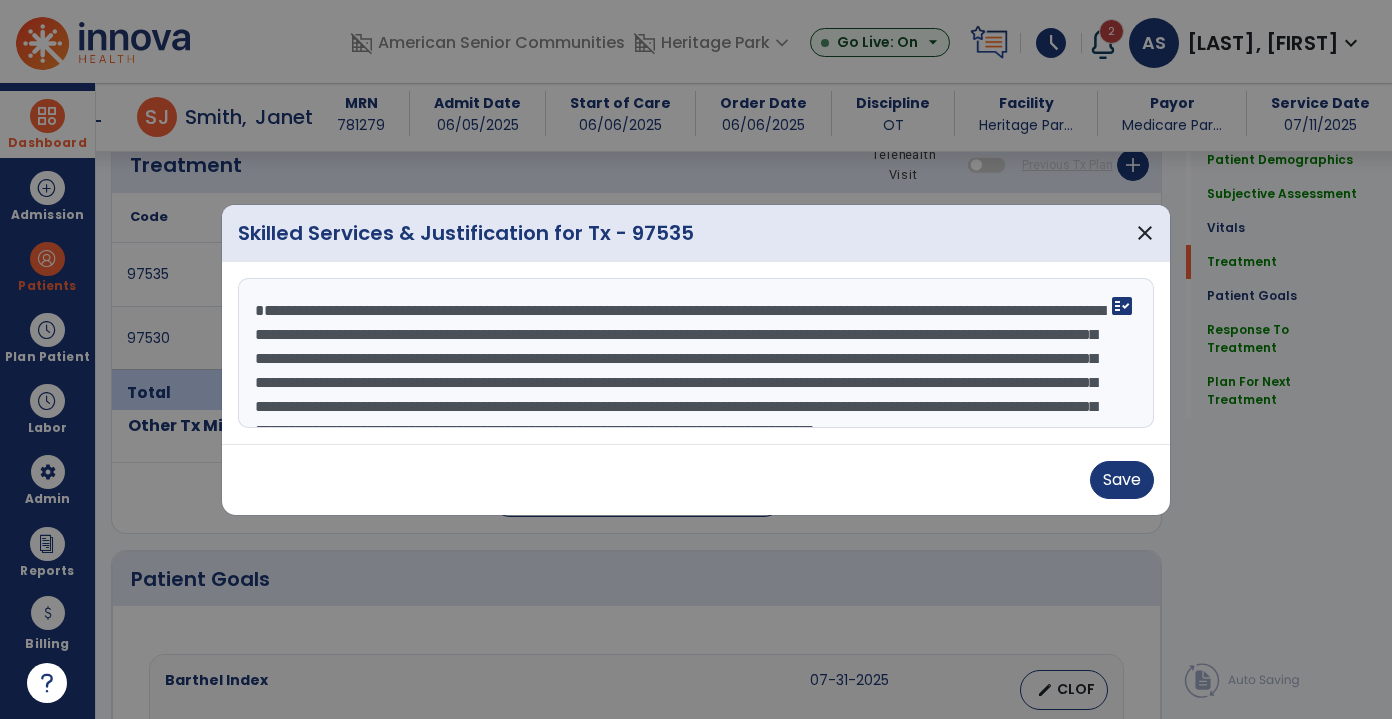 click on "**********" at bounding box center [696, 353] 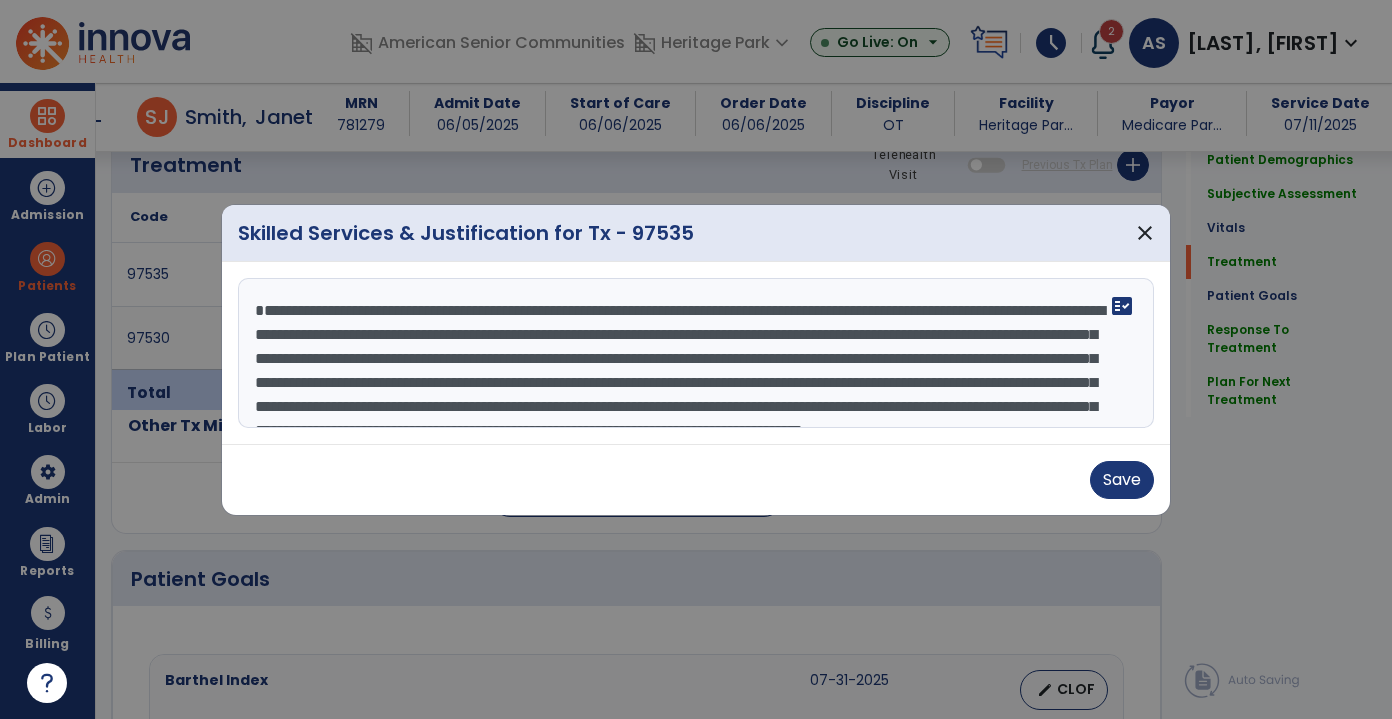 click on "**********" at bounding box center (696, 353) 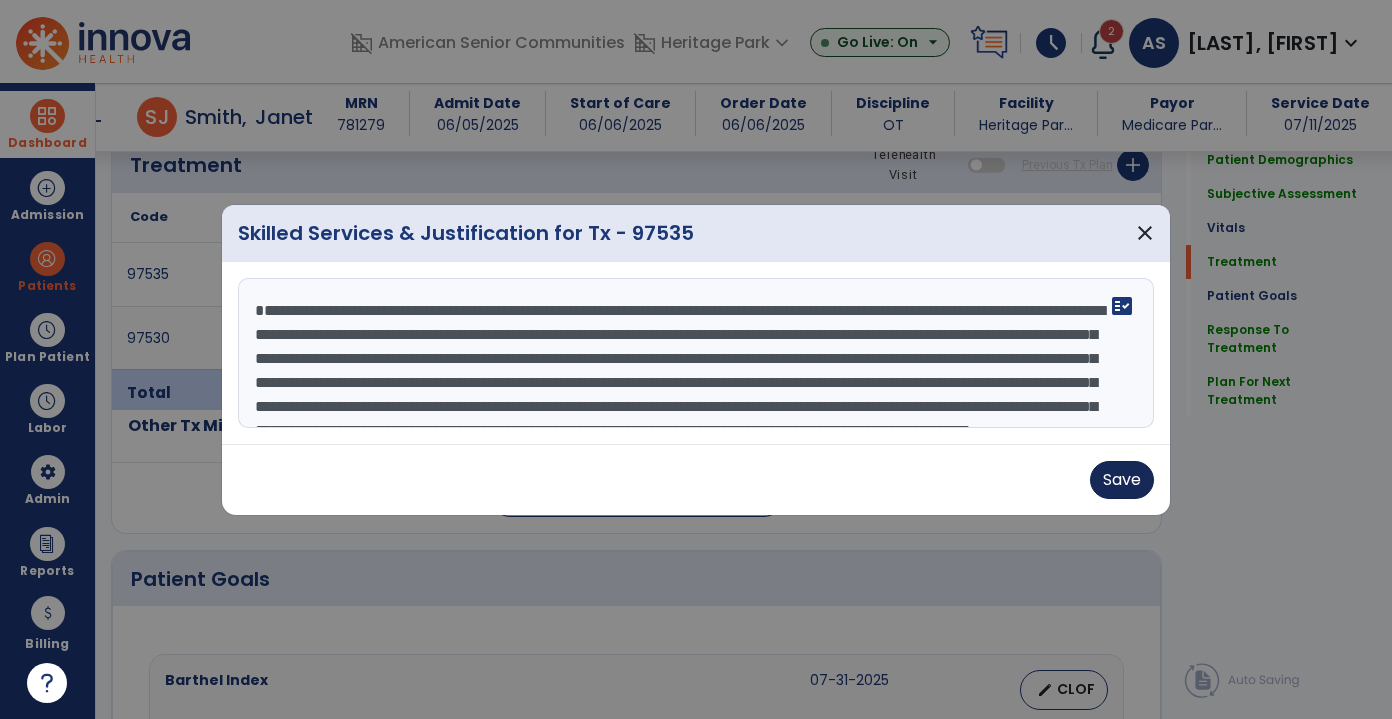 type on "**********" 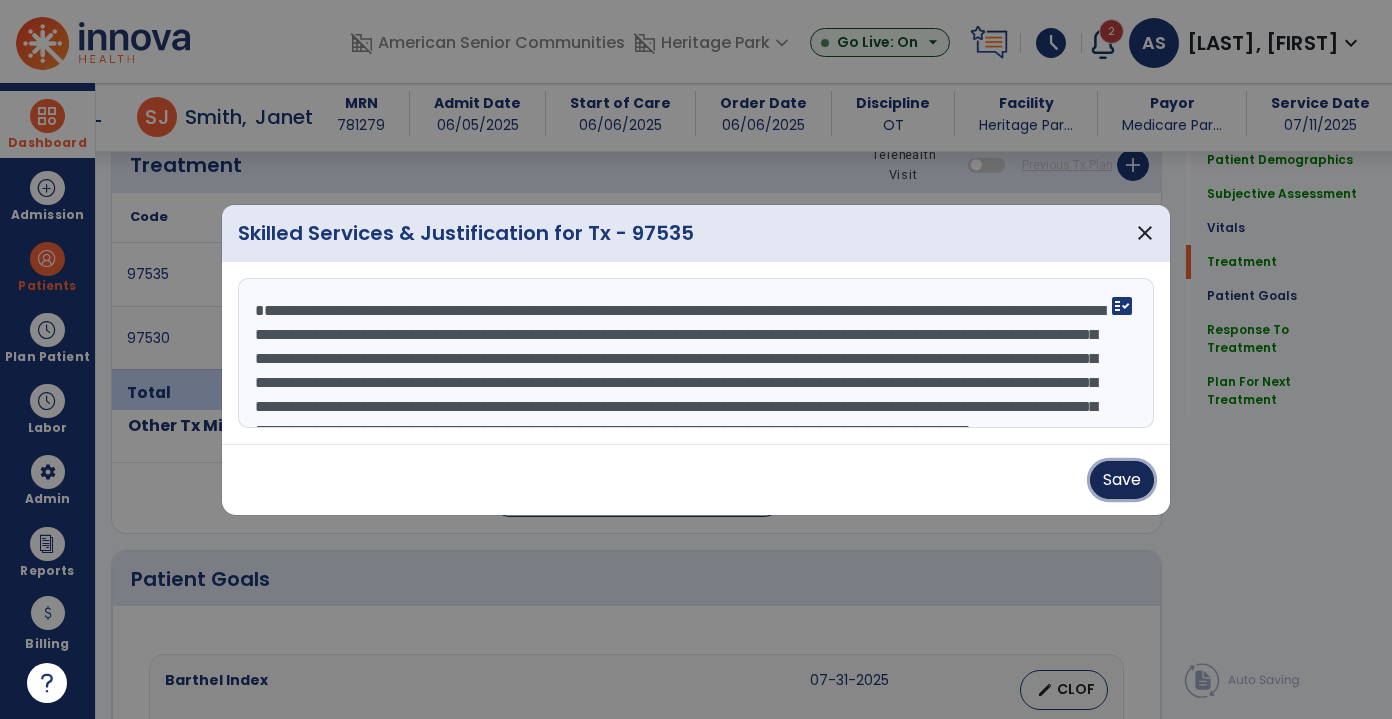 click on "Save" at bounding box center [1122, 480] 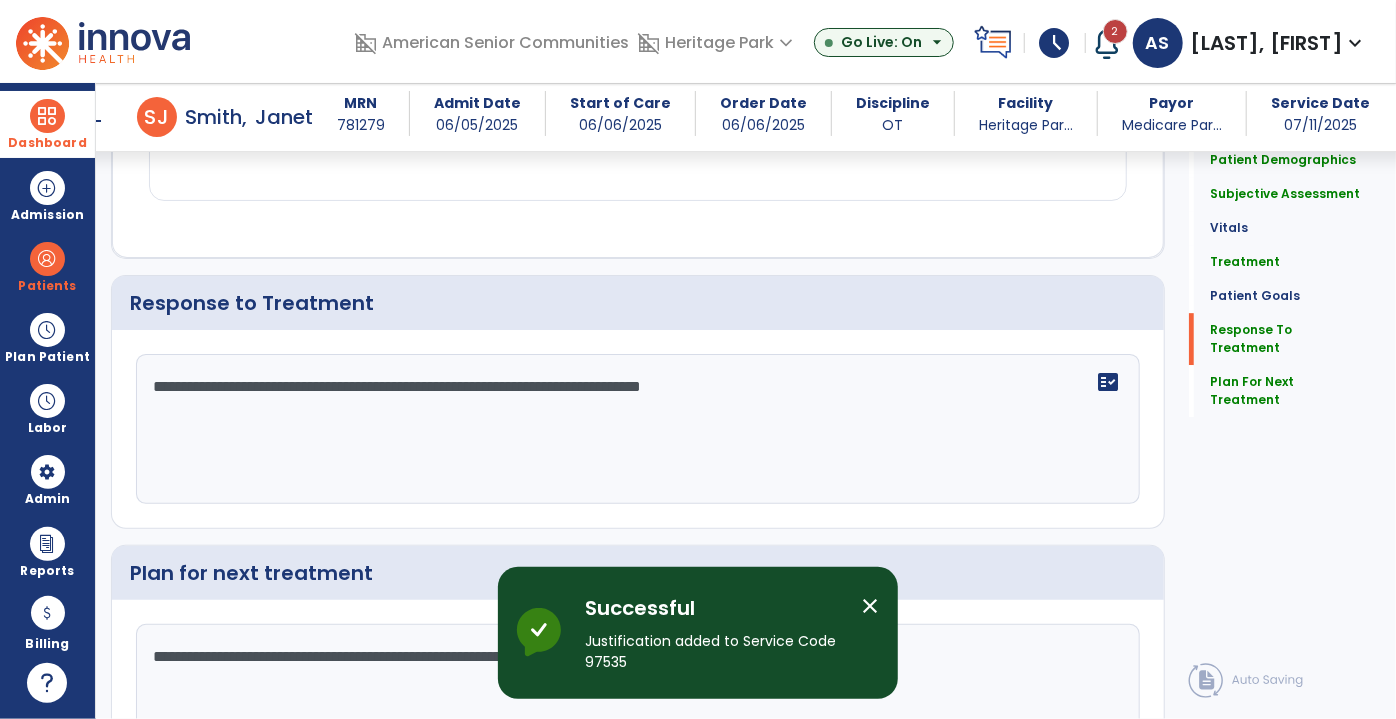 scroll, scrollTop: 3113, scrollLeft: 0, axis: vertical 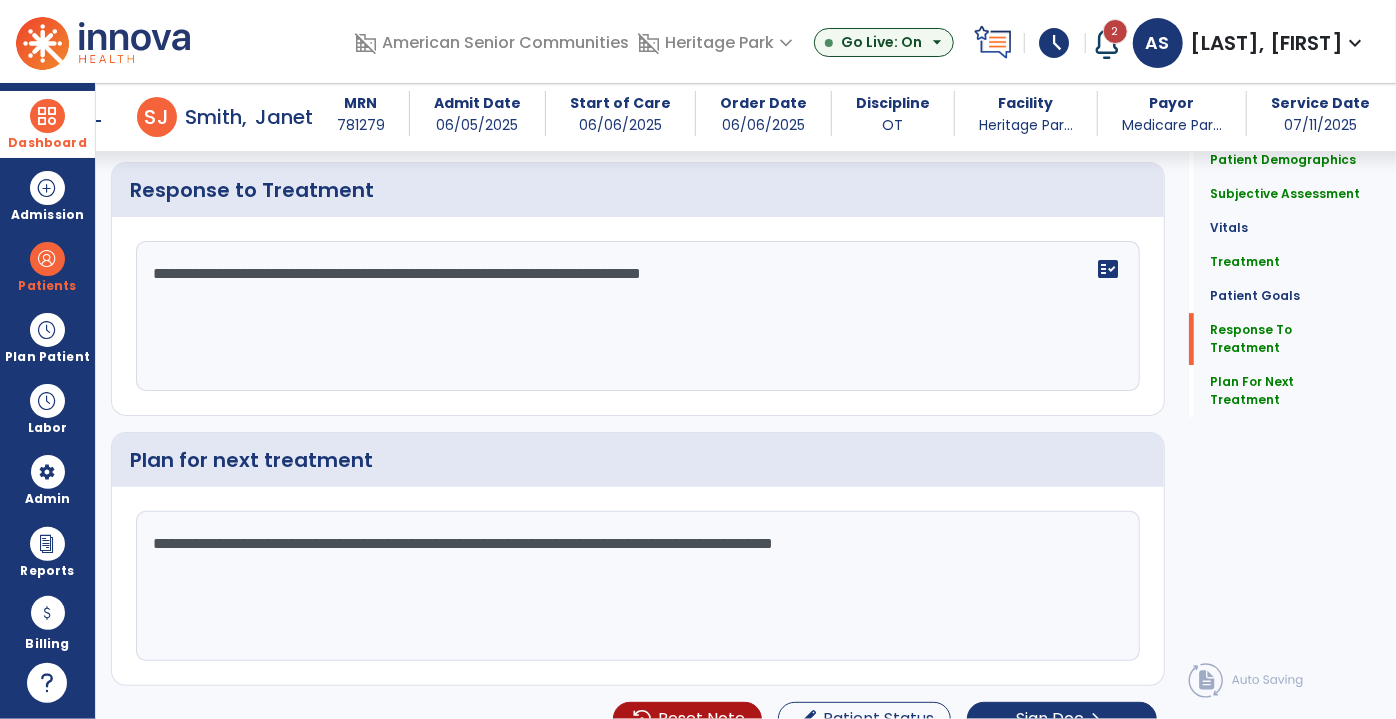 click on "**********" 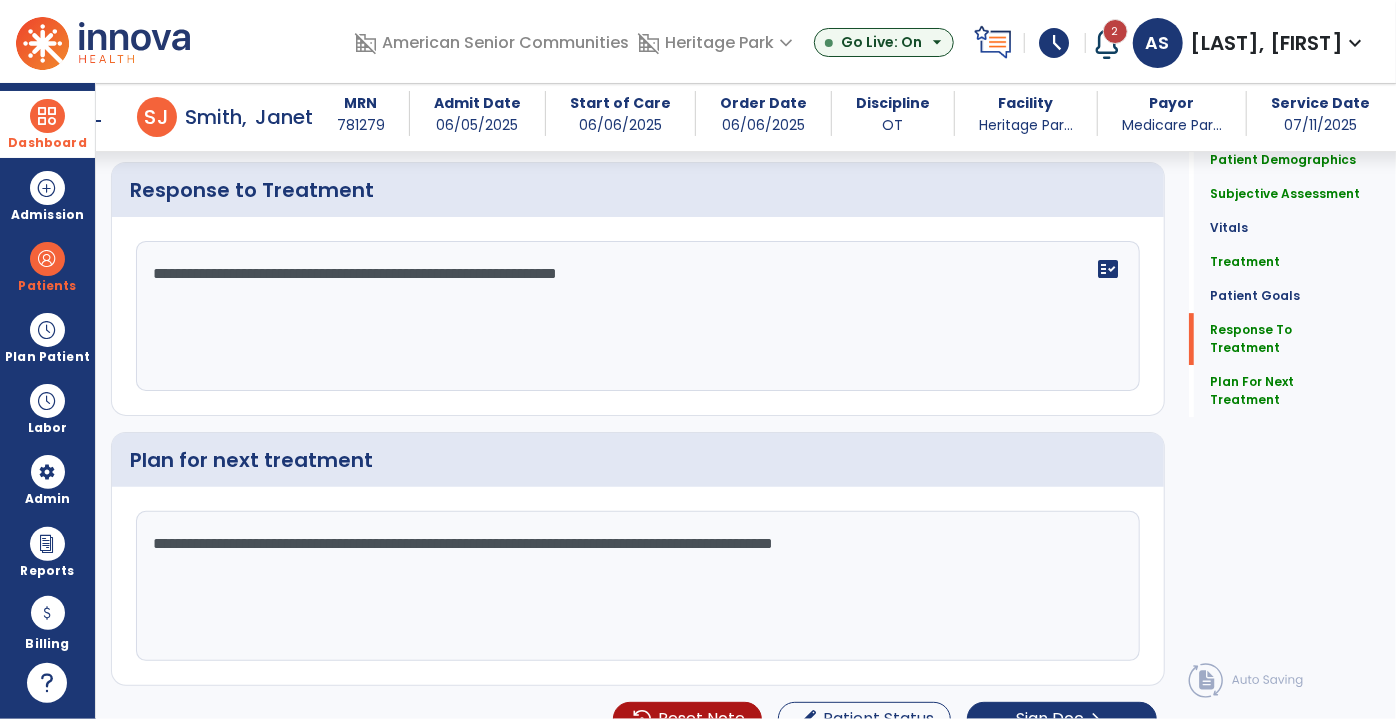 click on "**********" 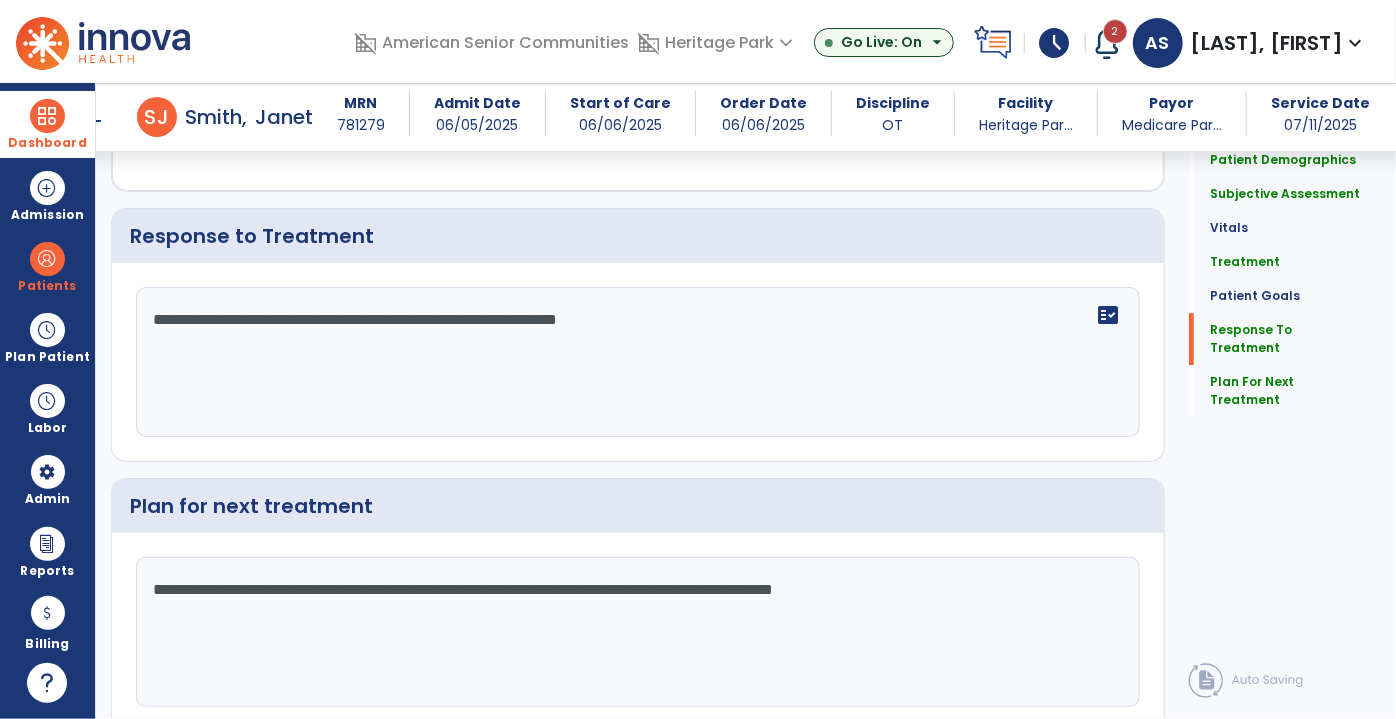 scroll, scrollTop: 3113, scrollLeft: 0, axis: vertical 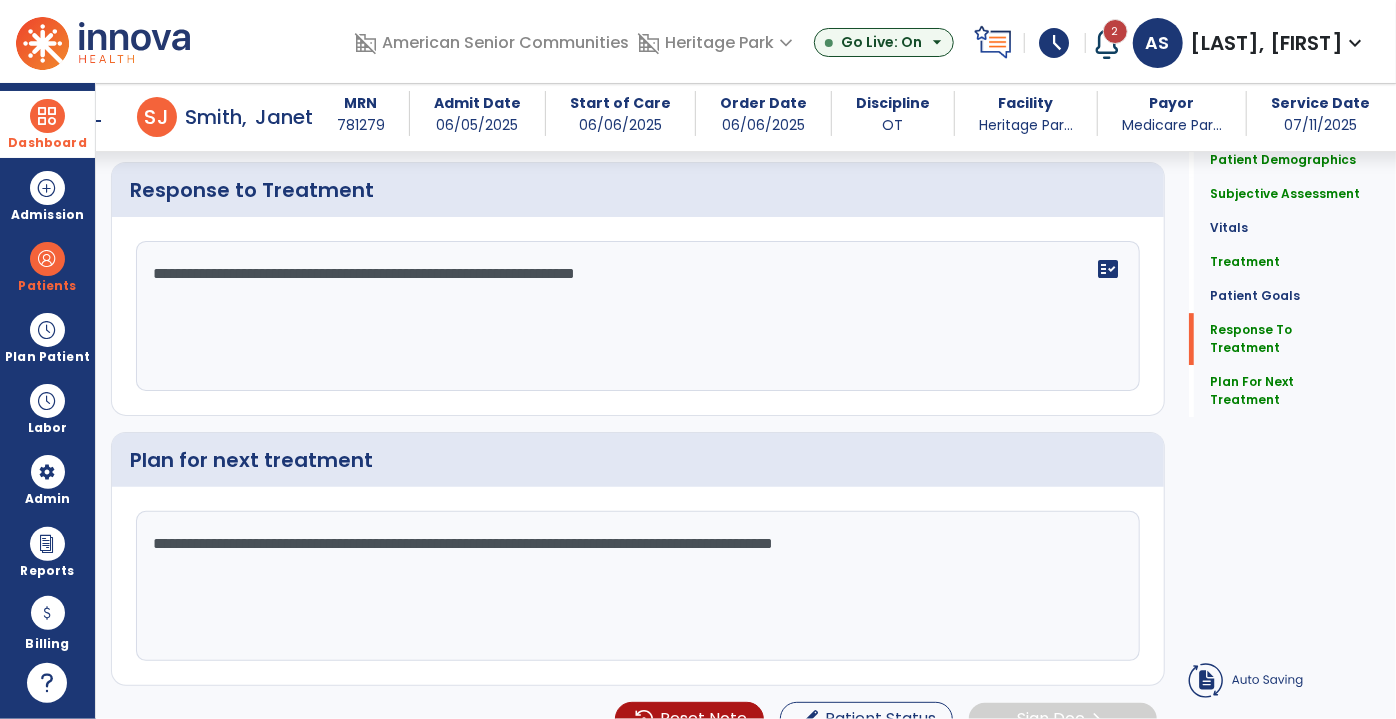 type on "**********" 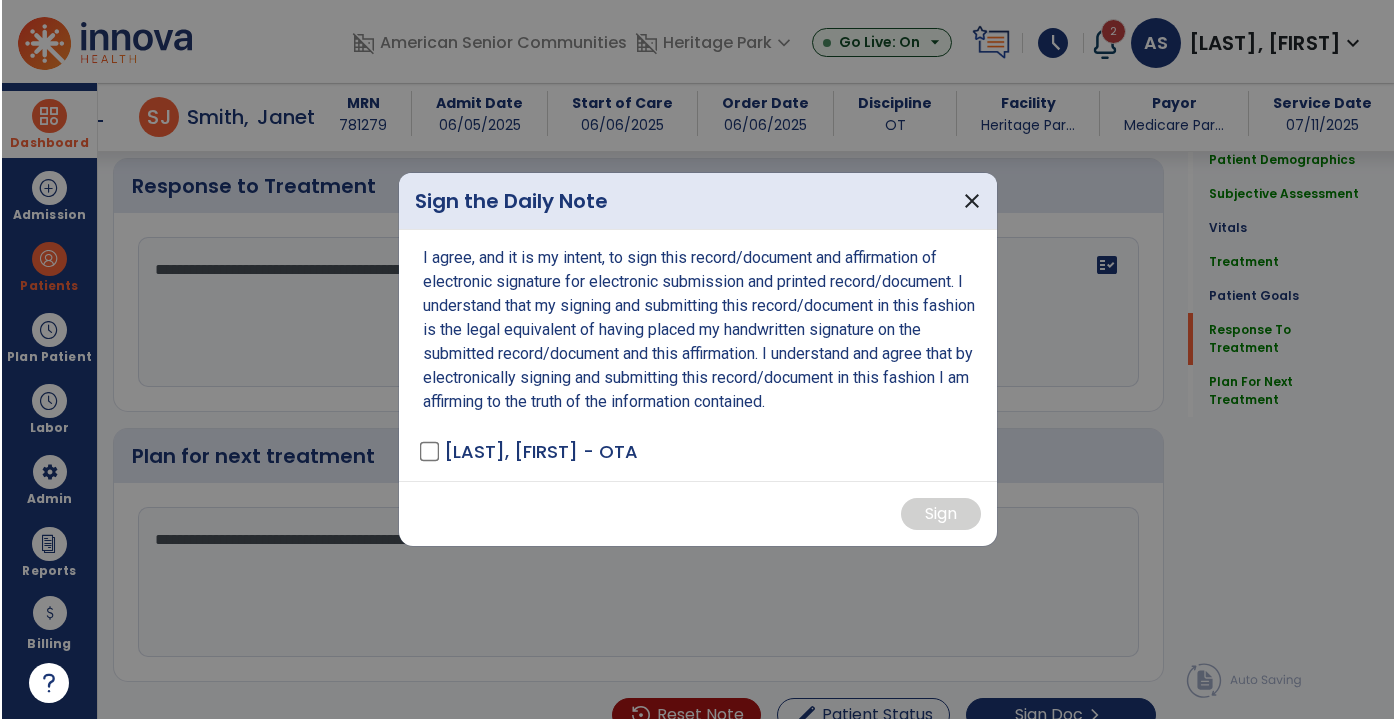 scroll, scrollTop: 3113, scrollLeft: 0, axis: vertical 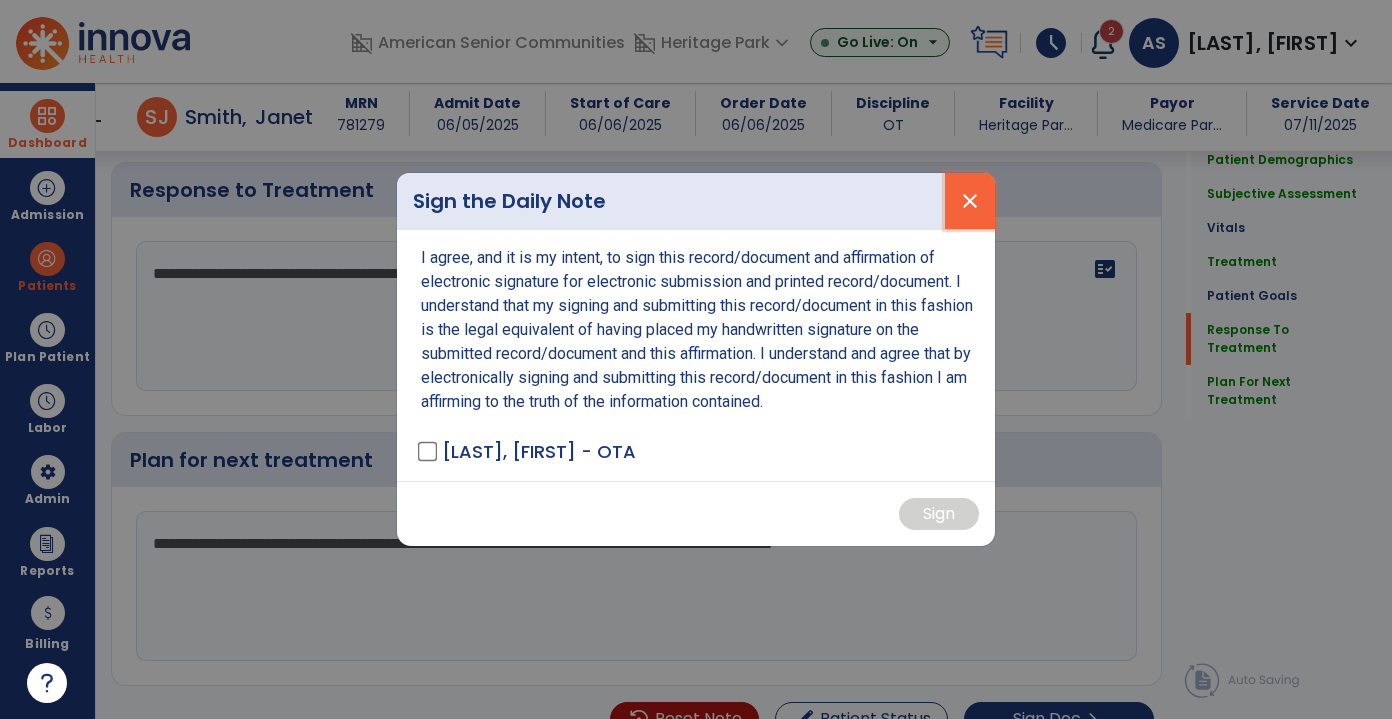 click on "close" at bounding box center (970, 201) 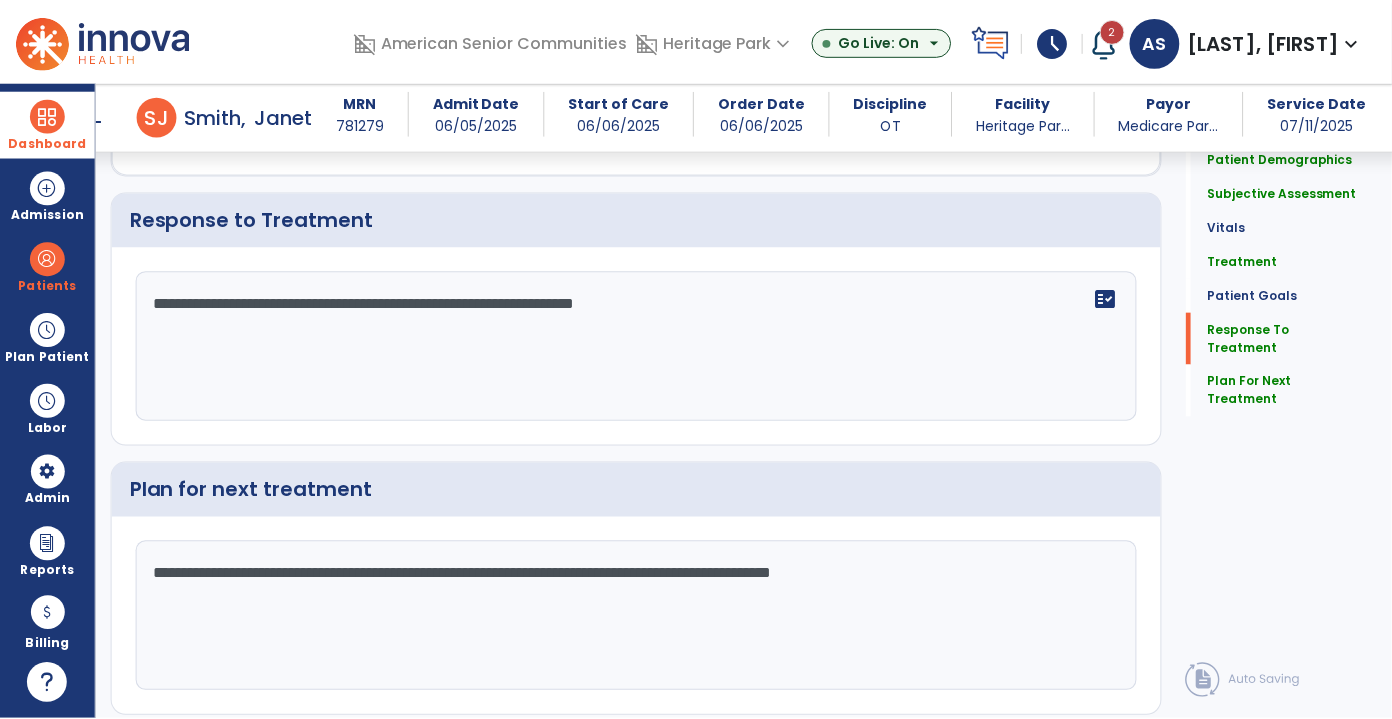 scroll, scrollTop: 3113, scrollLeft: 0, axis: vertical 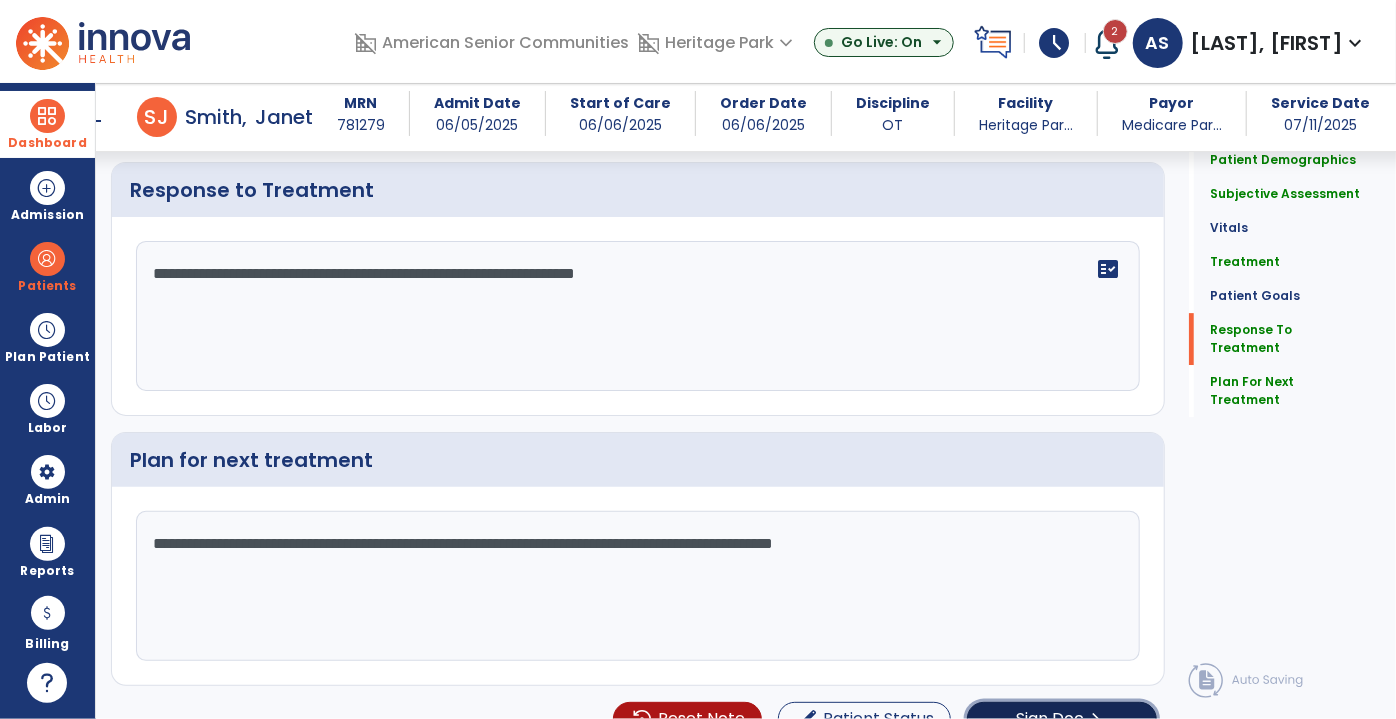 click on "Sign Doc" 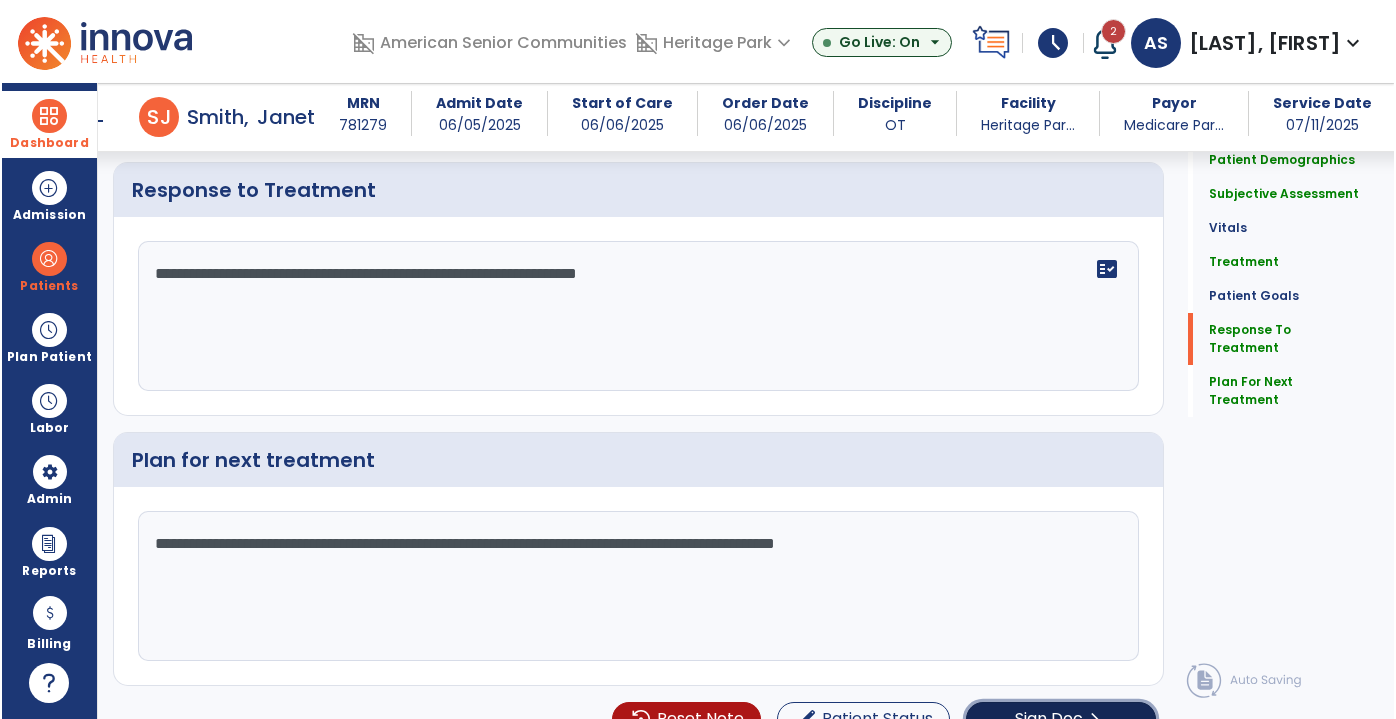 scroll, scrollTop: 3113, scrollLeft: 0, axis: vertical 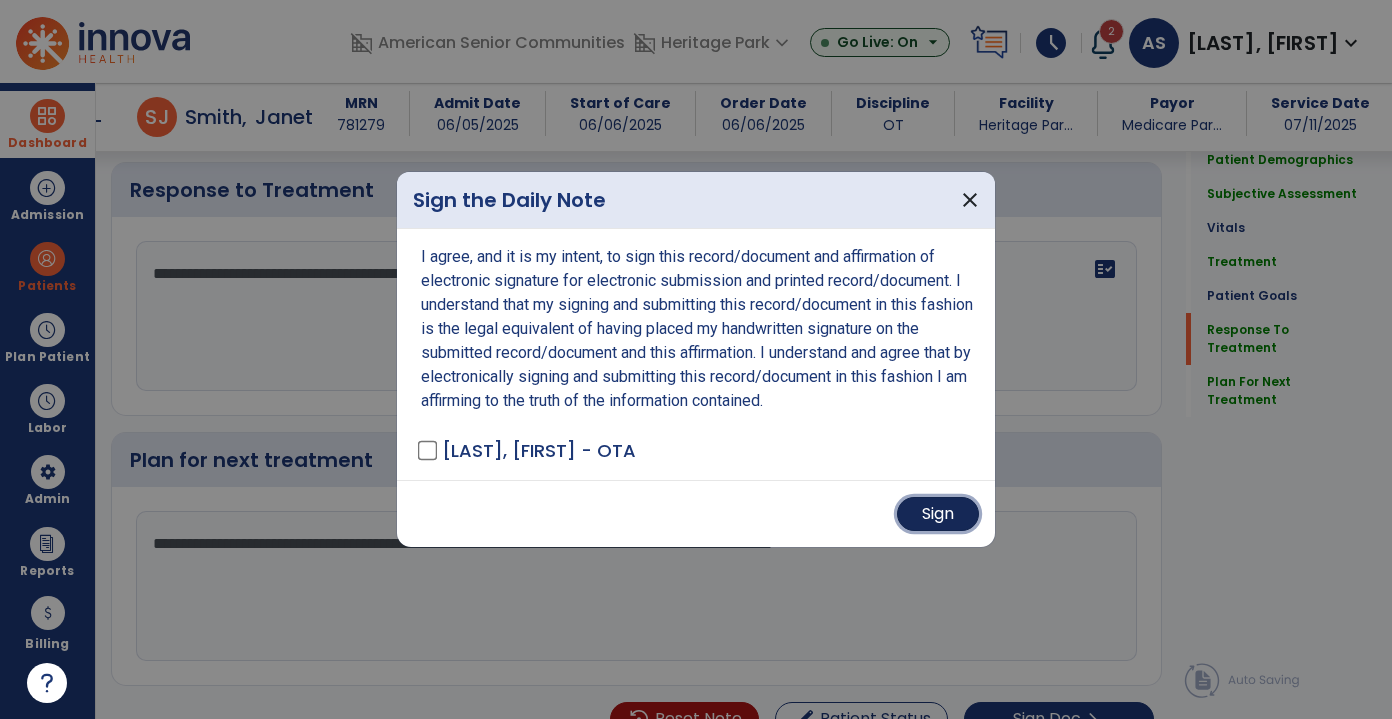 click on "Sign" at bounding box center [938, 514] 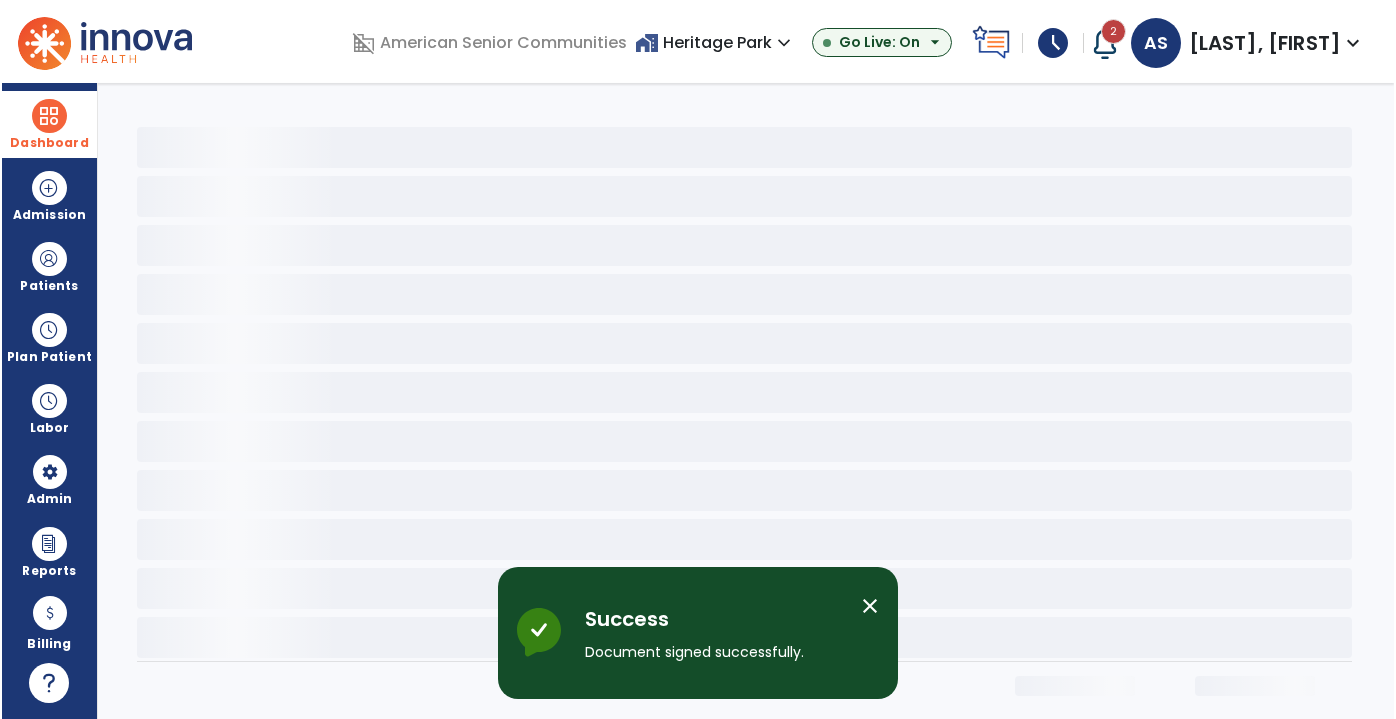 scroll, scrollTop: 0, scrollLeft: 0, axis: both 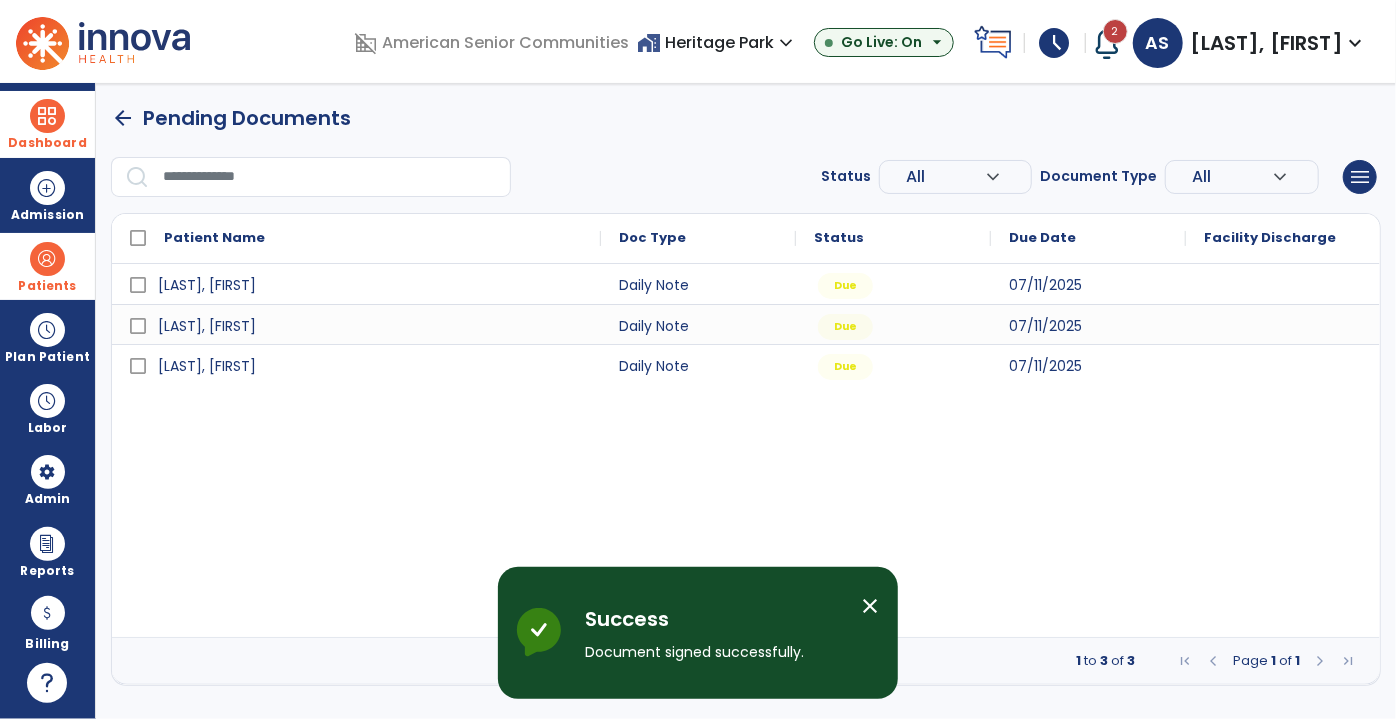 click at bounding box center [47, 259] 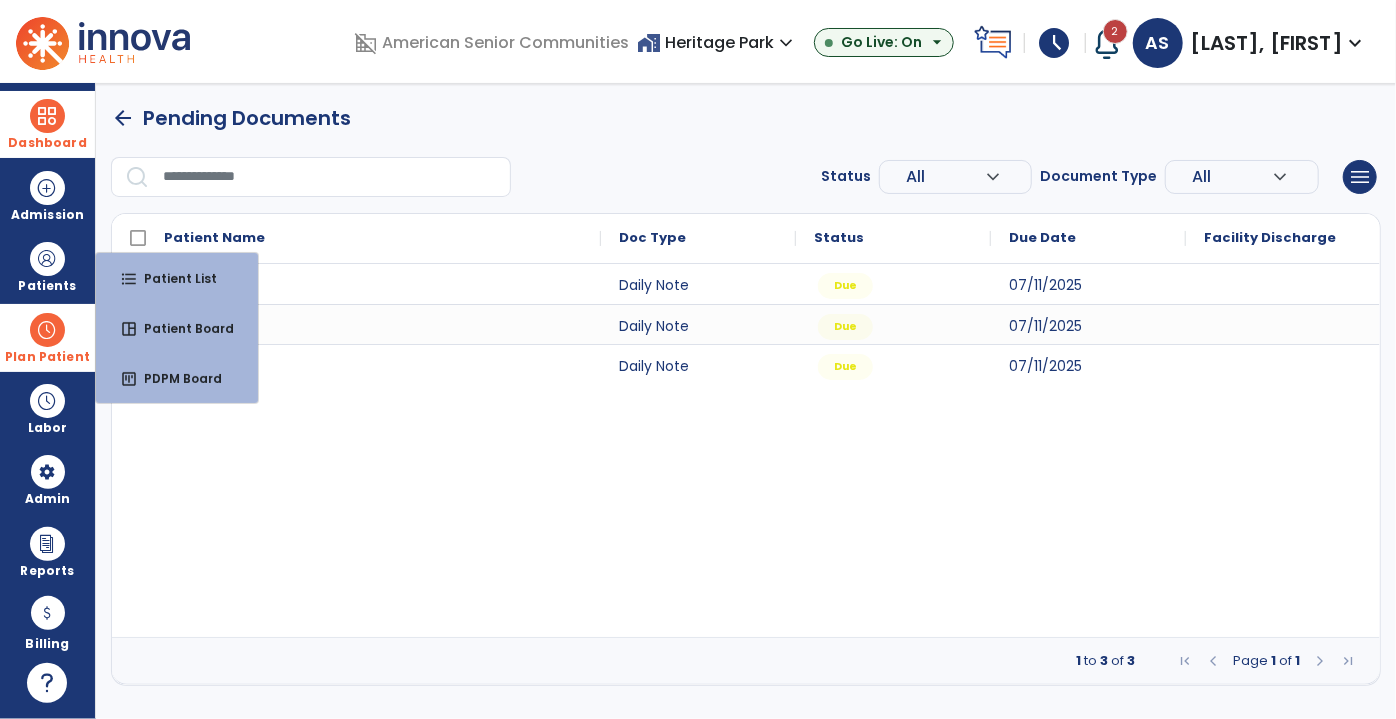 click on "Plan Patient" at bounding box center (47, 266) 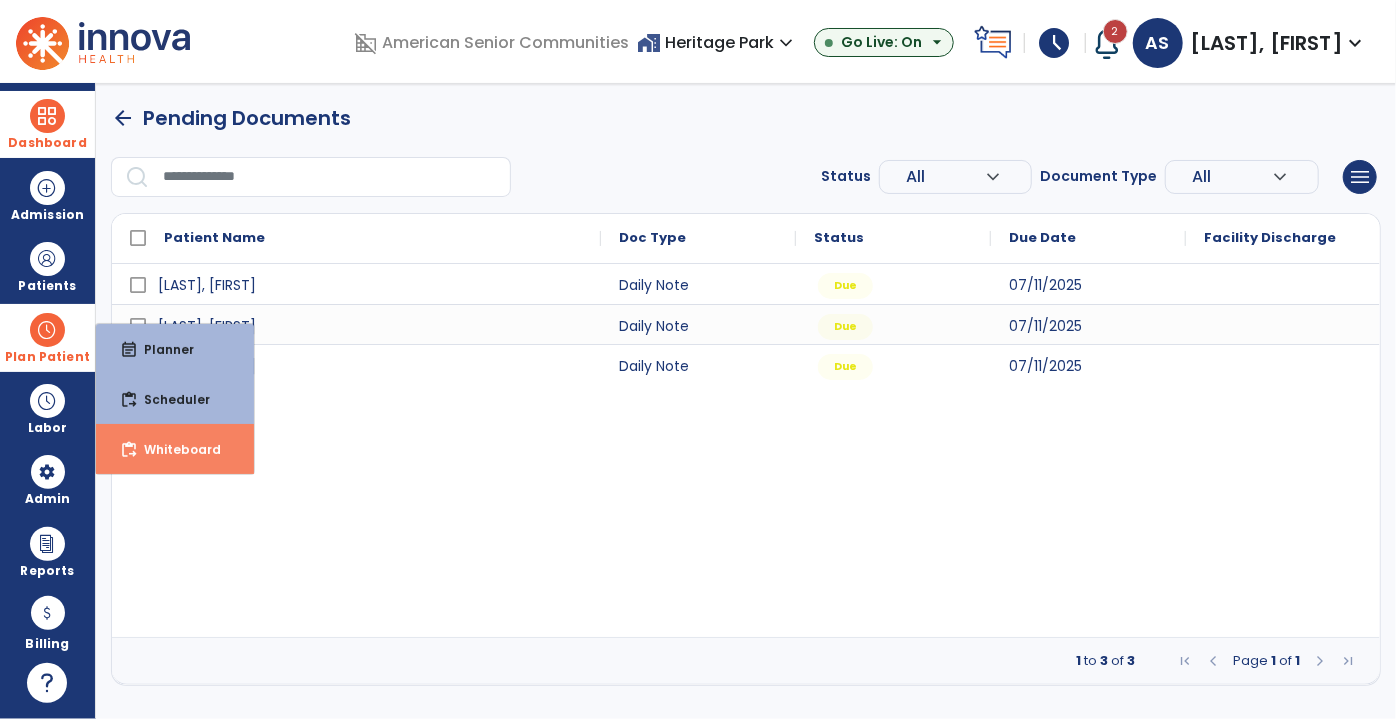click on "Whiteboard" at bounding box center (174, 449) 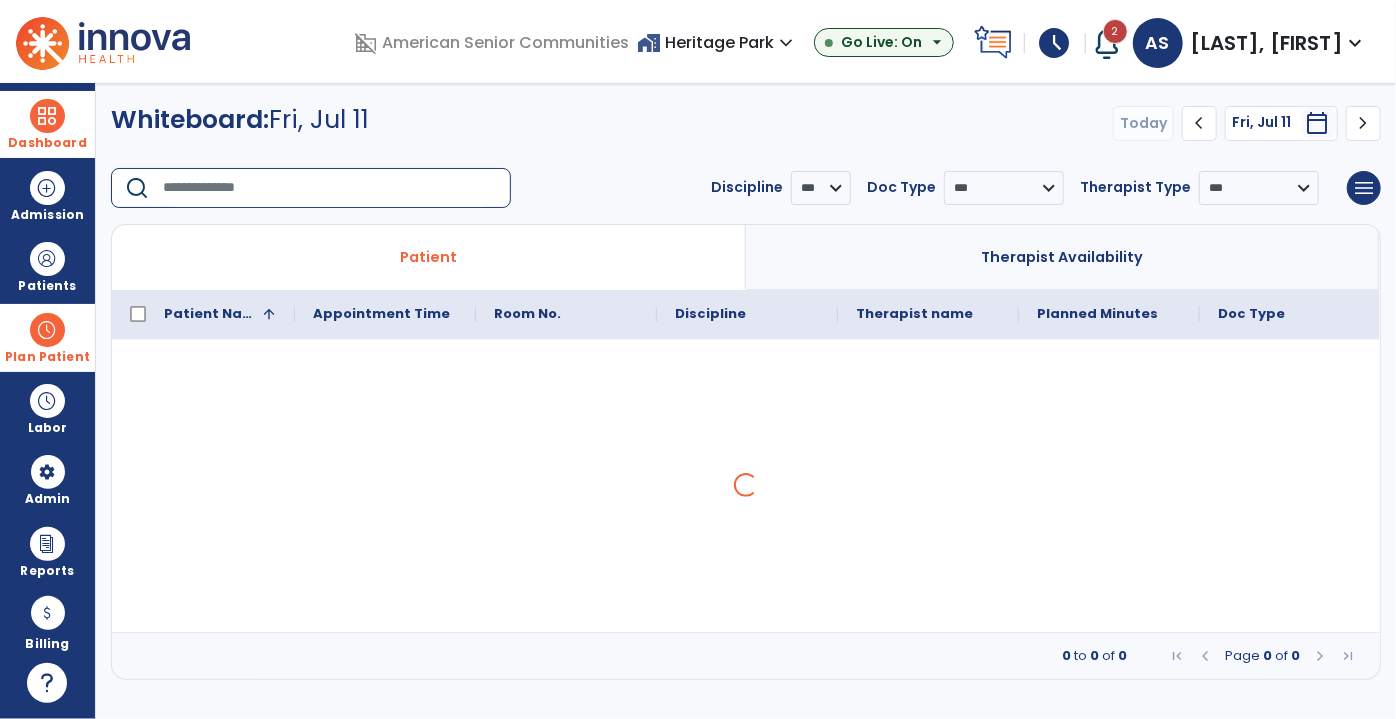 click 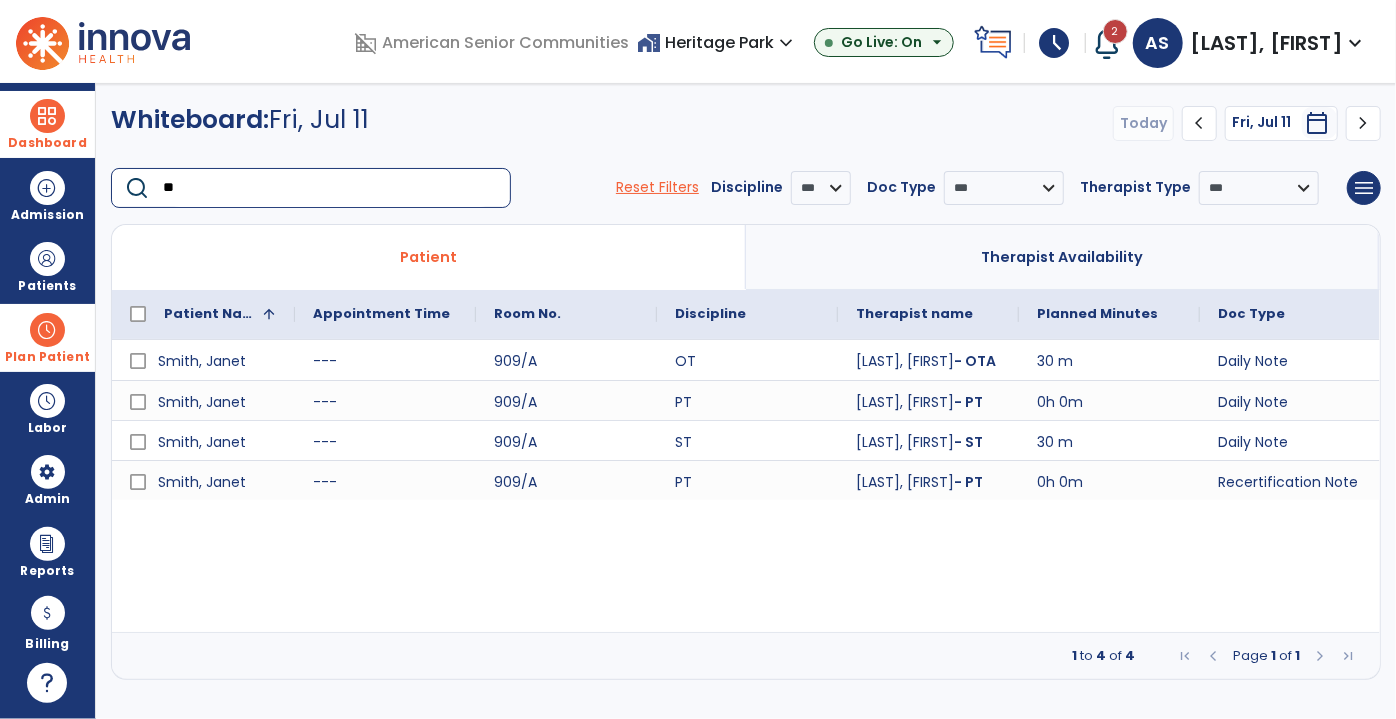 type on "*" 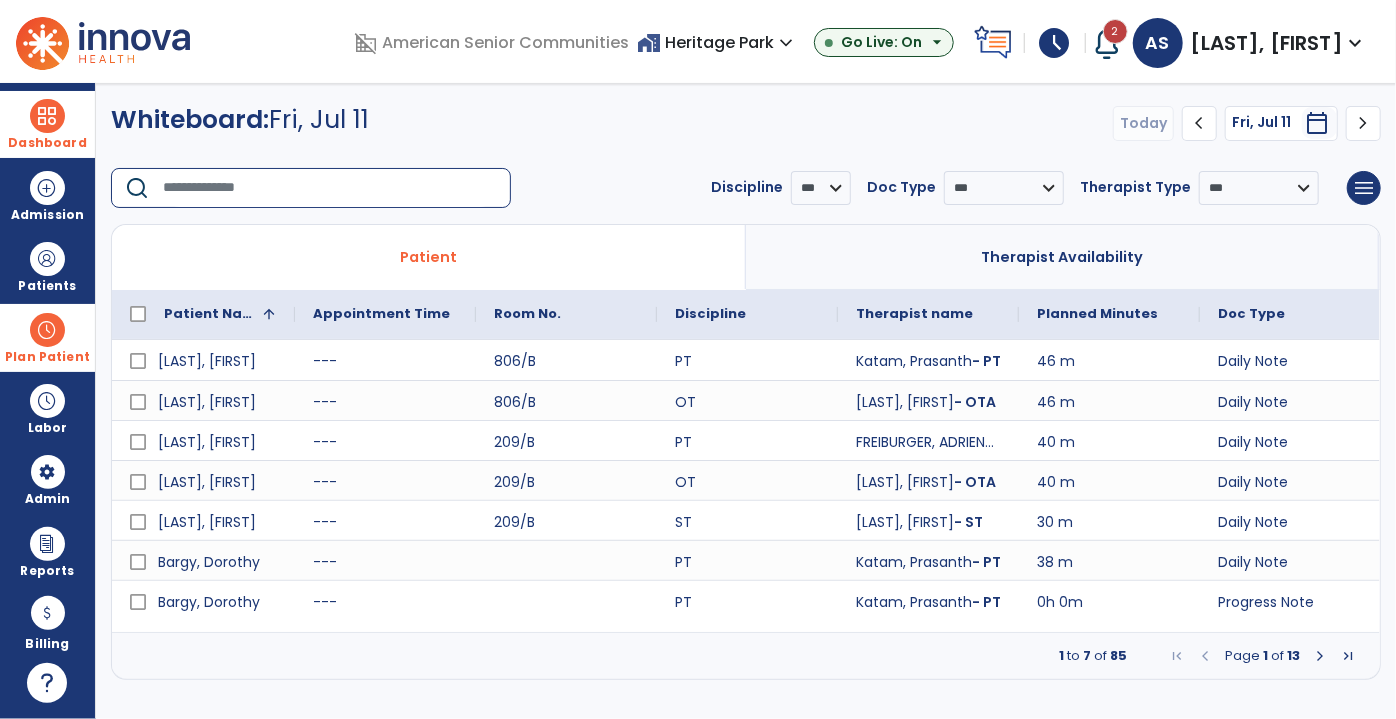 type on "*" 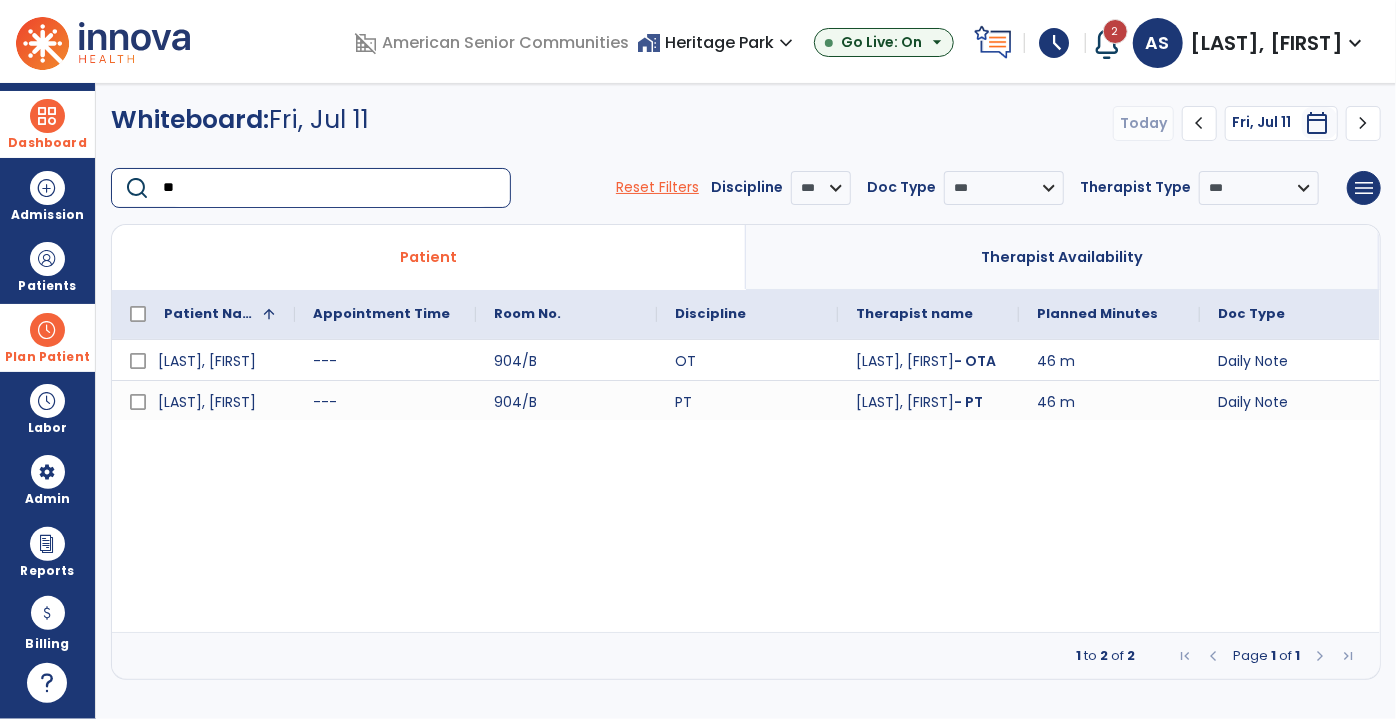 type on "*" 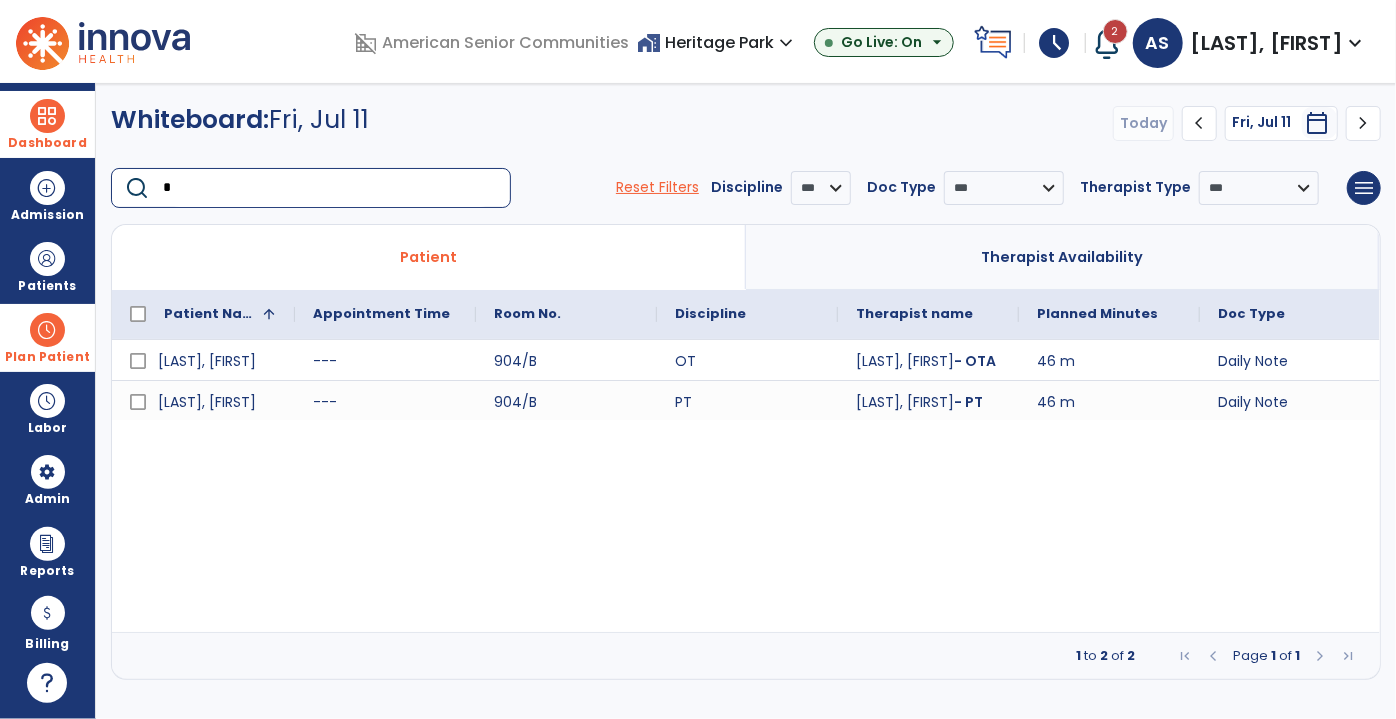 type 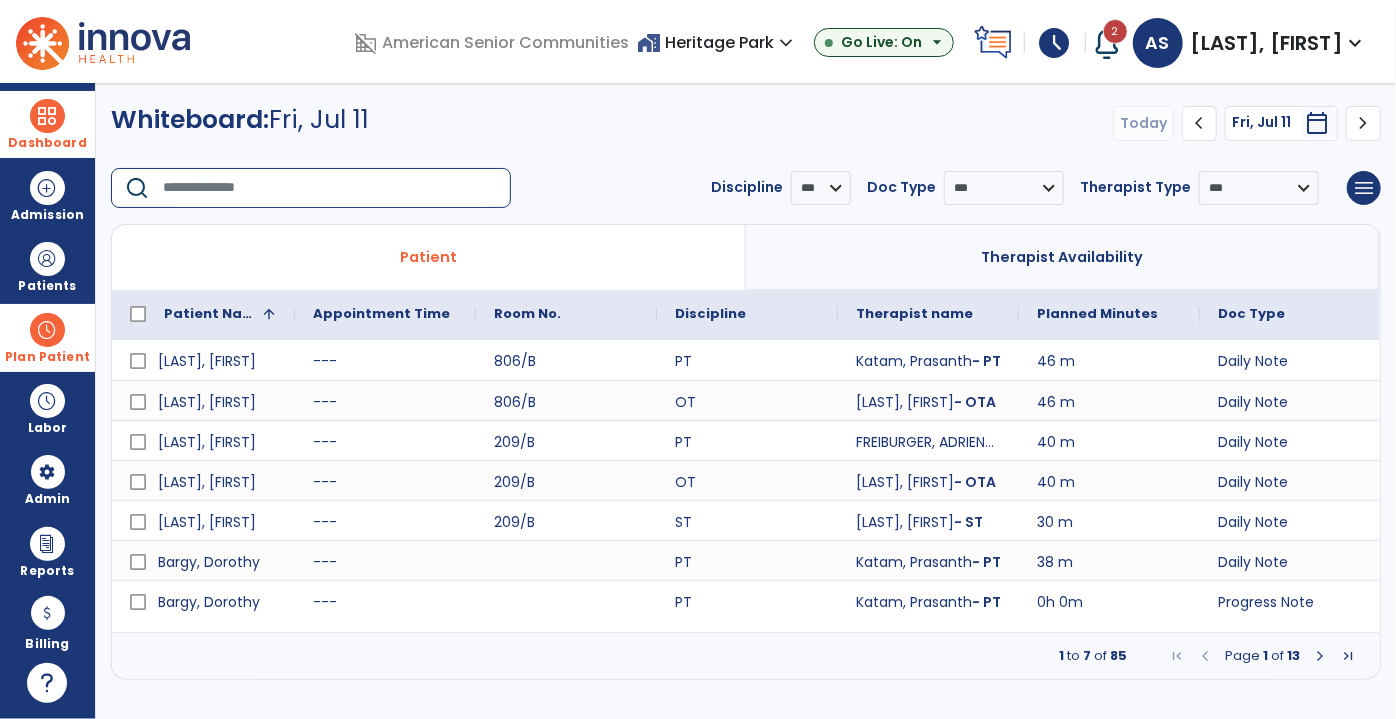 click on "Dashboard" at bounding box center (47, 143) 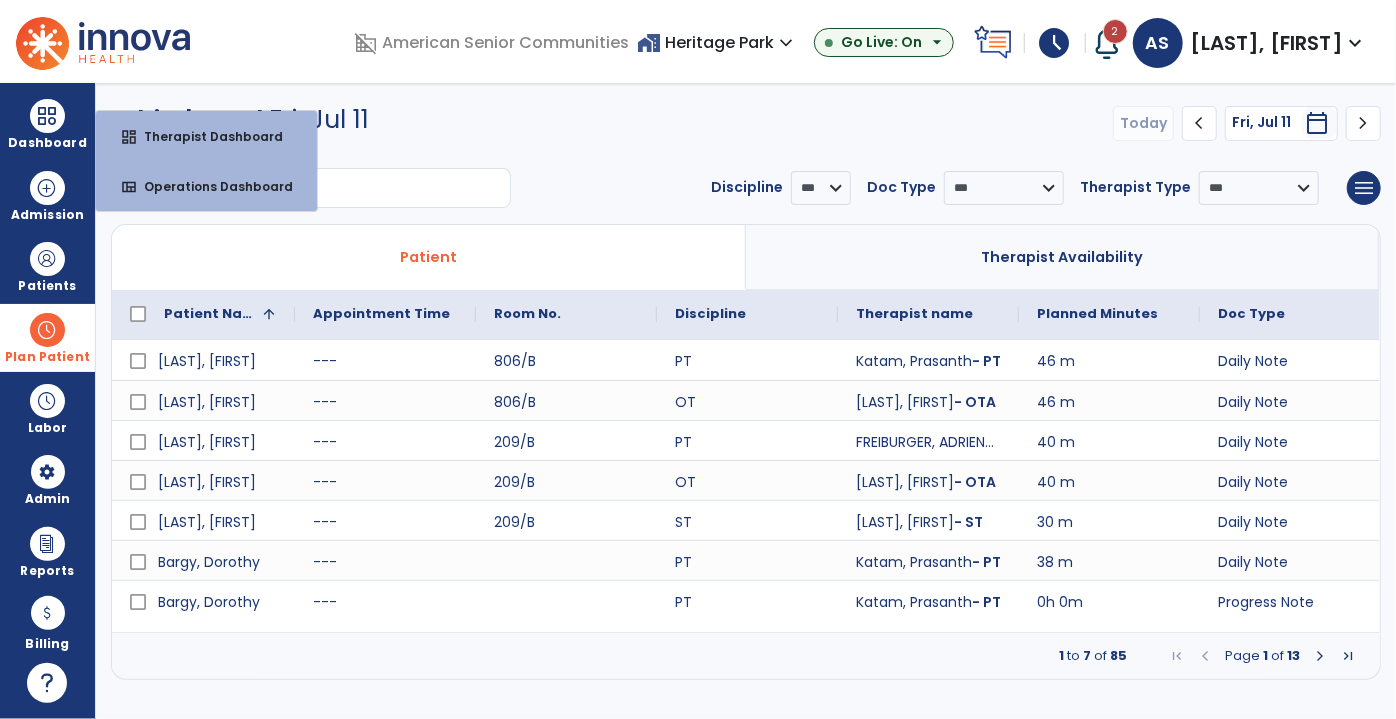 click on "Plan Patient" at bounding box center (47, 357) 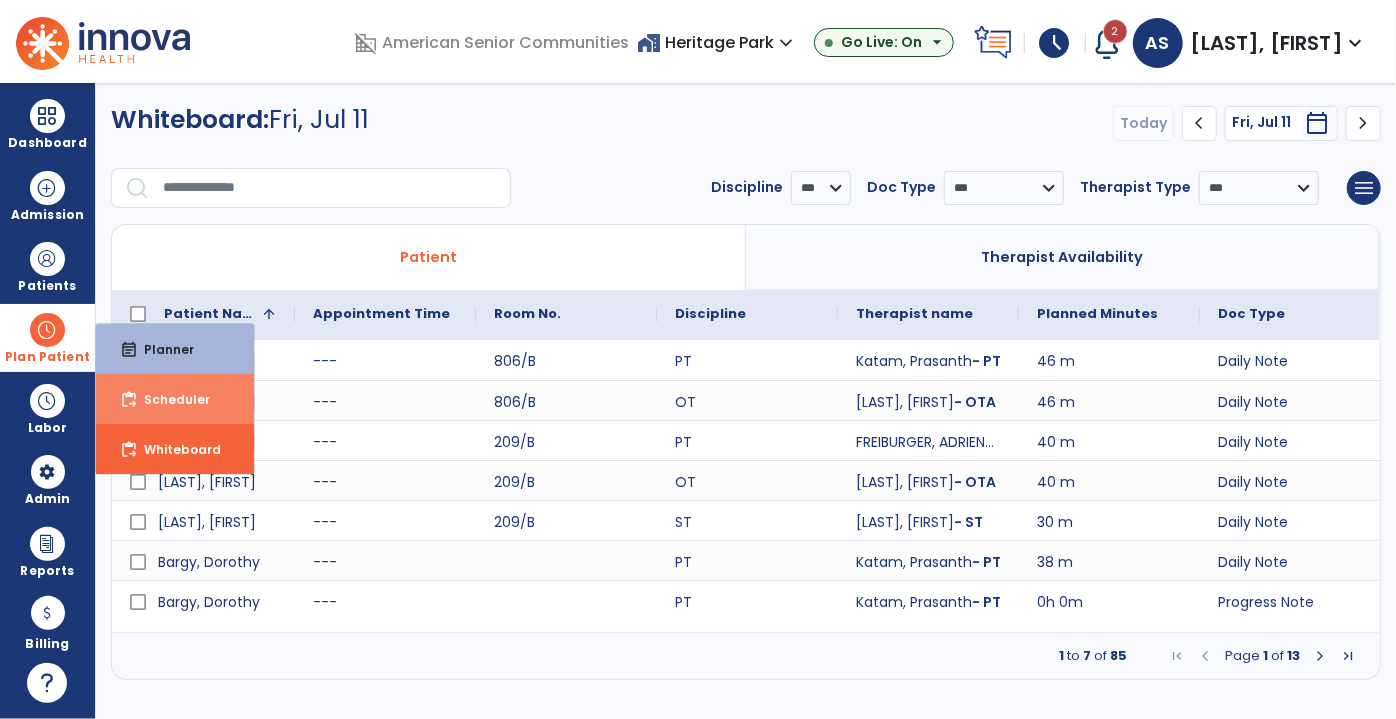 click on "content_paste_go  Scheduler" at bounding box center (175, 399) 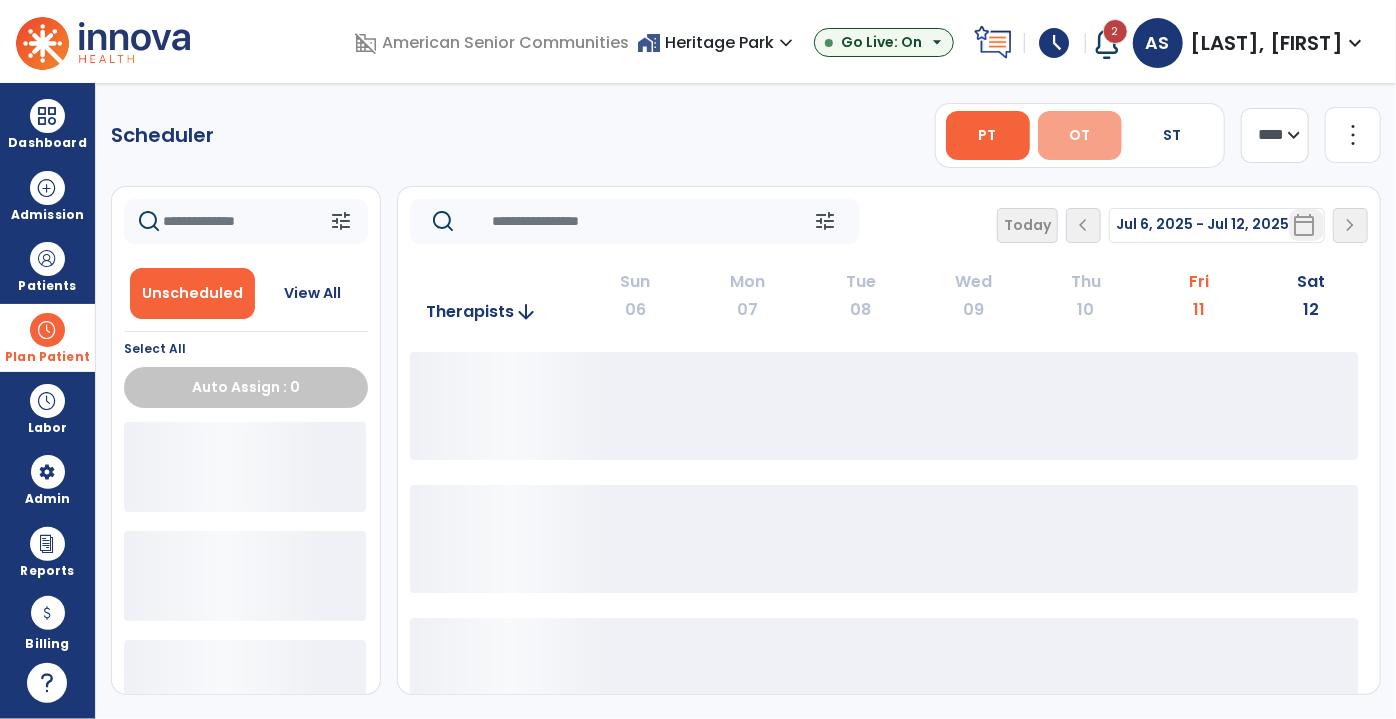 click on "OT" at bounding box center [1080, 135] 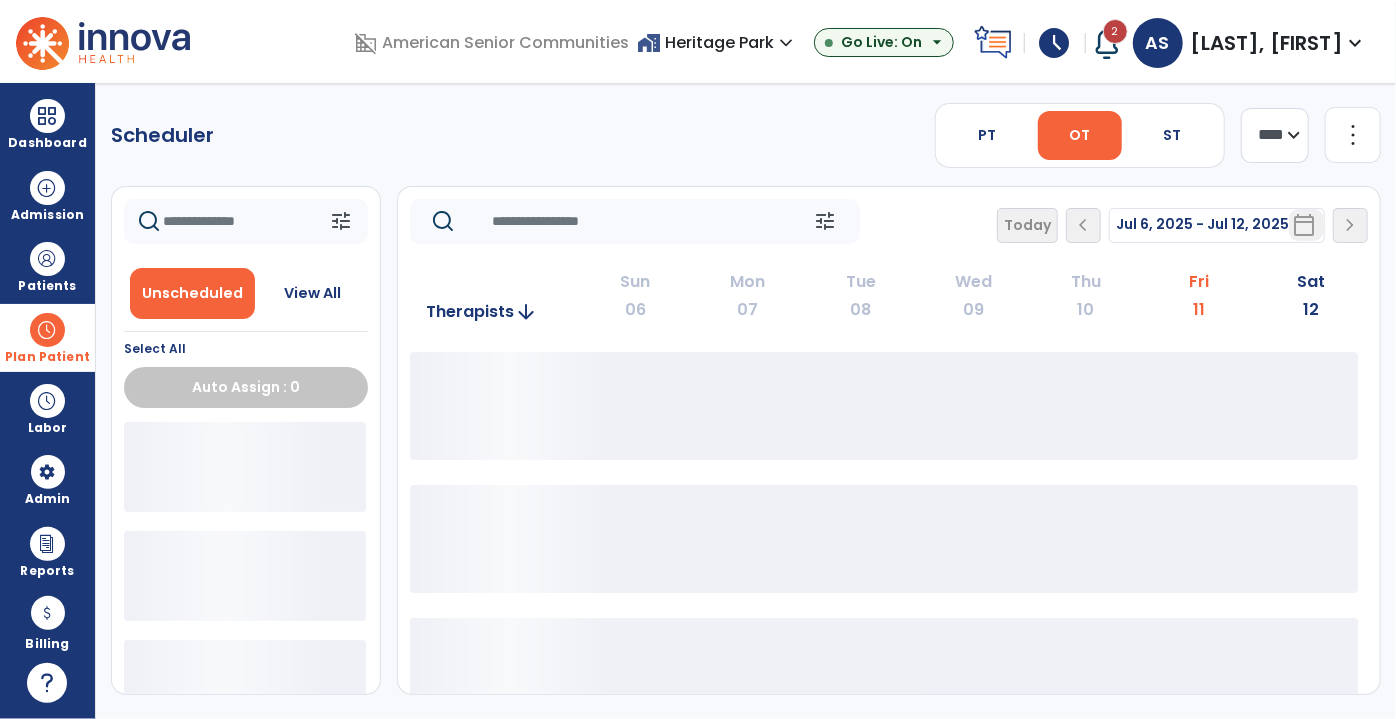 click on "**** ***" 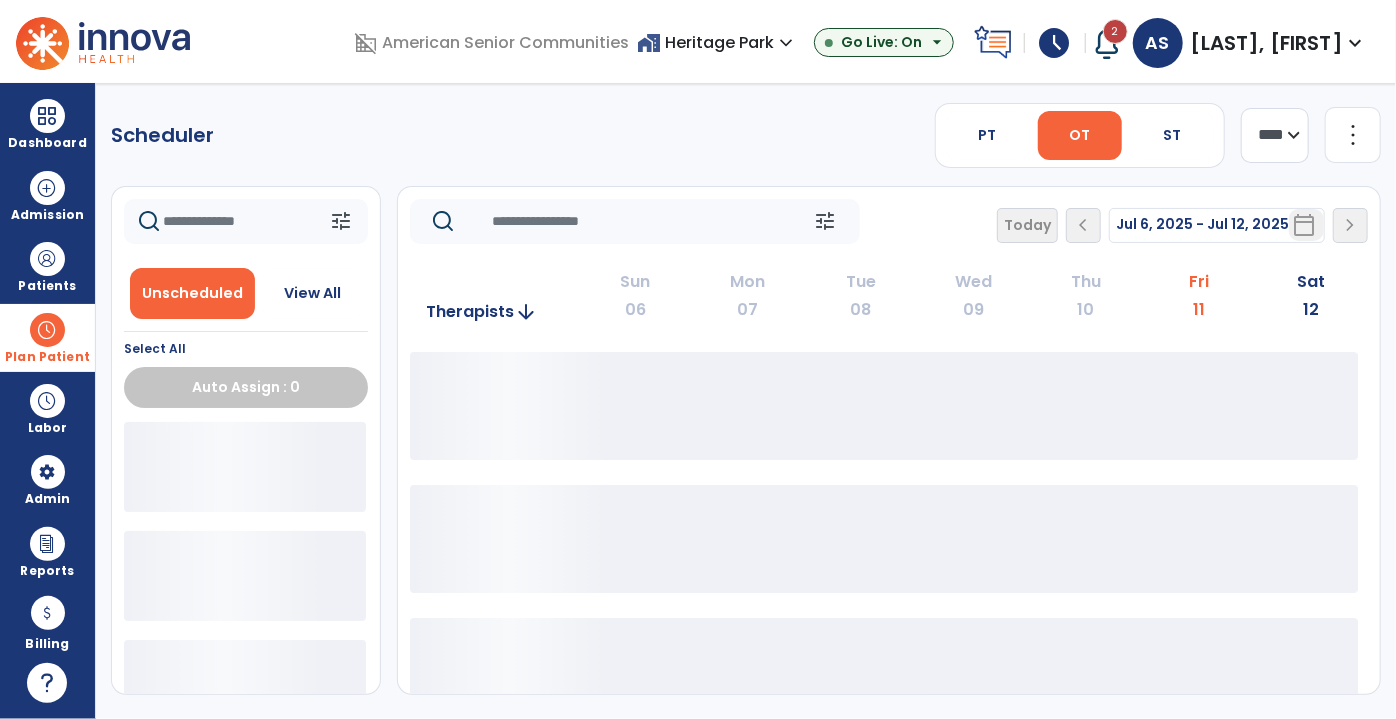 select on "*******" 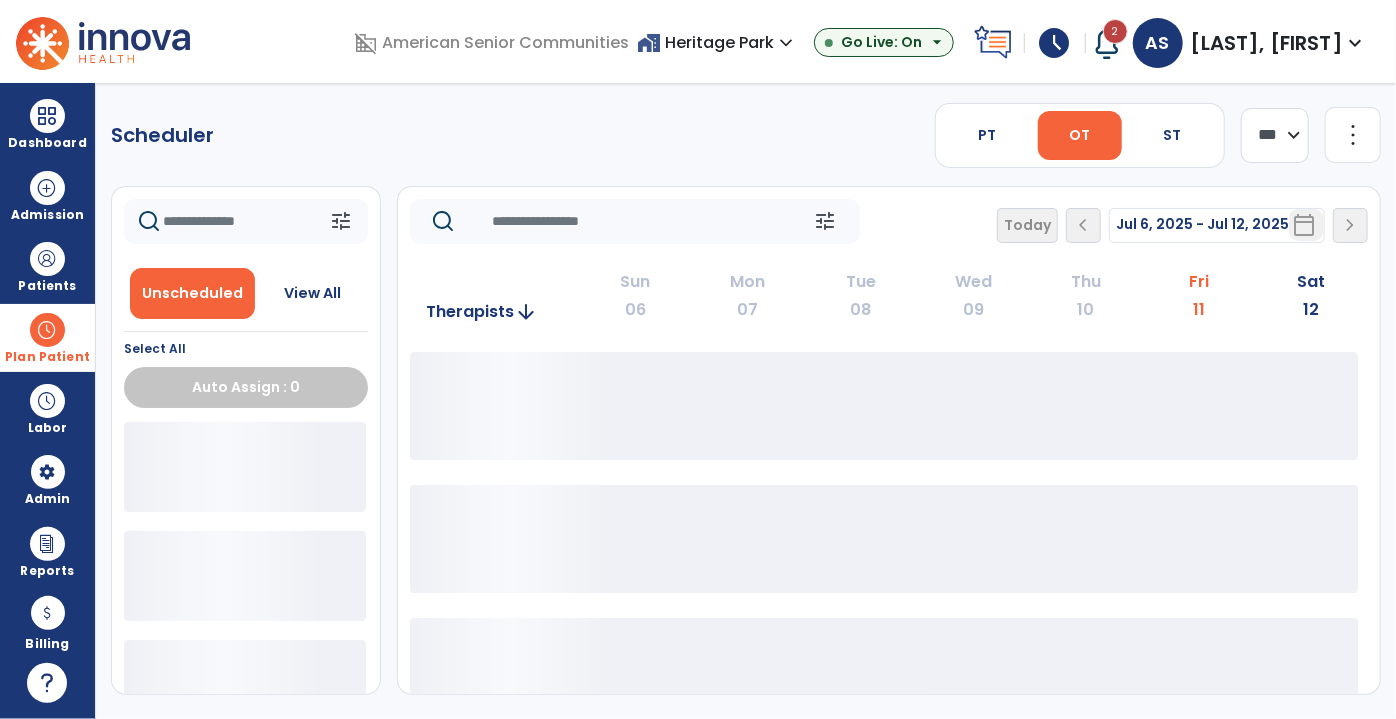 click on "**** ***" 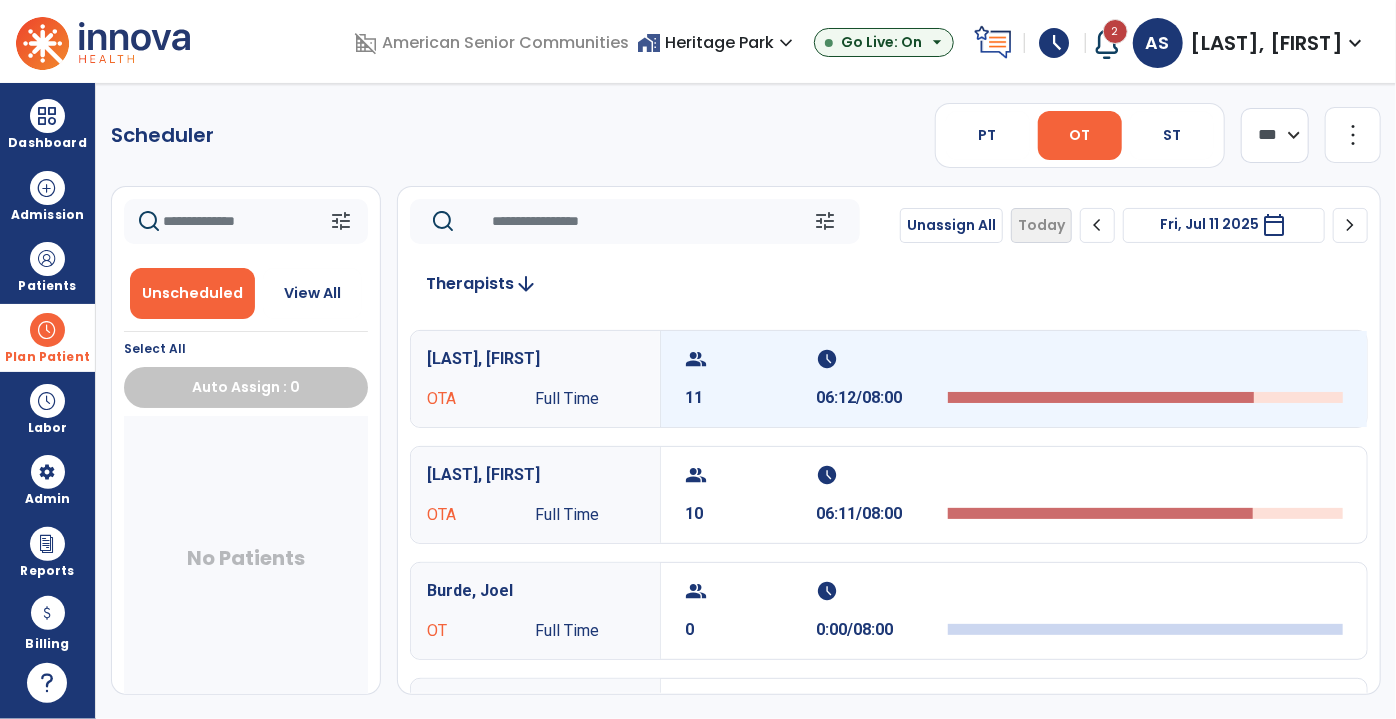 scroll, scrollTop: 0, scrollLeft: 0, axis: both 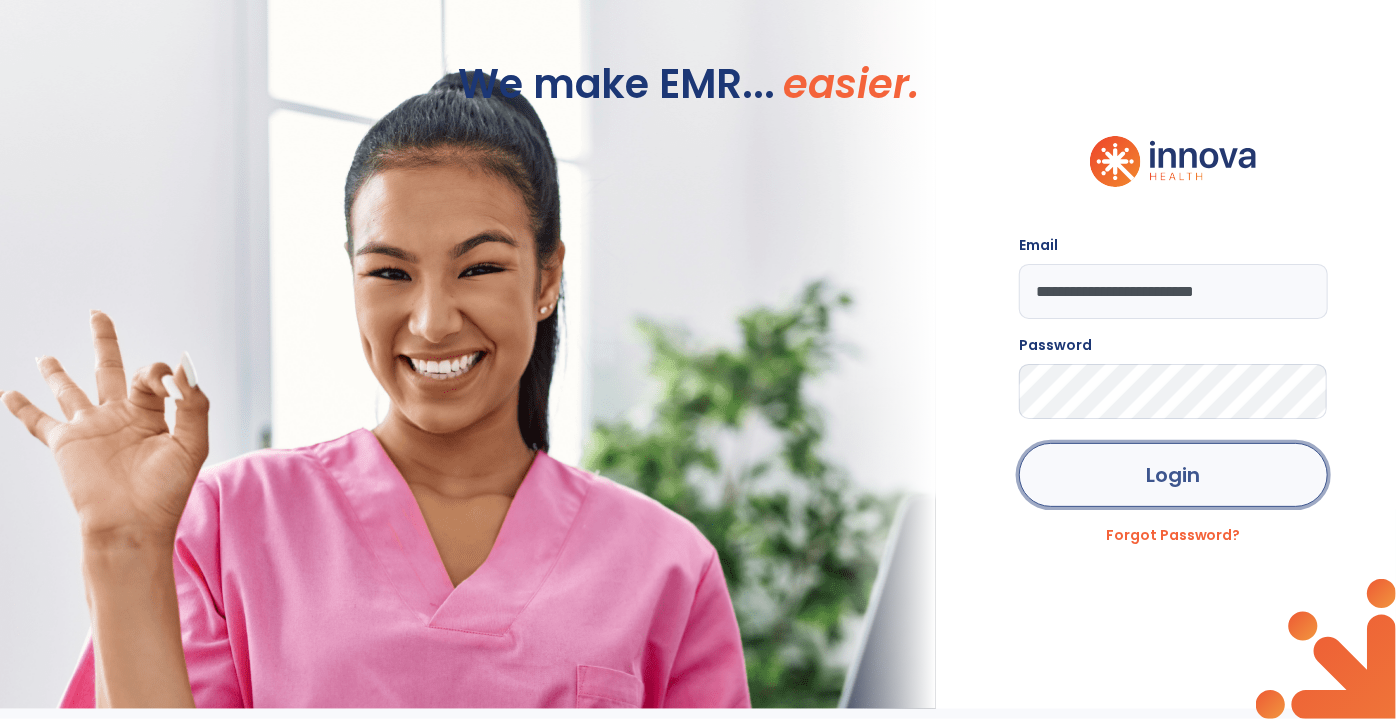 click on "Login" 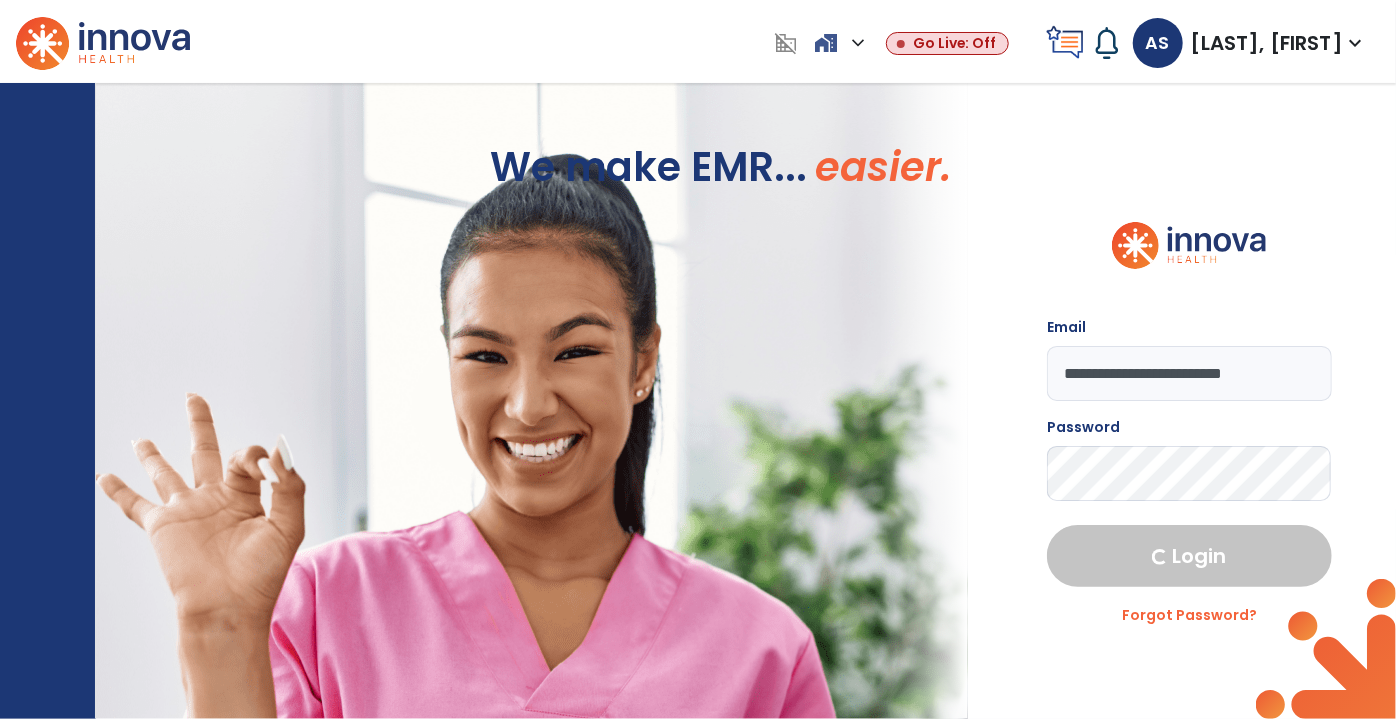 select on "***" 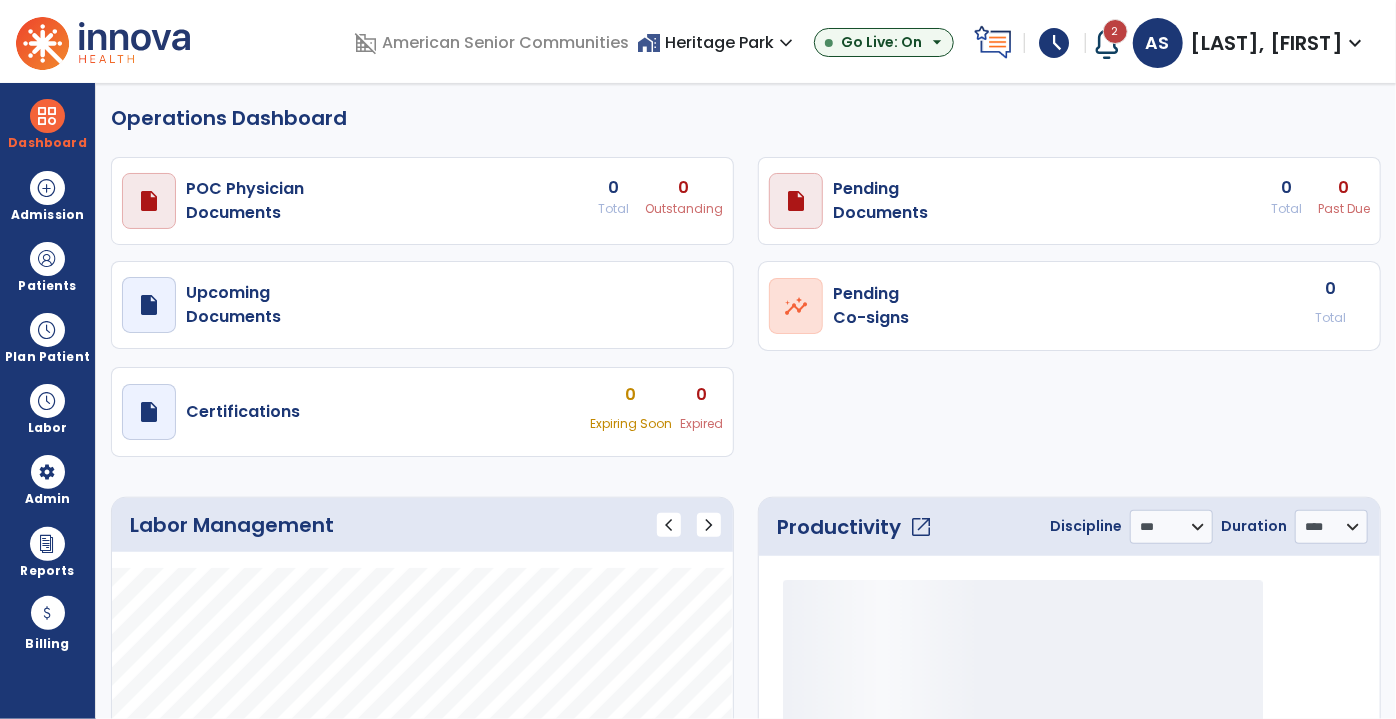 select on "***" 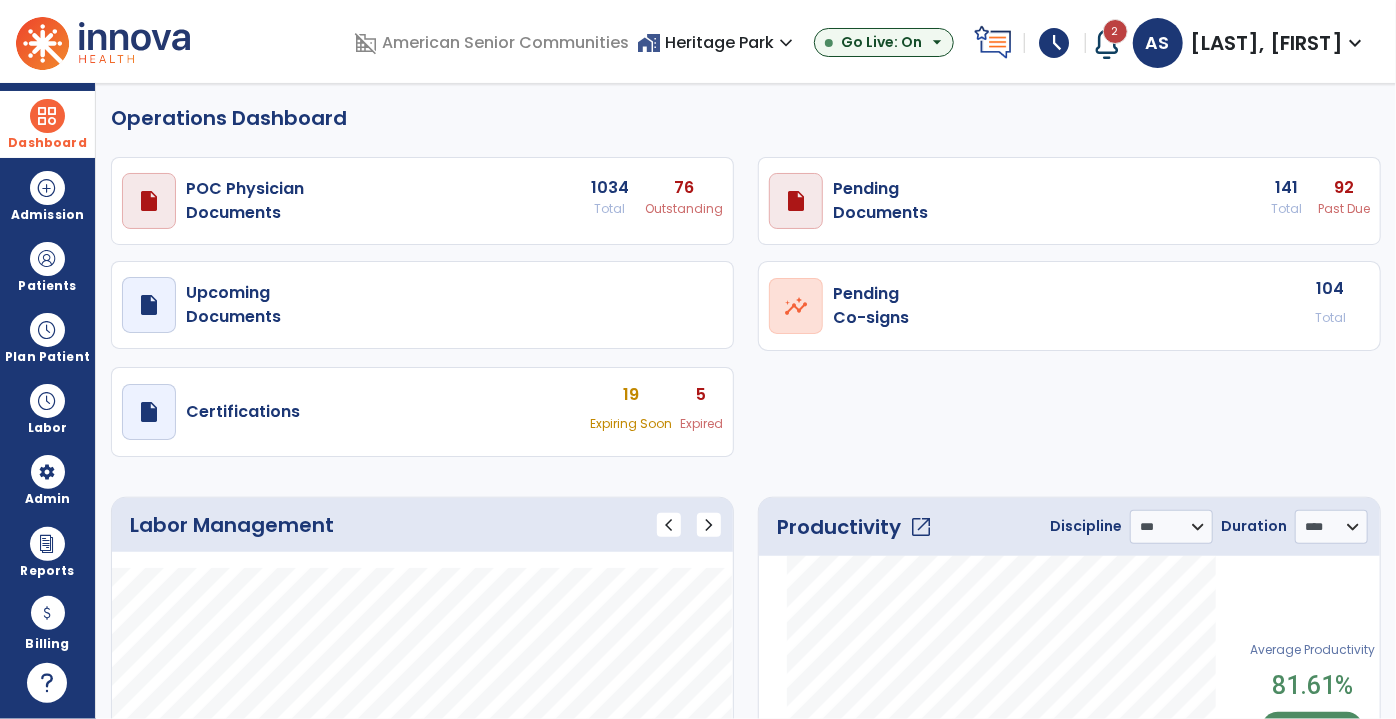 click at bounding box center (47, 116) 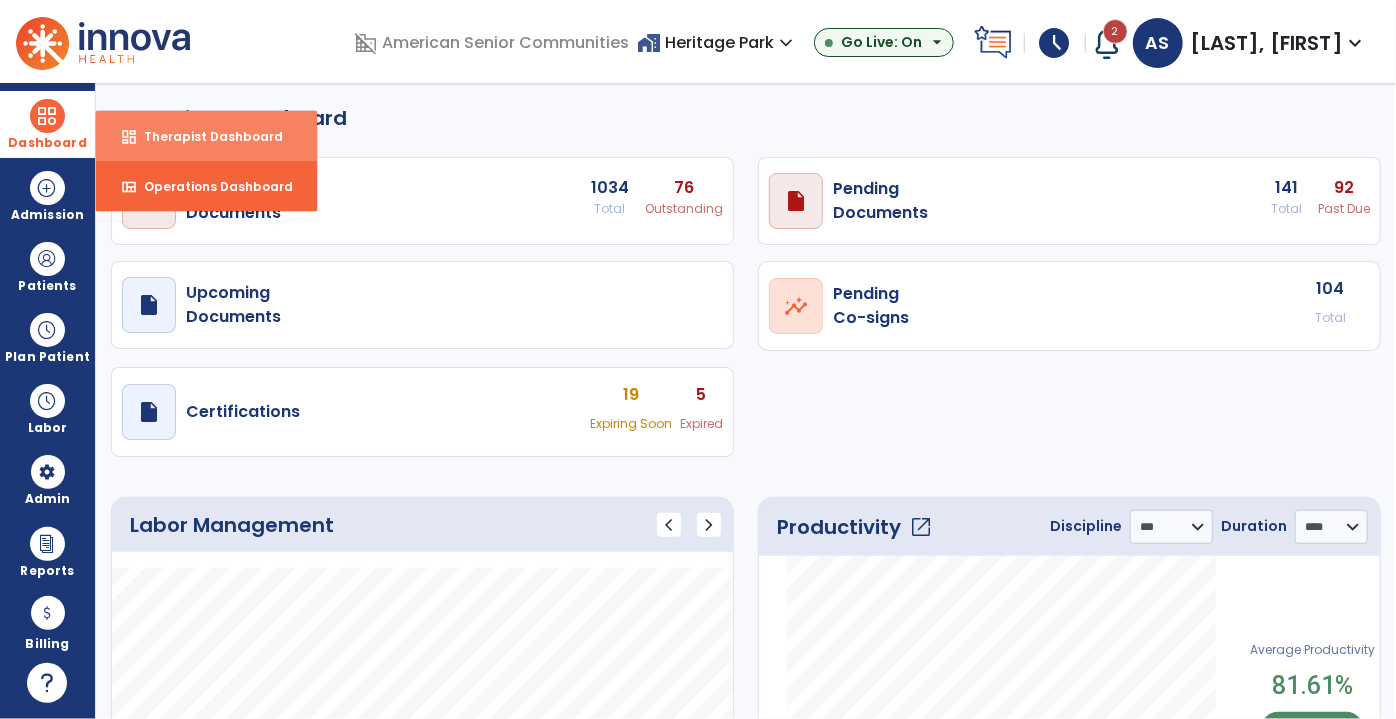 click on "Therapist Dashboard" at bounding box center [205, 136] 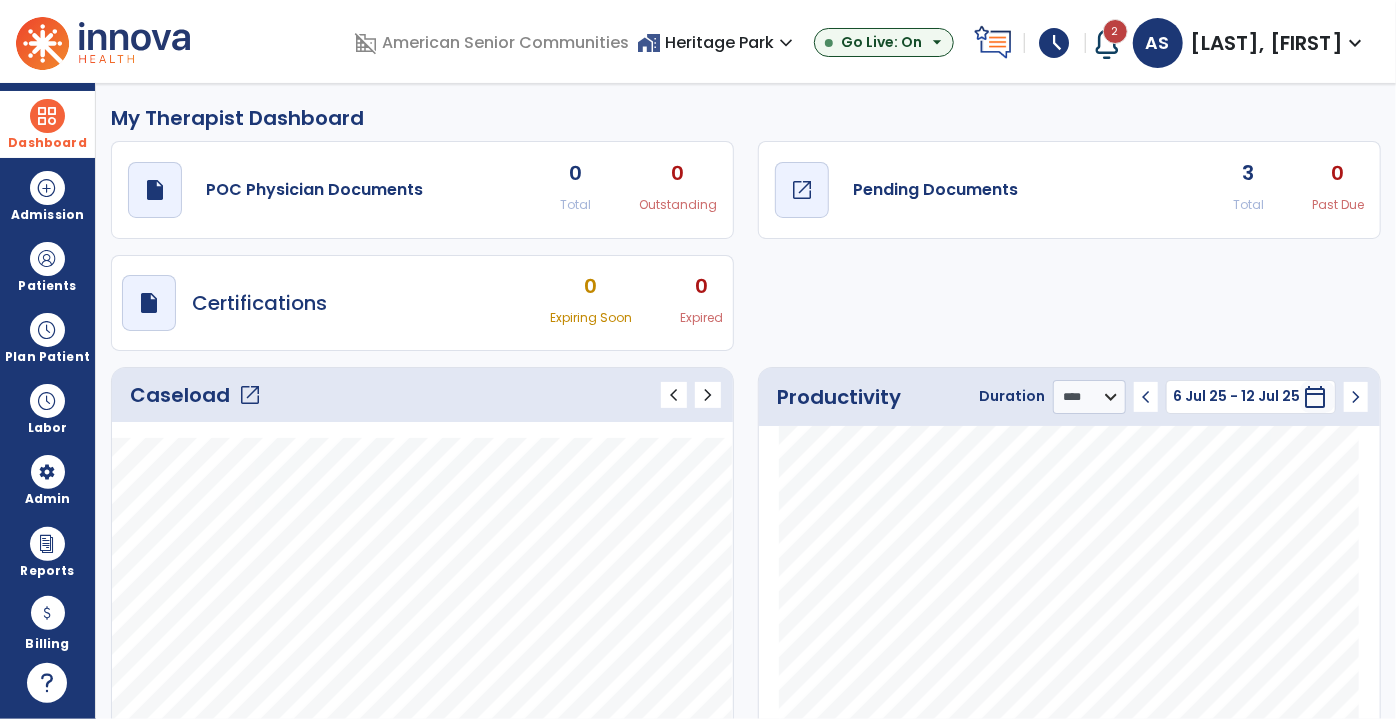 click on "Pending Documents" 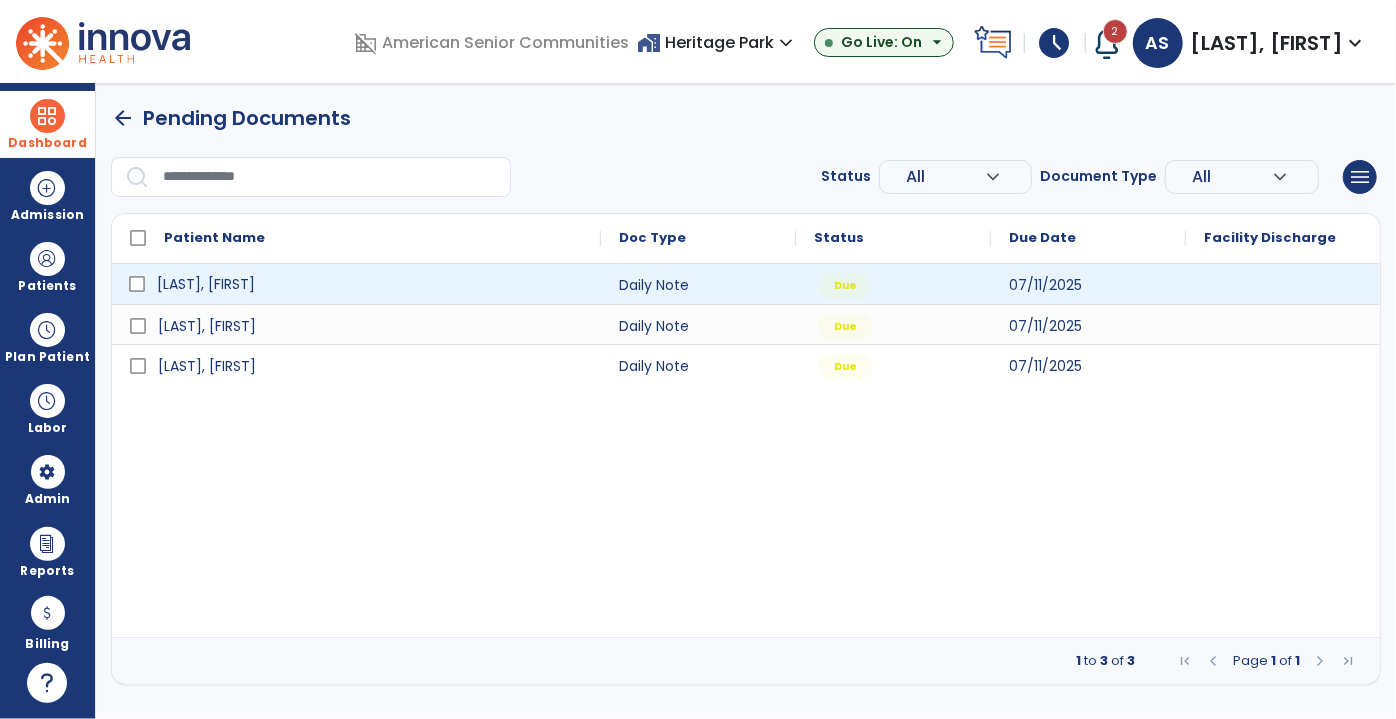 click on "[LAST], [FIRST]" at bounding box center [370, 284] 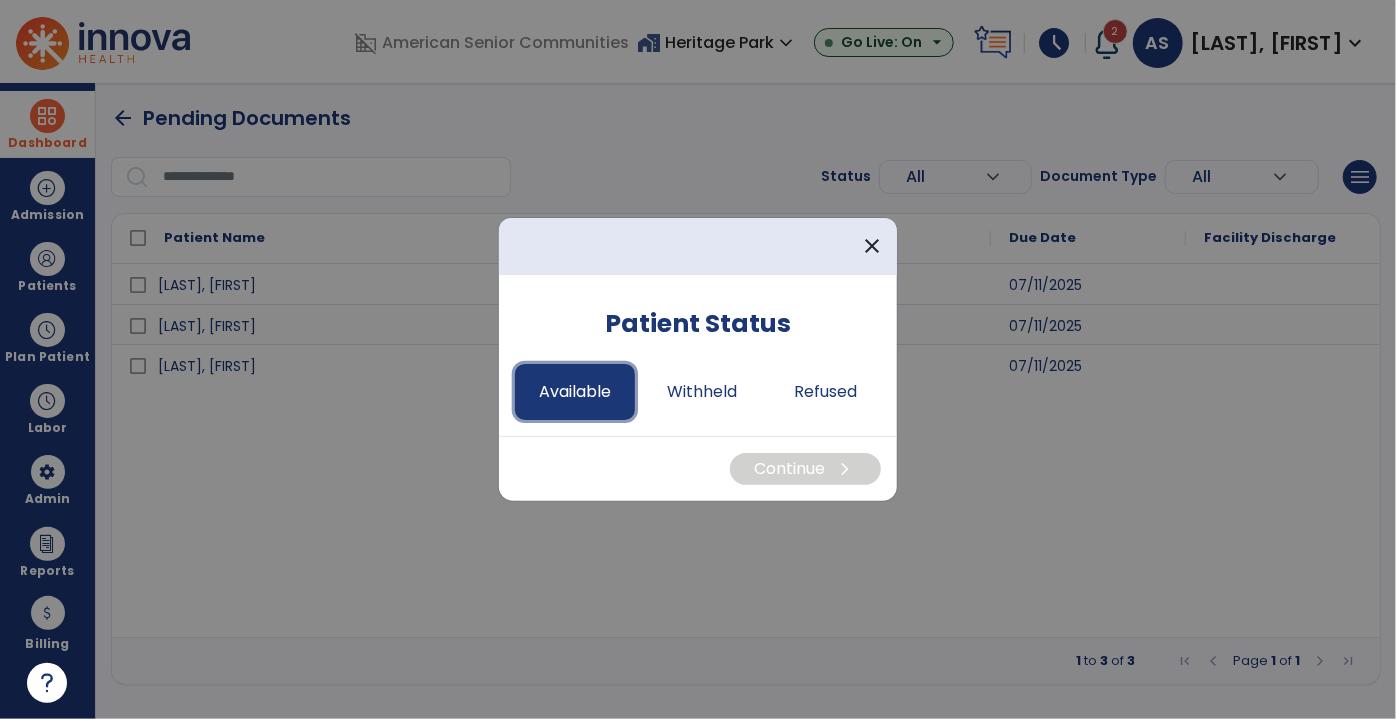 click on "Available" at bounding box center [575, 392] 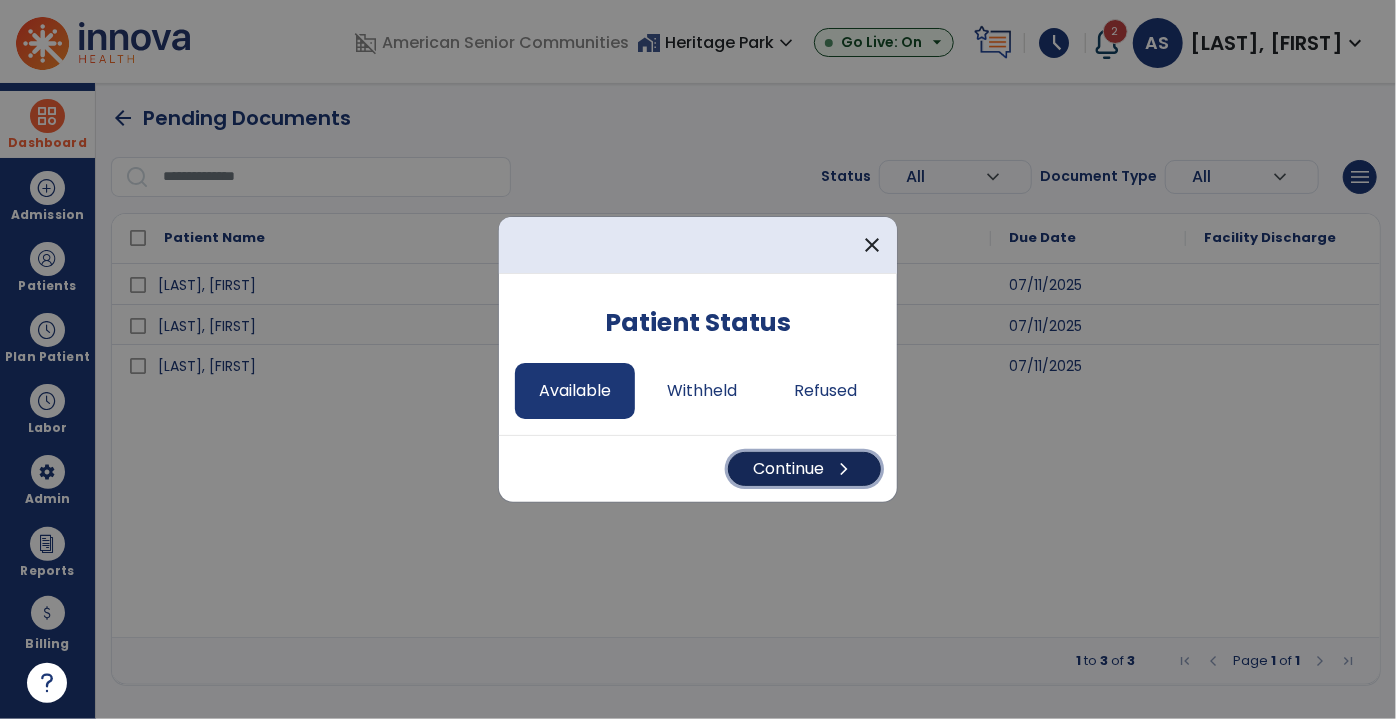 click on "Continue   chevron_right" at bounding box center [804, 469] 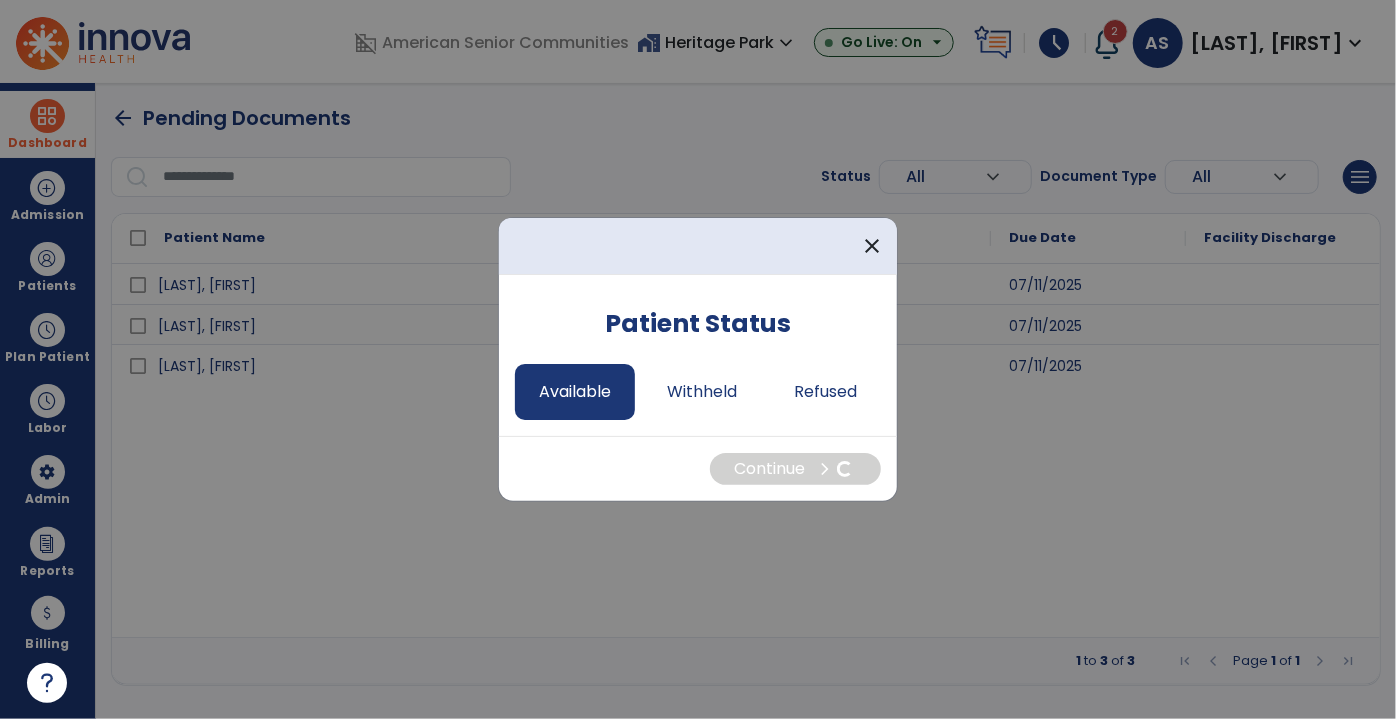 select on "*" 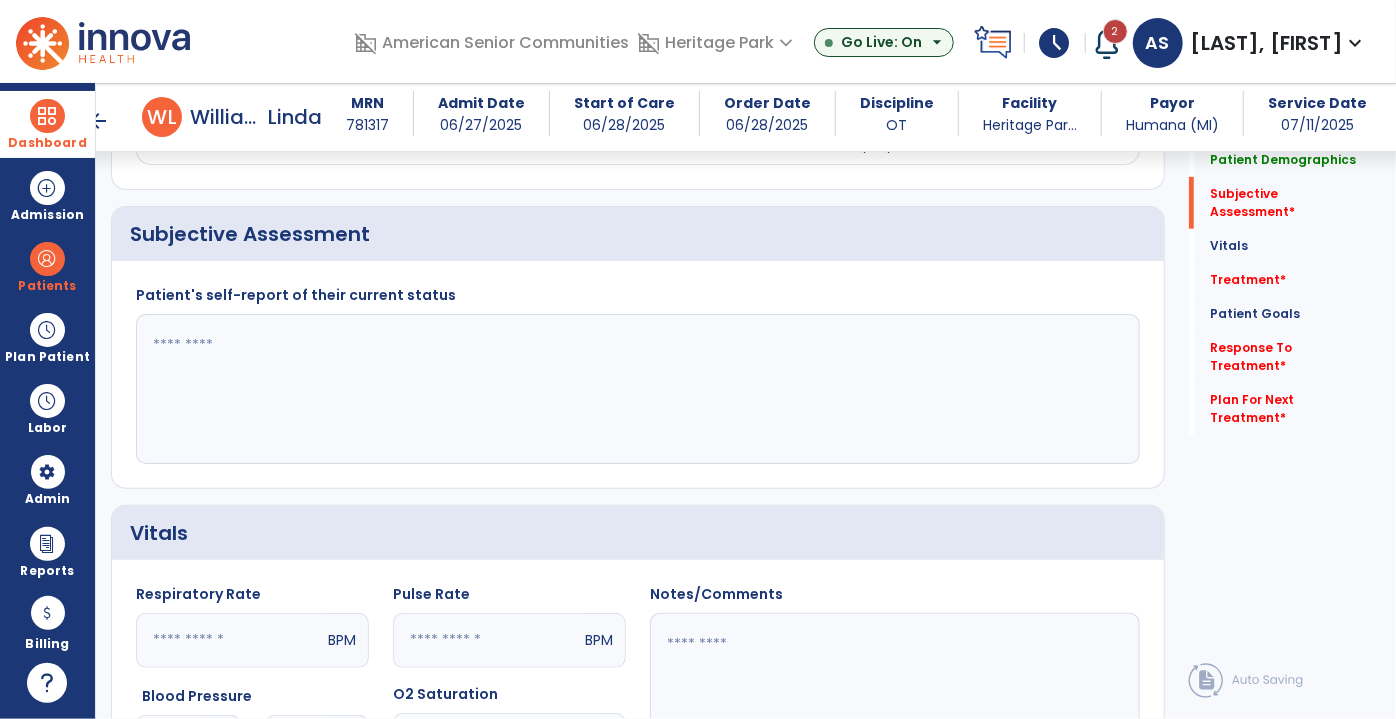 scroll, scrollTop: 545, scrollLeft: 0, axis: vertical 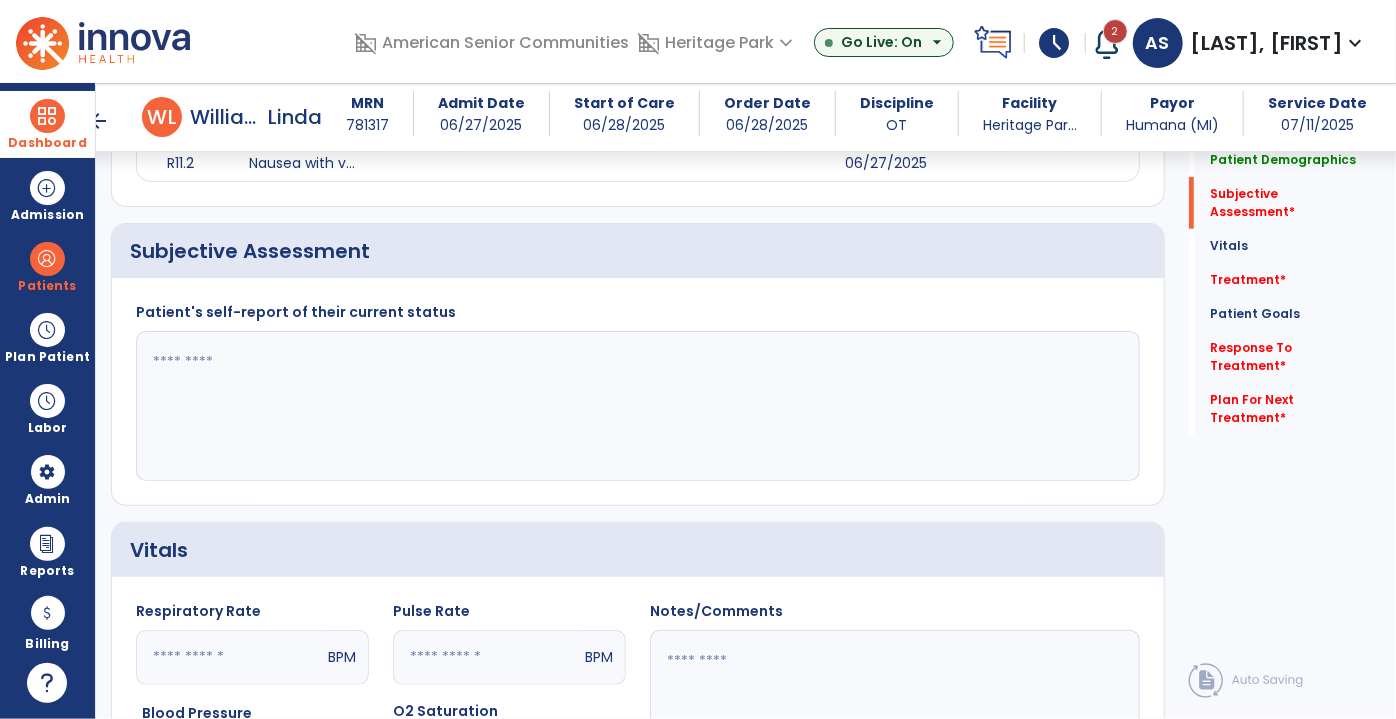 click 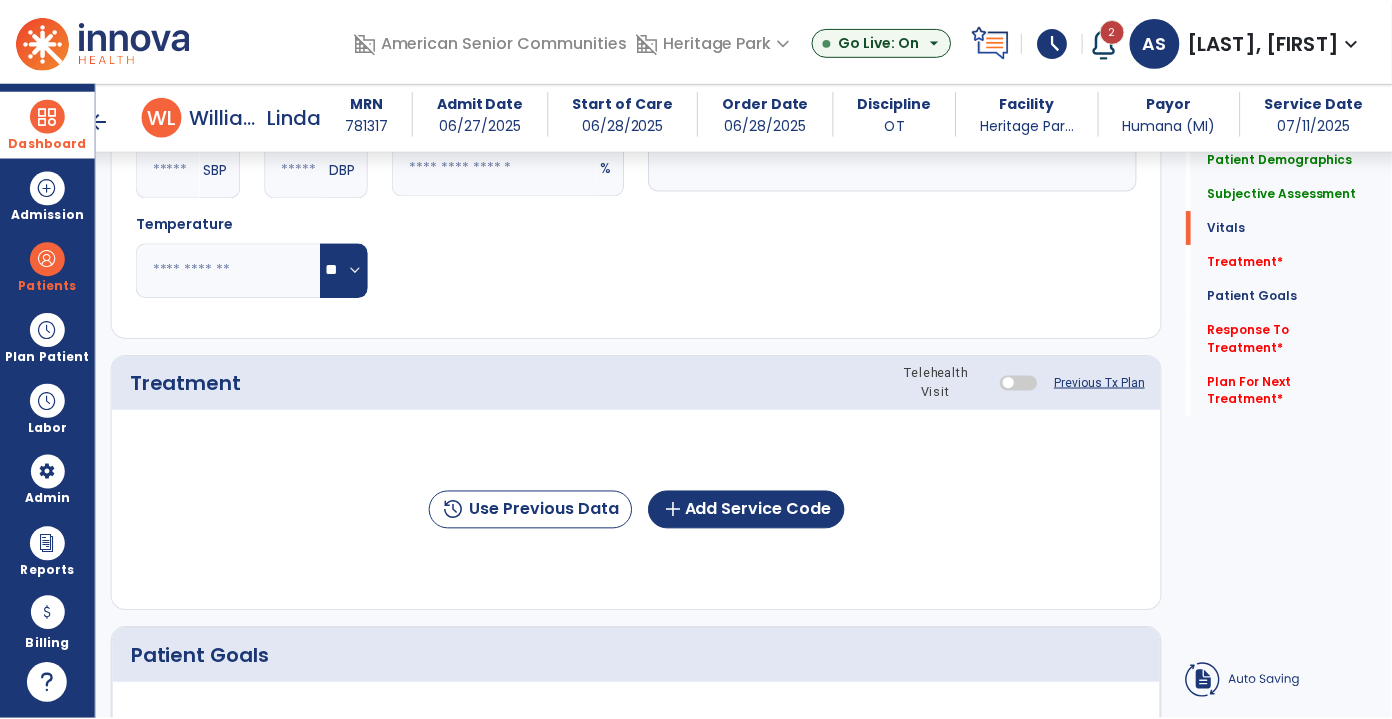 scroll, scrollTop: 1272, scrollLeft: 0, axis: vertical 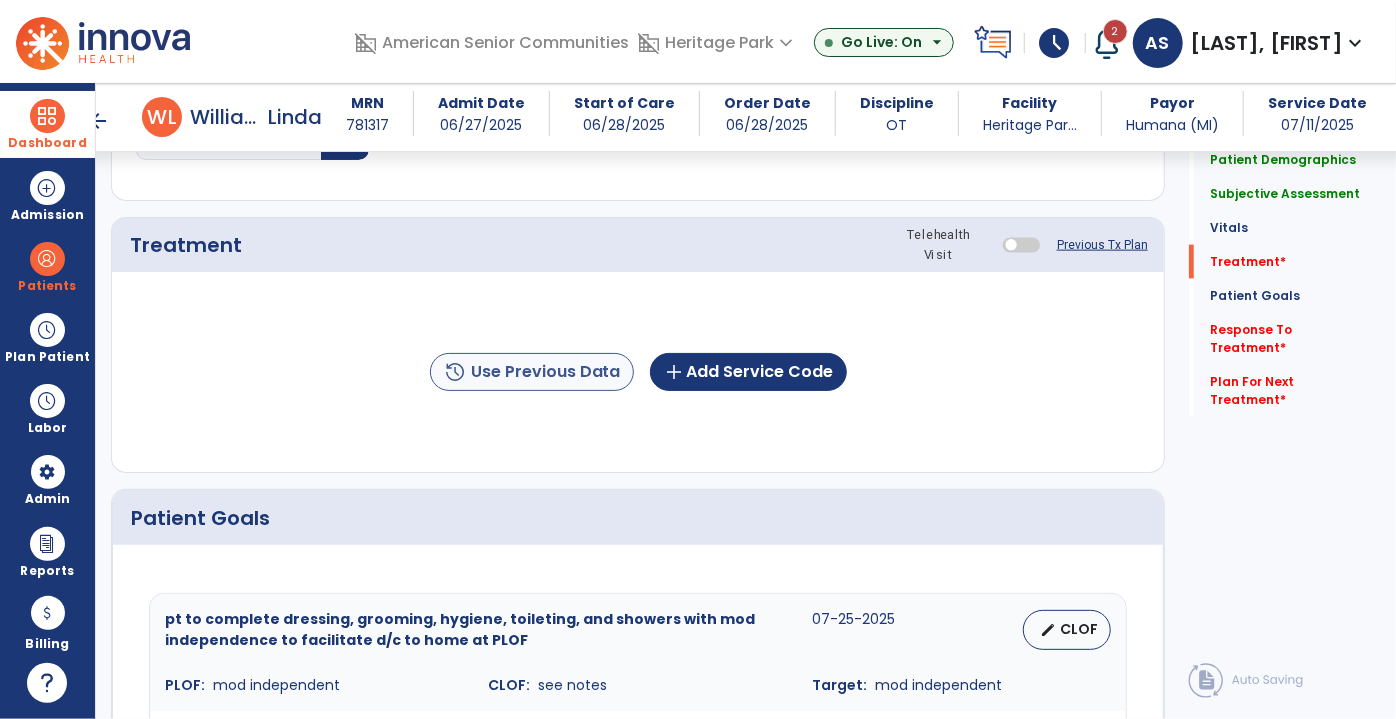 type on "**********" 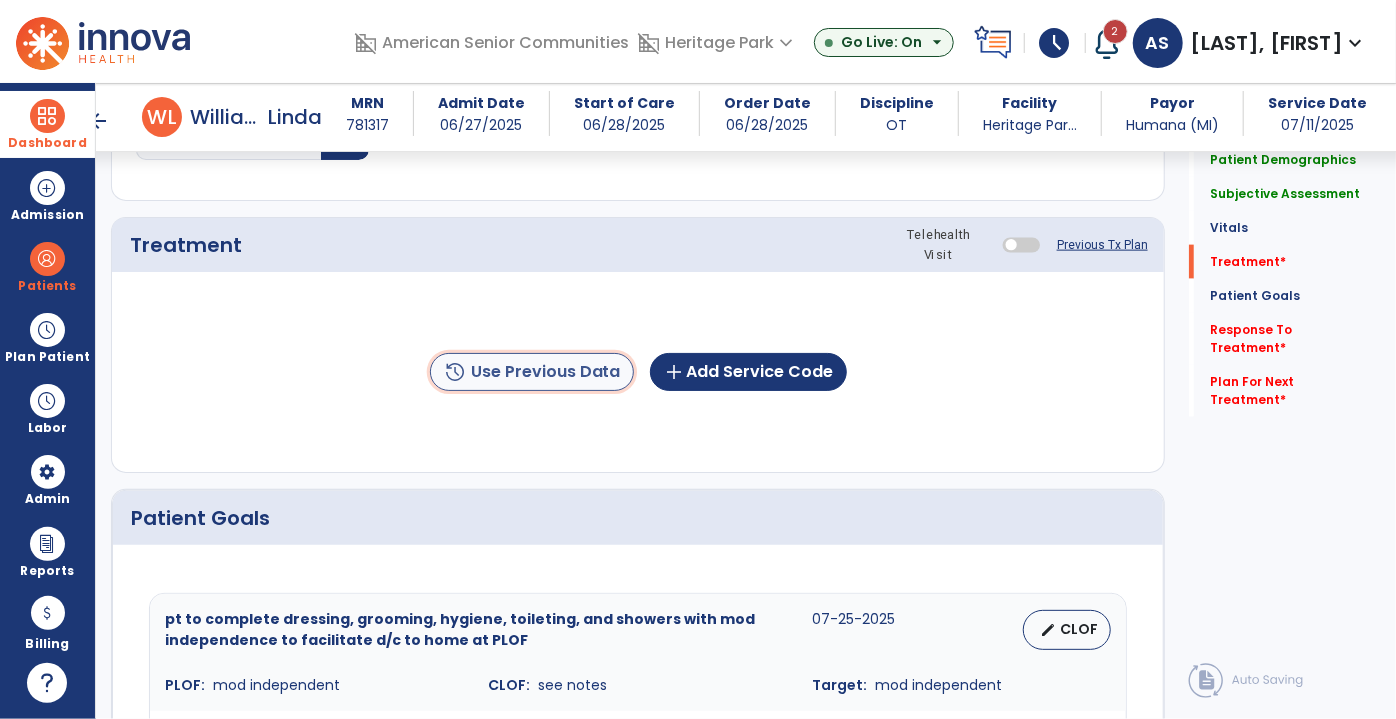 click on "history  Use Previous Data" 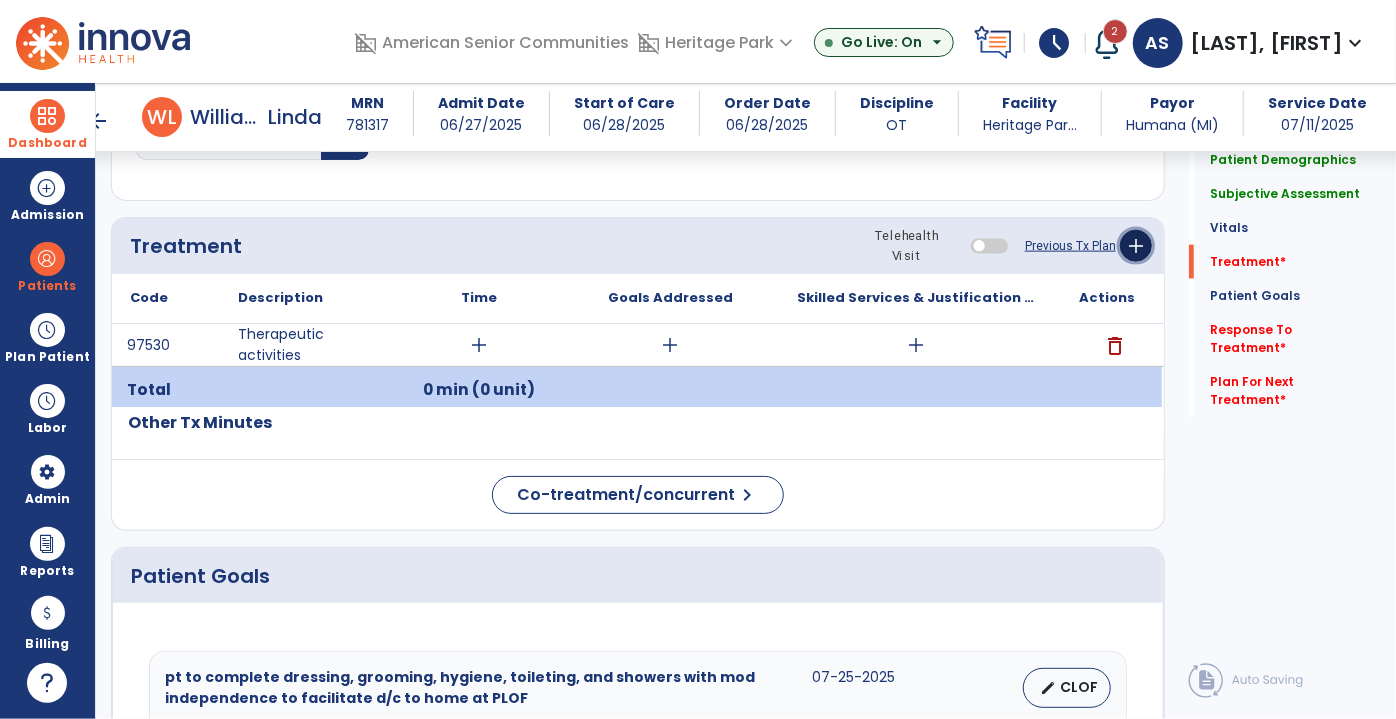 click on "add" 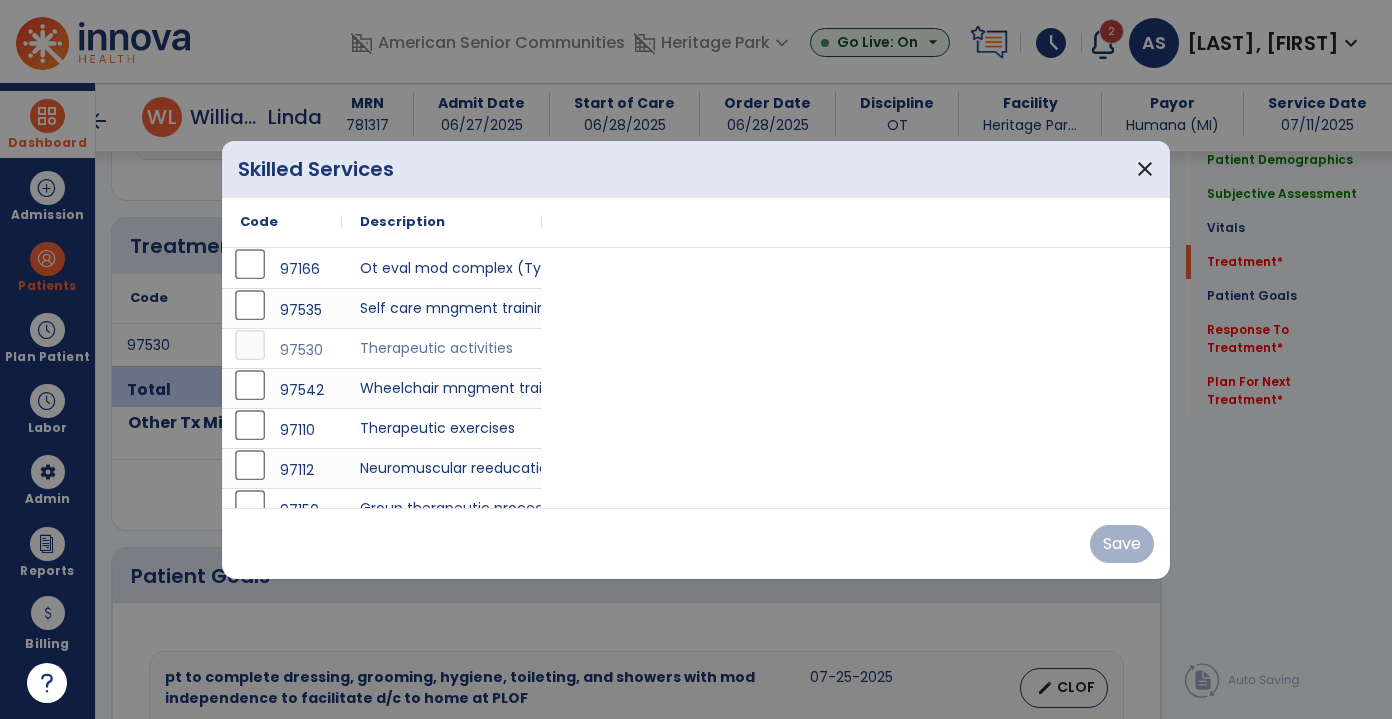 scroll, scrollTop: 1272, scrollLeft: 0, axis: vertical 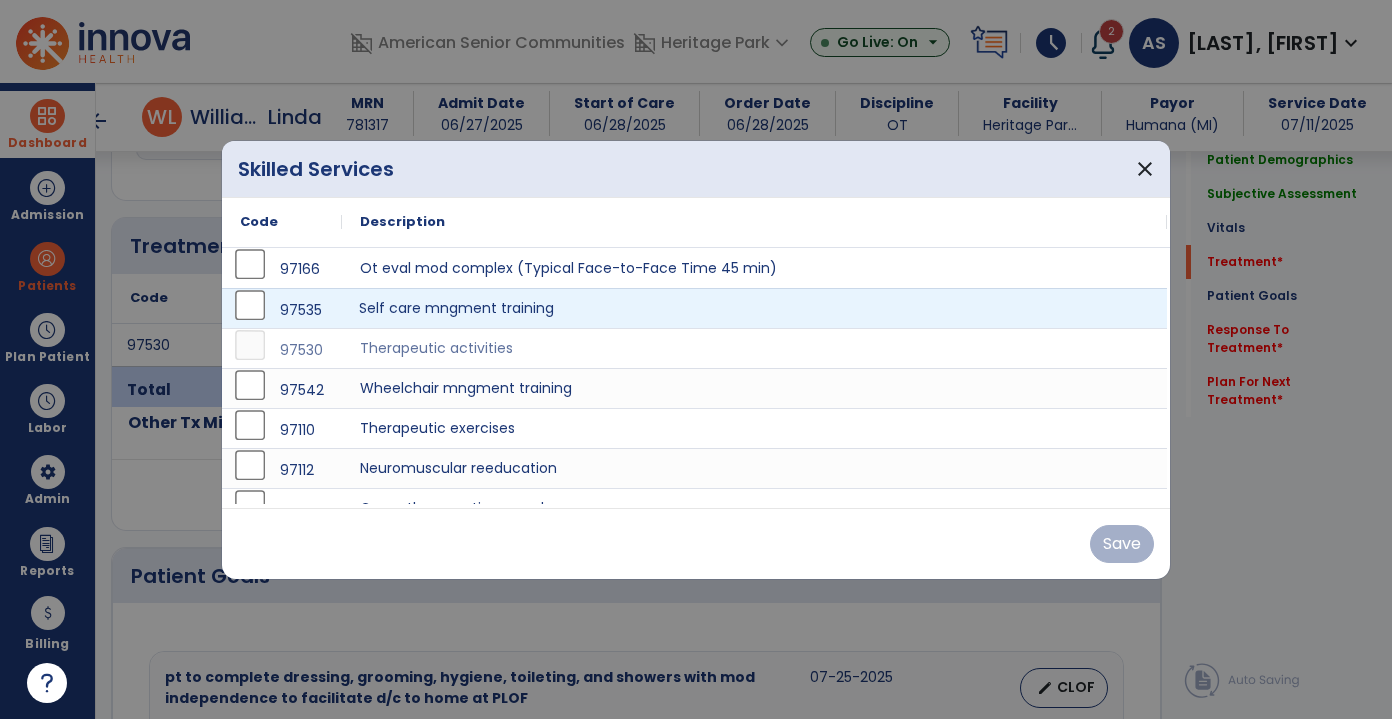 click on "Self care mngment training" at bounding box center (754, 308) 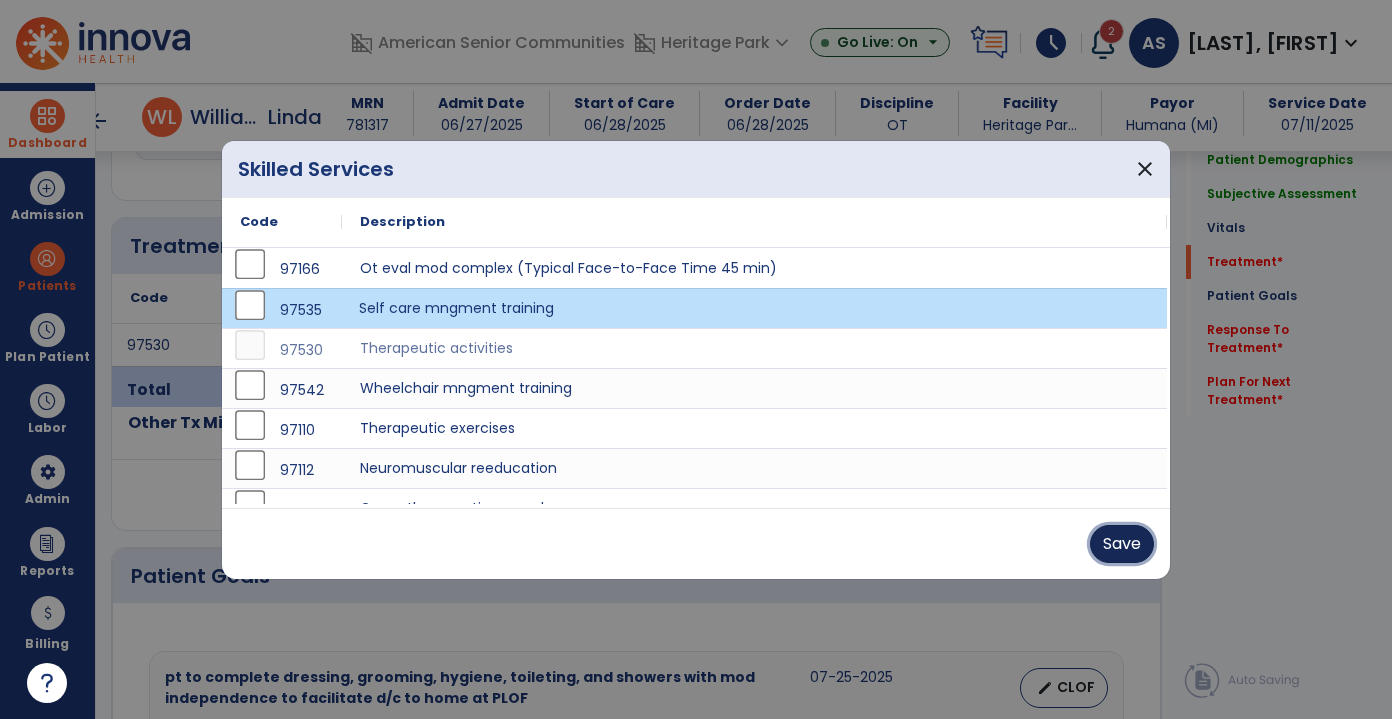 click on "Save" at bounding box center [1122, 544] 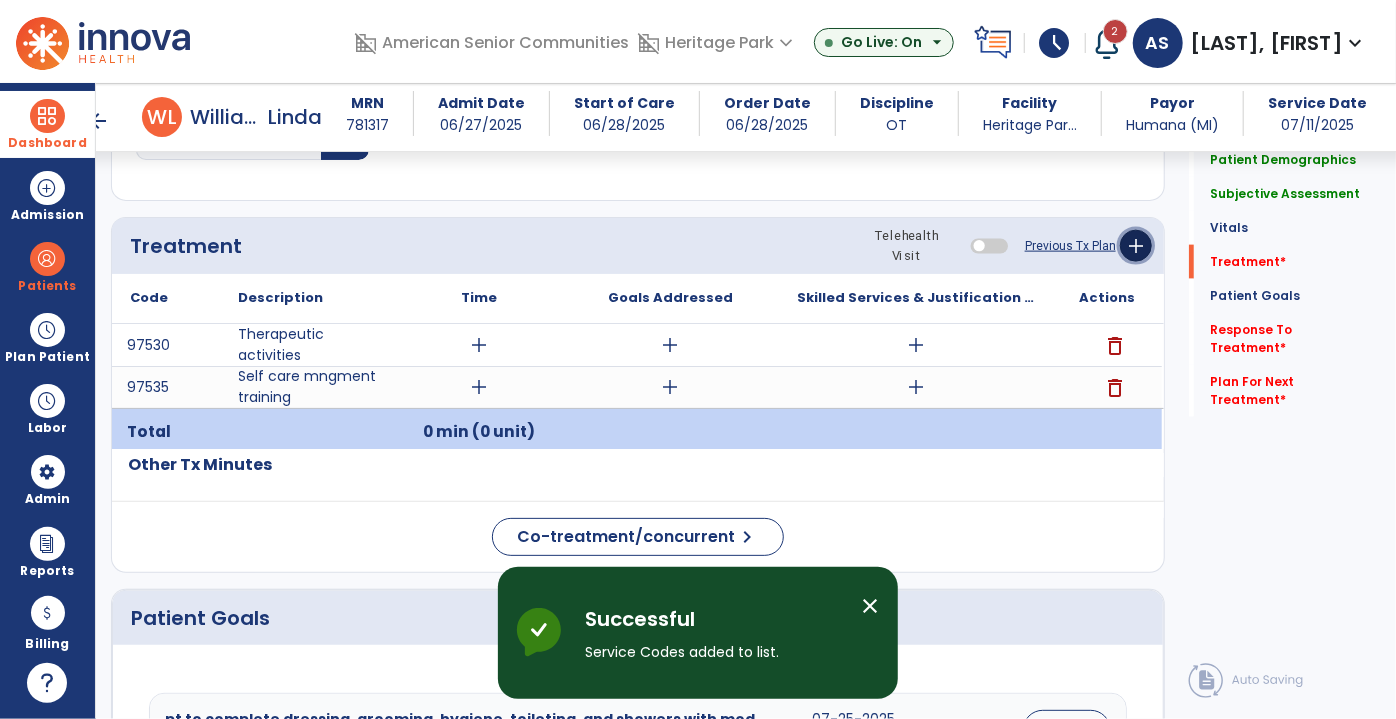 click on "add" 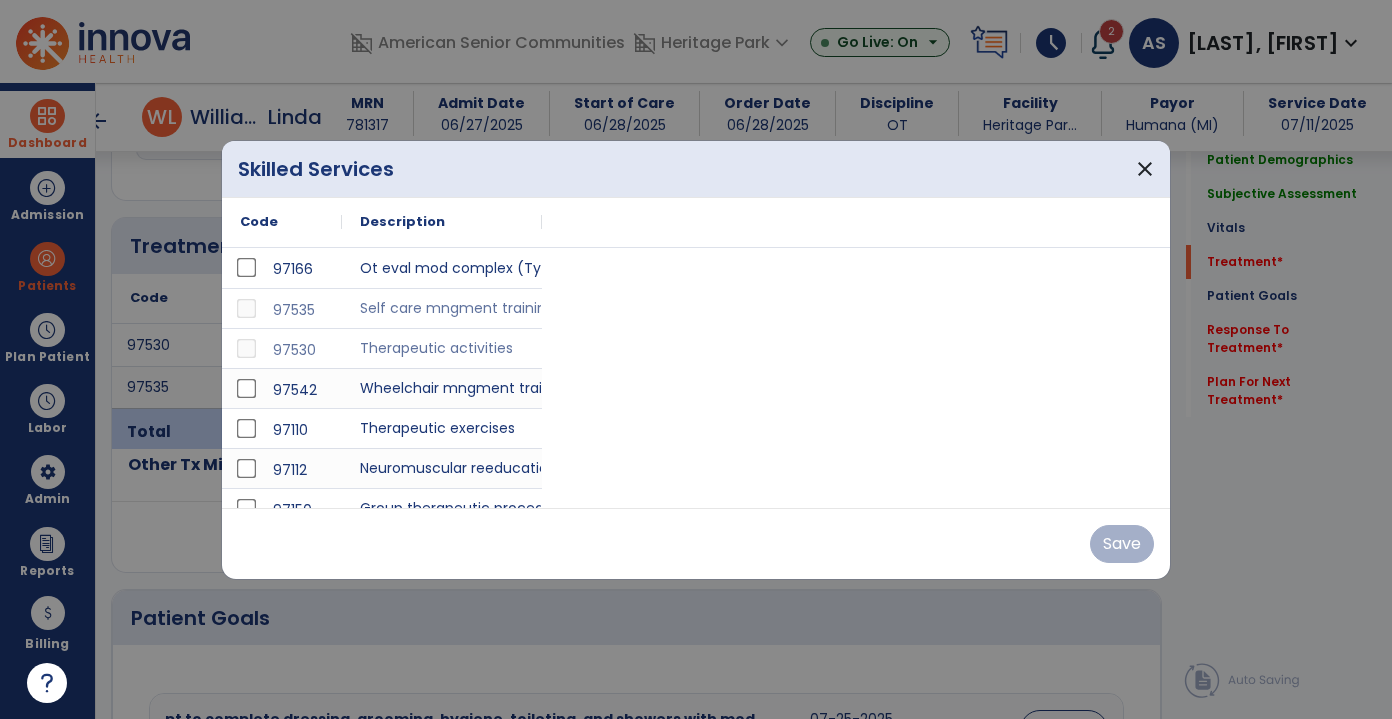 scroll, scrollTop: 1272, scrollLeft: 0, axis: vertical 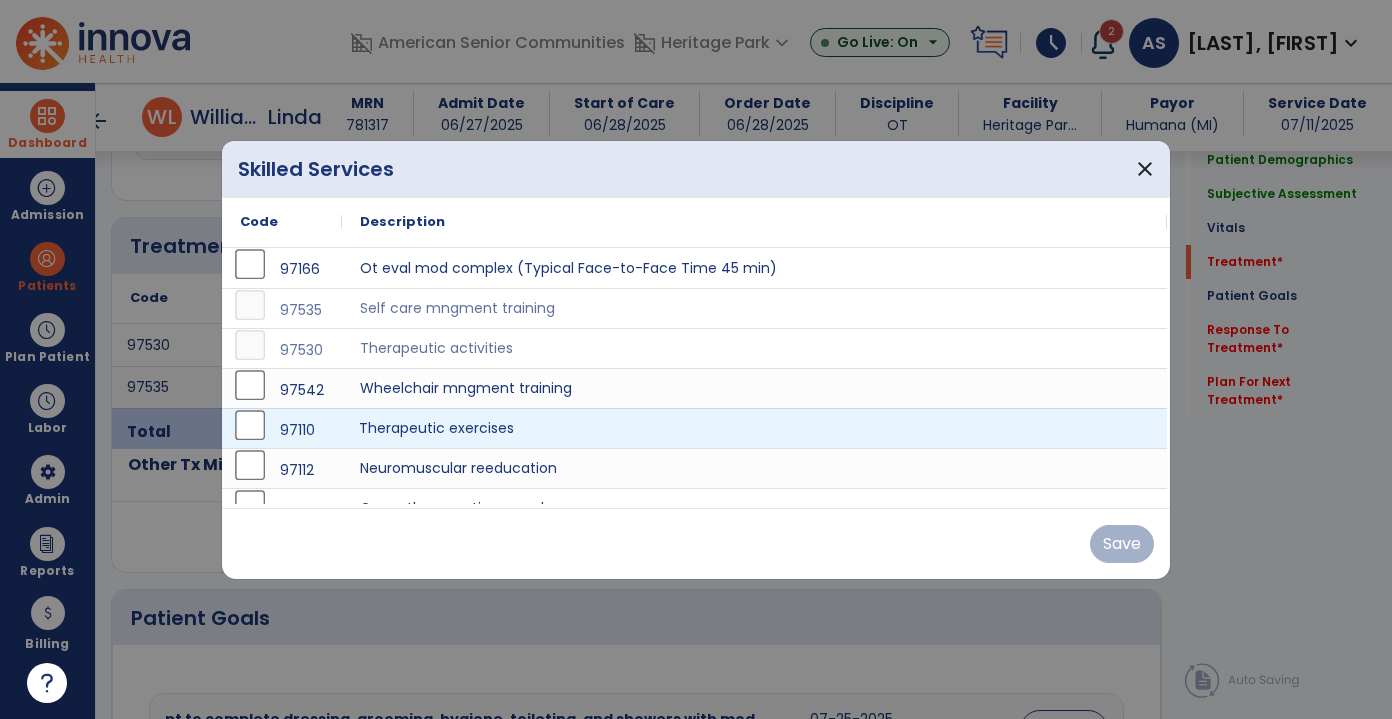 click on "Therapeutic exercises" at bounding box center [754, 428] 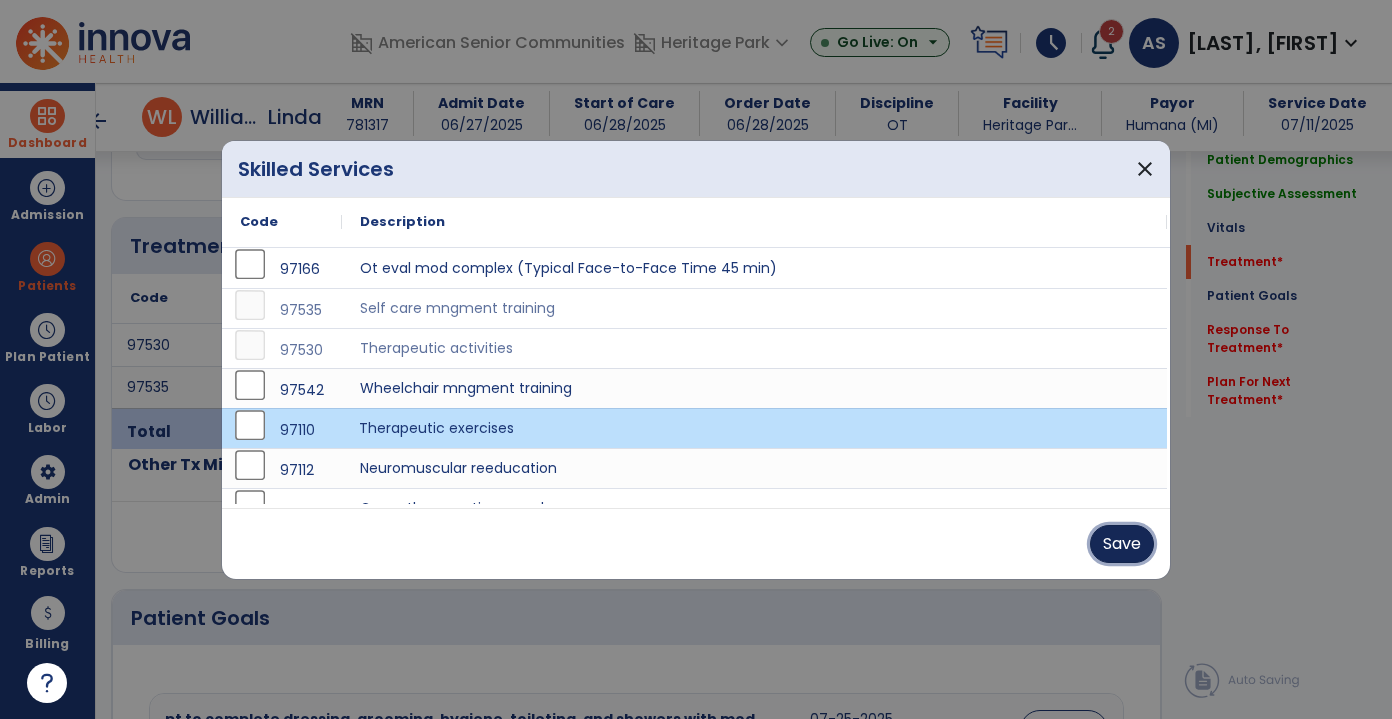 click on "Save" at bounding box center (1122, 544) 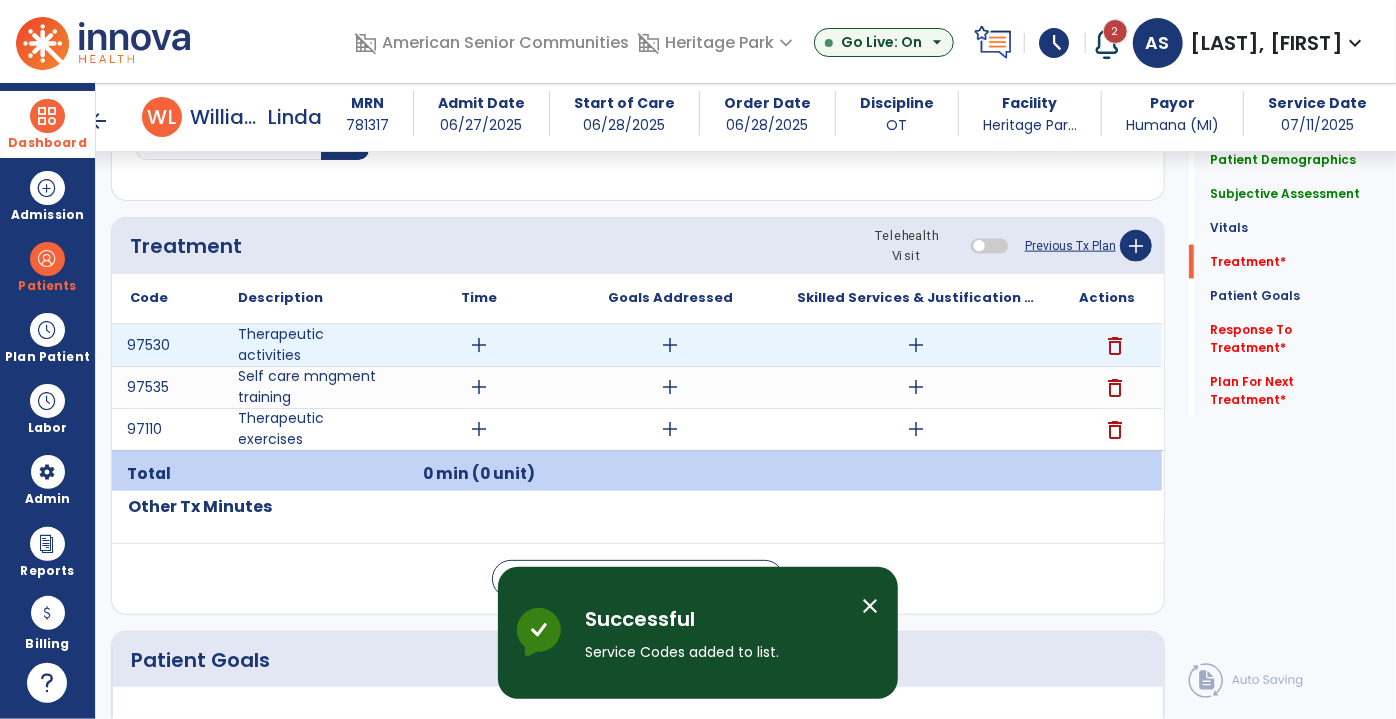 click on "add" at bounding box center [480, 345] 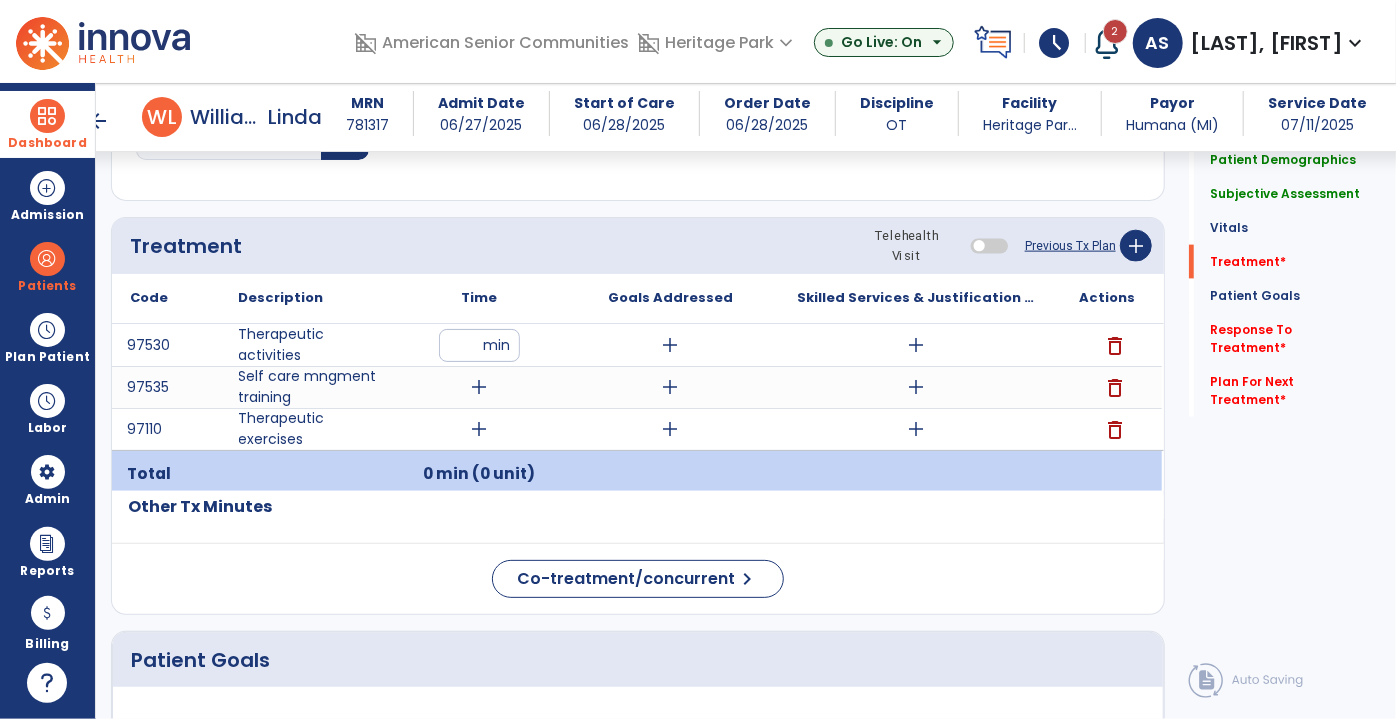 type on "**" 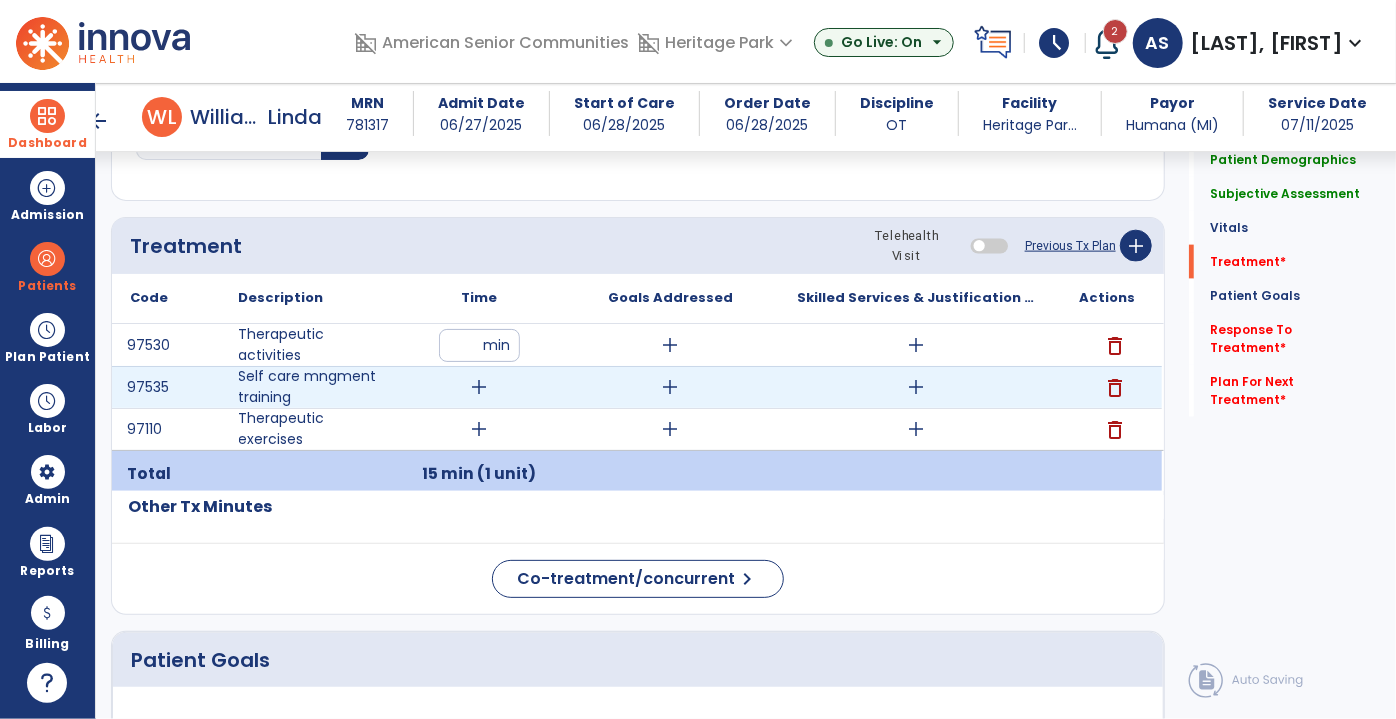 click on "add" at bounding box center (480, 387) 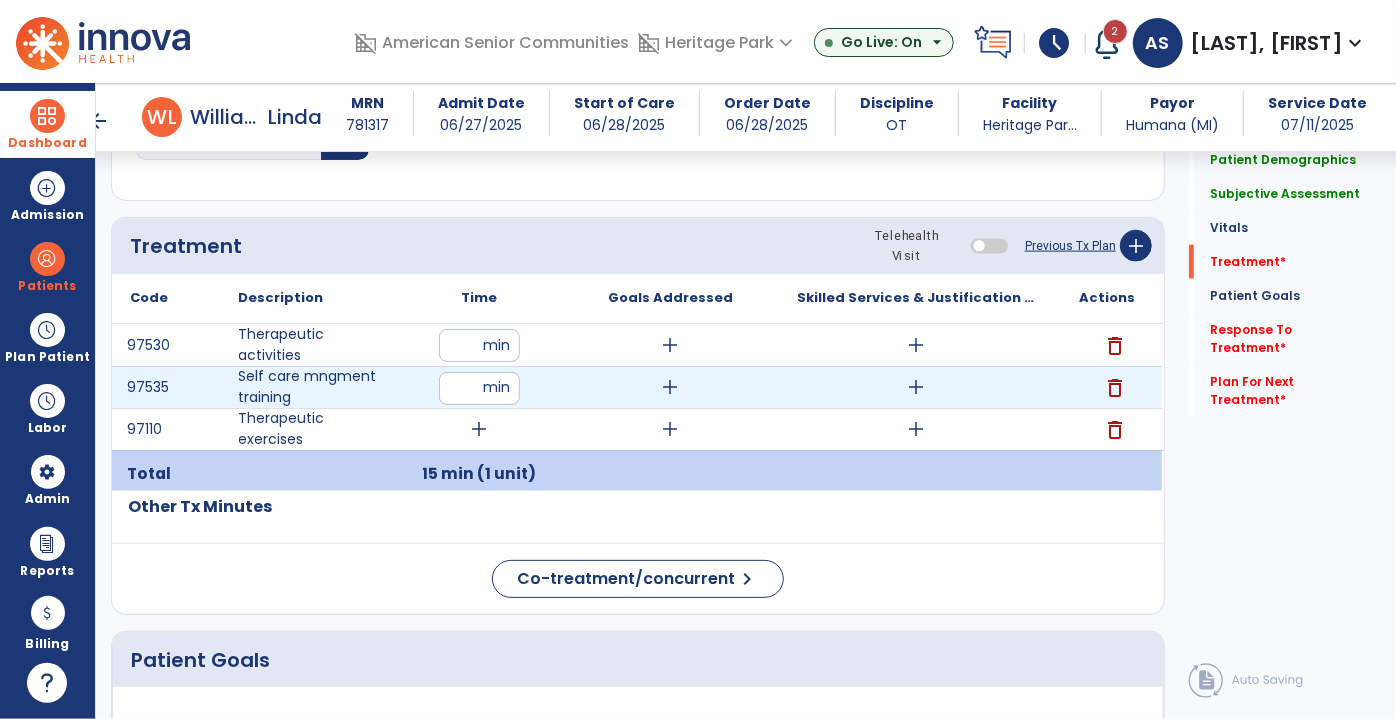 type on "**" 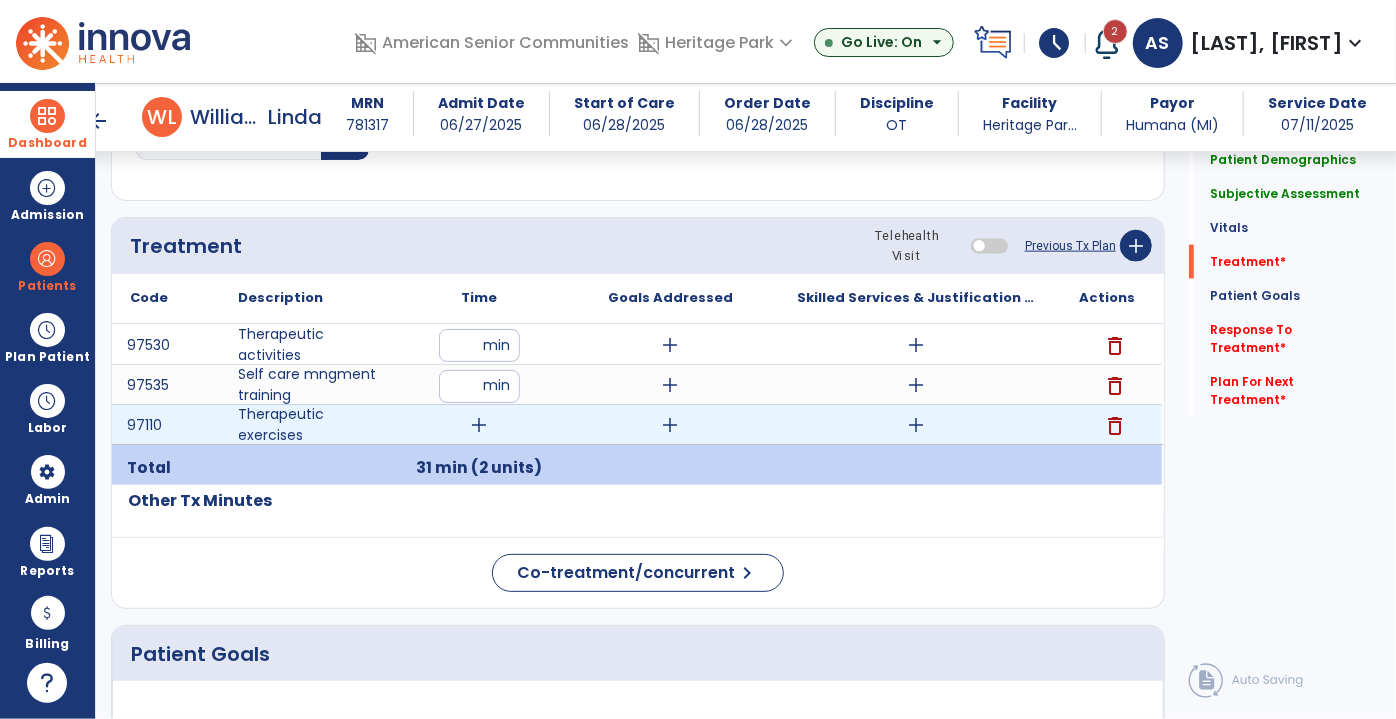 click on "add" at bounding box center [480, 425] 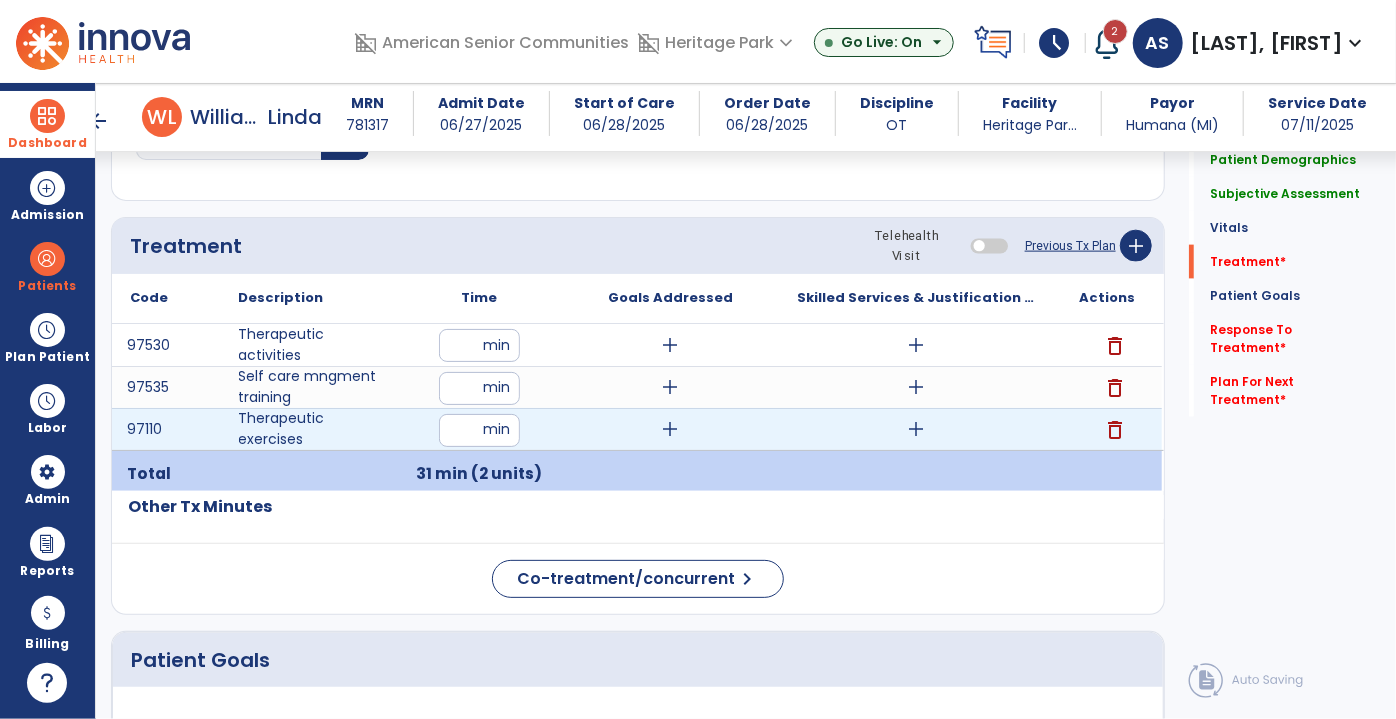 type on "**" 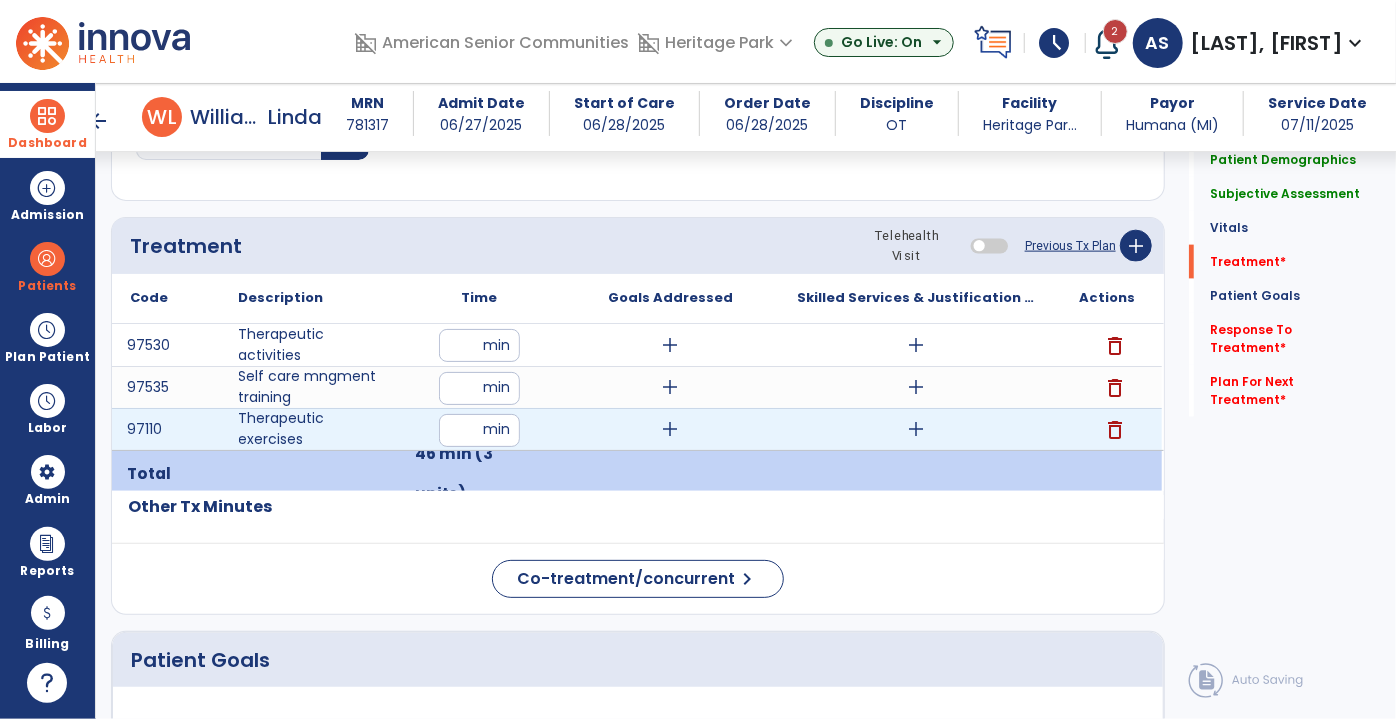 click on "add" at bounding box center (916, 429) 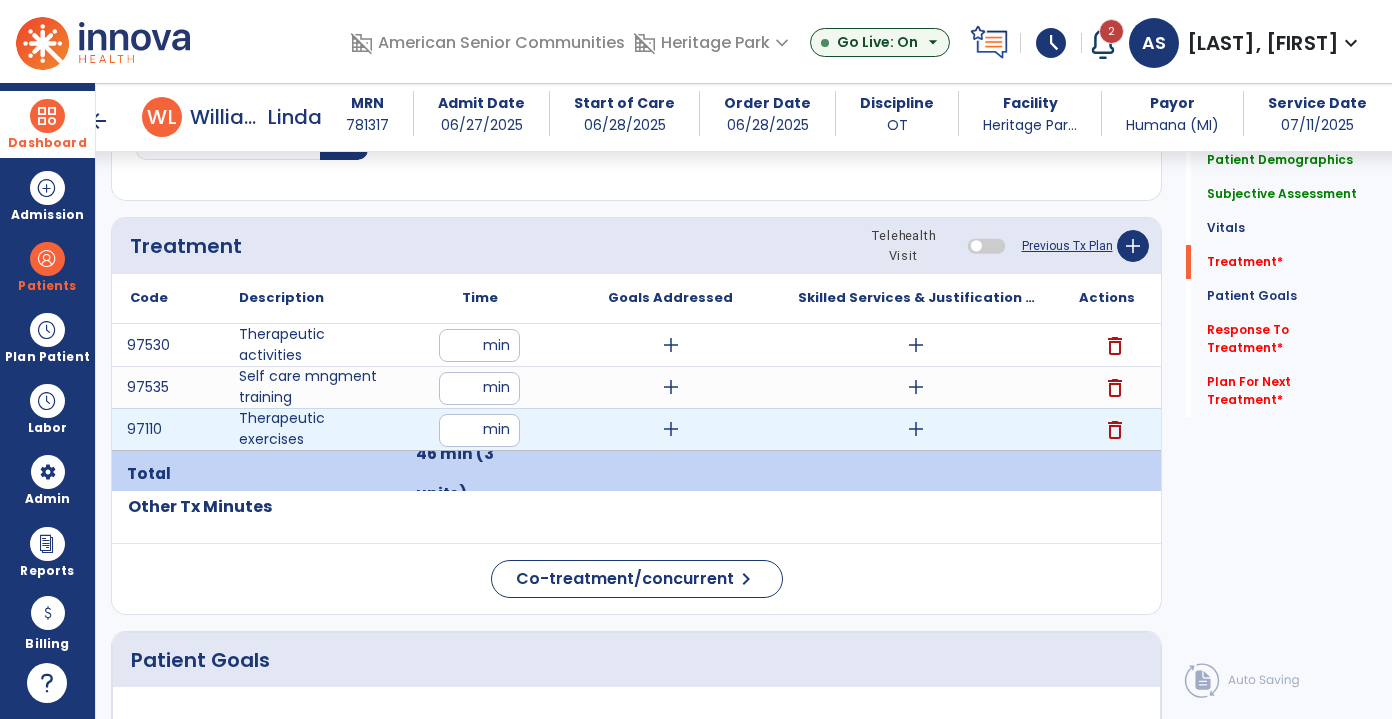 scroll, scrollTop: 1272, scrollLeft: 0, axis: vertical 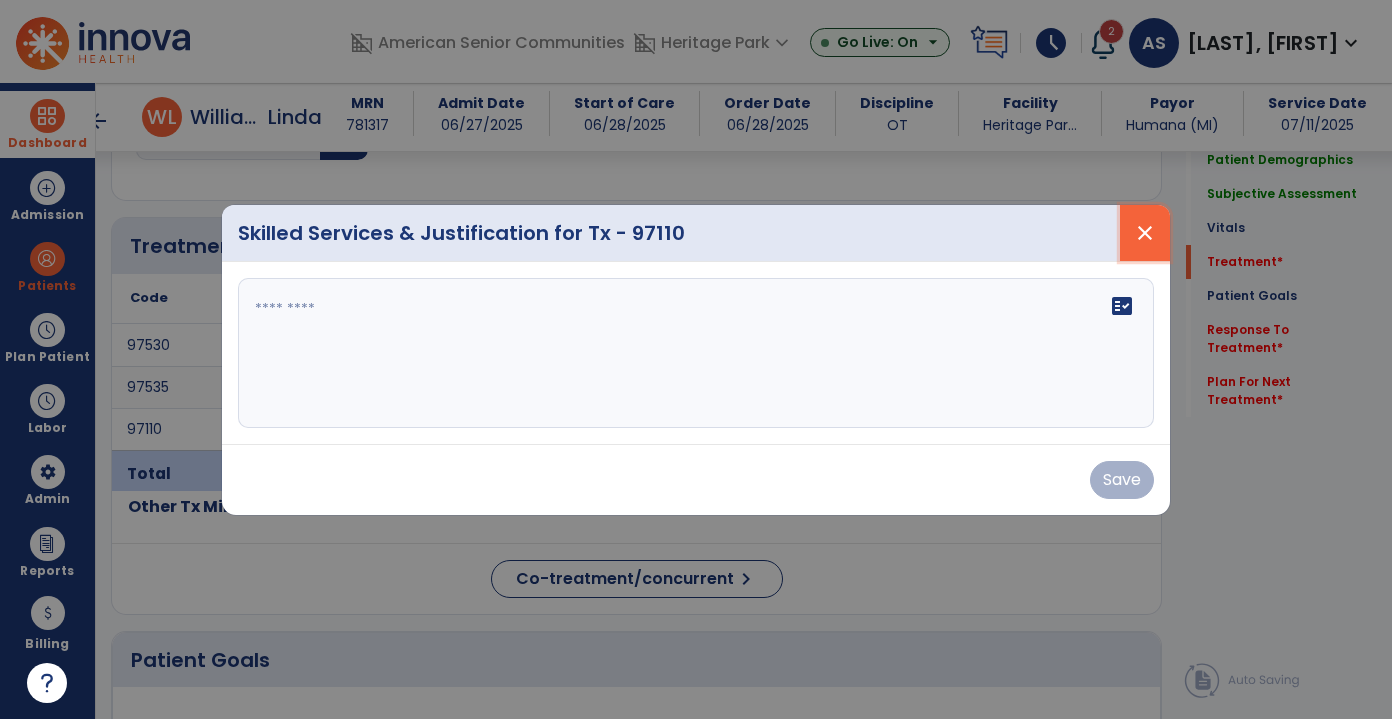 click on "close" at bounding box center (1145, 233) 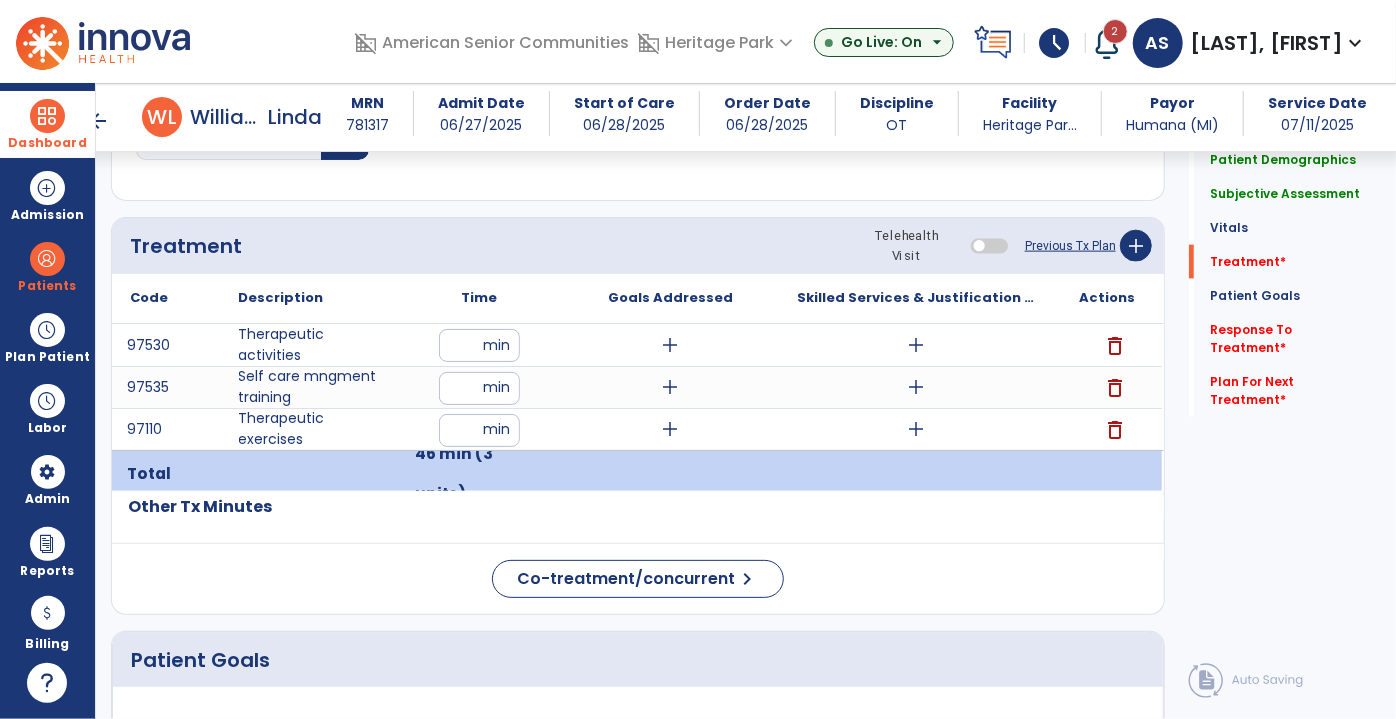 click on "Treatment Telehealth Visit  Previous Tx Plan   add" 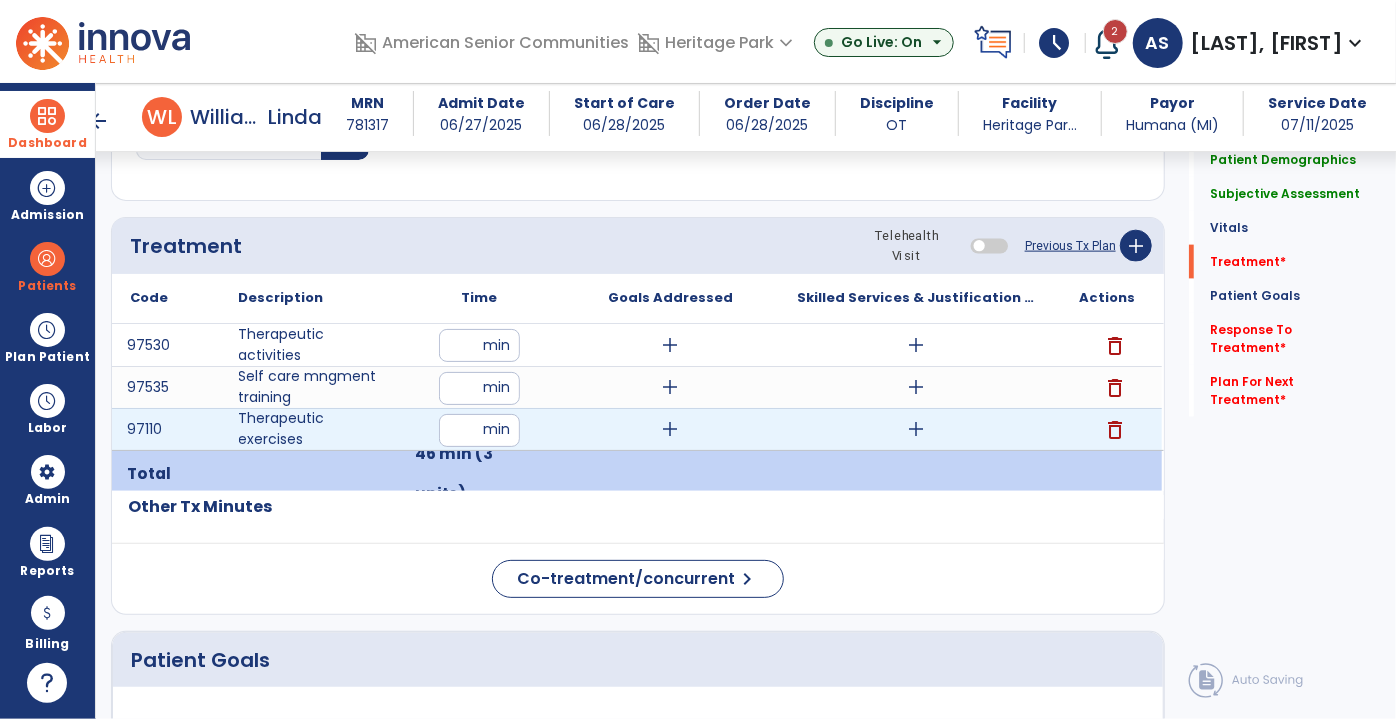 click on "add" at bounding box center [916, 429] 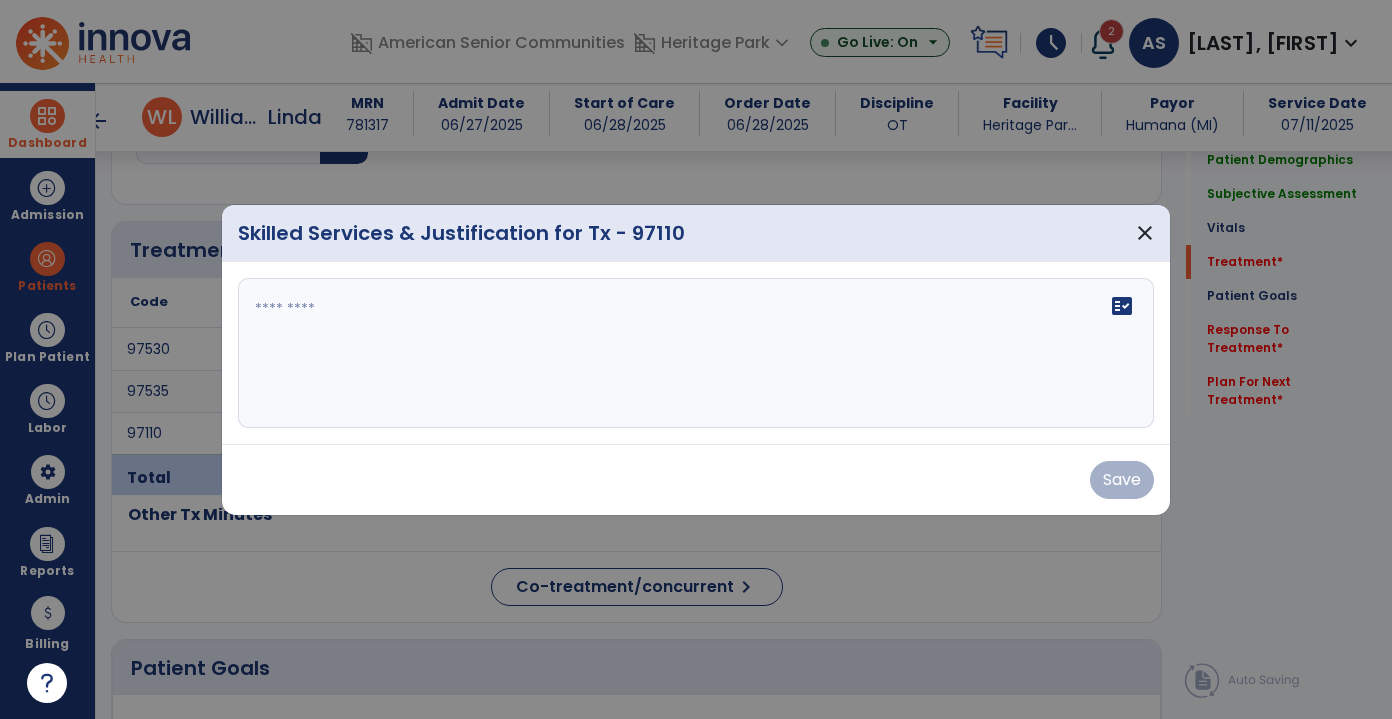 scroll, scrollTop: 1272, scrollLeft: 0, axis: vertical 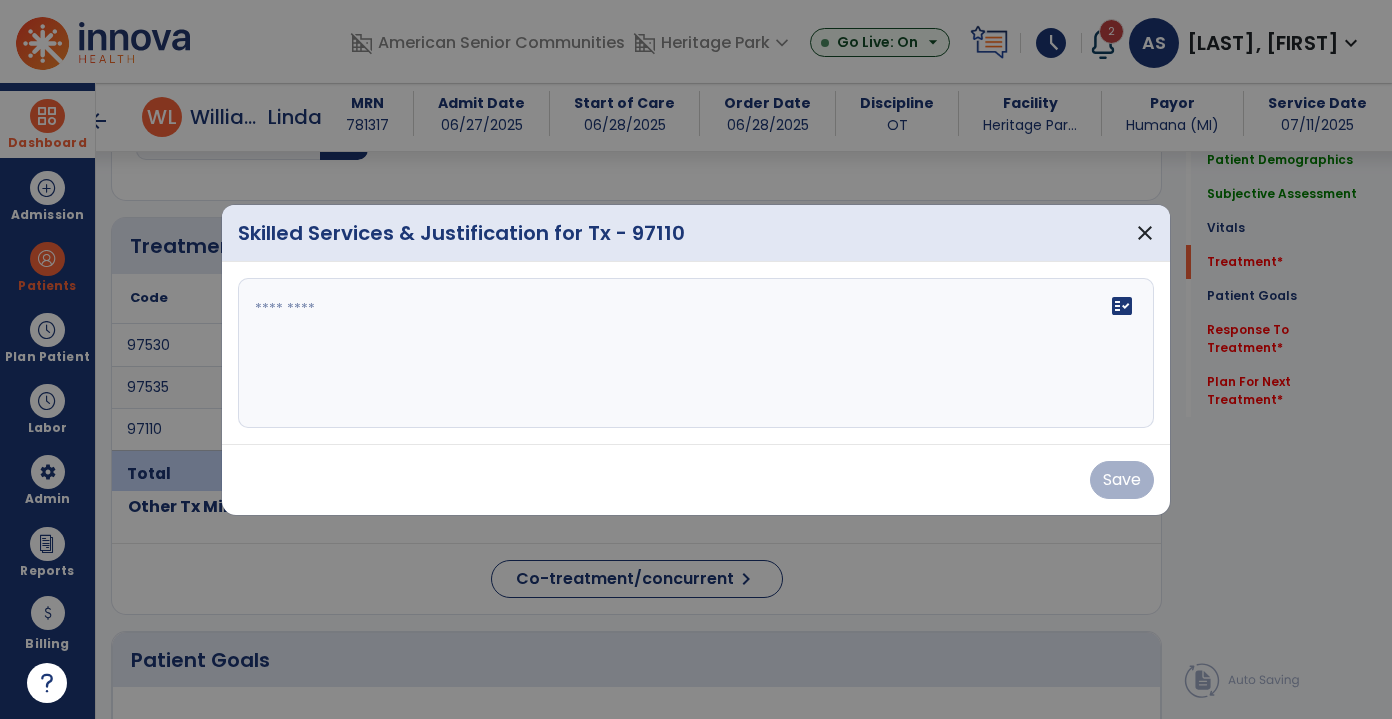 click at bounding box center (696, 353) 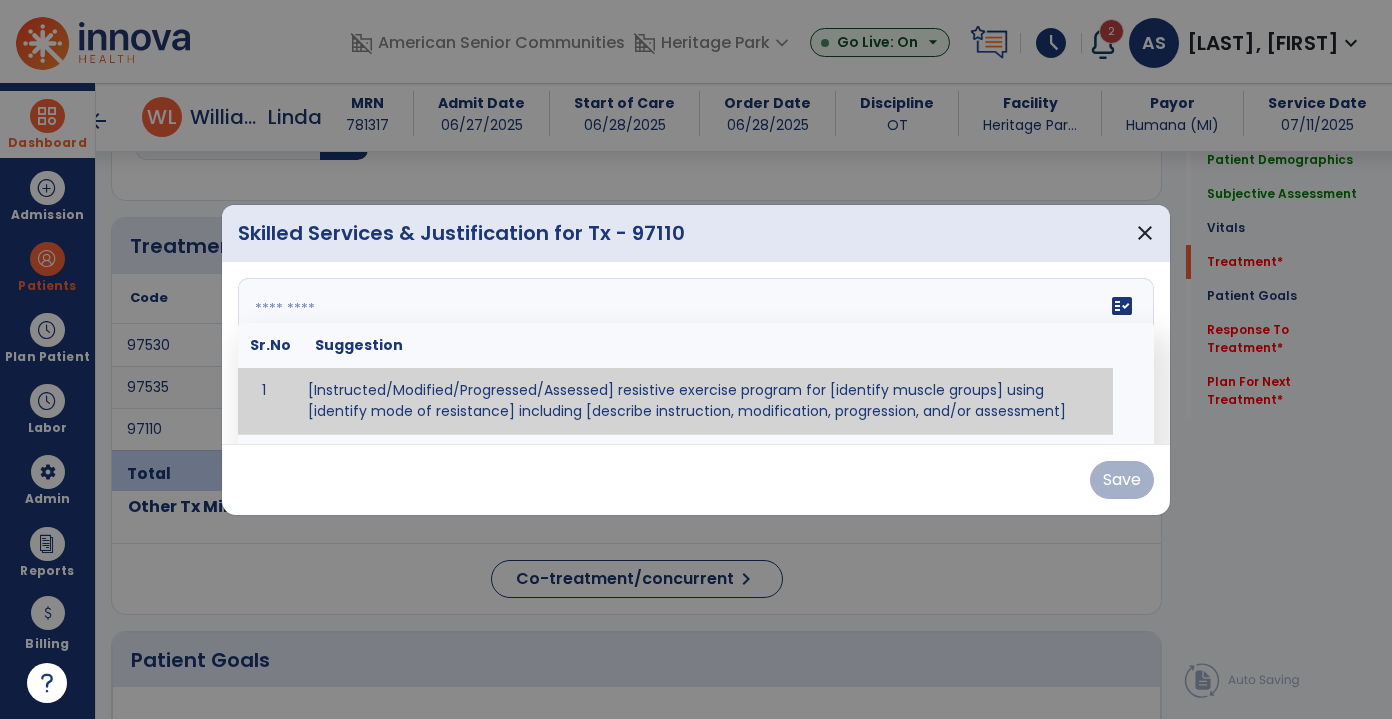 paste on "**********" 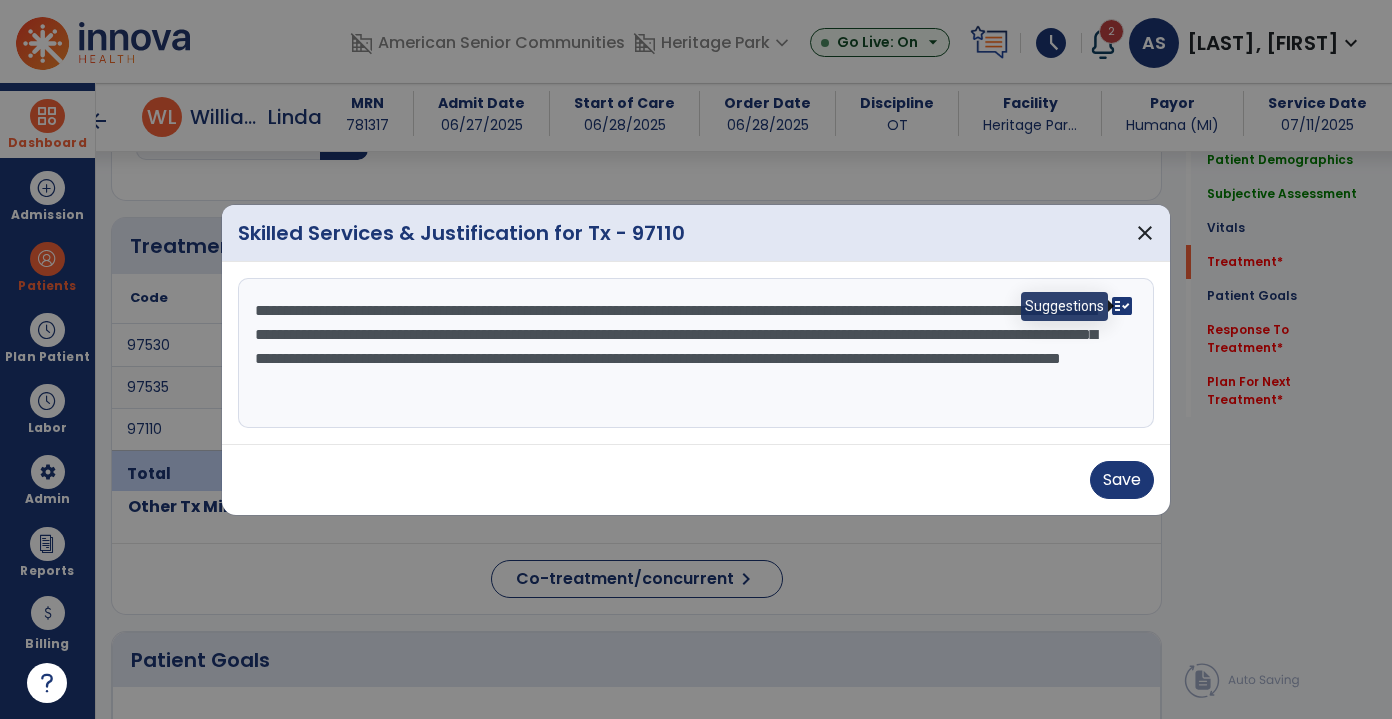 click on "fact_check" at bounding box center [1122, 306] 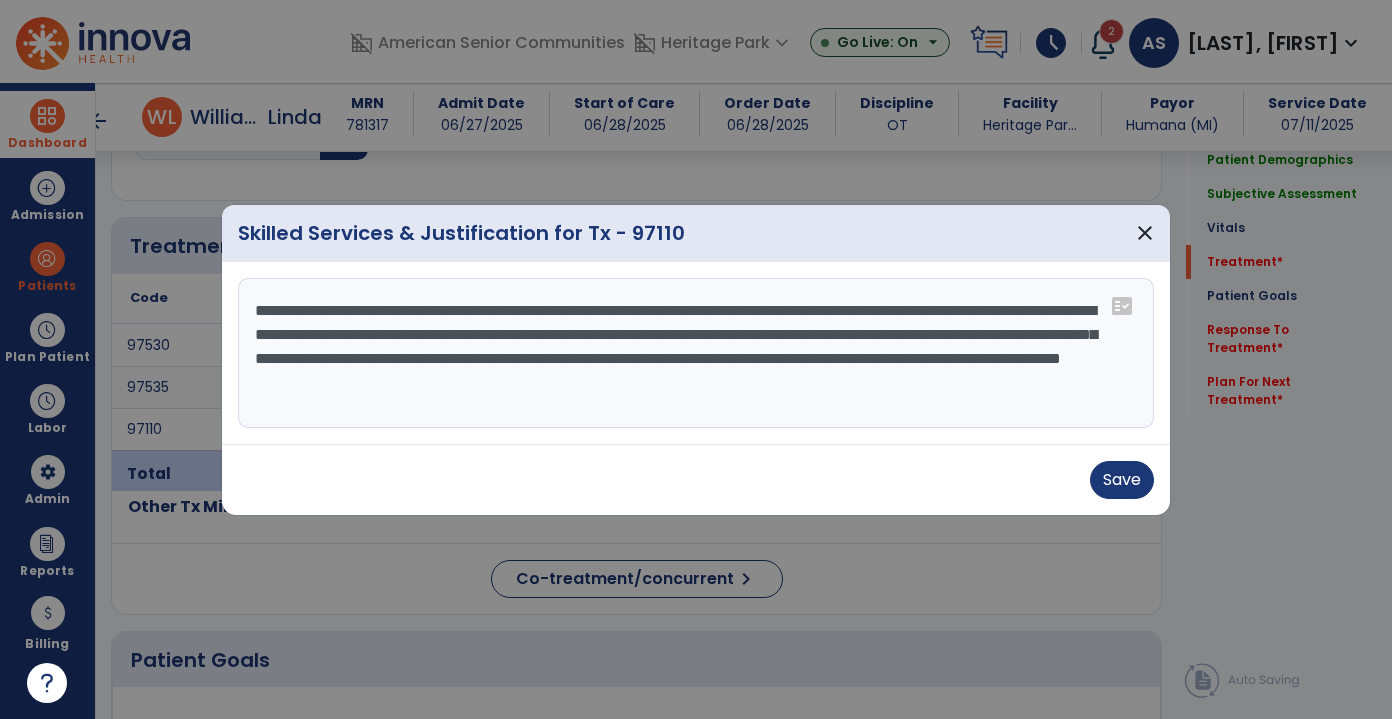 click on "**********" at bounding box center [696, 353] 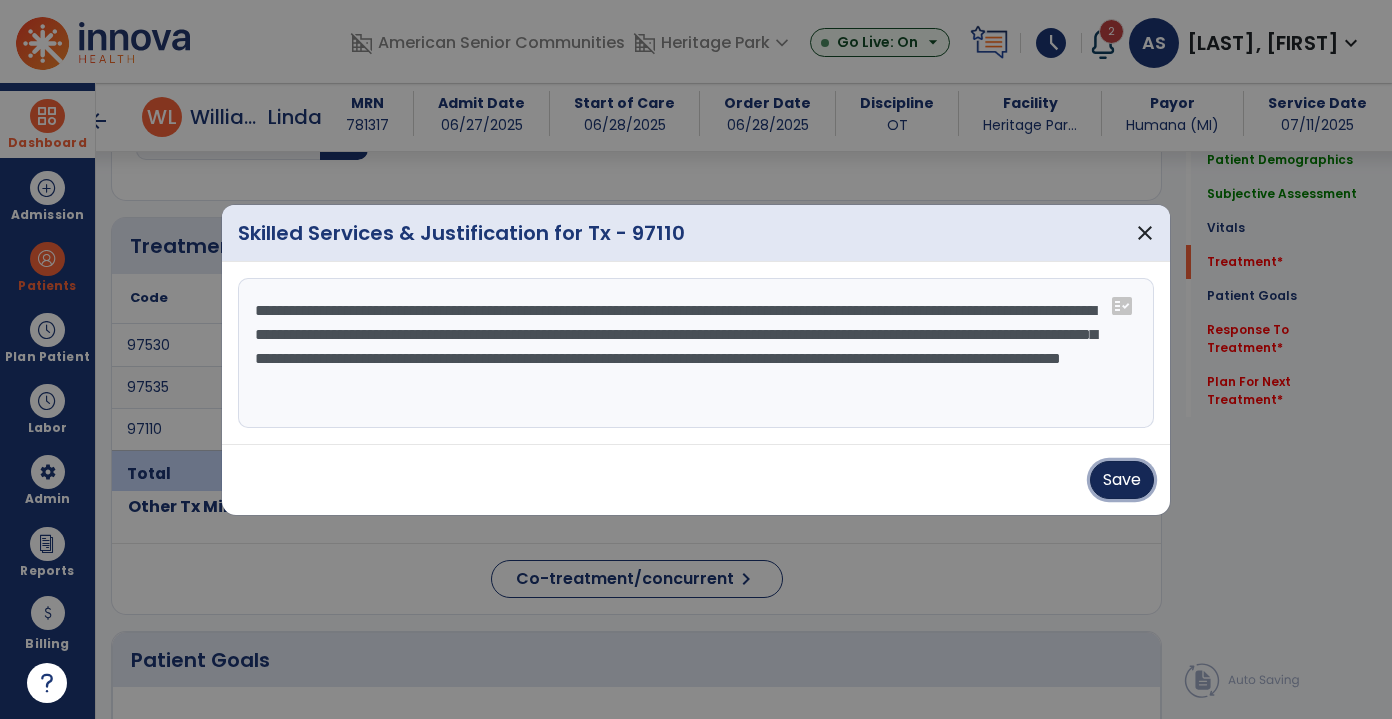 click on "Save" at bounding box center [1122, 480] 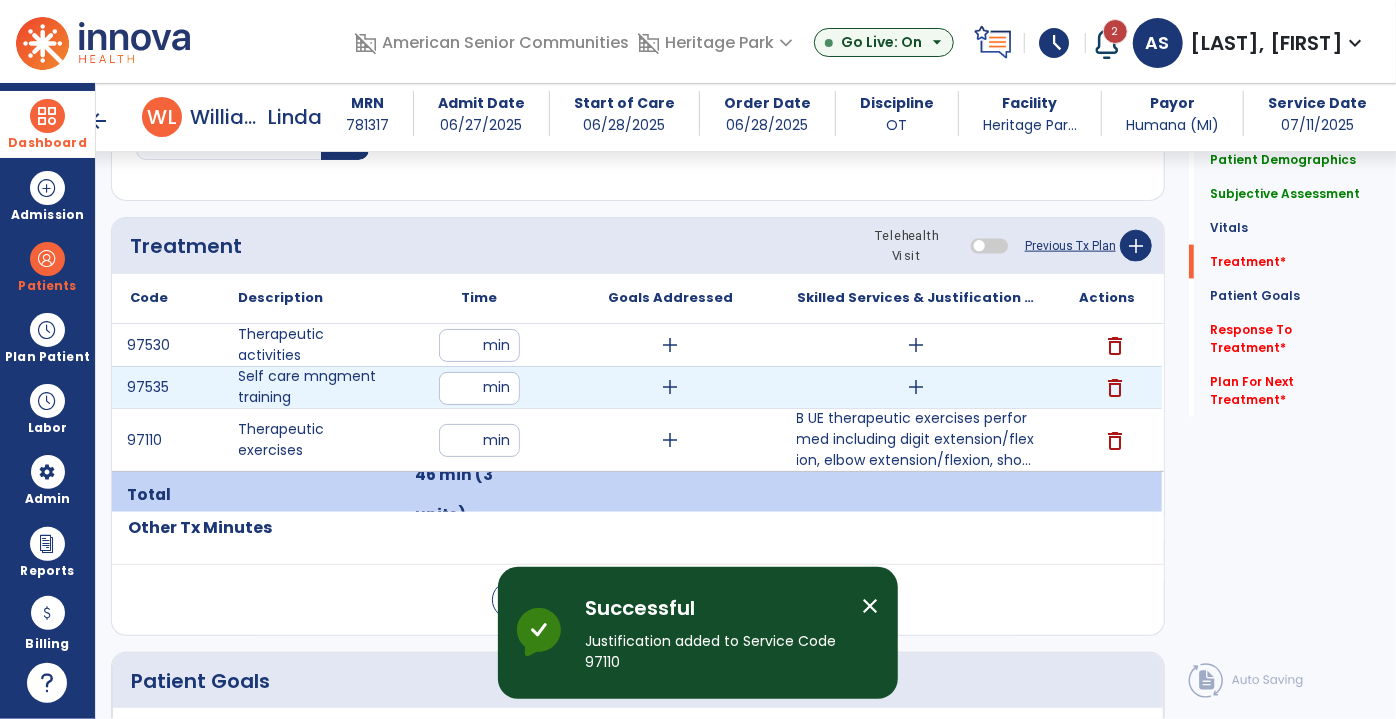 click on "add" at bounding box center (916, 387) 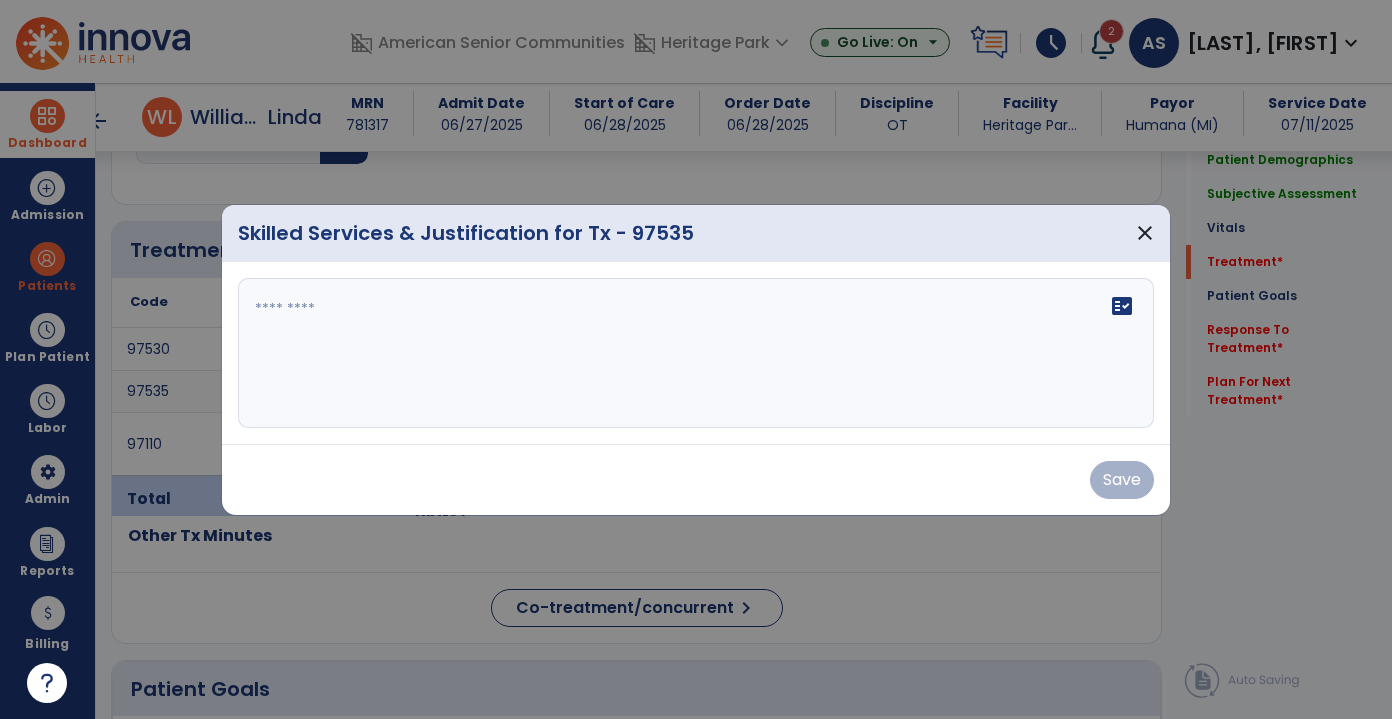 scroll, scrollTop: 1272, scrollLeft: 0, axis: vertical 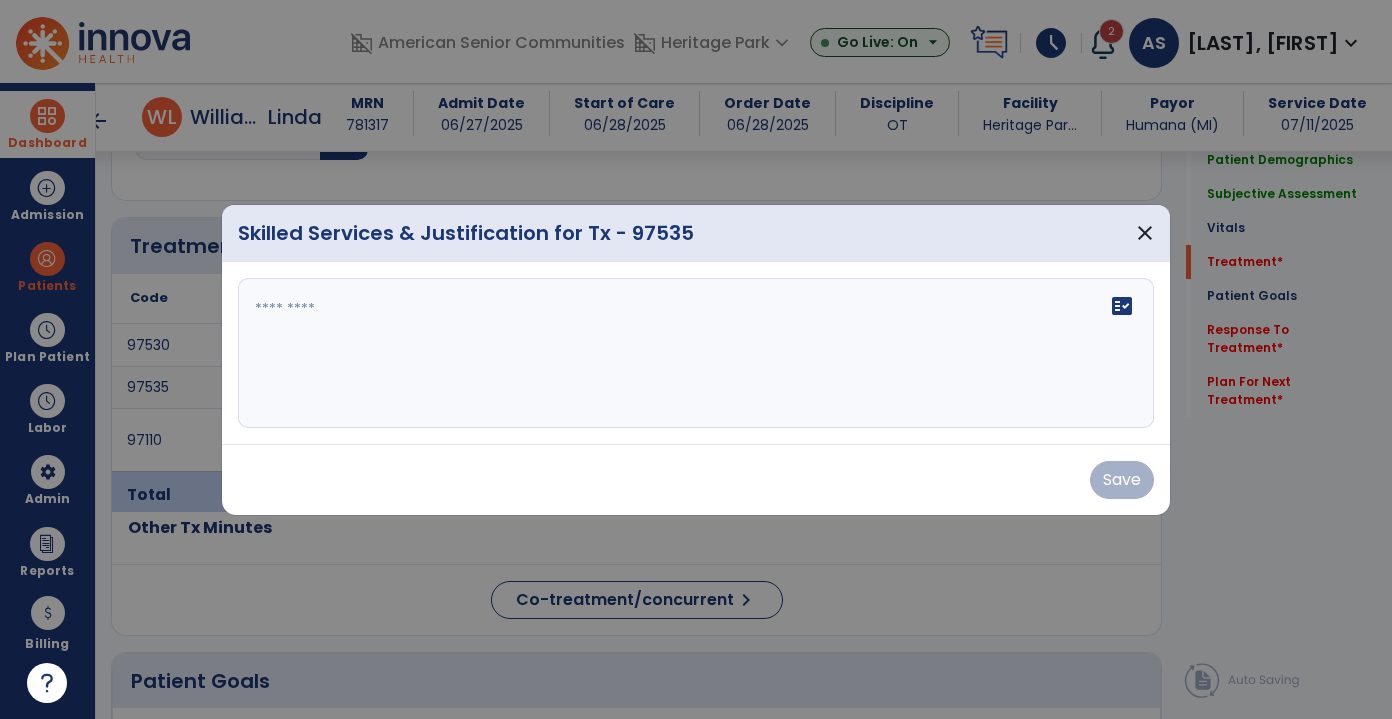 click at bounding box center [696, 353] 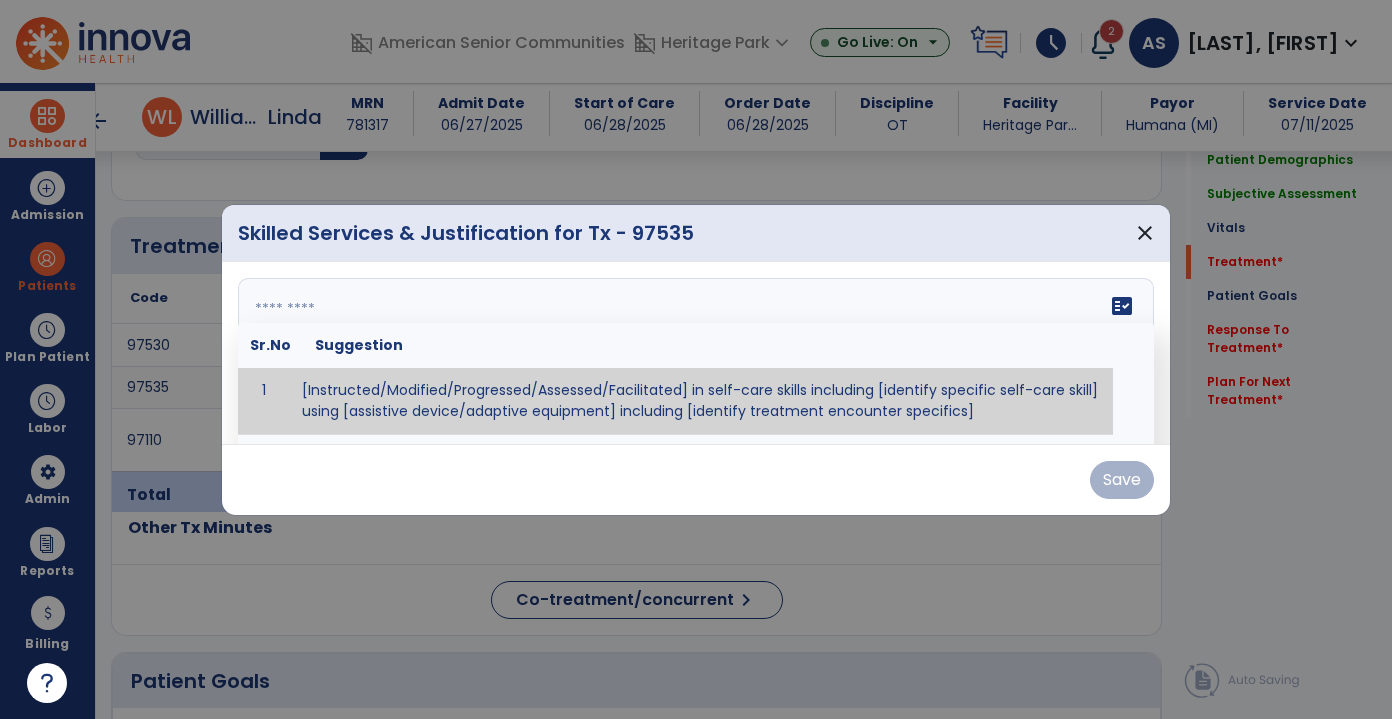 paste on "**********" 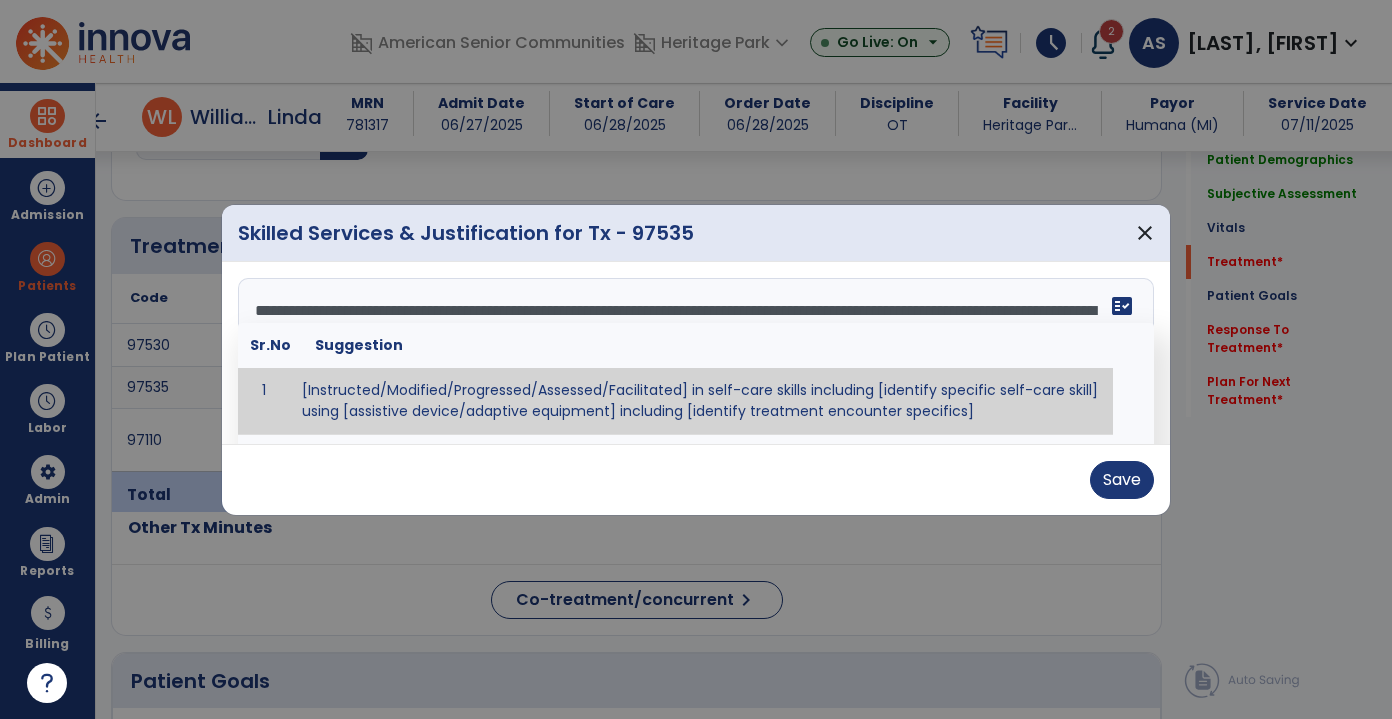 scroll, scrollTop: 64, scrollLeft: 0, axis: vertical 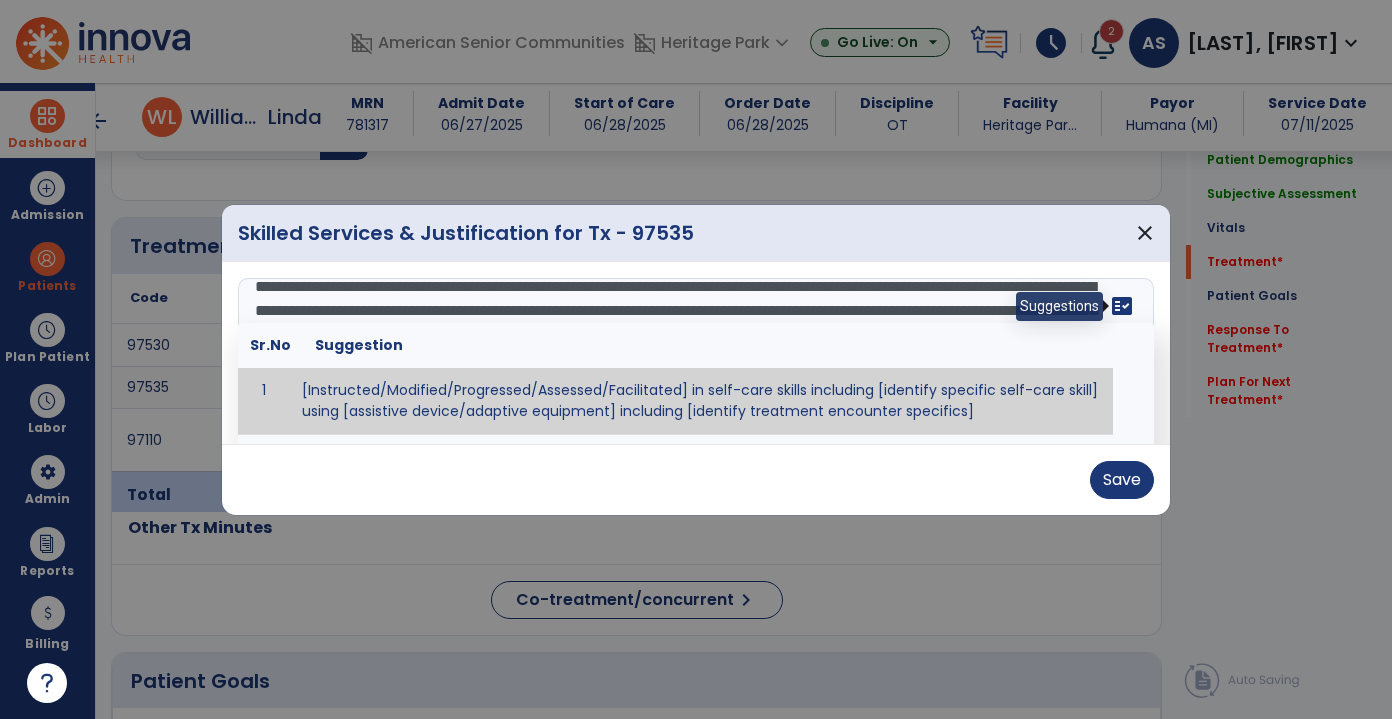 type on "**********" 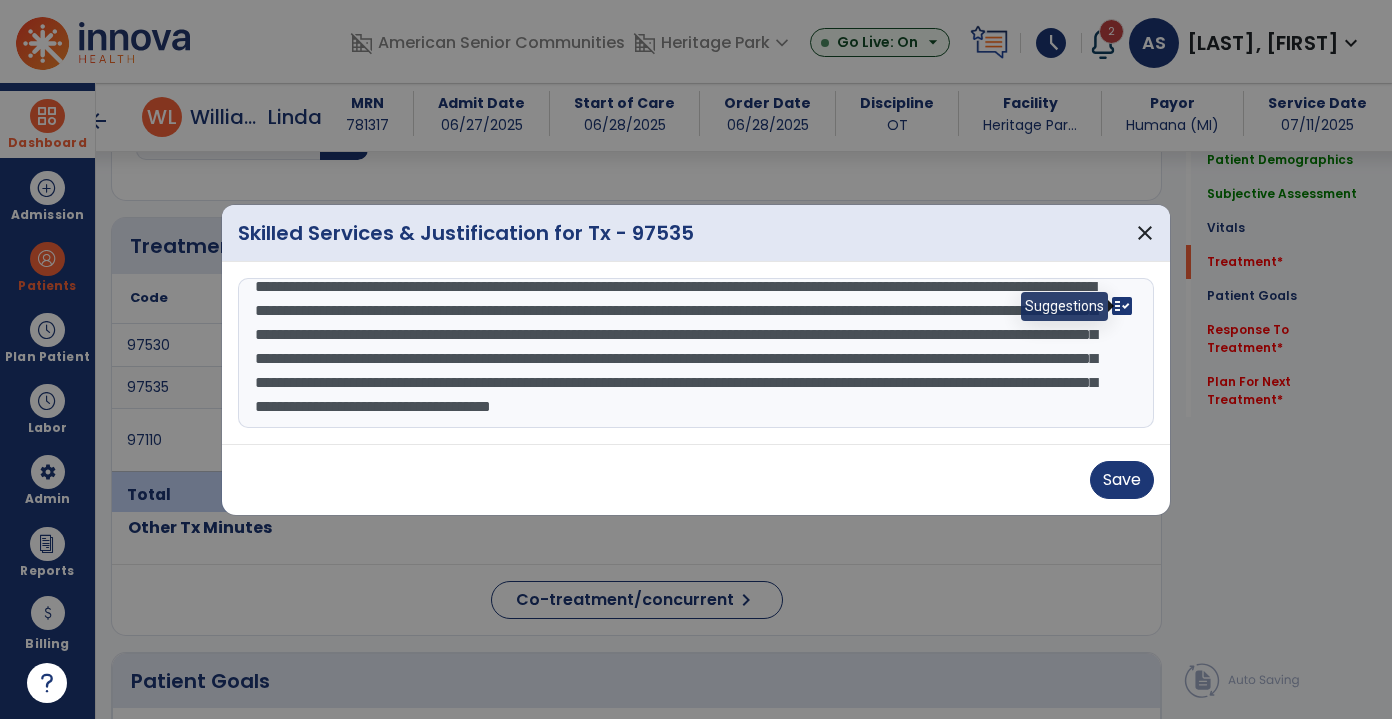 click on "fact_check" at bounding box center (1122, 306) 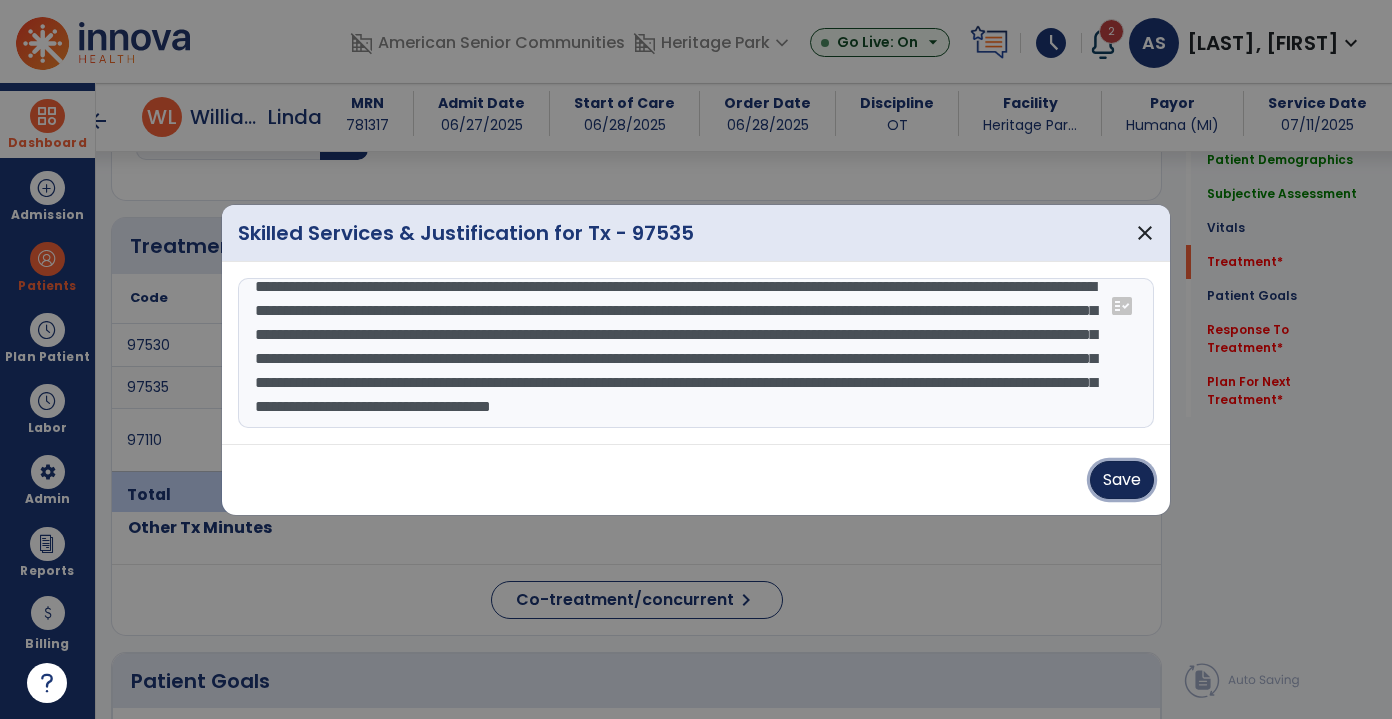 click on "Save" at bounding box center [1122, 480] 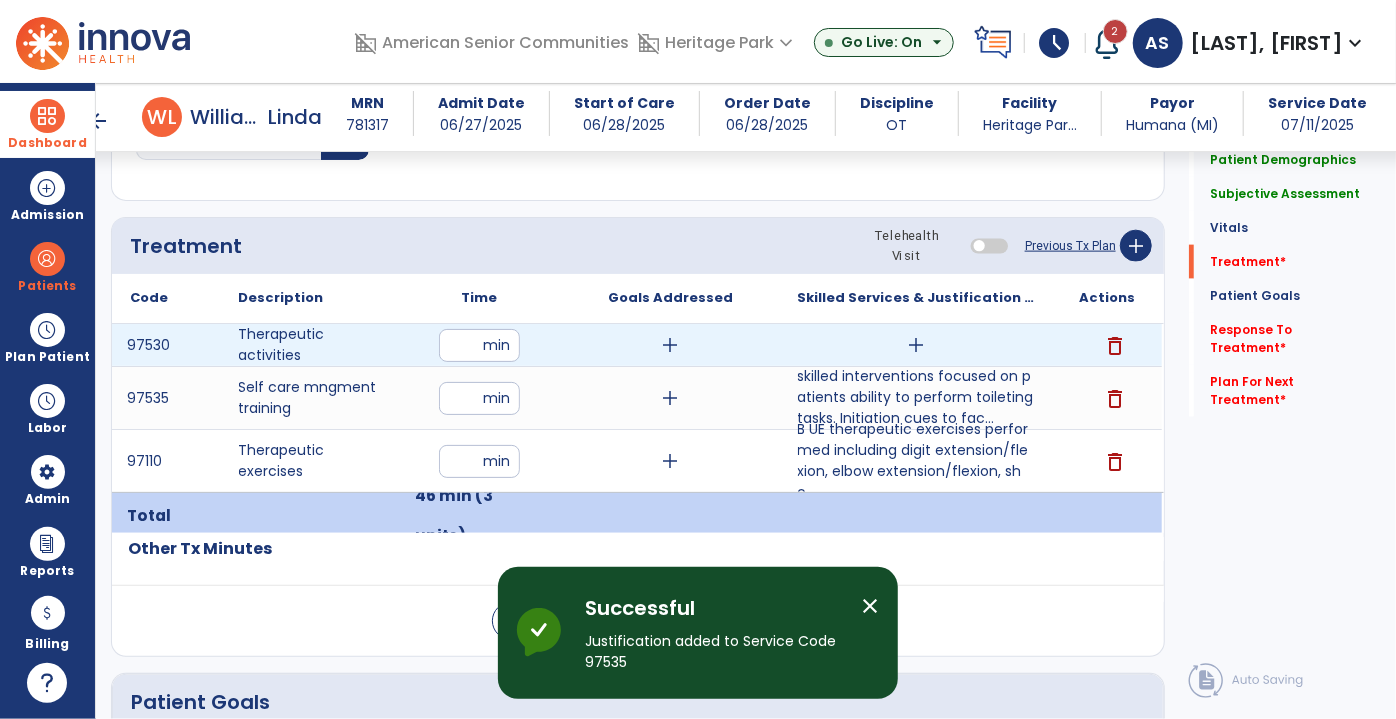 click on "add" at bounding box center (916, 345) 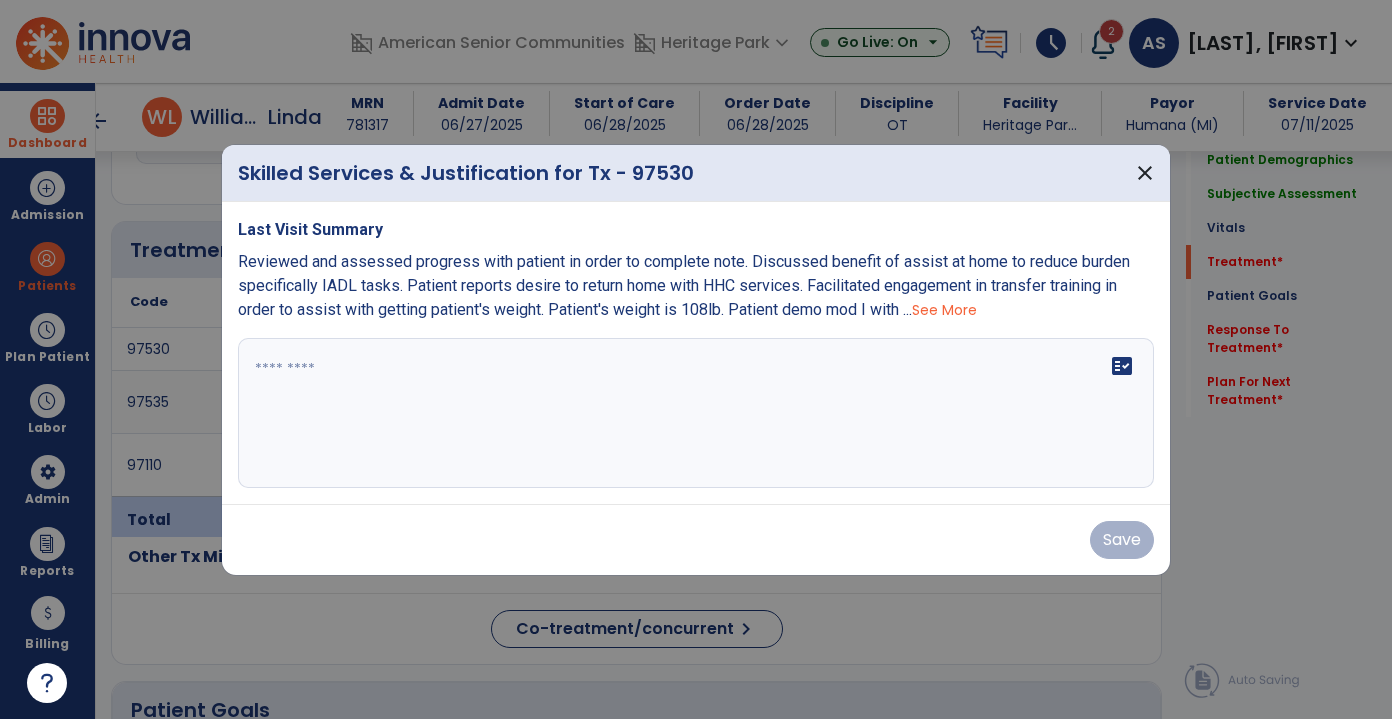 scroll, scrollTop: 1272, scrollLeft: 0, axis: vertical 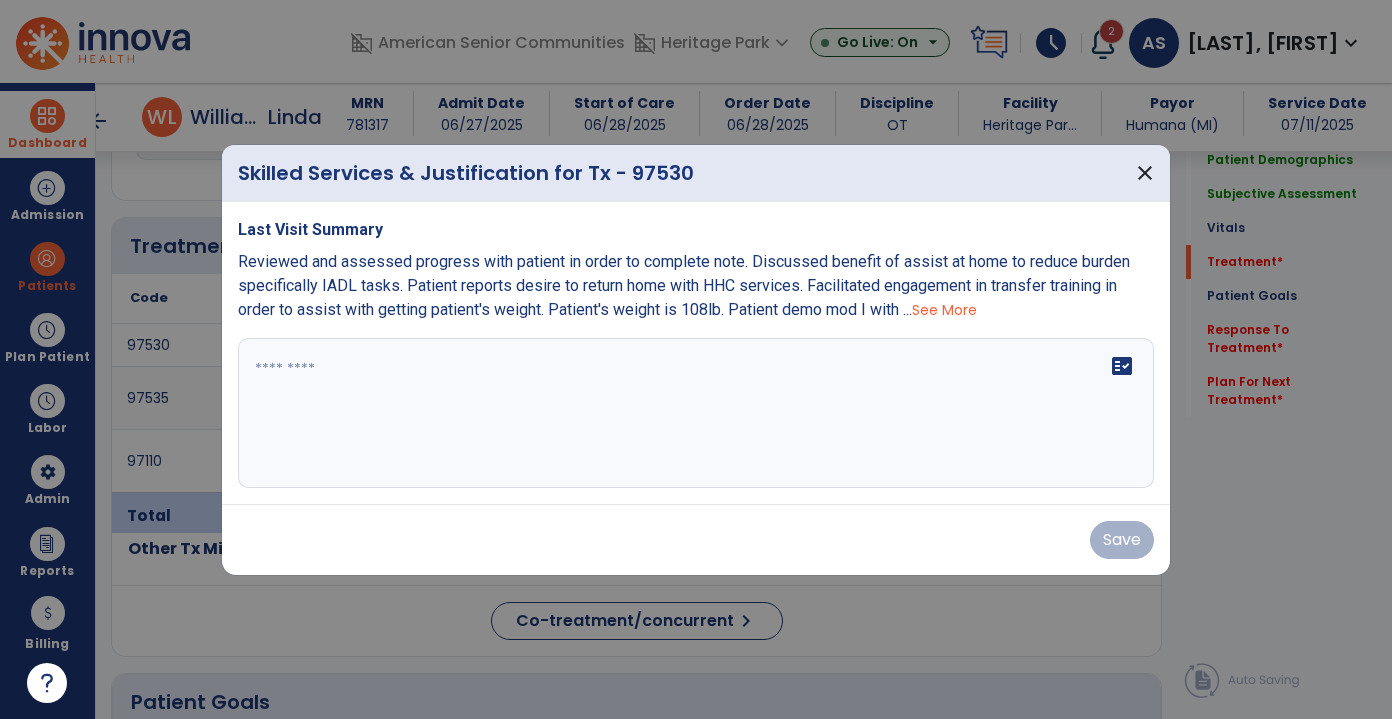 click on "See More" at bounding box center [944, 310] 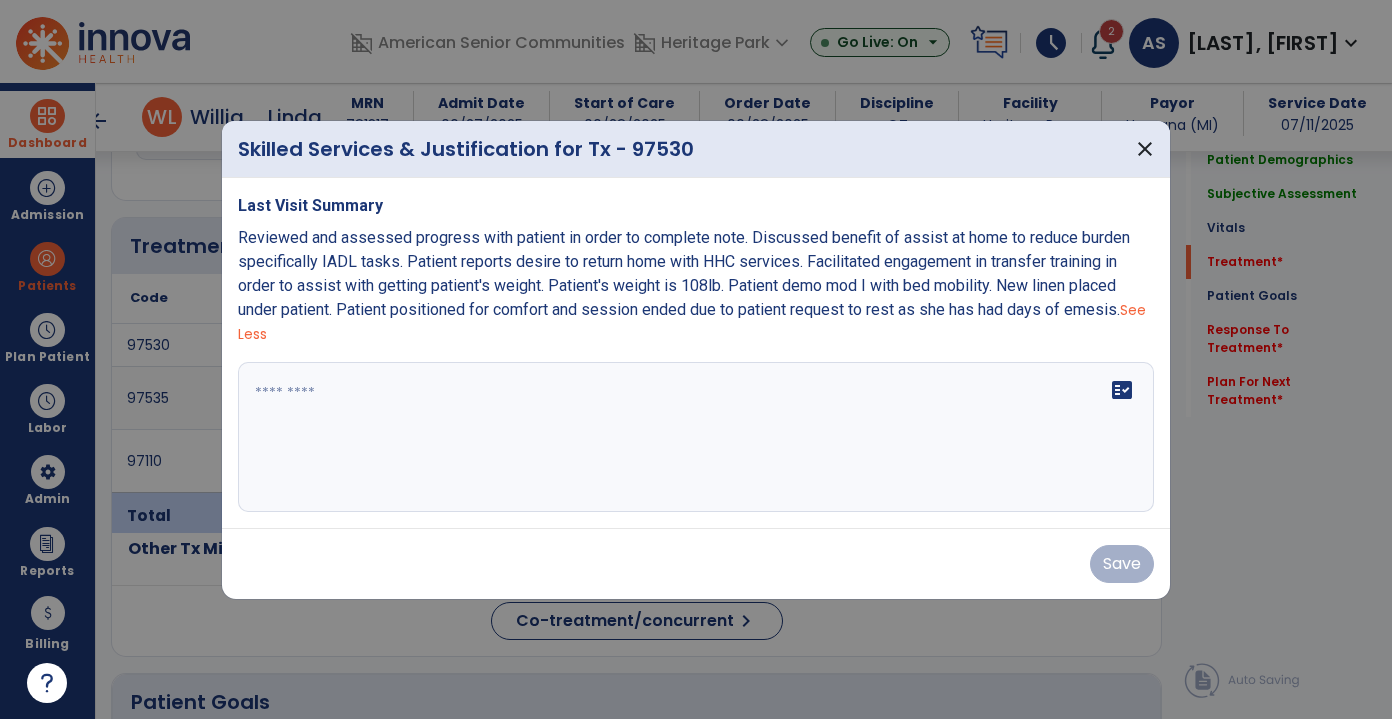 click at bounding box center (696, 437) 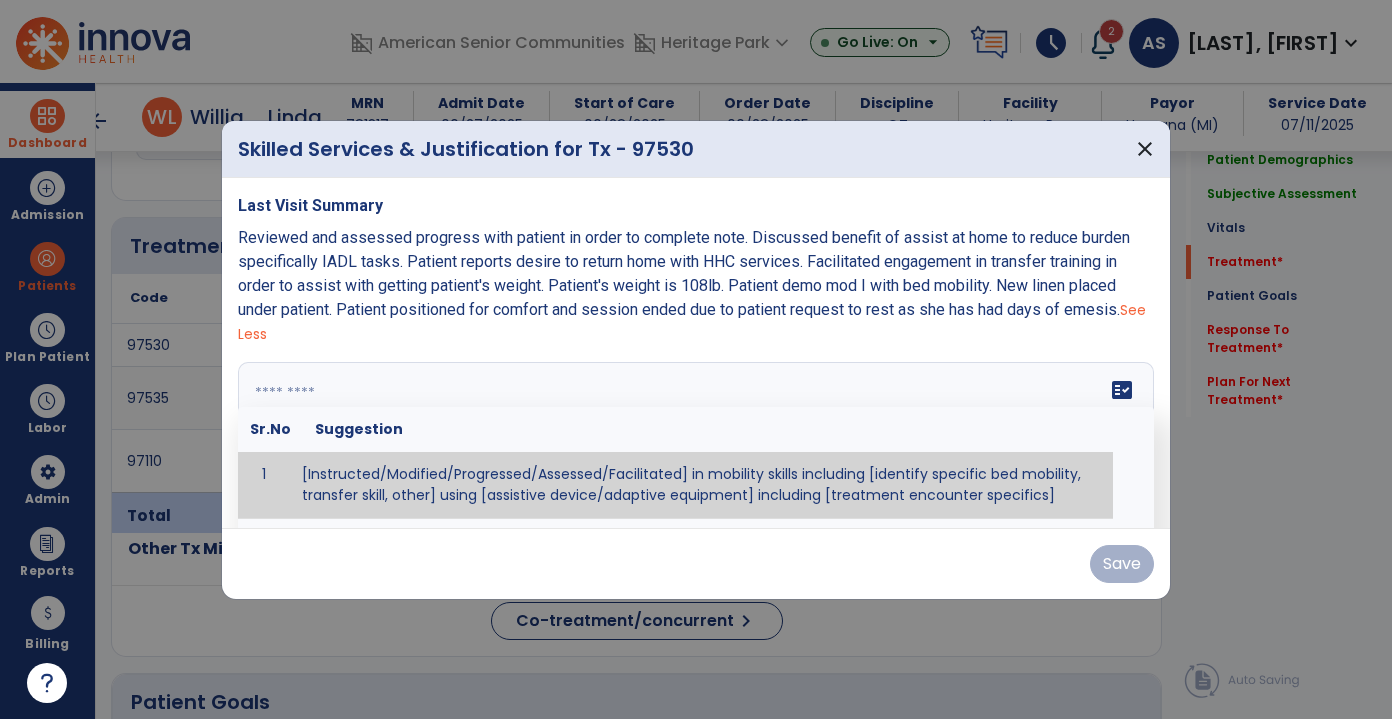 paste on "**********" 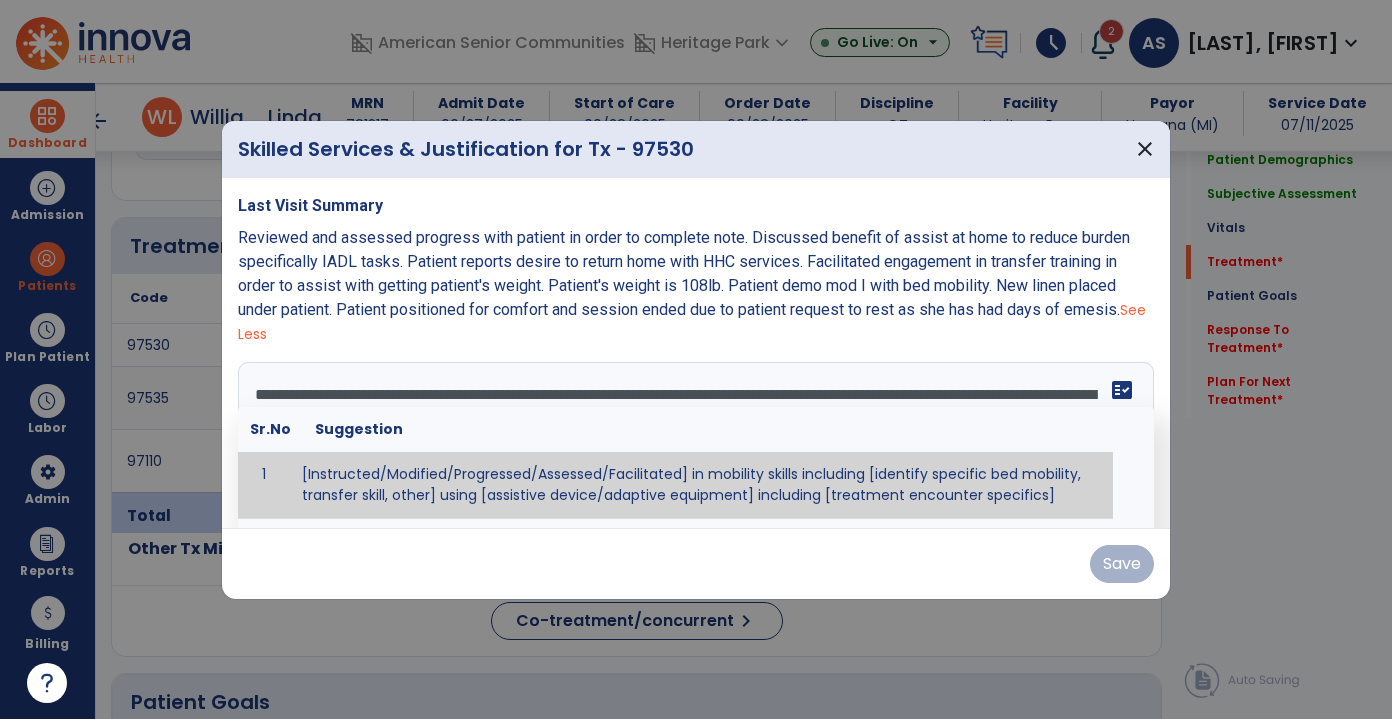 scroll, scrollTop: 15, scrollLeft: 0, axis: vertical 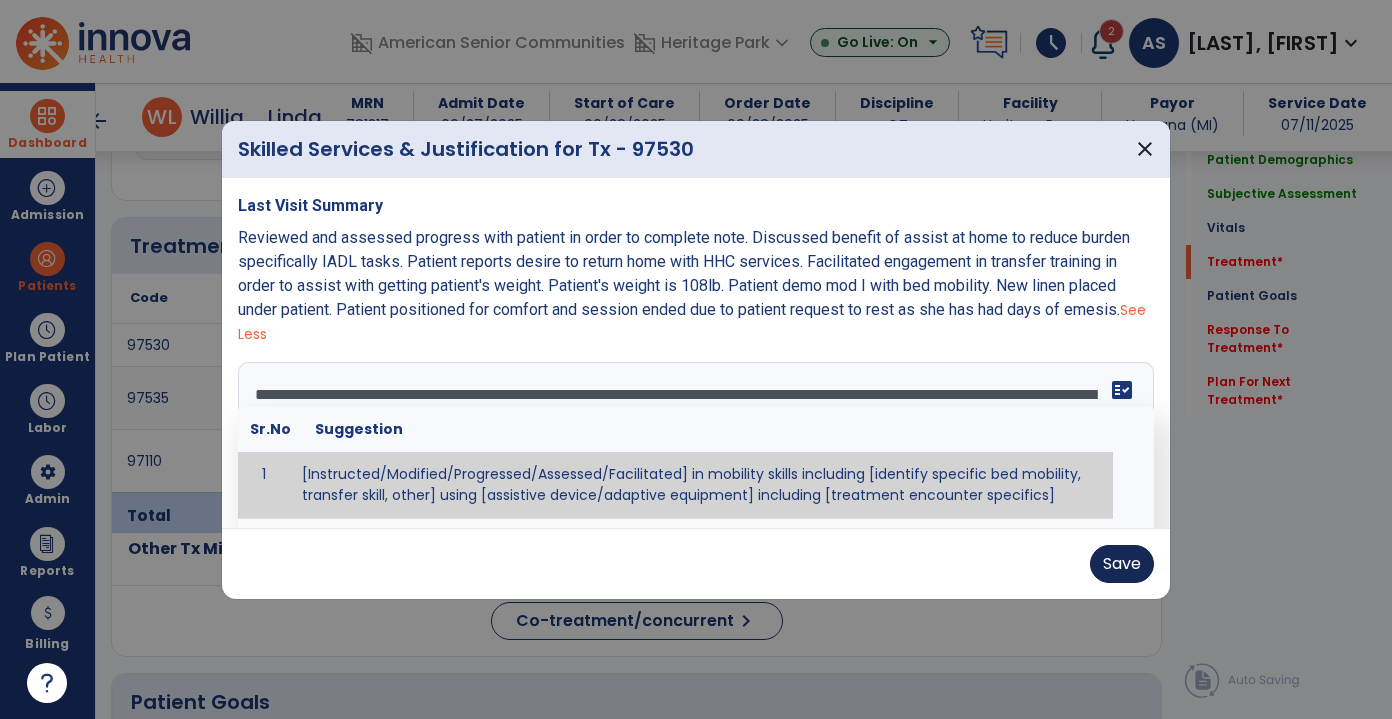 type on "**********" 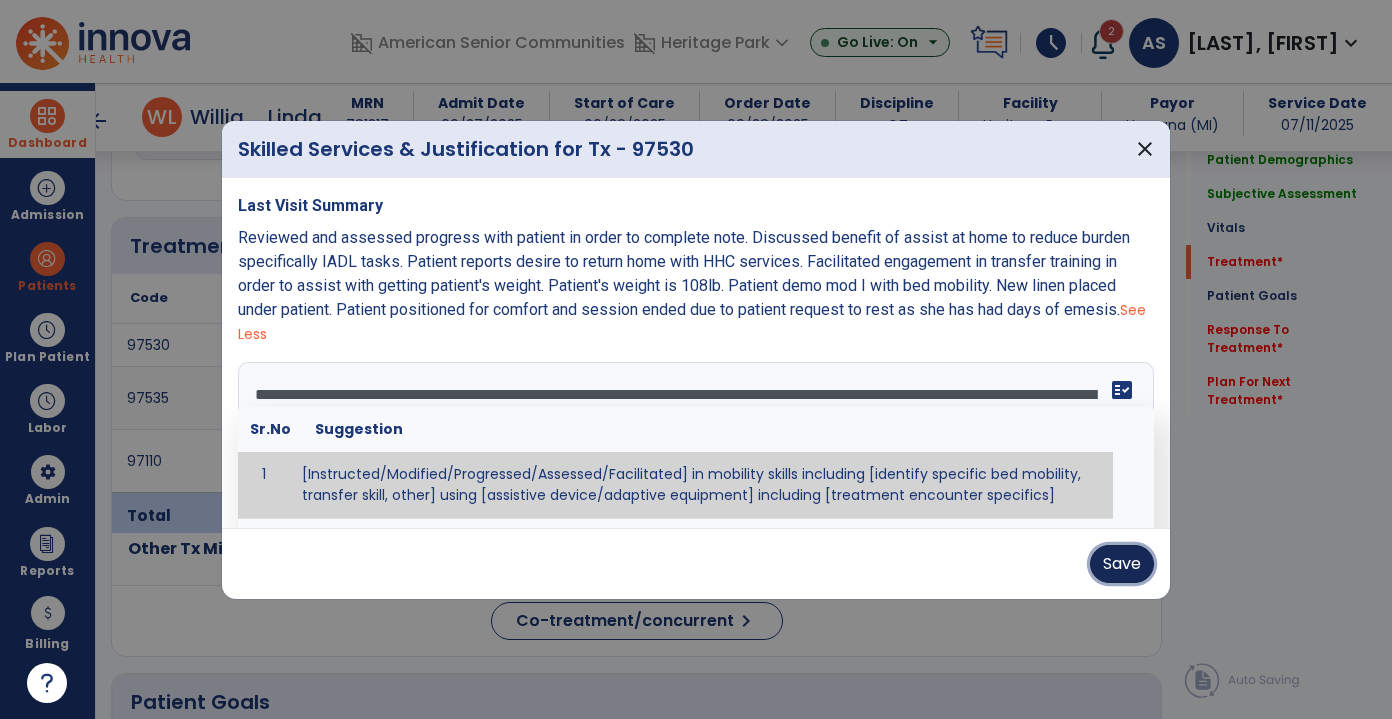 click on "Save" at bounding box center [1122, 564] 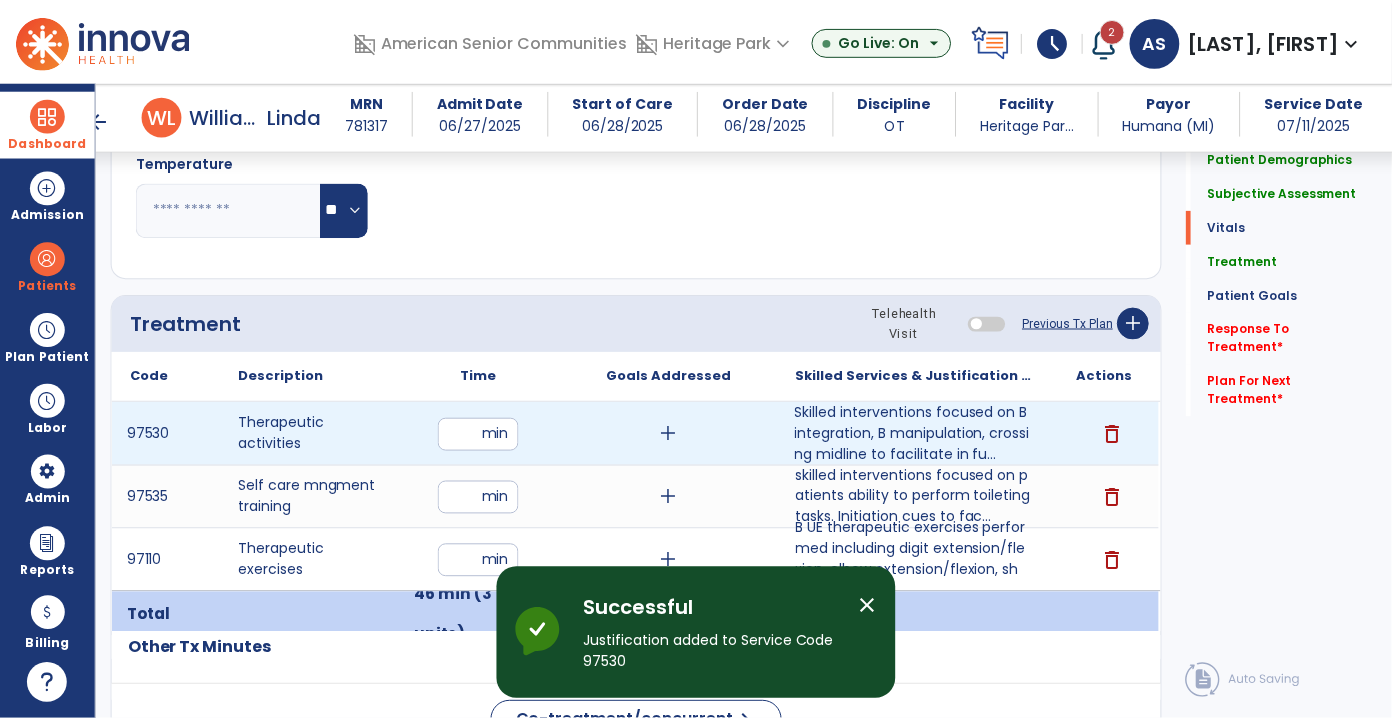 scroll, scrollTop: 1272, scrollLeft: 0, axis: vertical 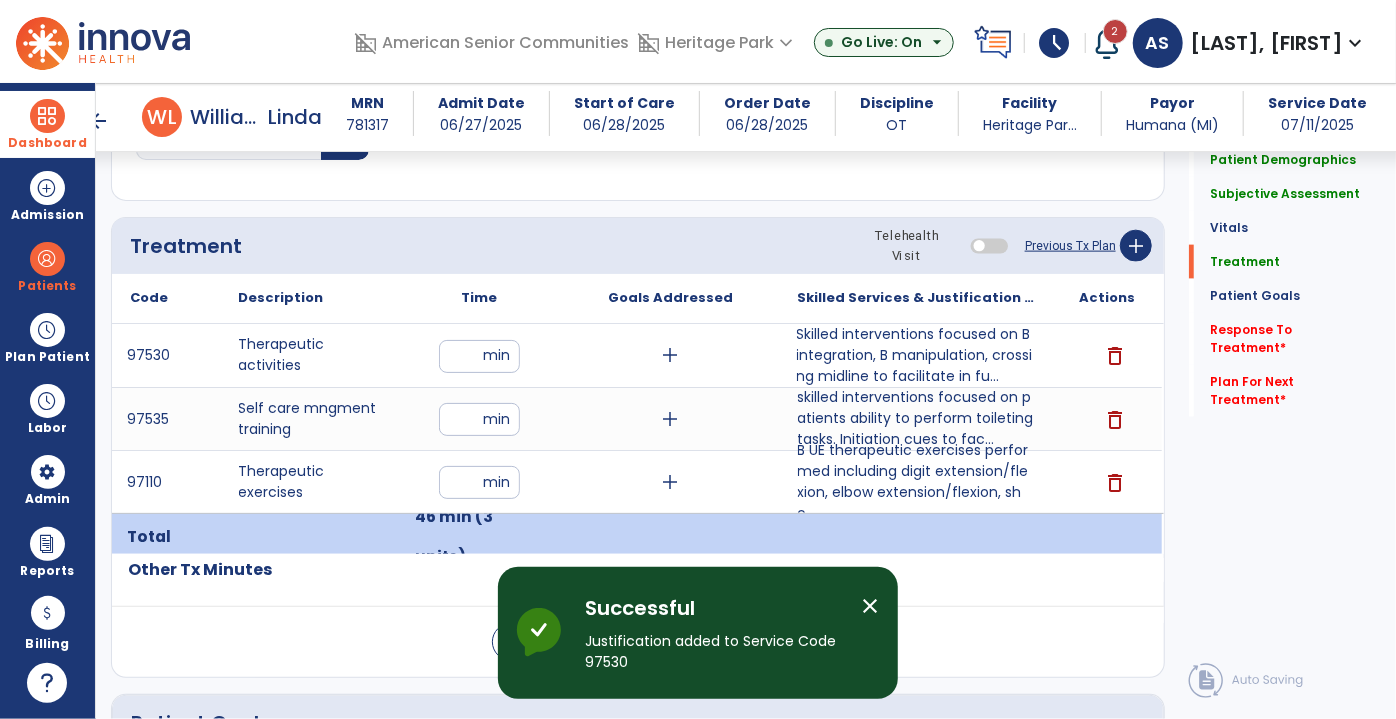 click on "Previous Tx Plan" 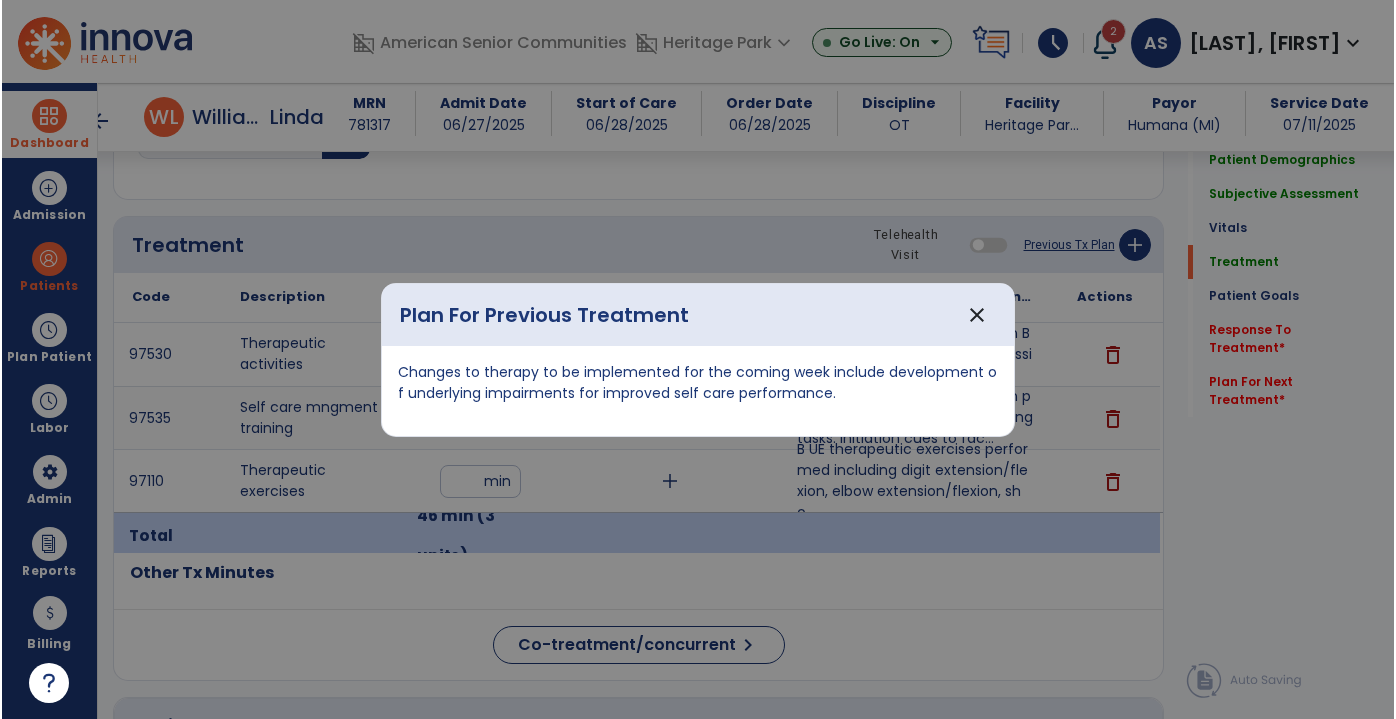 scroll, scrollTop: 1272, scrollLeft: 0, axis: vertical 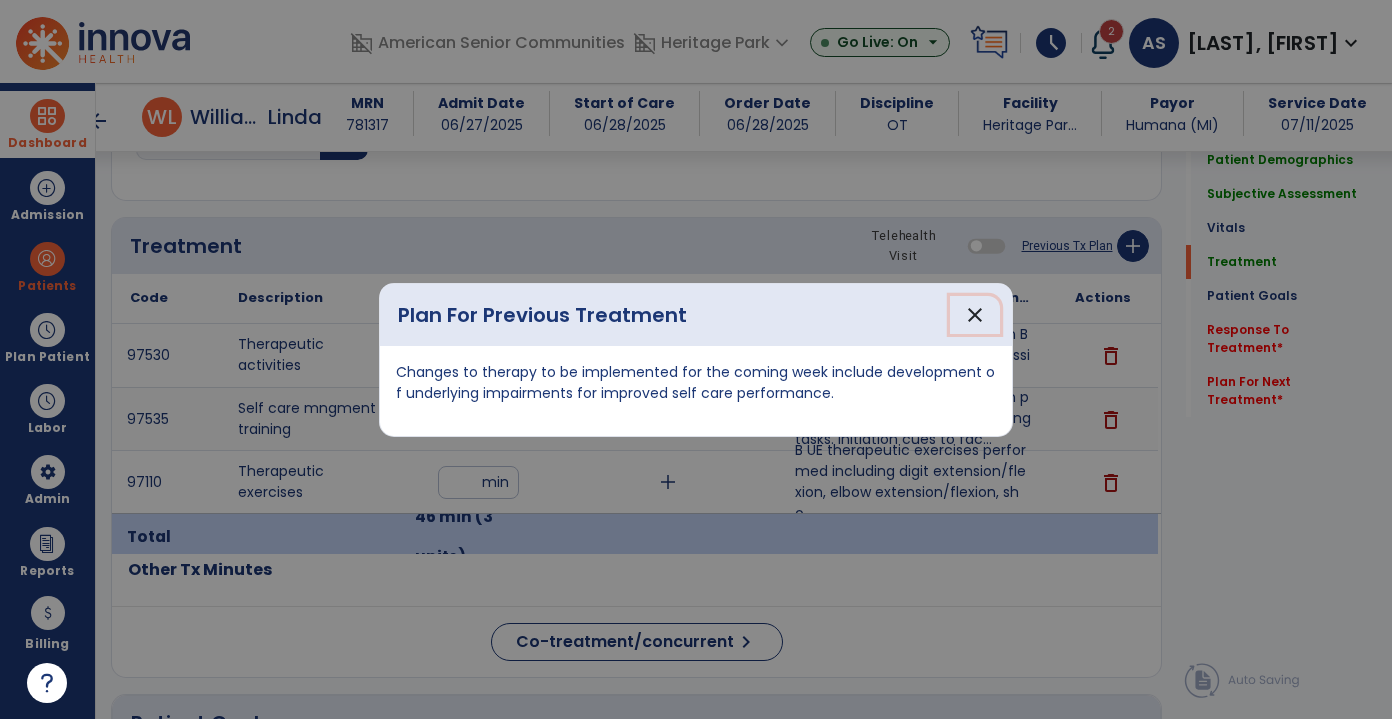 click on "close" at bounding box center (975, 315) 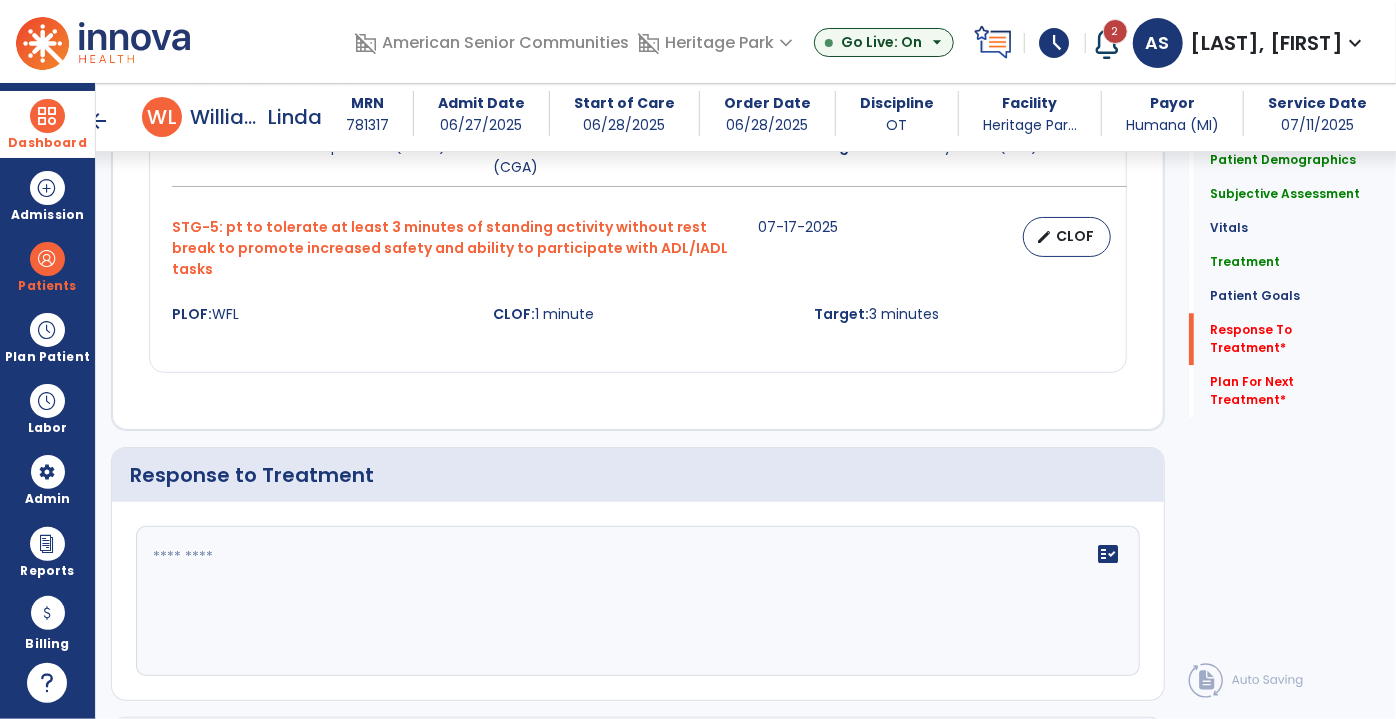 scroll, scrollTop: 2727, scrollLeft: 0, axis: vertical 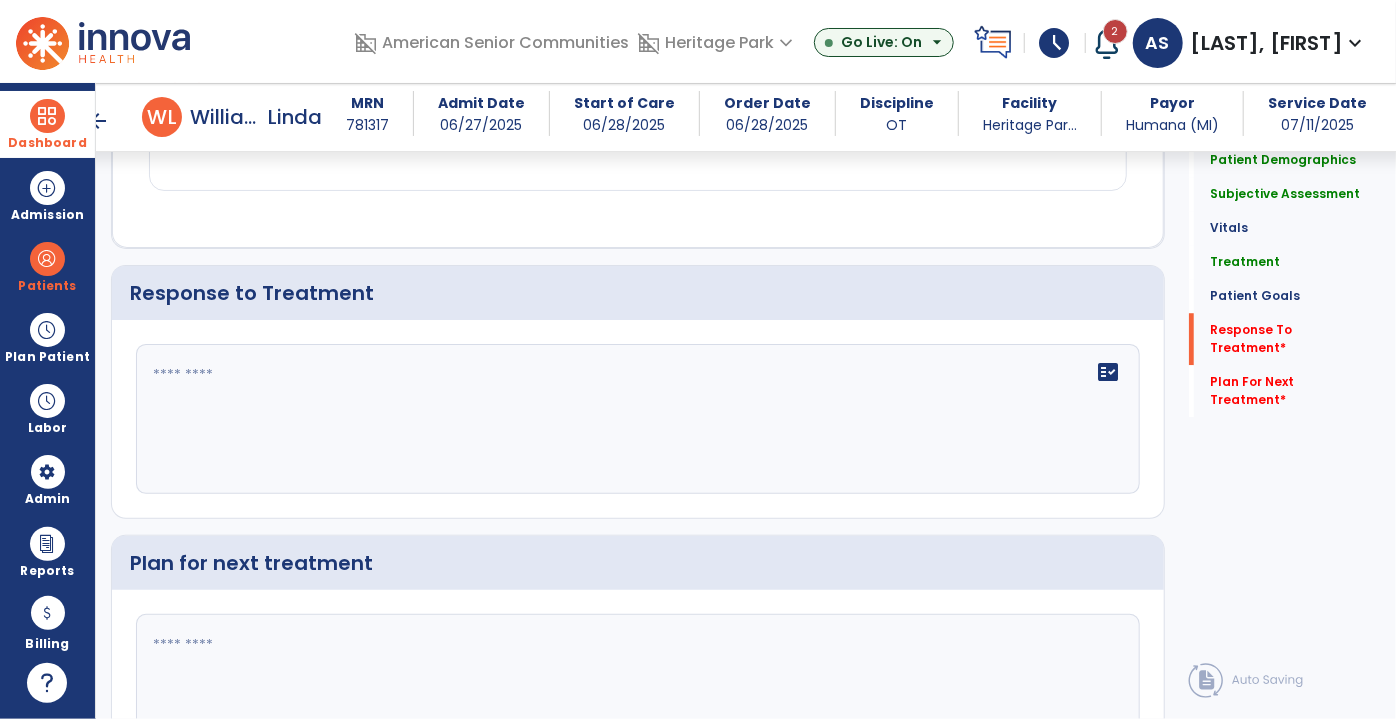 click 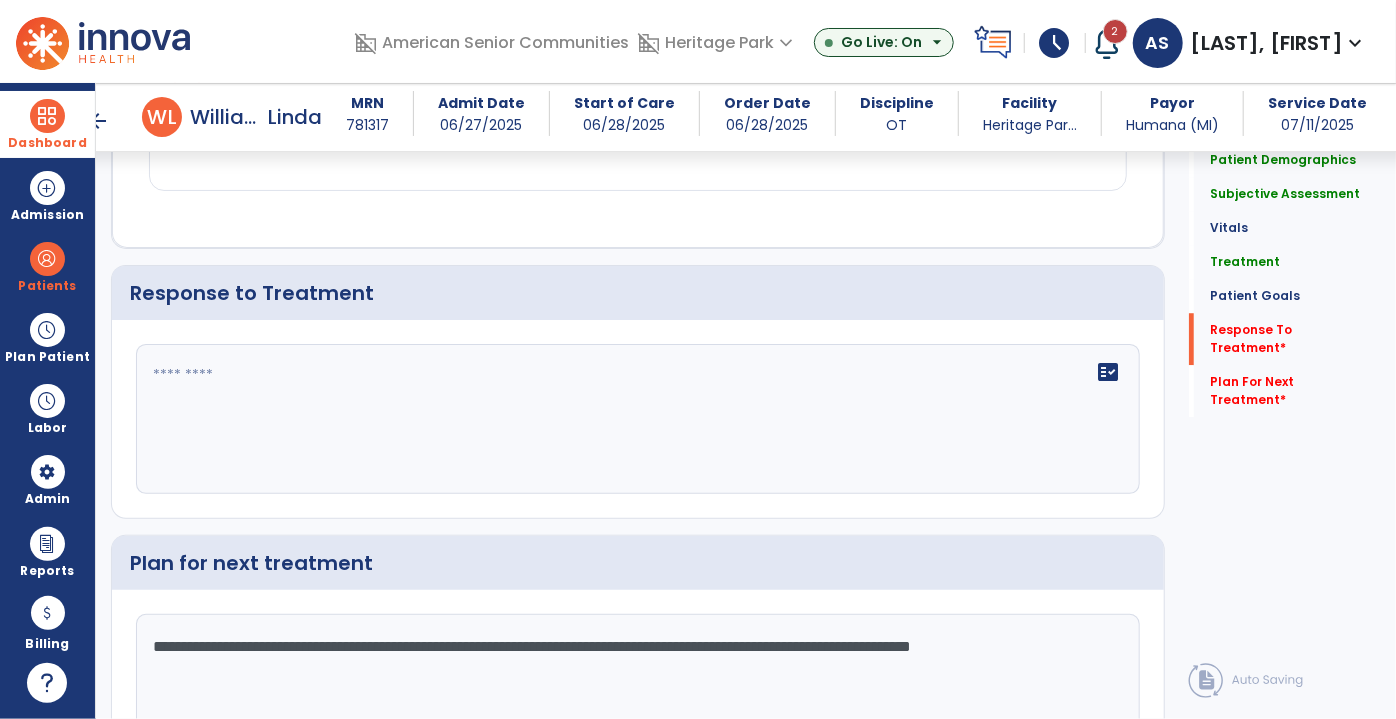 type on "**********" 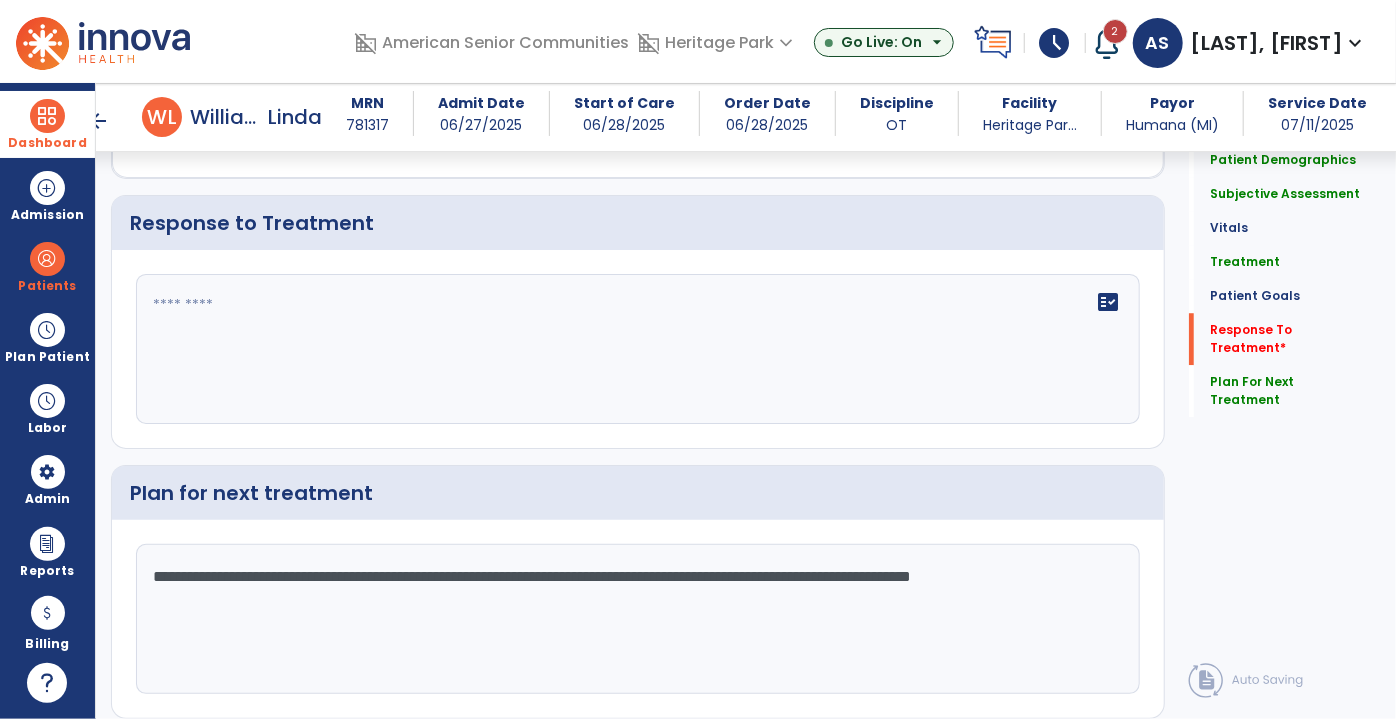 scroll, scrollTop: 2728, scrollLeft: 0, axis: vertical 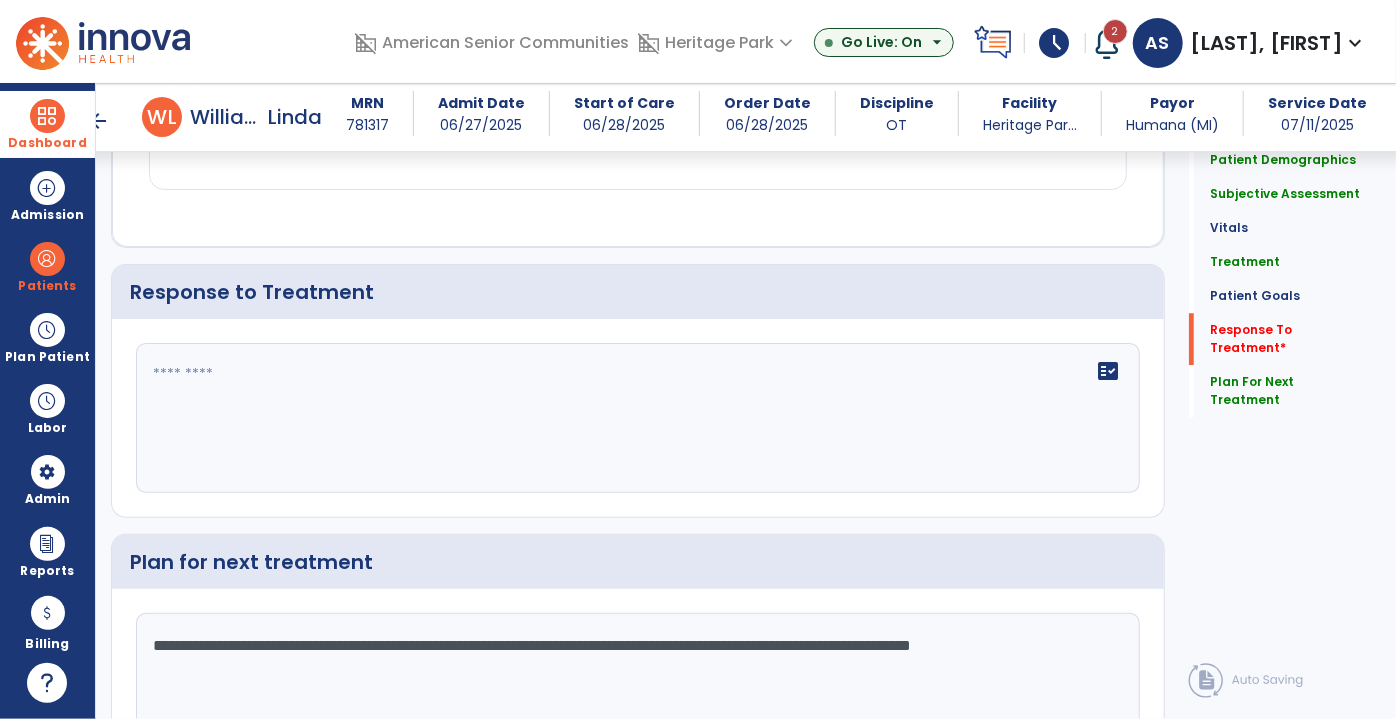 drag, startPoint x: 158, startPoint y: 378, endPoint x: 155, endPoint y: 365, distance: 13.341664 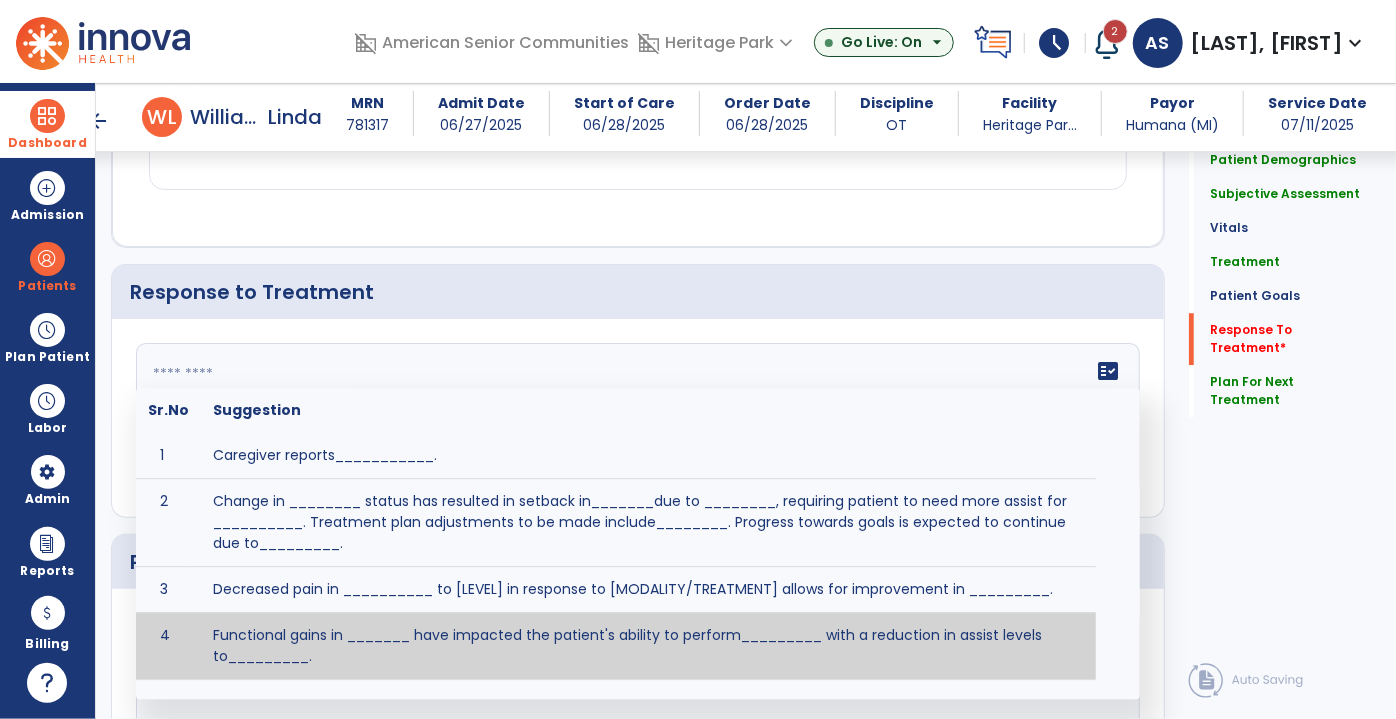paste on "**********" 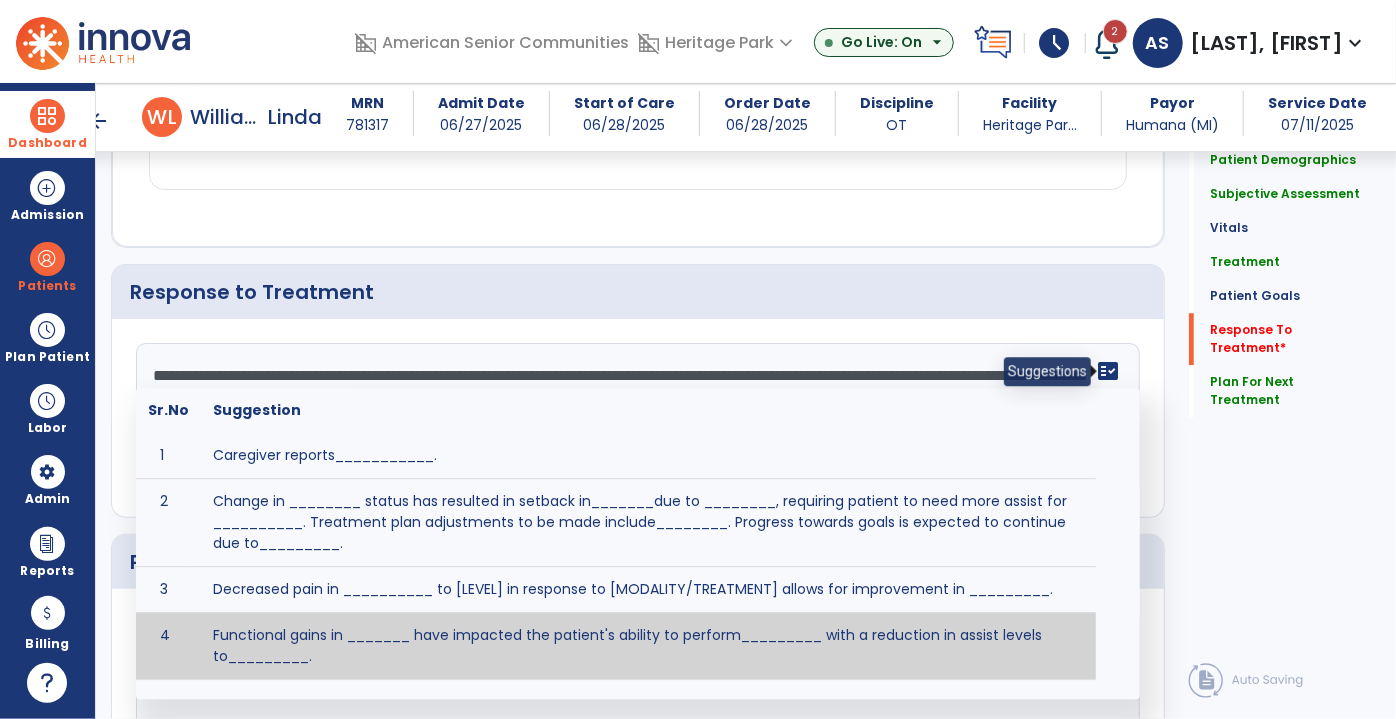 click on "fact_check" 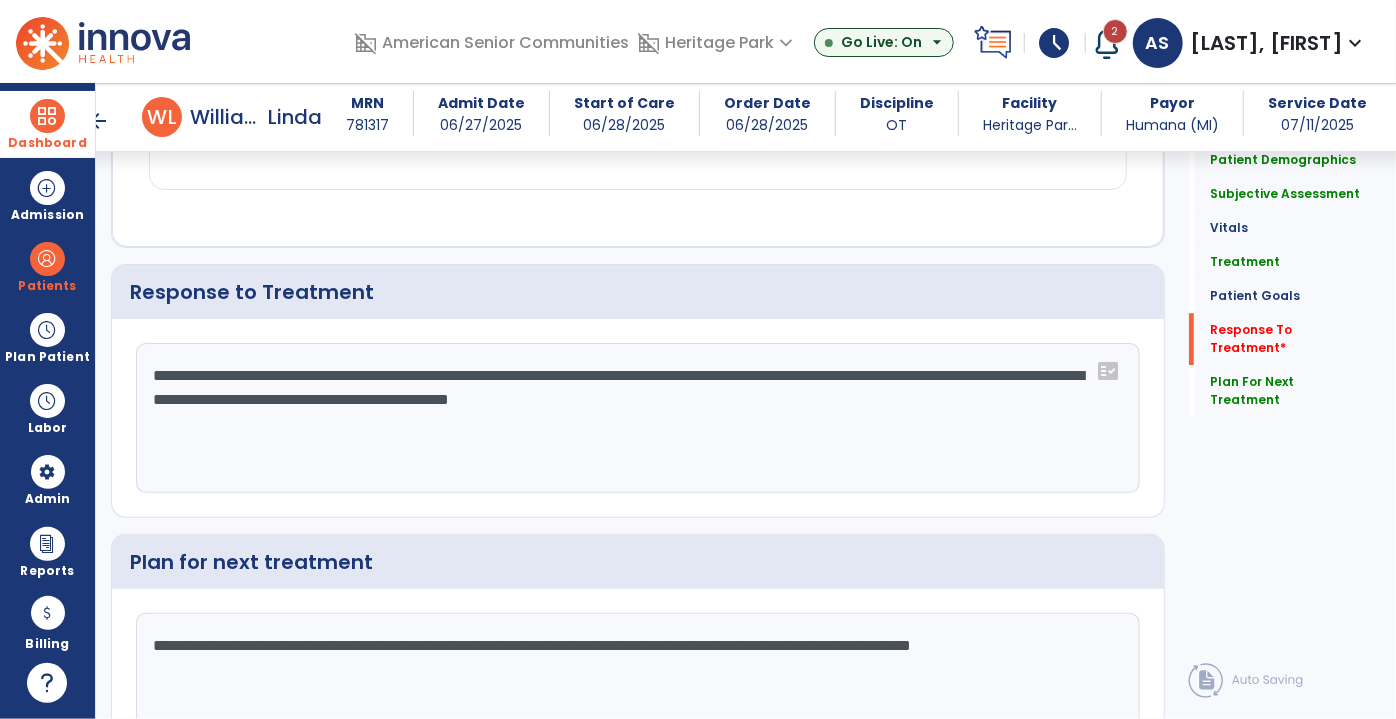 click on "**********" 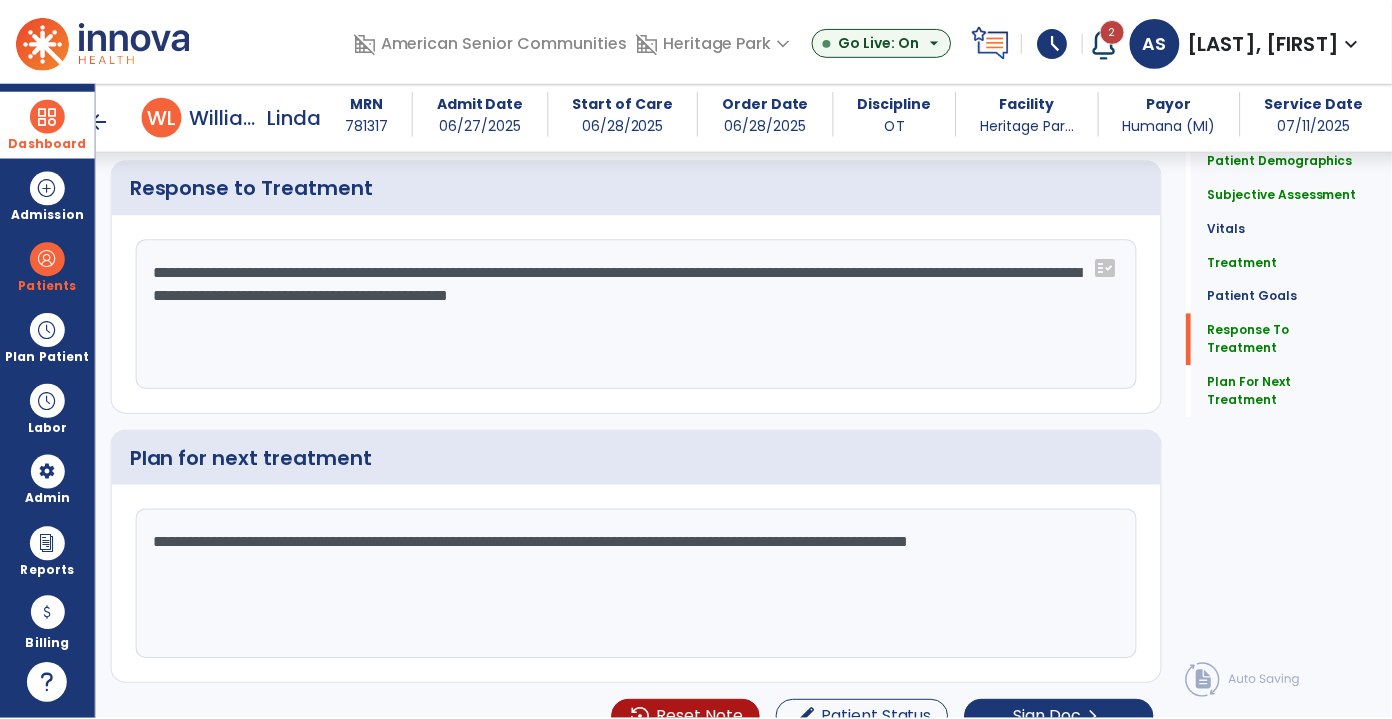 scroll, scrollTop: 2833, scrollLeft: 0, axis: vertical 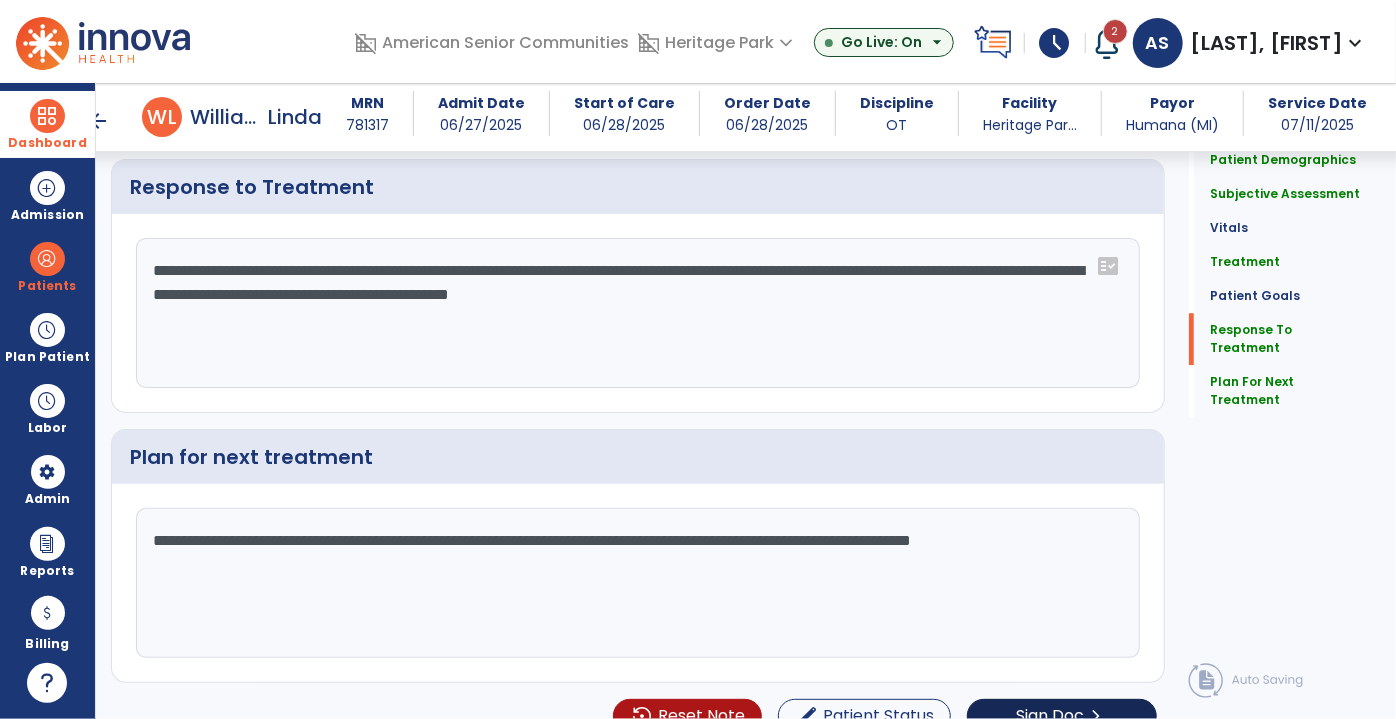 type on "**********" 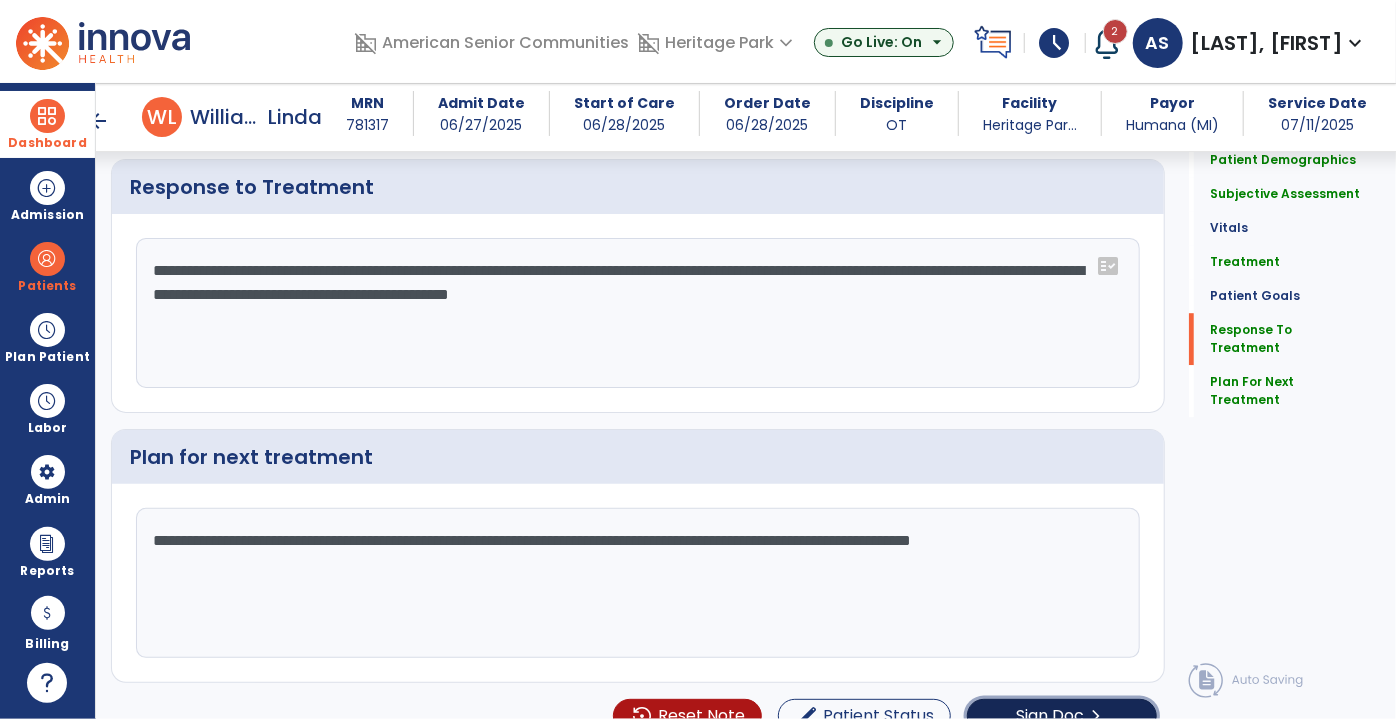 click on "Sign Doc" 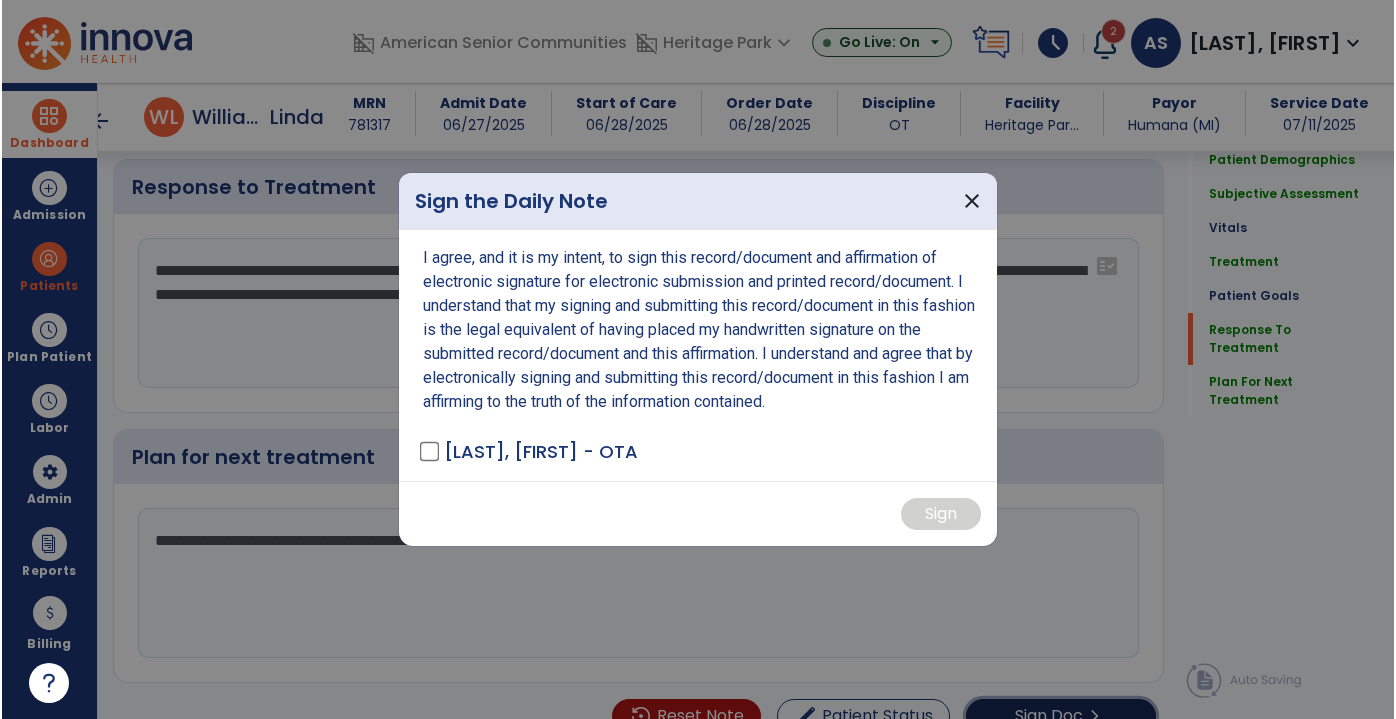 scroll, scrollTop: 2833, scrollLeft: 0, axis: vertical 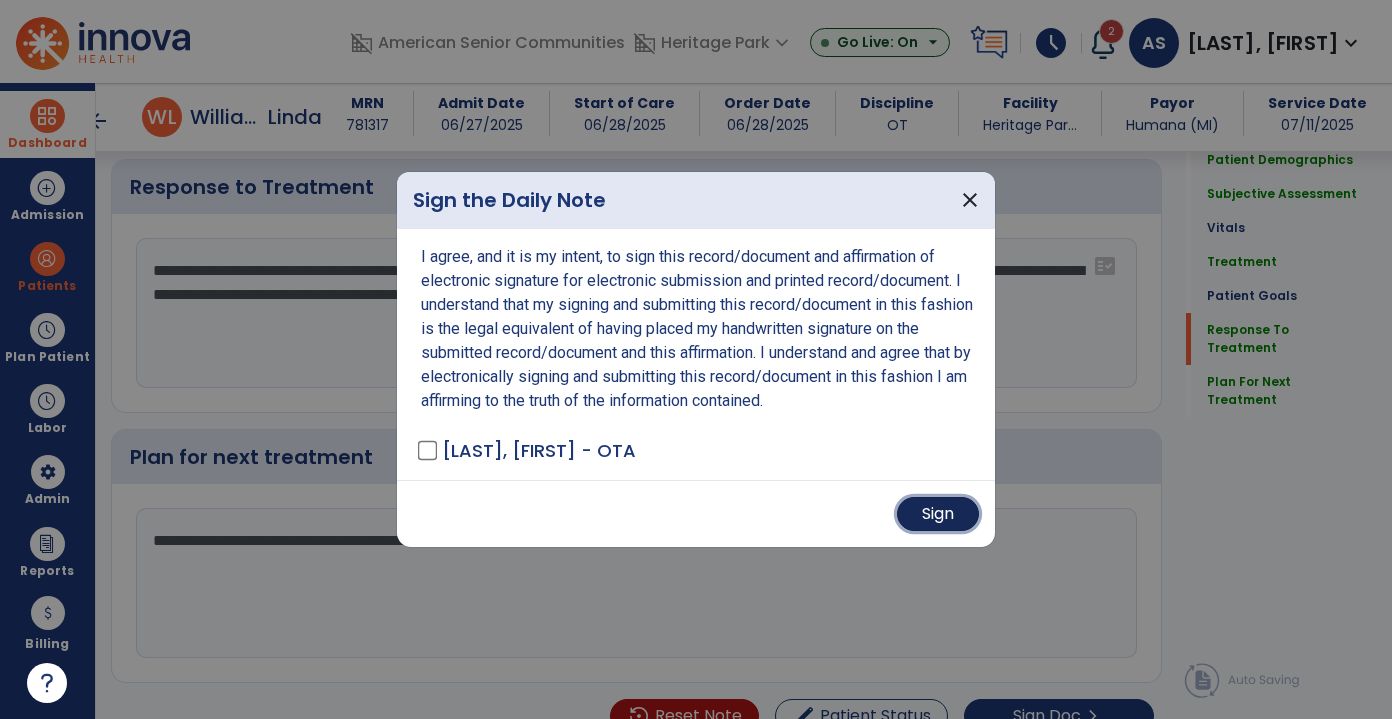 click on "Sign" at bounding box center [938, 514] 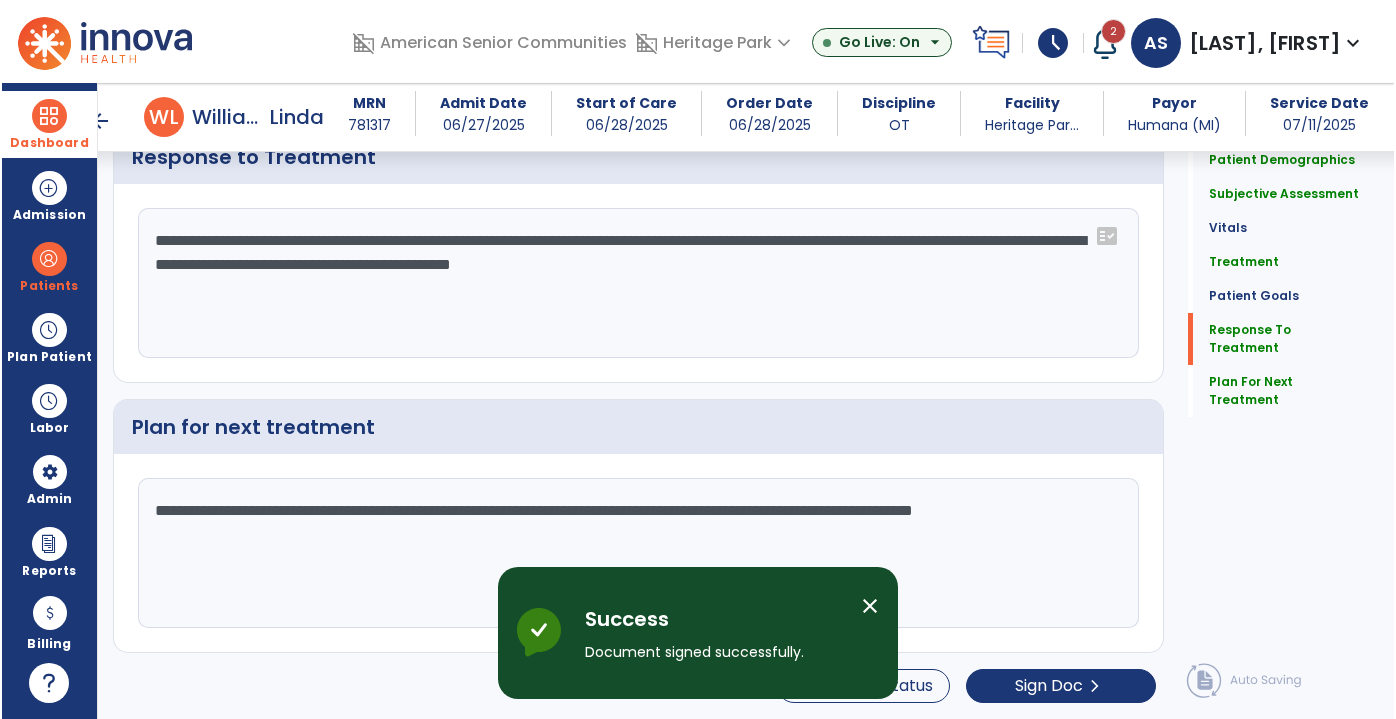 scroll, scrollTop: 0, scrollLeft: 0, axis: both 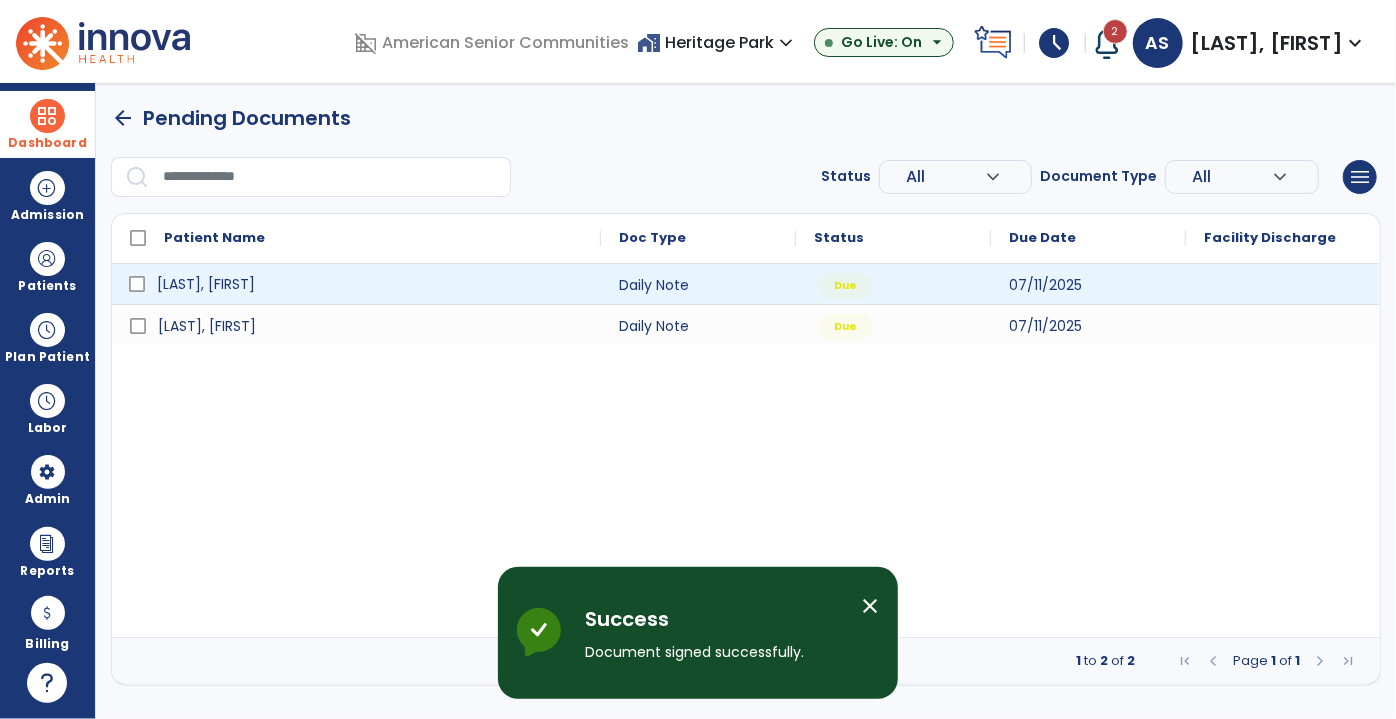 click on "[LAST], [FIRST]" at bounding box center (370, 284) 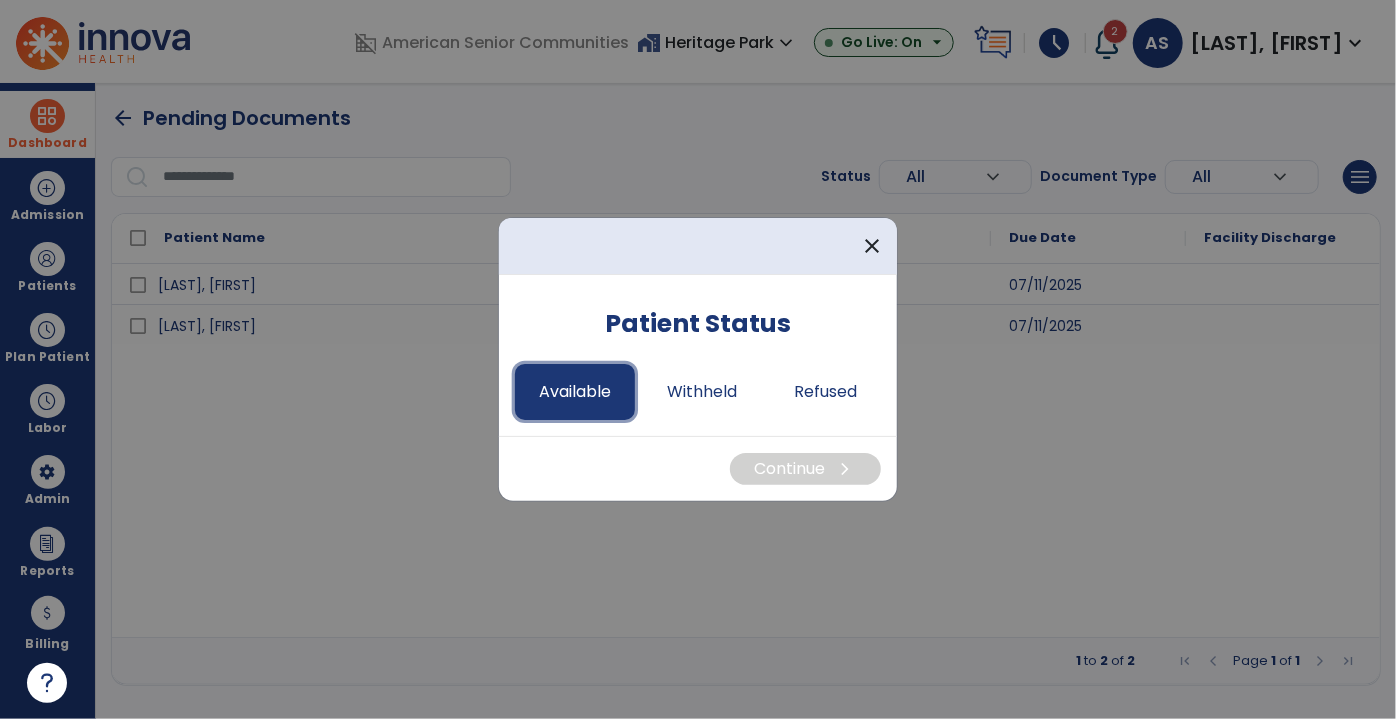 click on "Available" at bounding box center [575, 392] 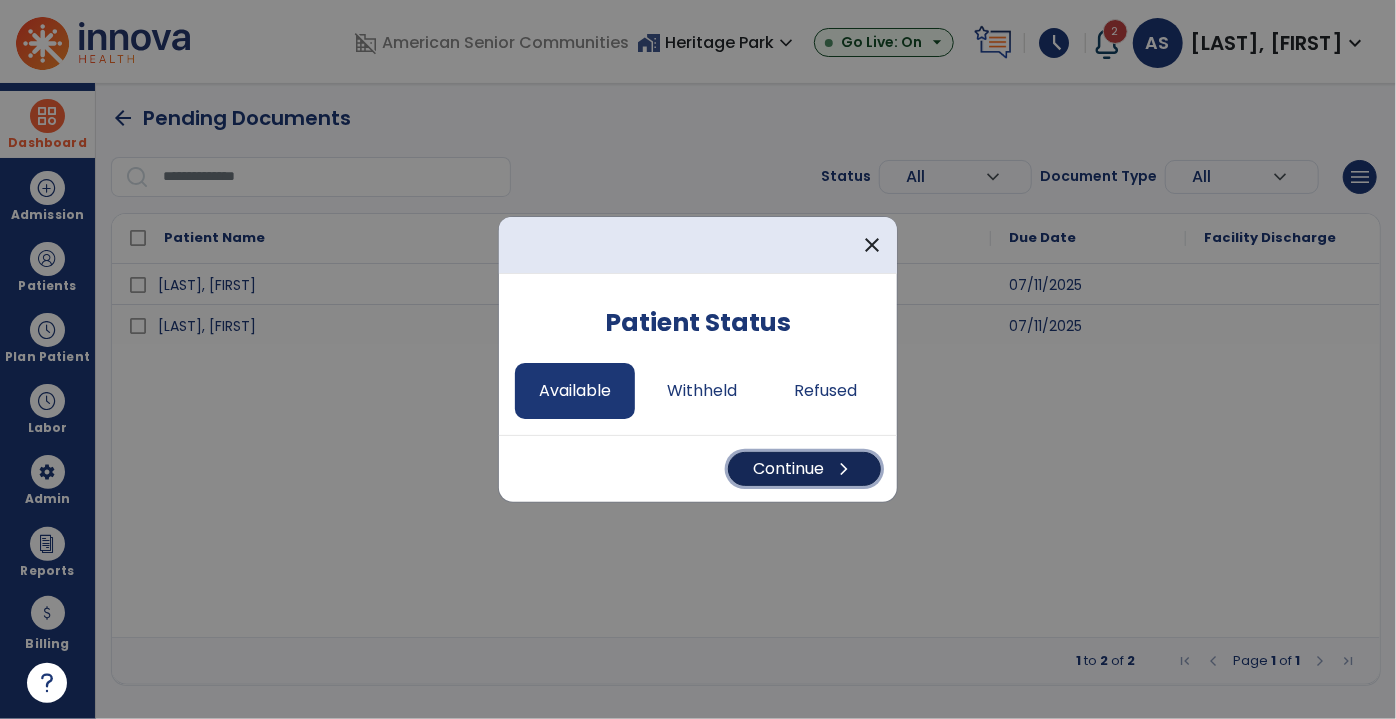 click on "Continue   chevron_right" at bounding box center [804, 469] 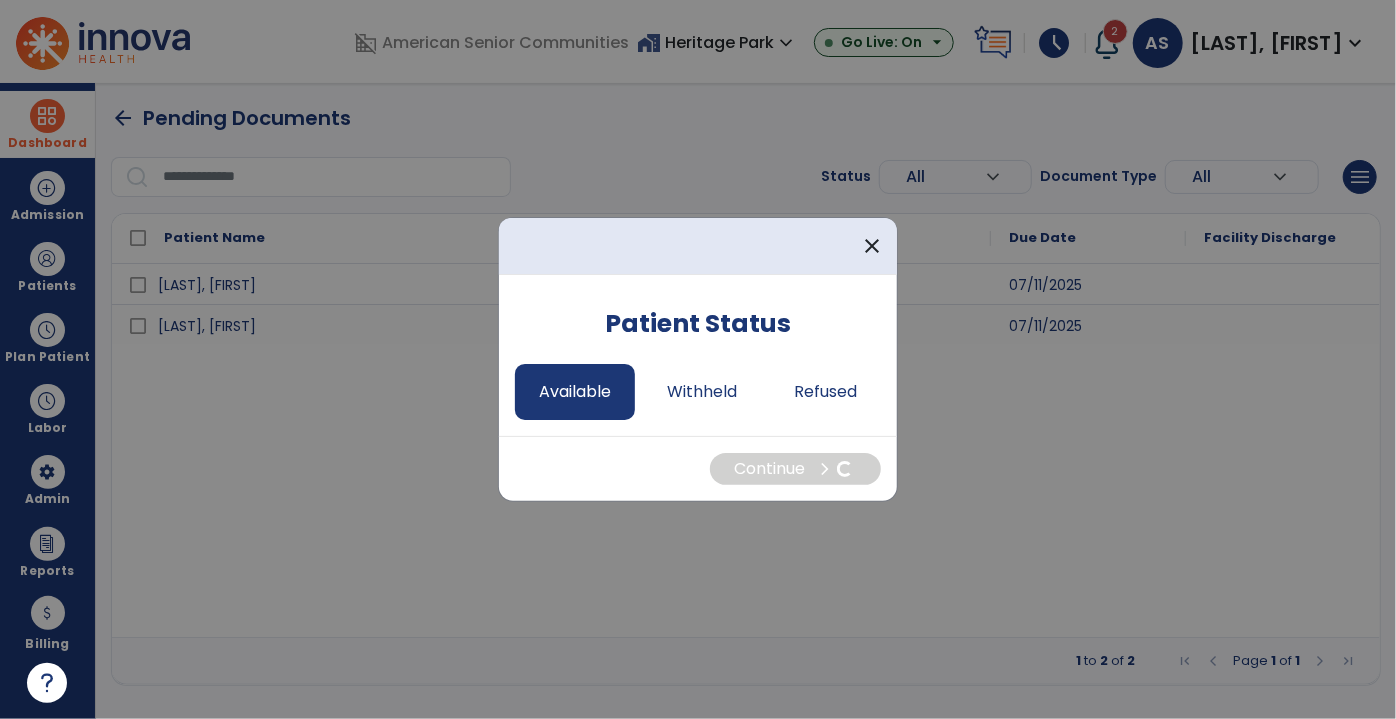 select on "*" 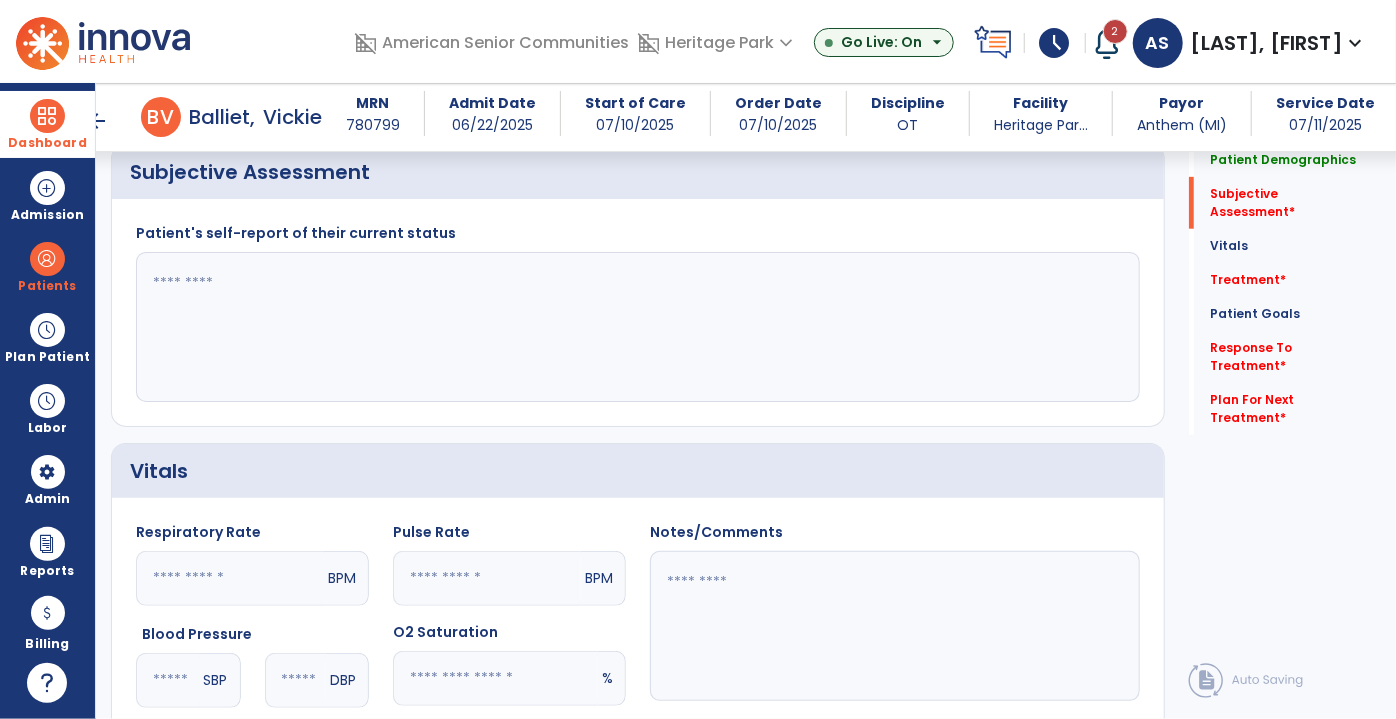 scroll, scrollTop: 545, scrollLeft: 0, axis: vertical 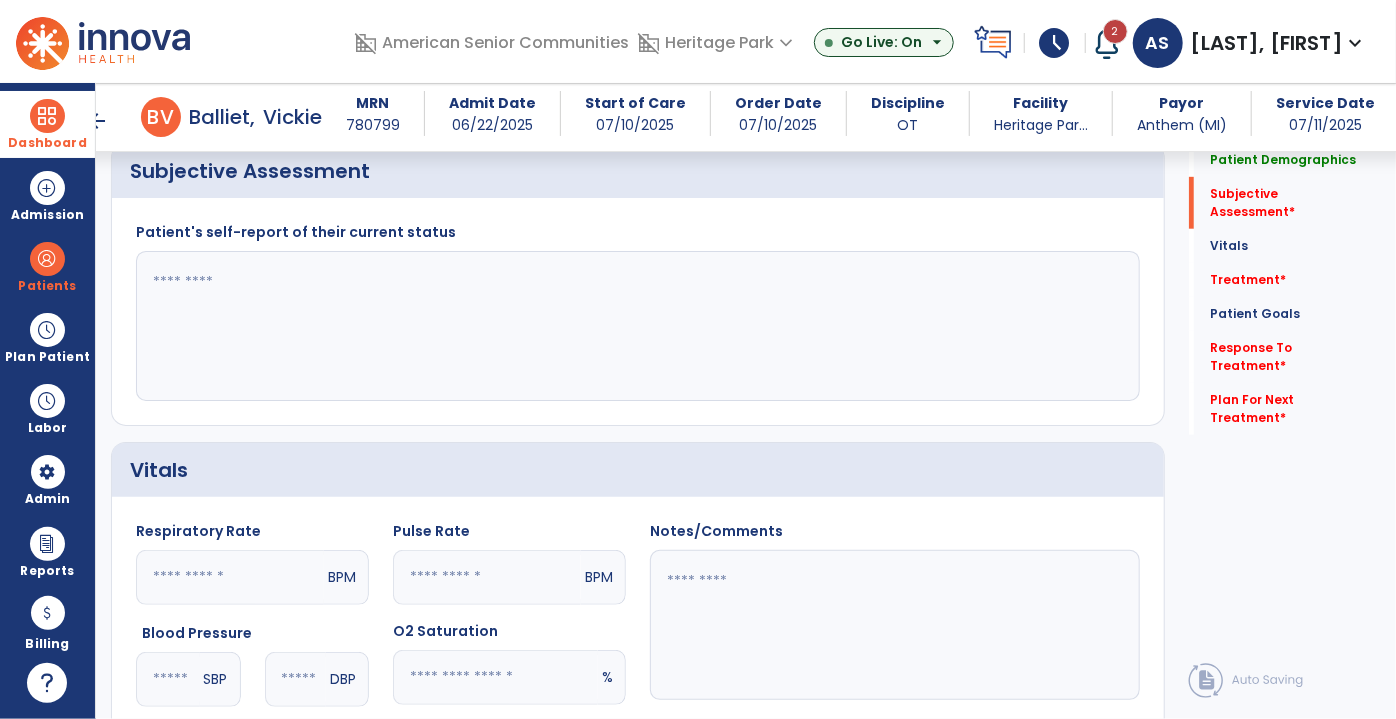 click 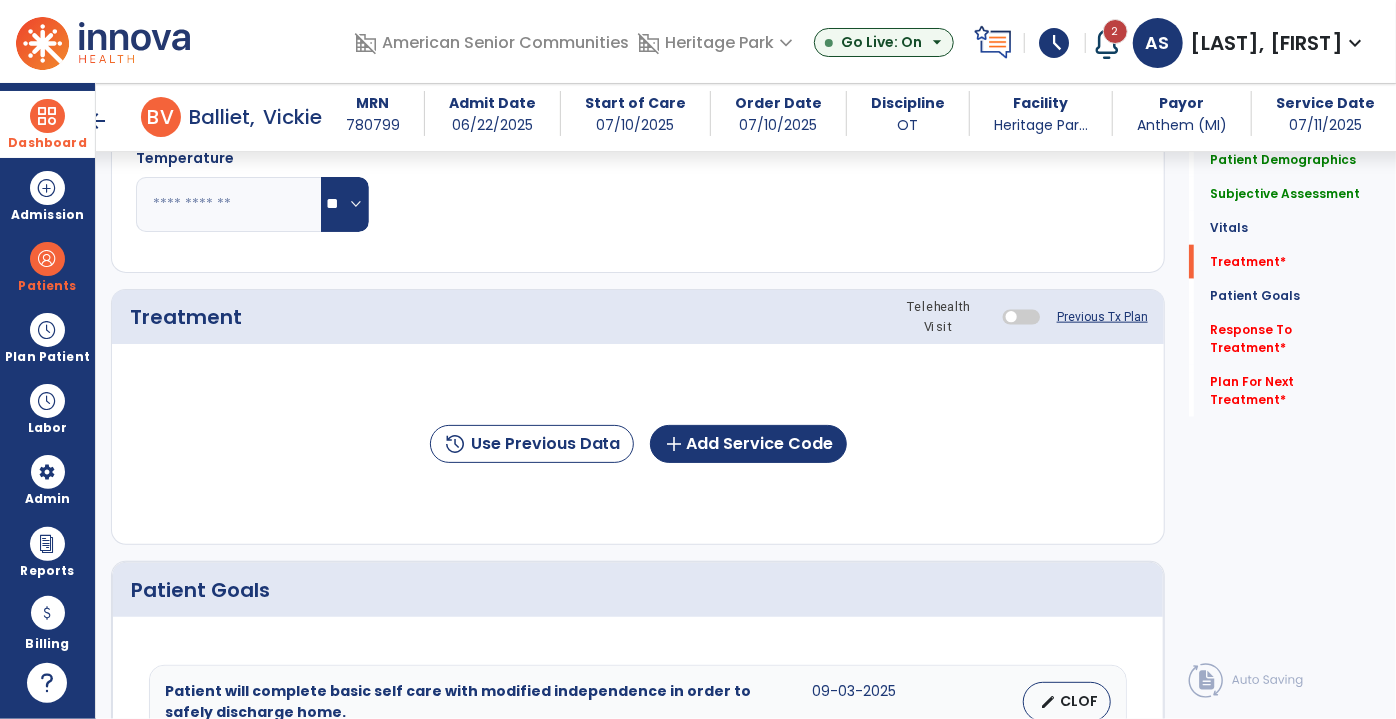 scroll, scrollTop: 1272, scrollLeft: 0, axis: vertical 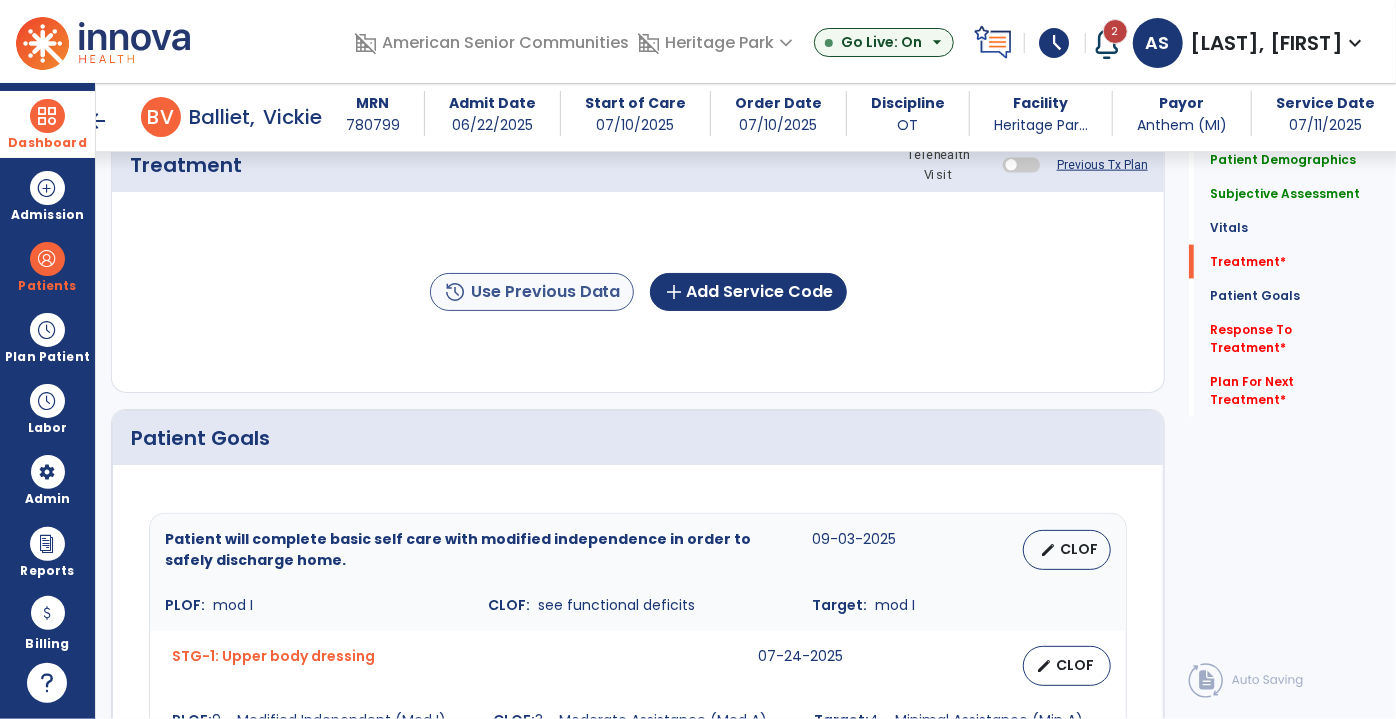 type on "**********" 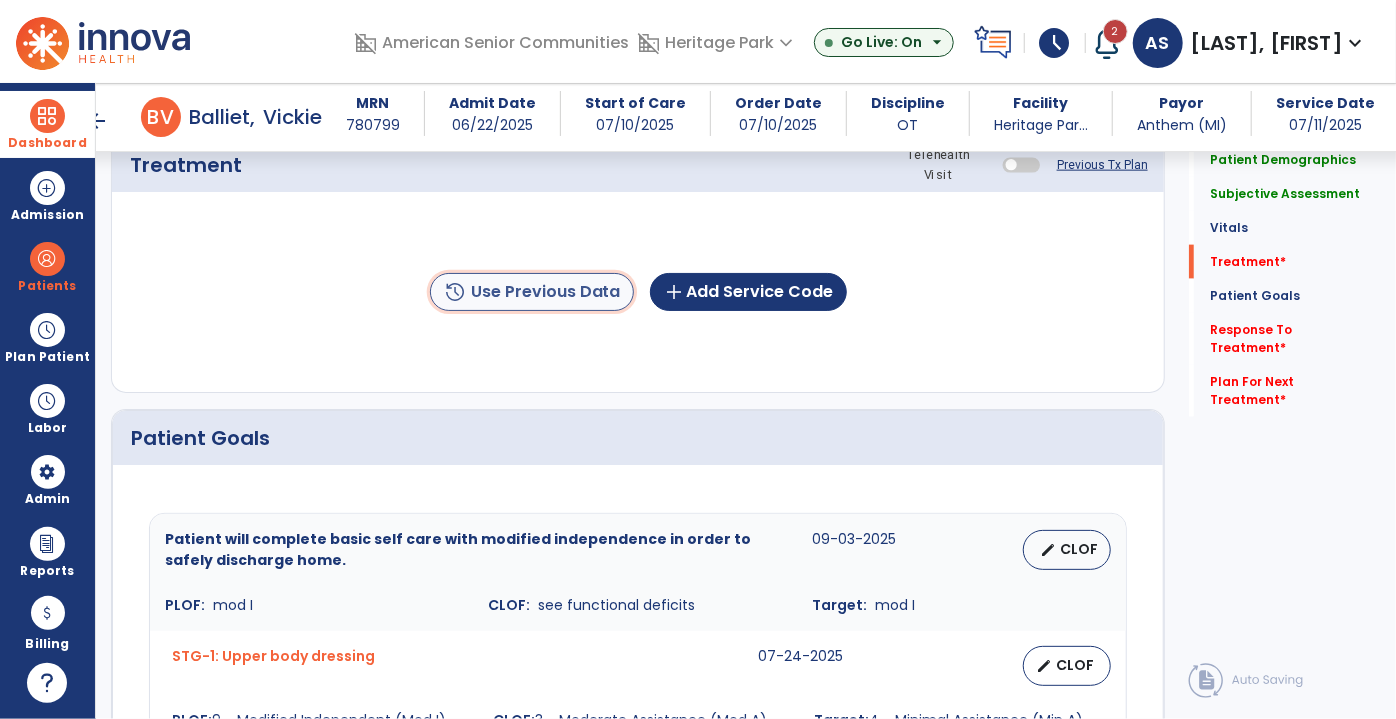 click on "history  Use Previous Data" 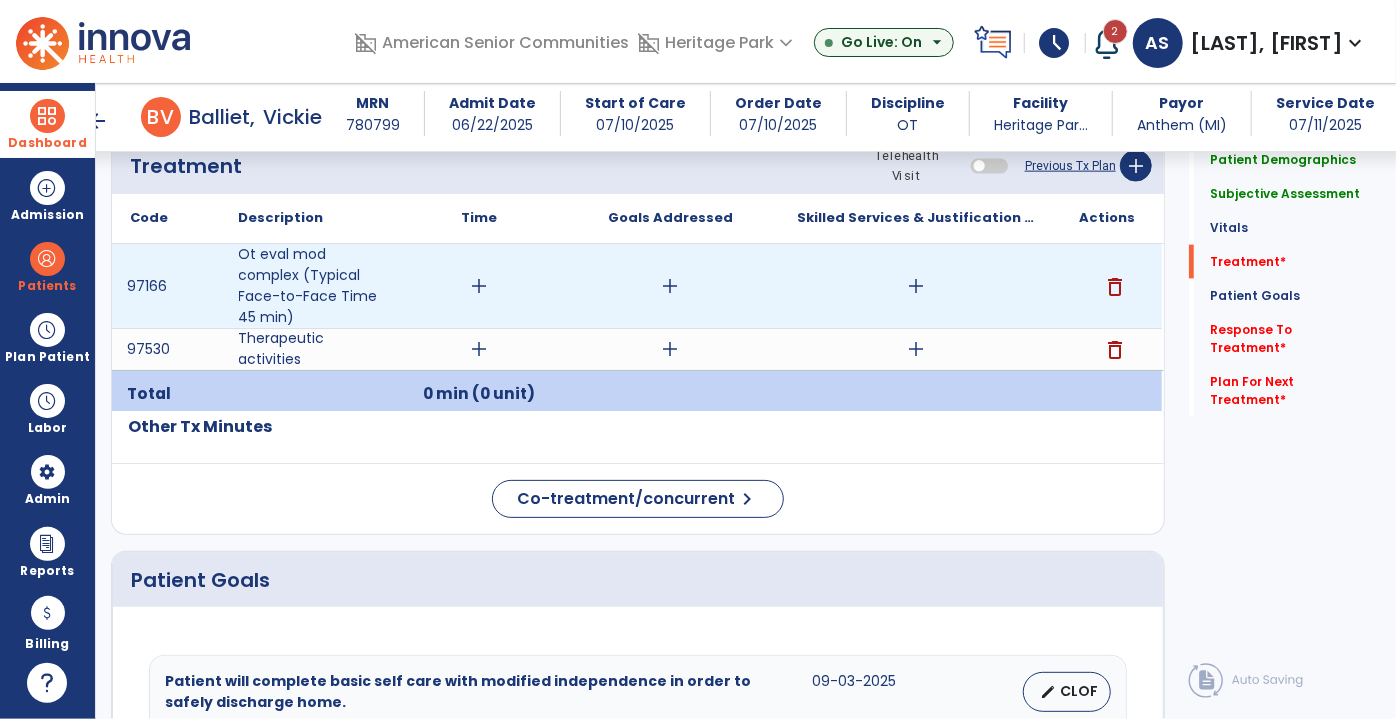click on "delete" at bounding box center (1115, 287) 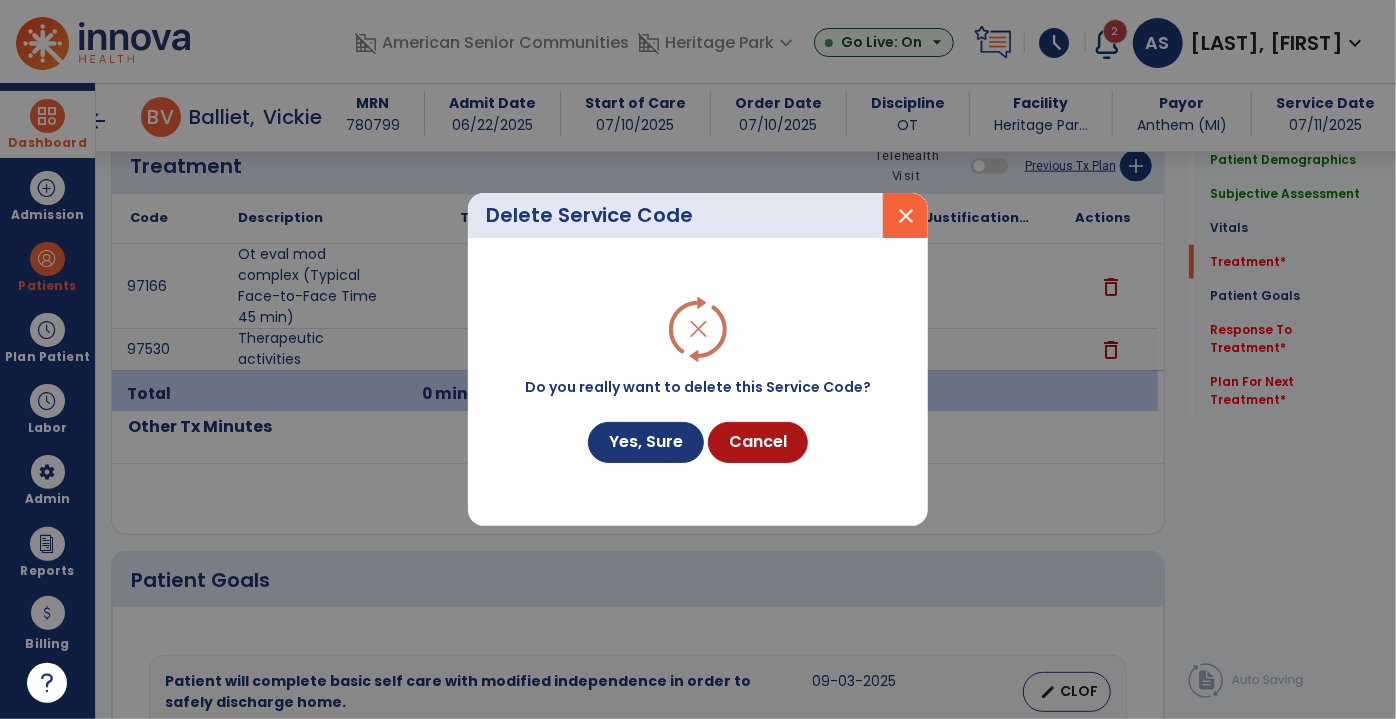 scroll, scrollTop: 1272, scrollLeft: 0, axis: vertical 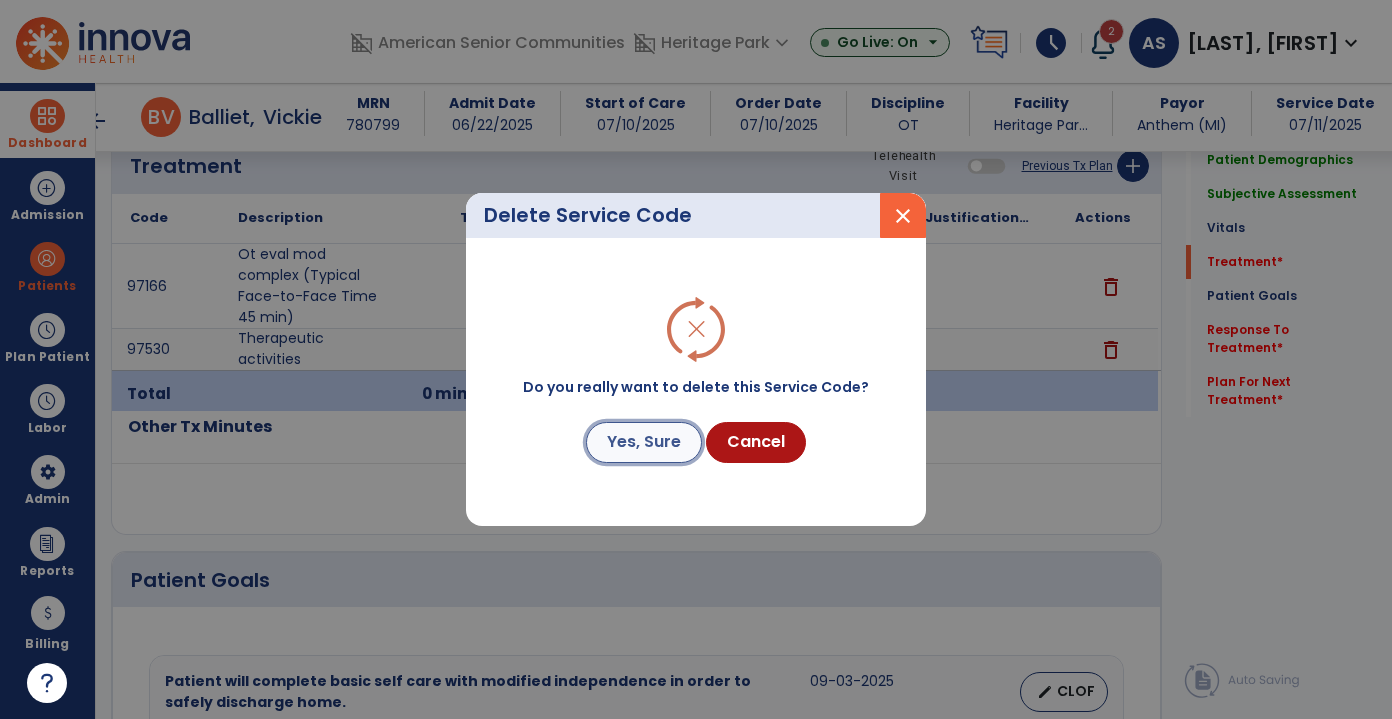 click on "Yes, Sure" at bounding box center [644, 442] 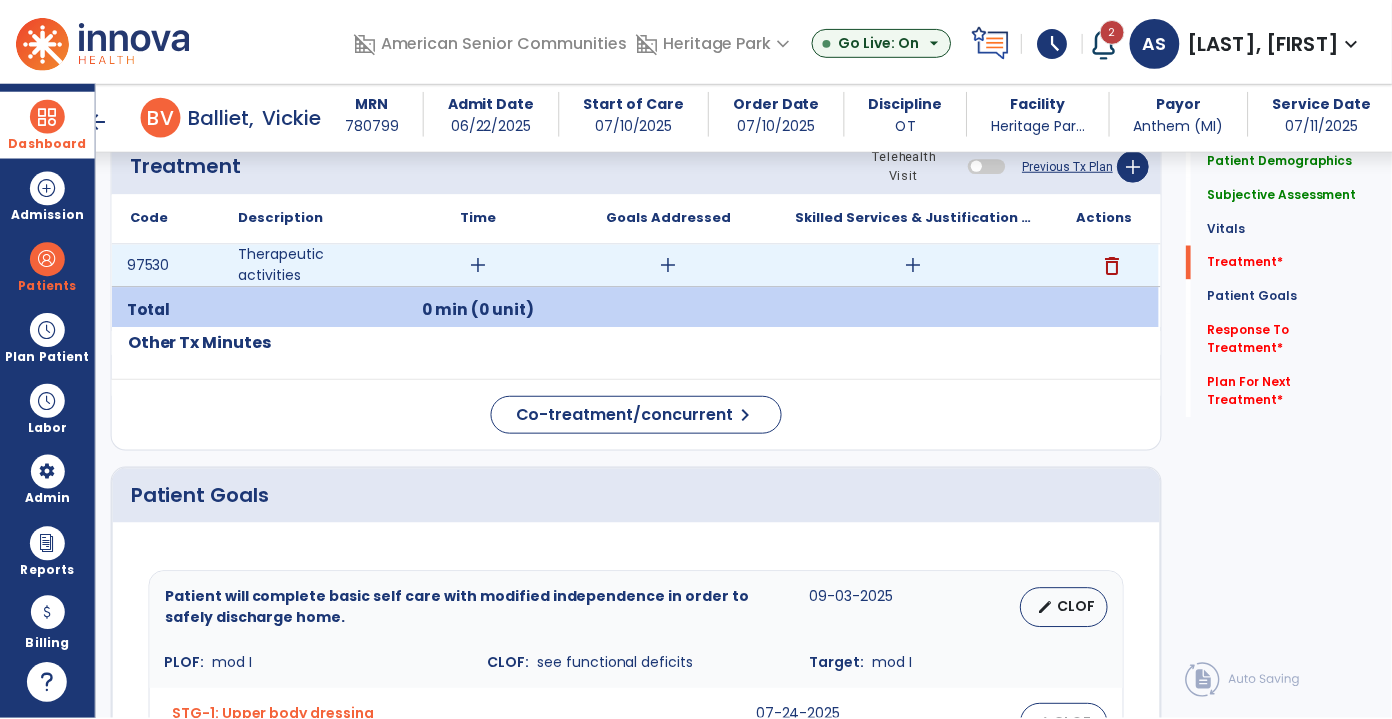 scroll, scrollTop: 1181, scrollLeft: 0, axis: vertical 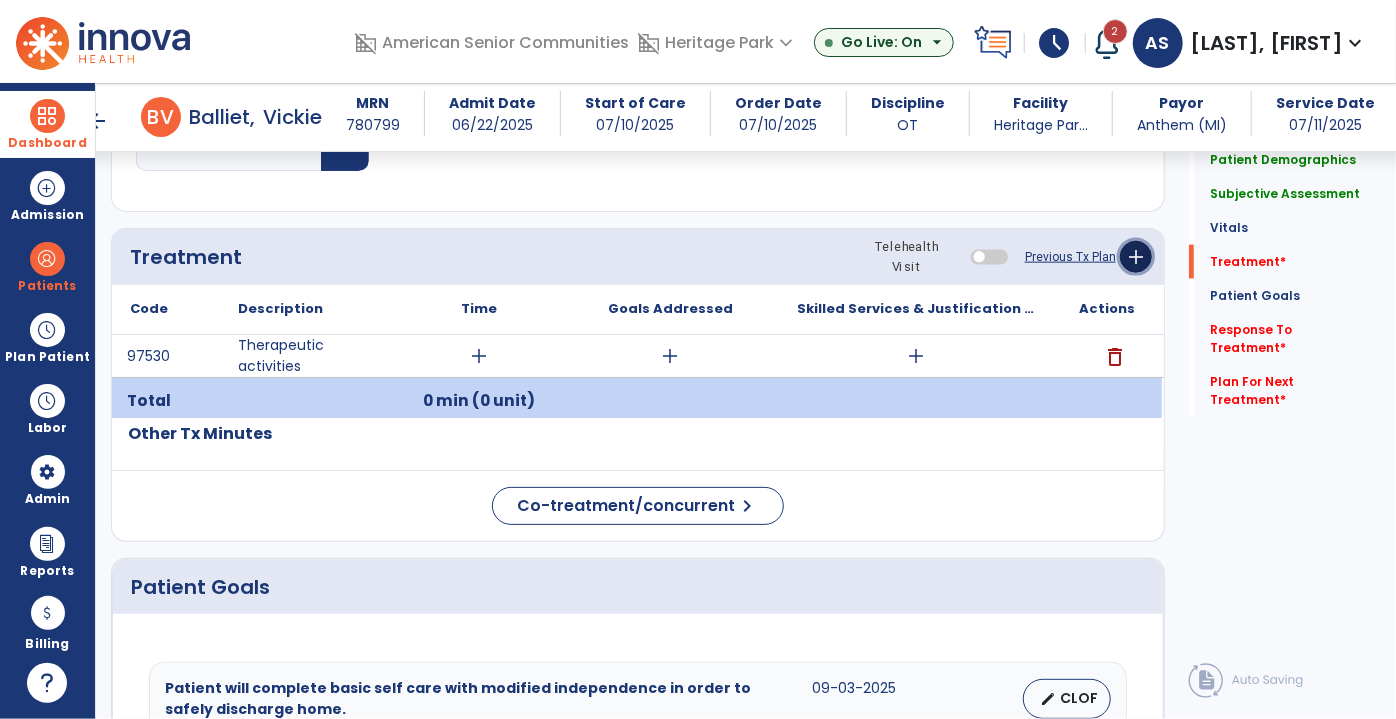 click on "add" 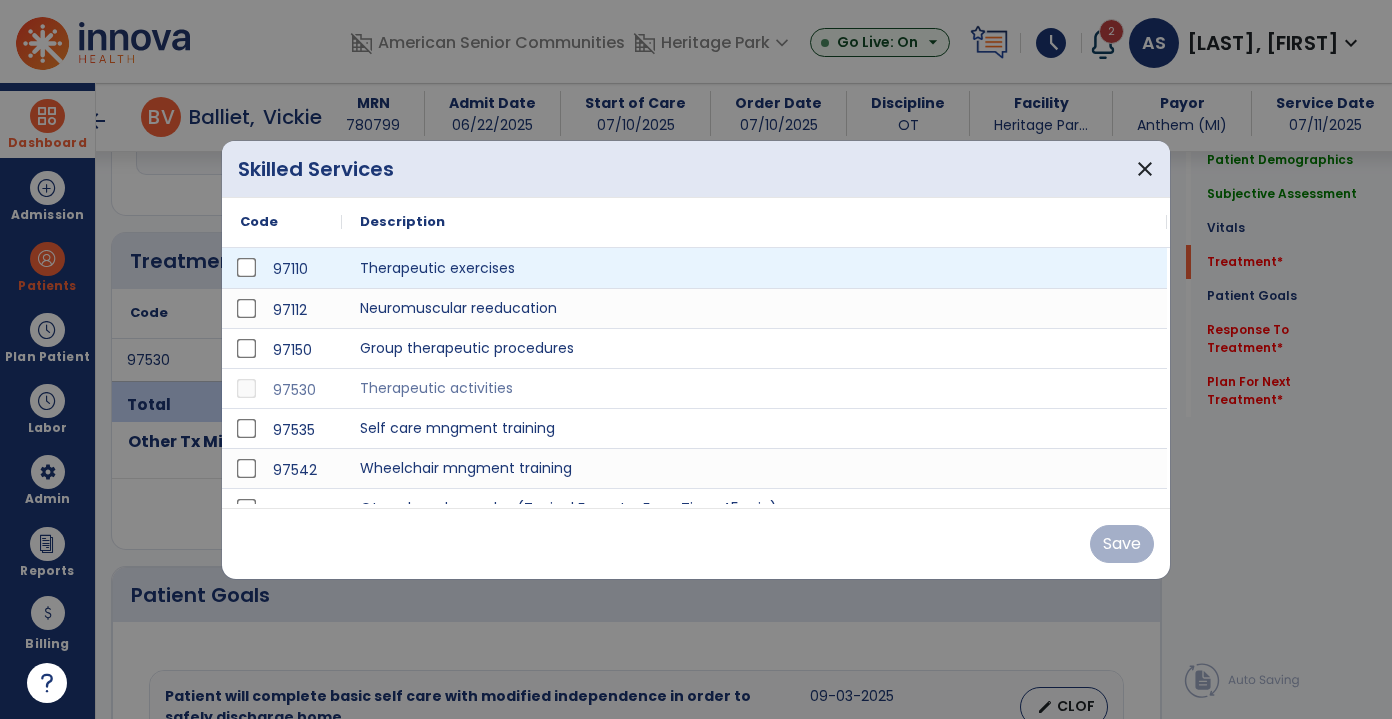 scroll, scrollTop: 1181, scrollLeft: 0, axis: vertical 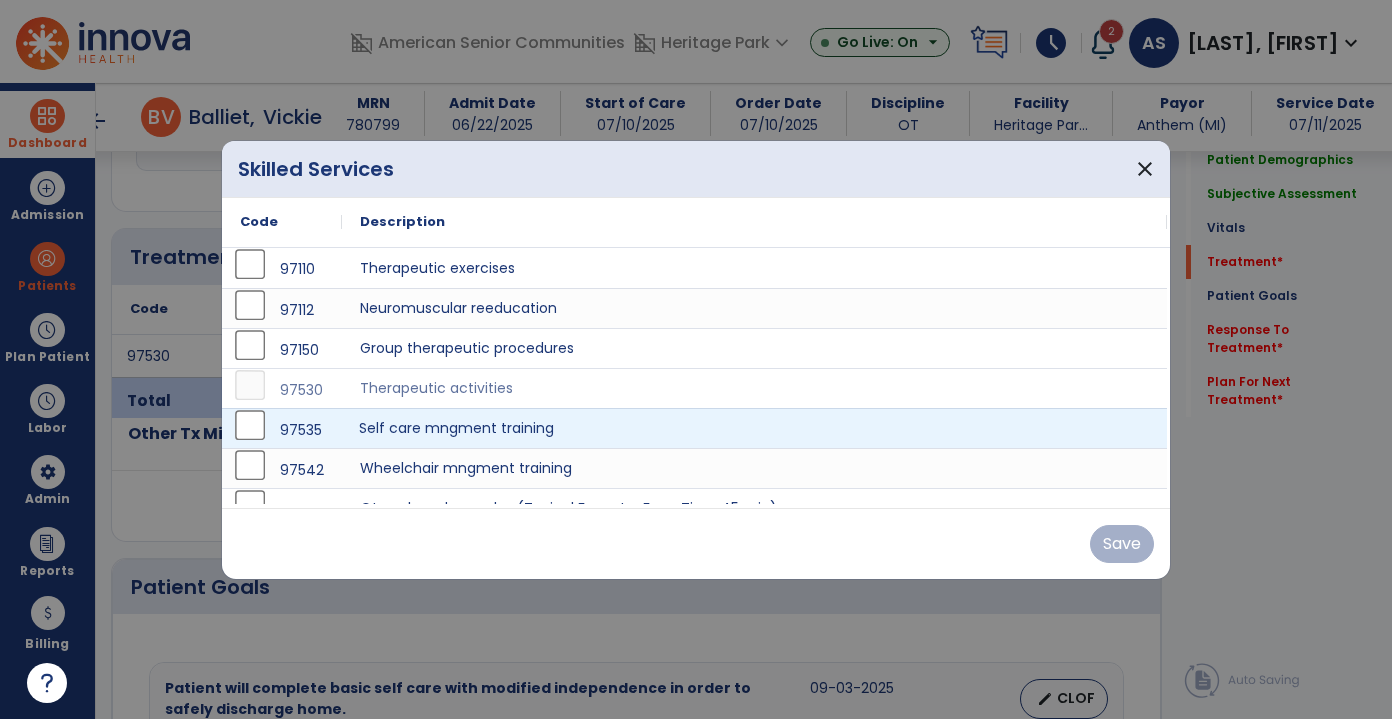 click on "Self care mngment training" at bounding box center (754, 428) 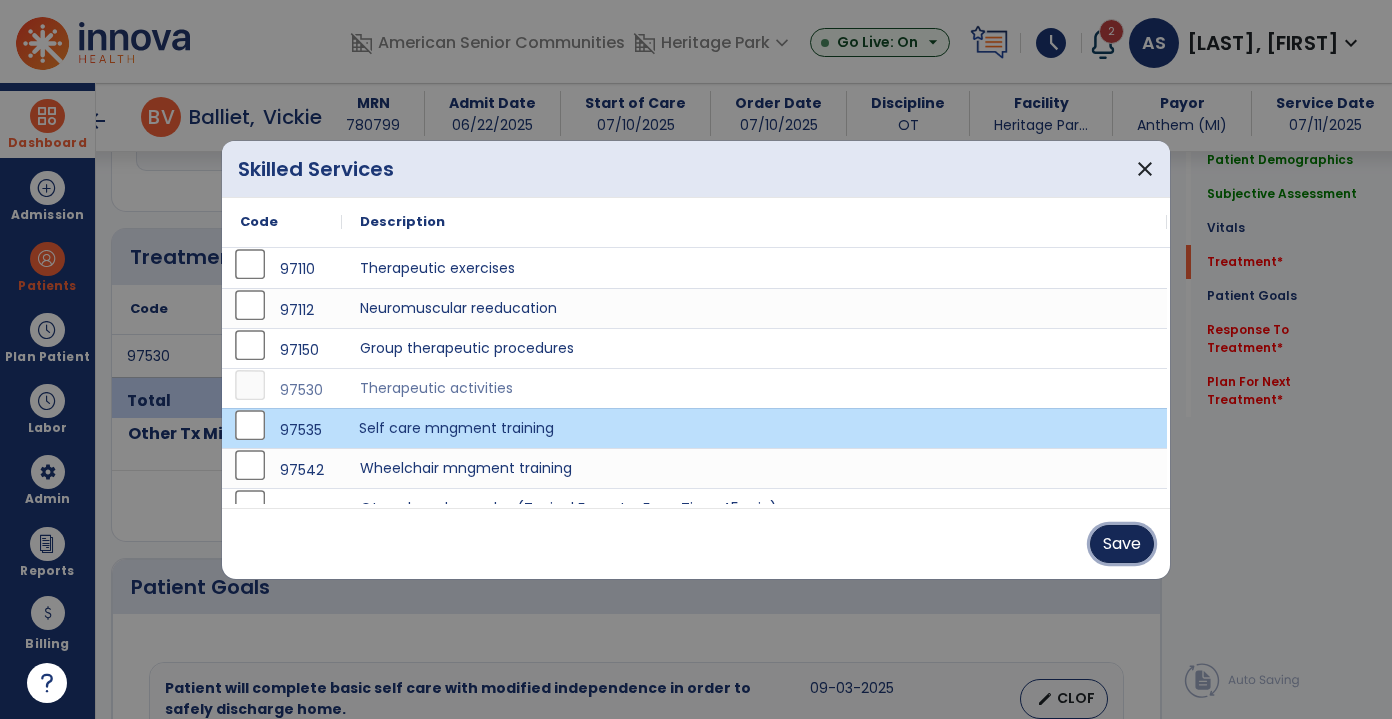 click on "Save" at bounding box center (1122, 544) 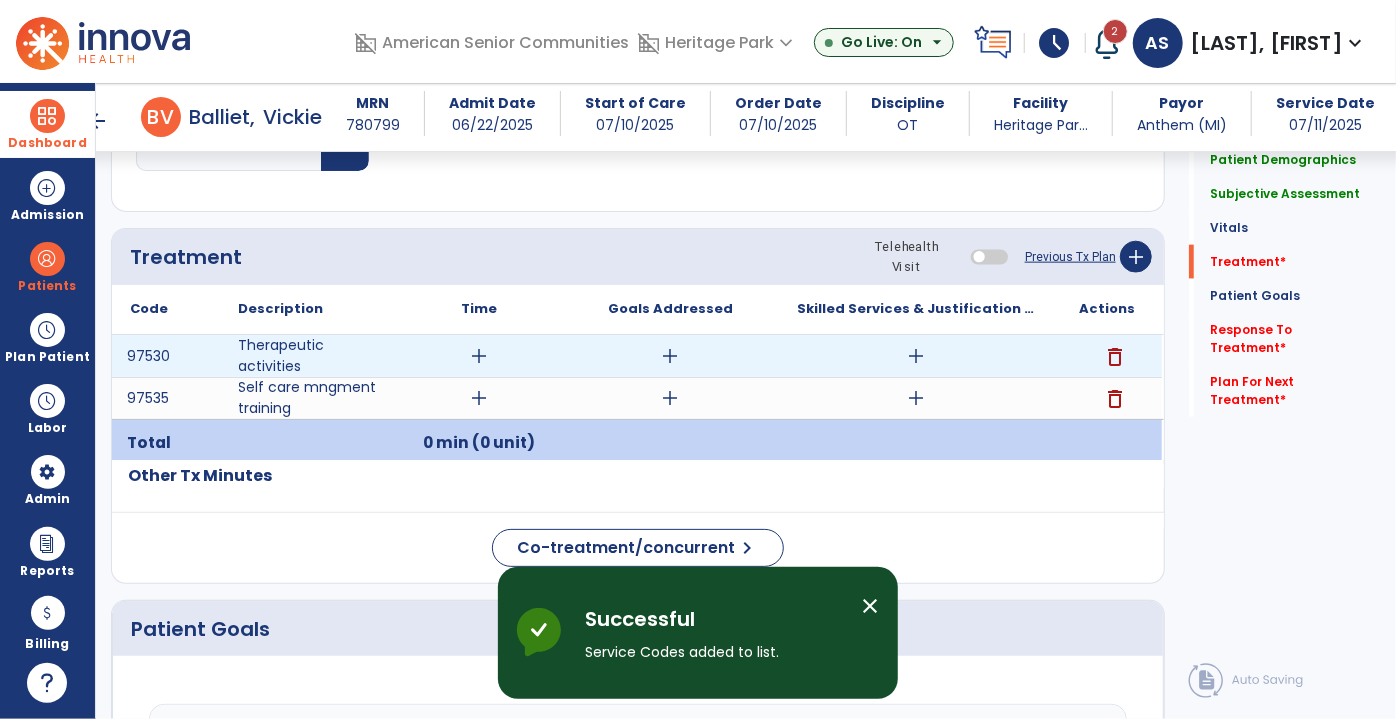 click on "add" at bounding box center (480, 356) 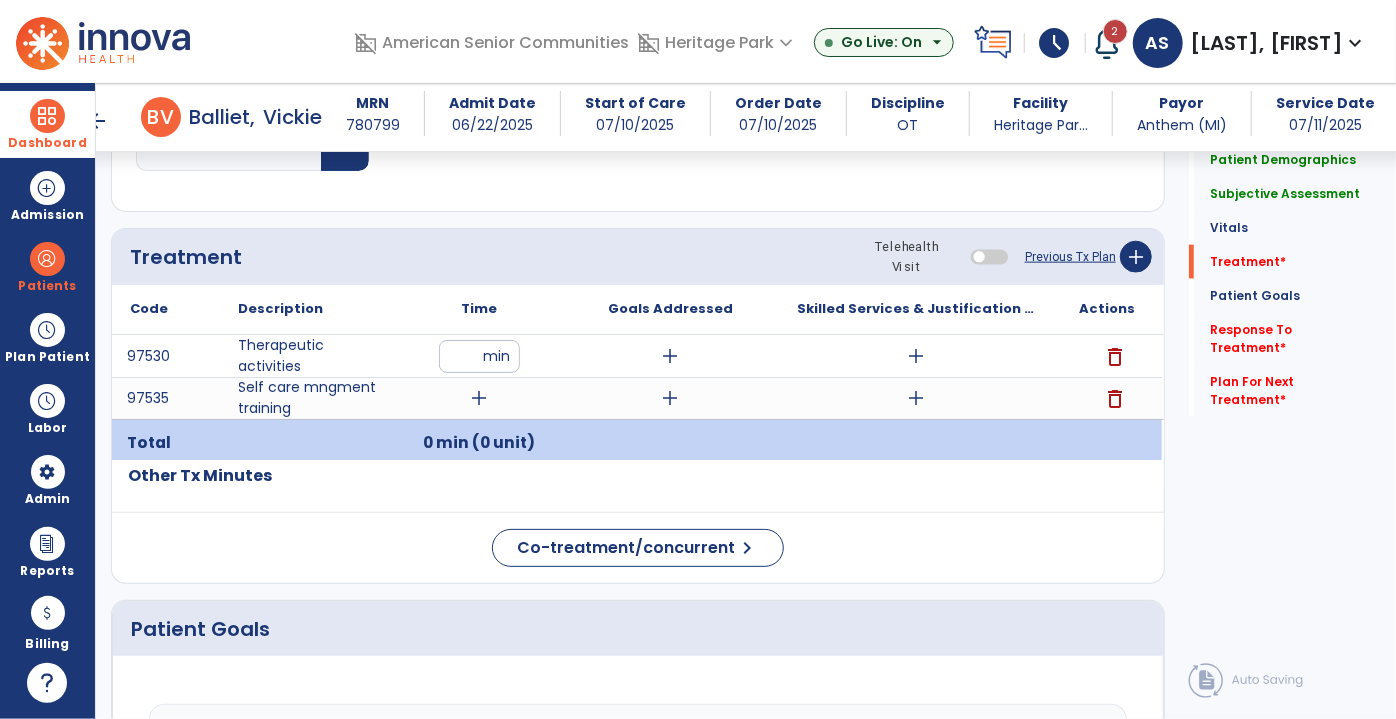 type on "**" 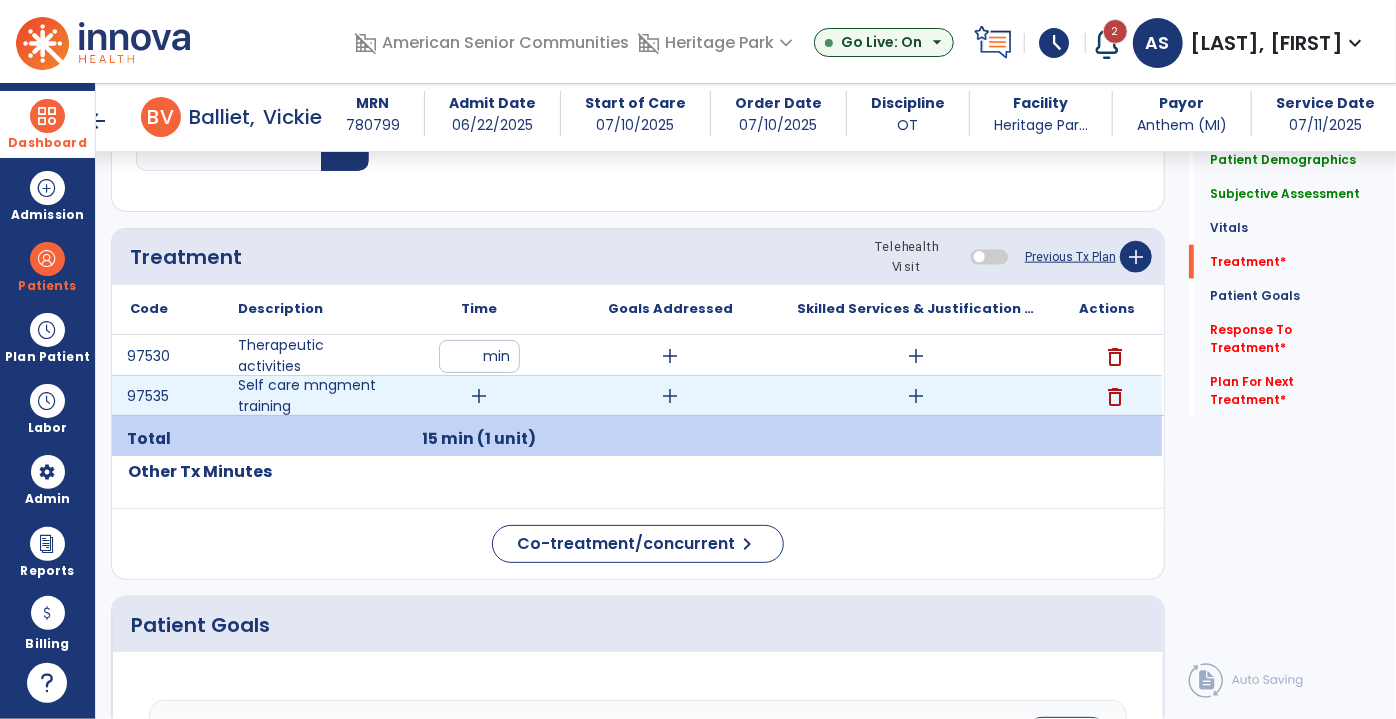 click on "add" at bounding box center [480, 396] 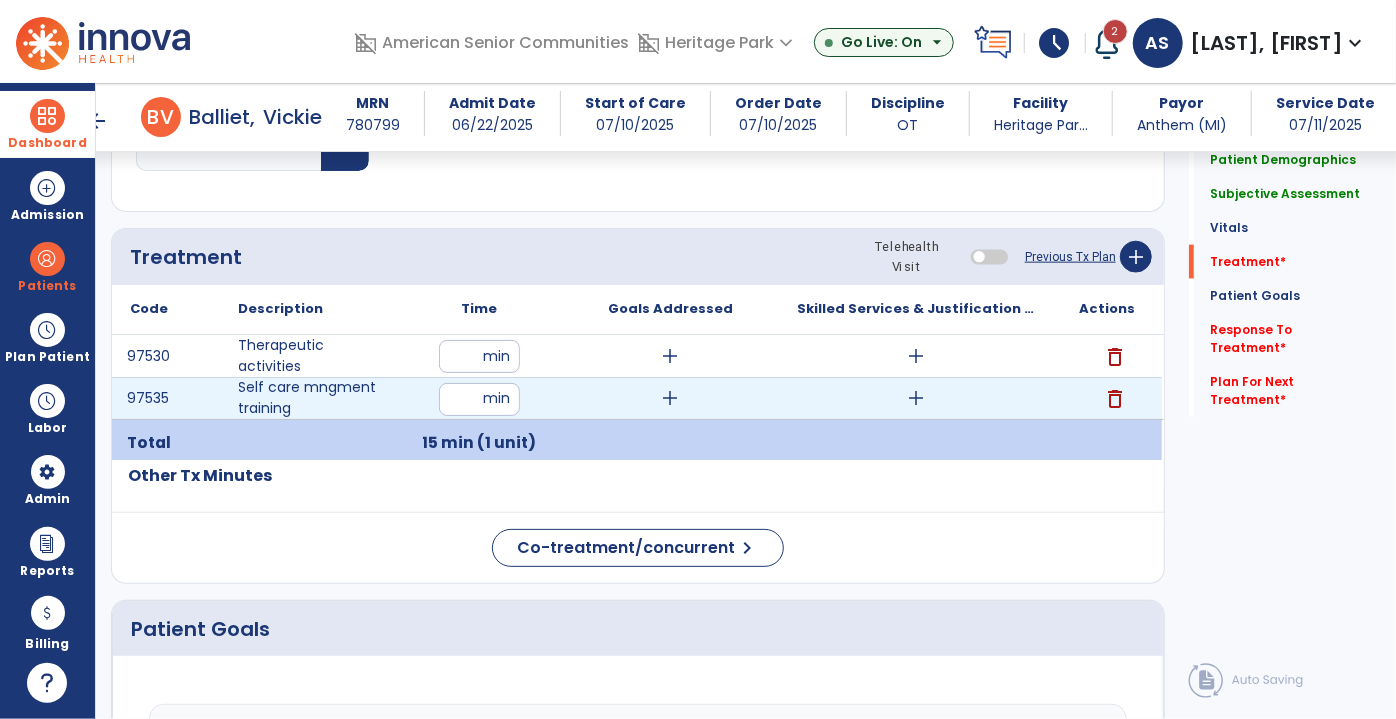 type on "**" 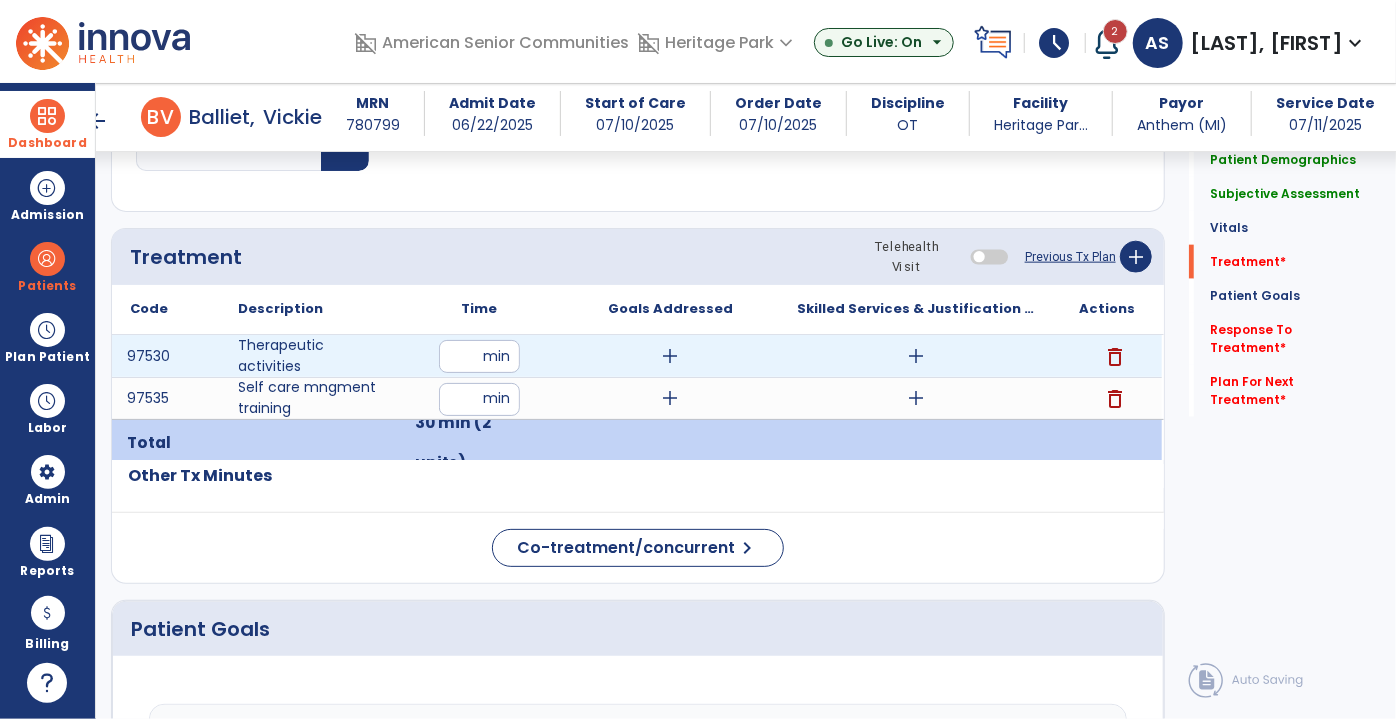 click on "**" at bounding box center (479, 356) 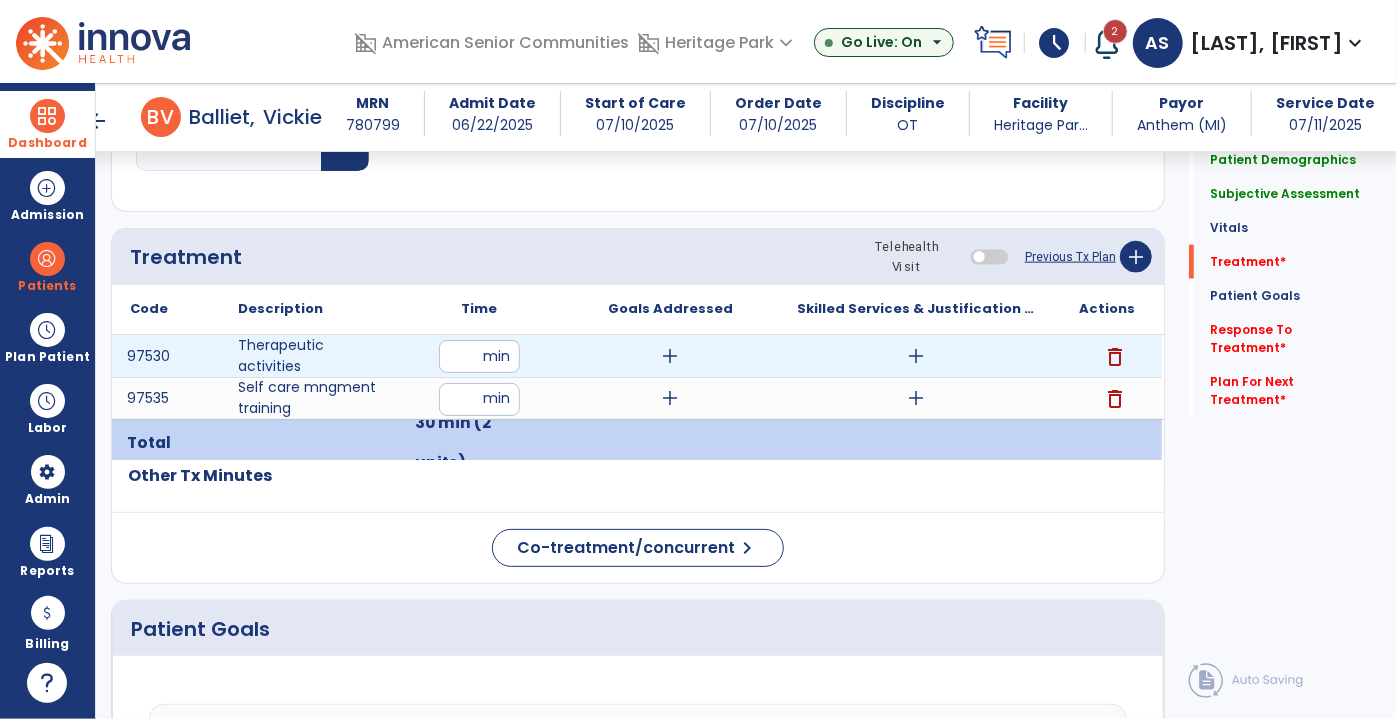 type on "**" 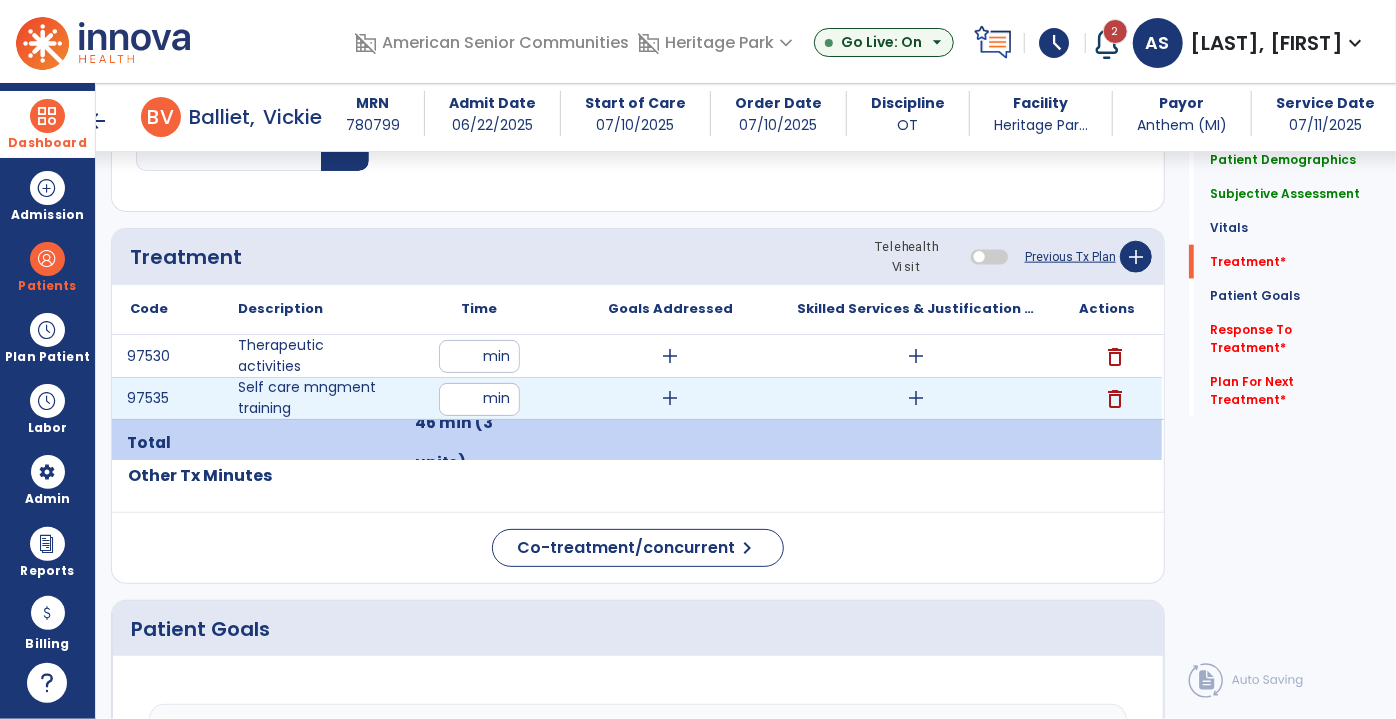 click on "add" at bounding box center [671, 398] 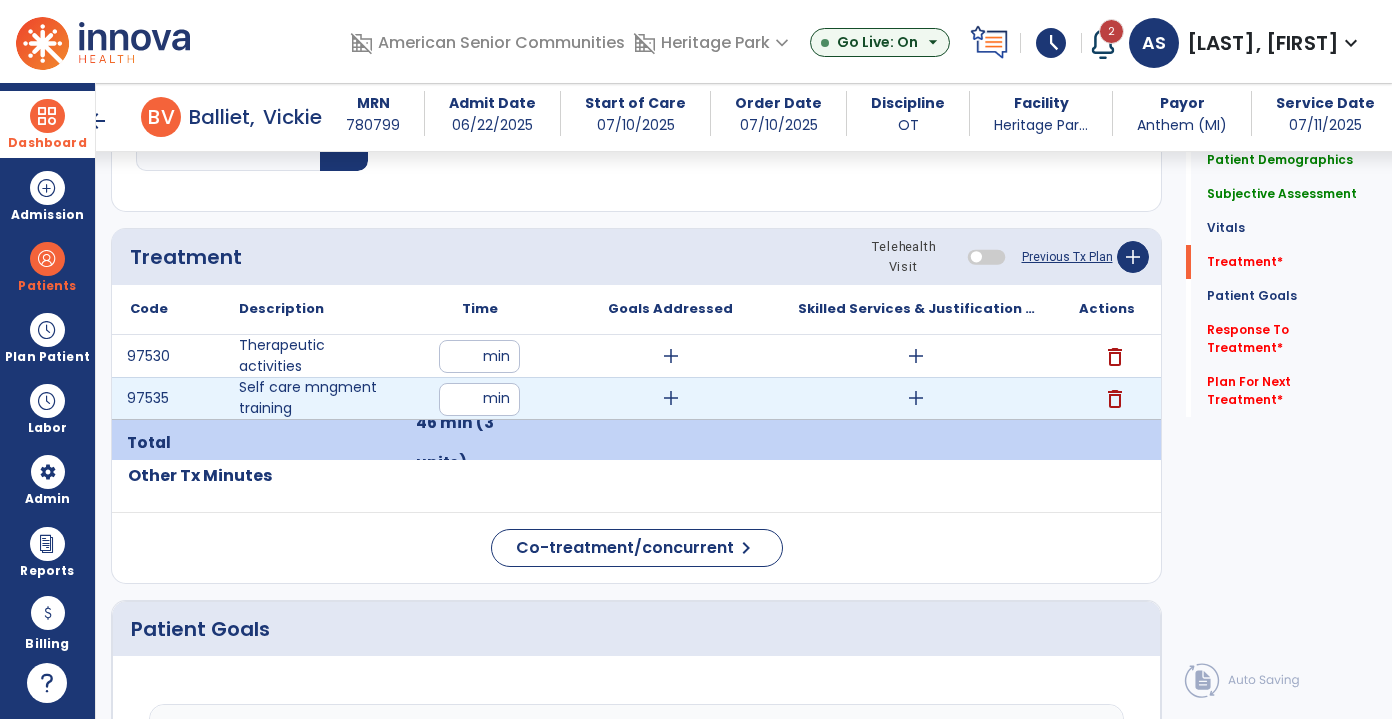 scroll, scrollTop: 1181, scrollLeft: 0, axis: vertical 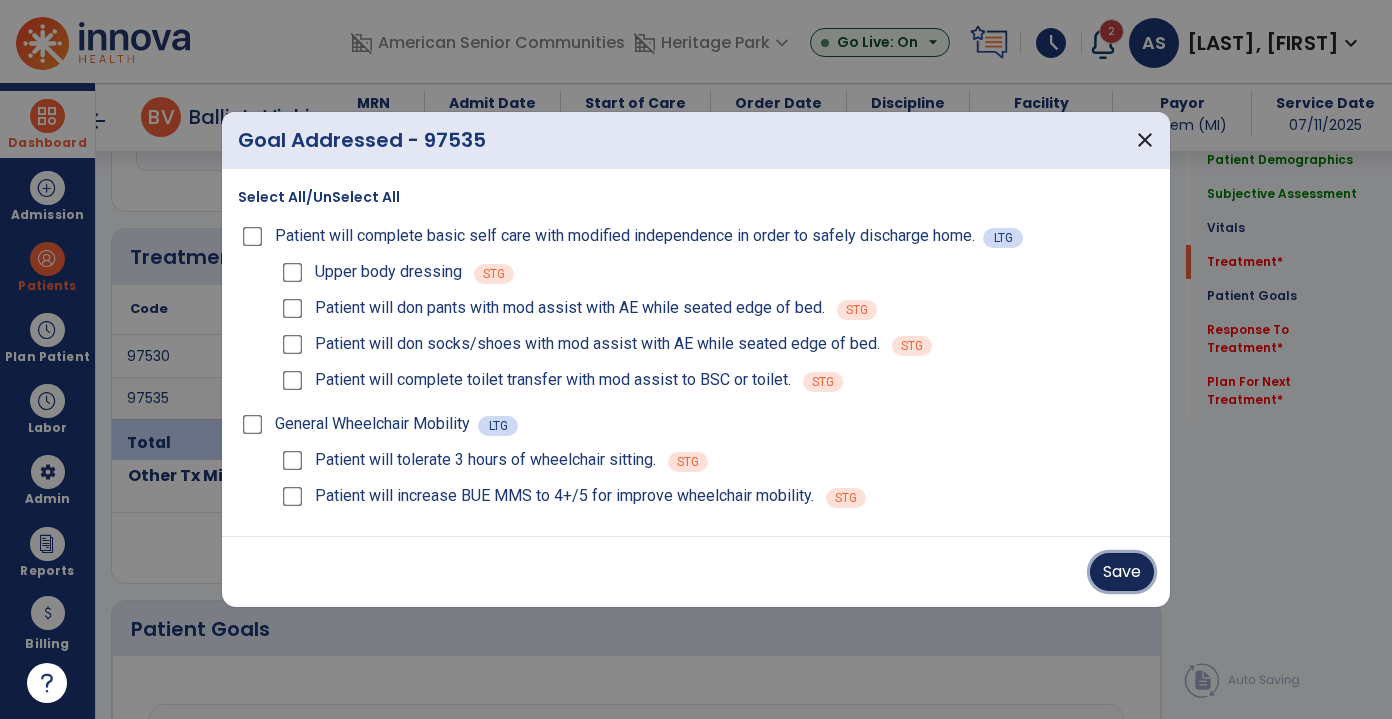 click on "Save" at bounding box center (1122, 572) 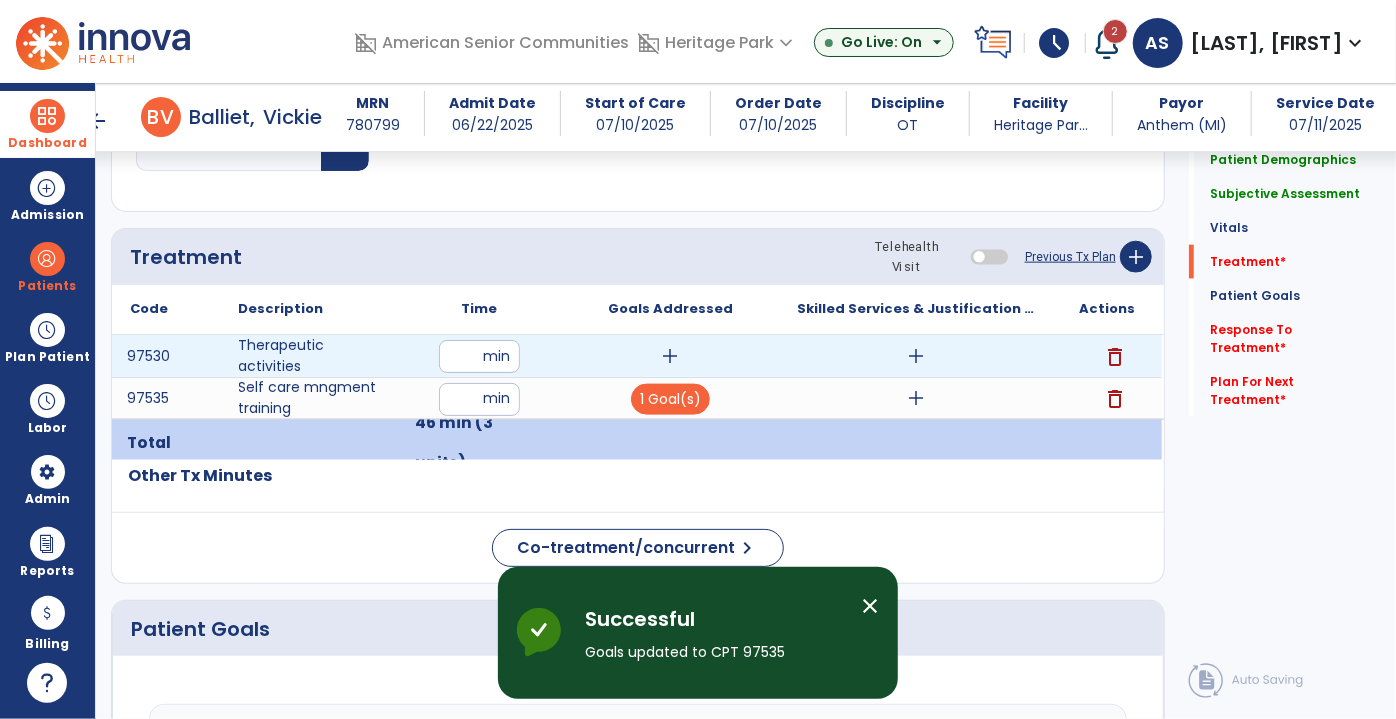 click on "add" at bounding box center (671, 356) 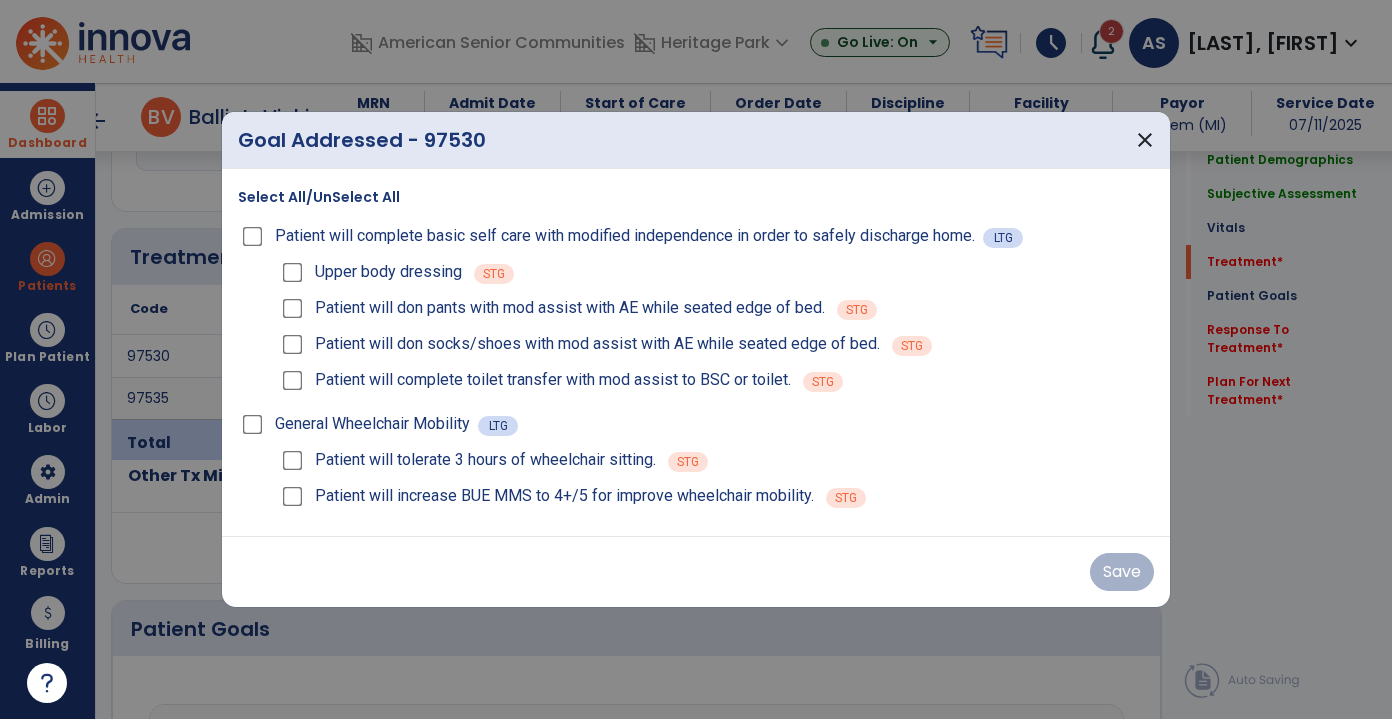 scroll, scrollTop: 1181, scrollLeft: 0, axis: vertical 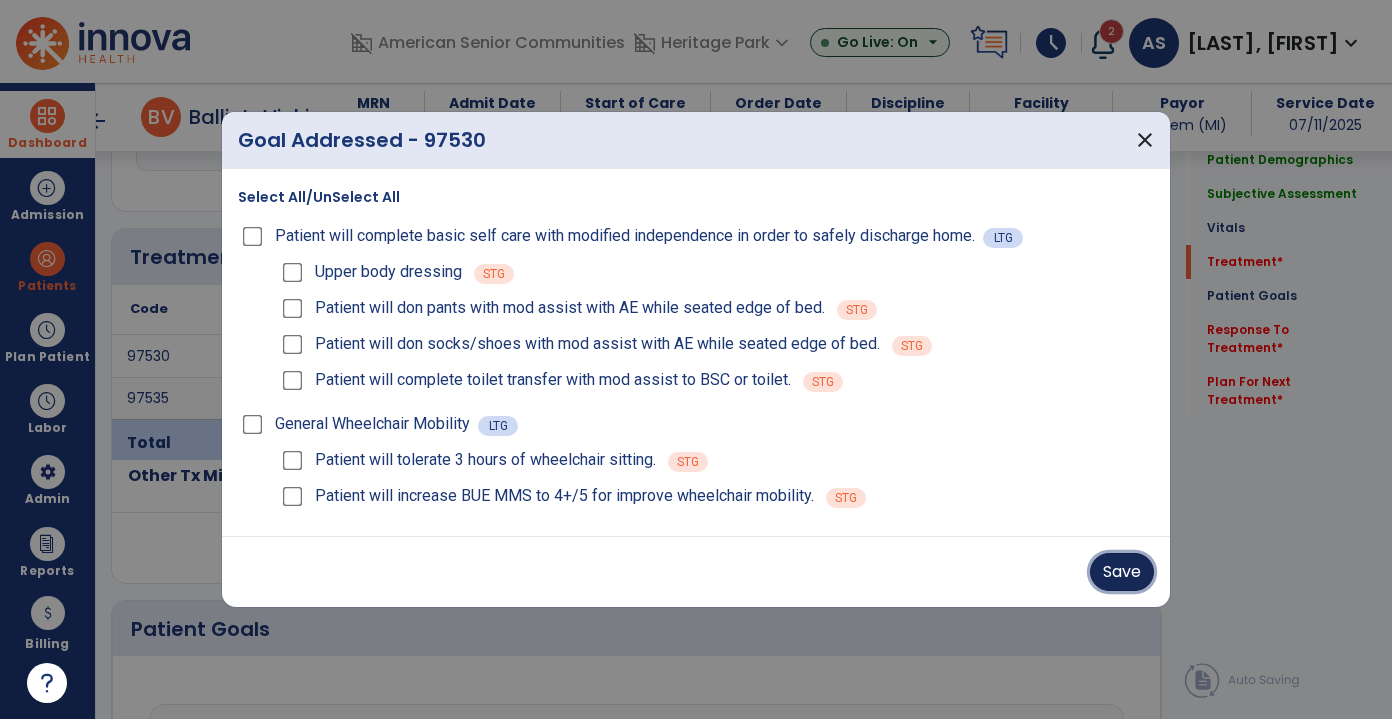 click on "Save" at bounding box center [1122, 572] 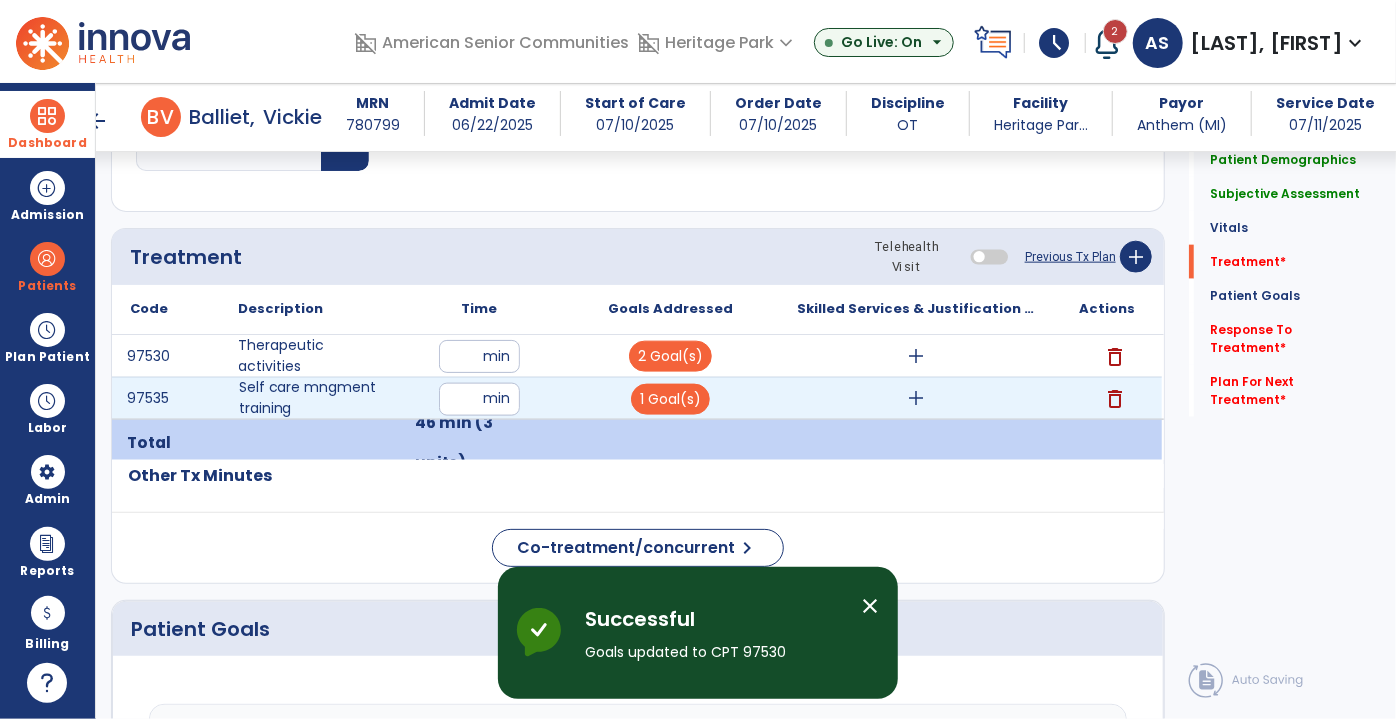 click on "add" at bounding box center (916, 398) 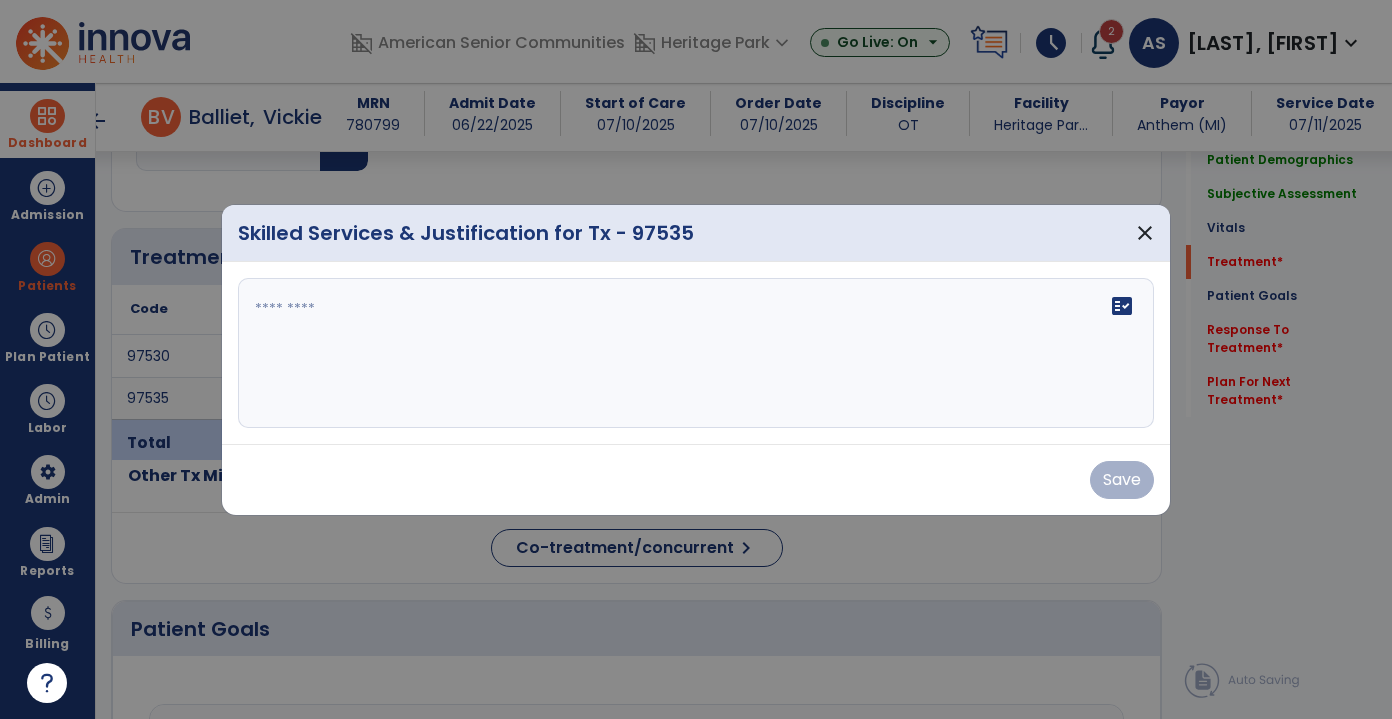 scroll, scrollTop: 1181, scrollLeft: 0, axis: vertical 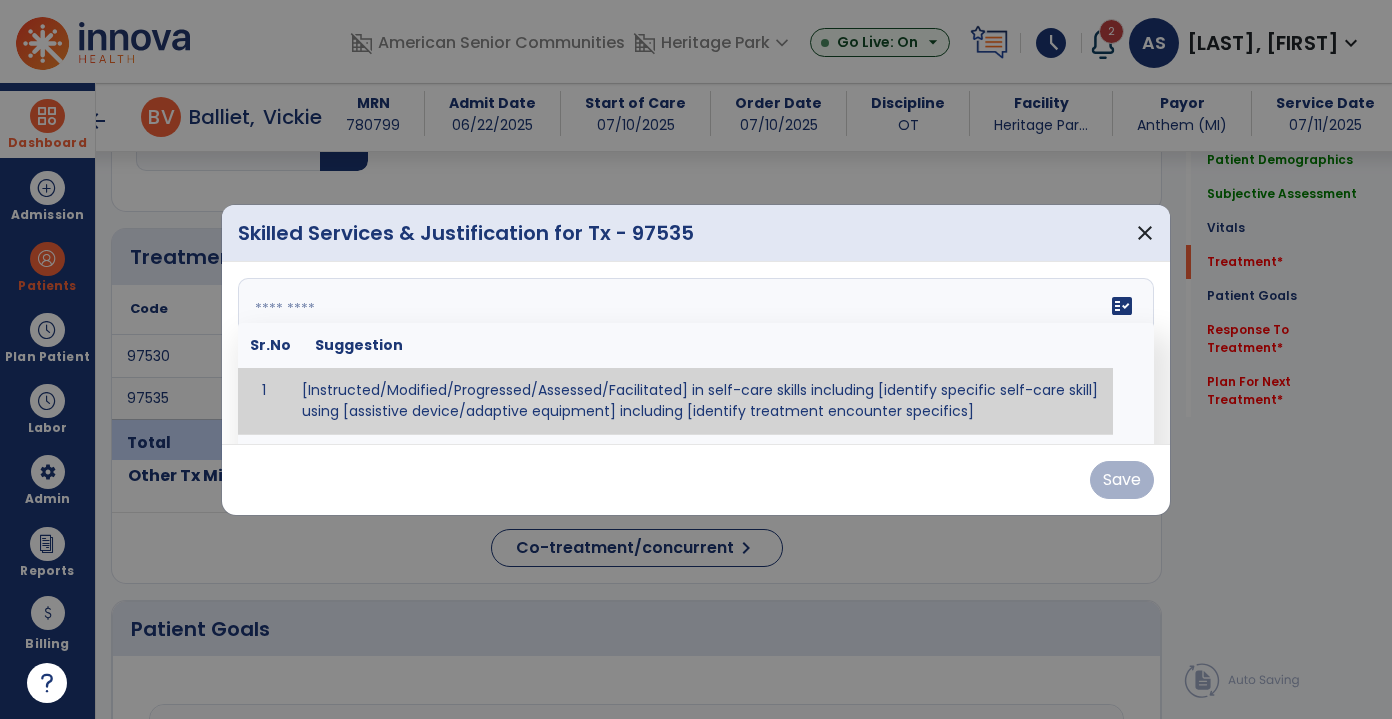 click at bounding box center [696, 353] 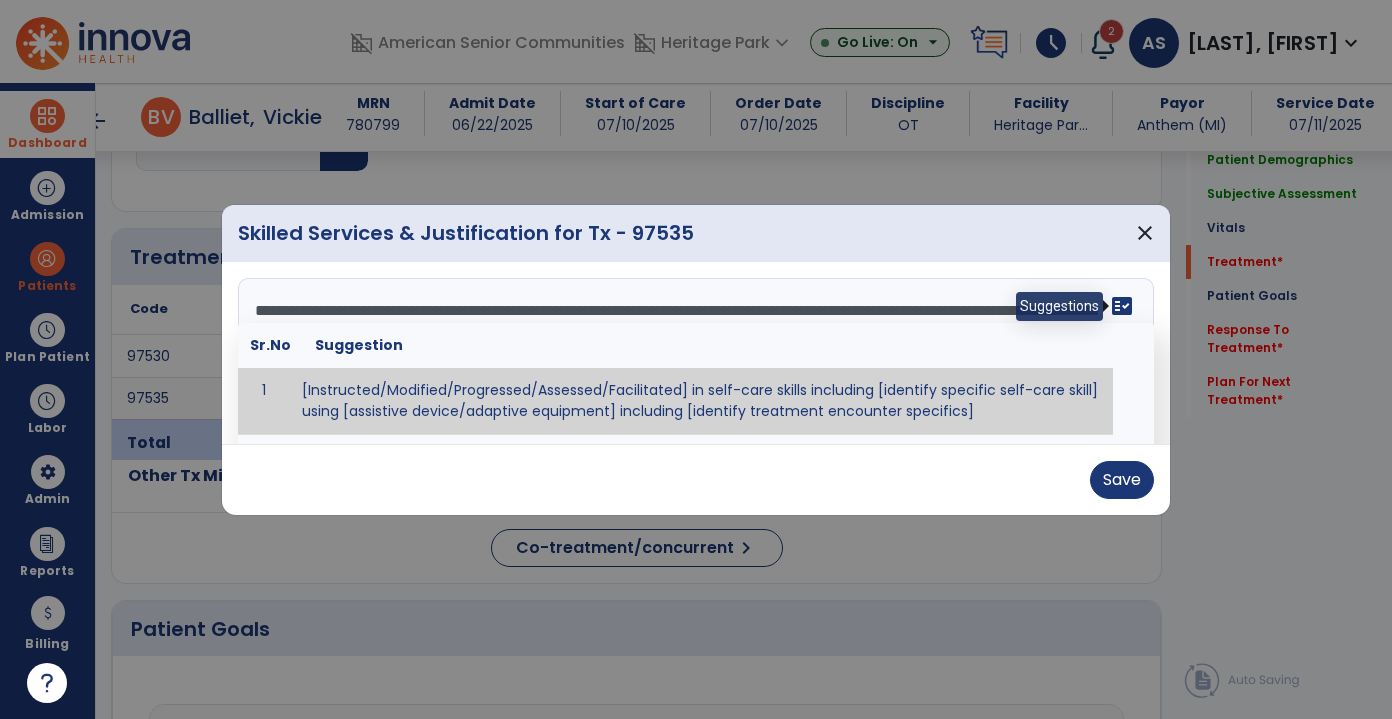 click on "fact_check" at bounding box center (1122, 306) 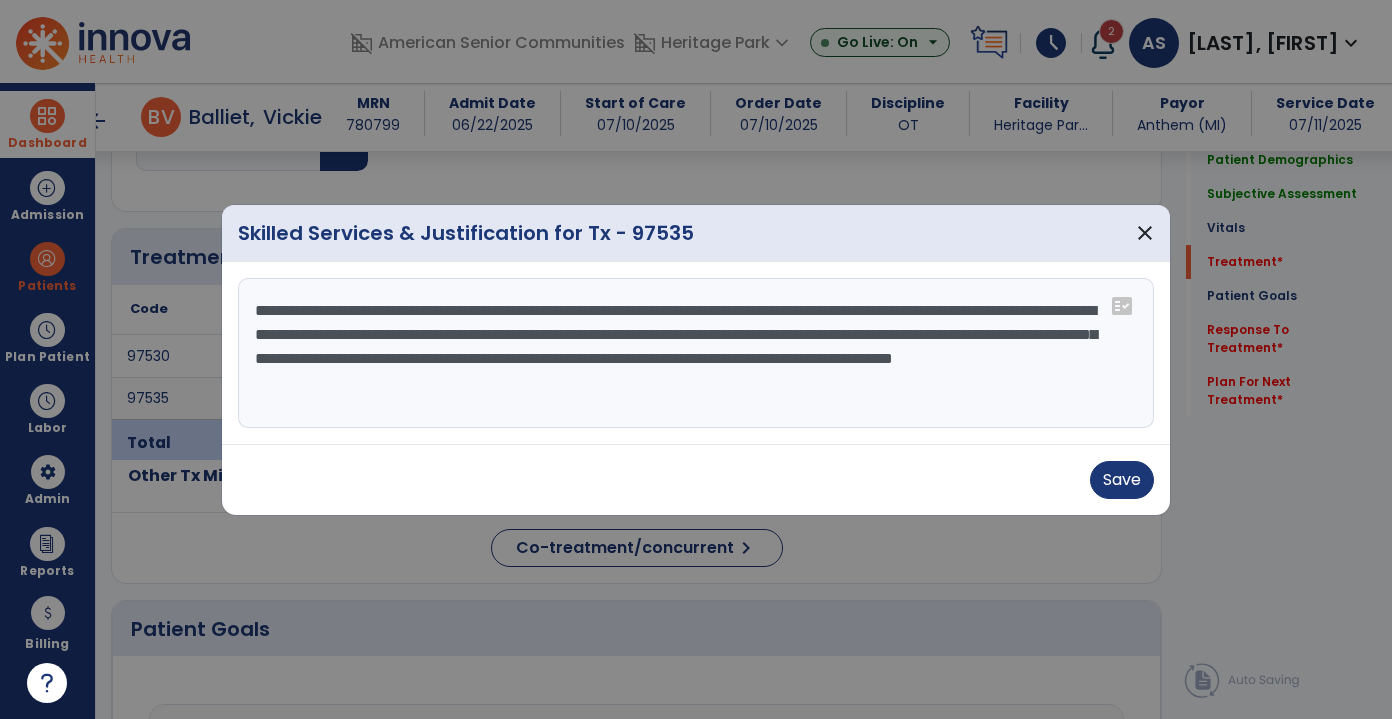 click on "**********" at bounding box center [696, 353] 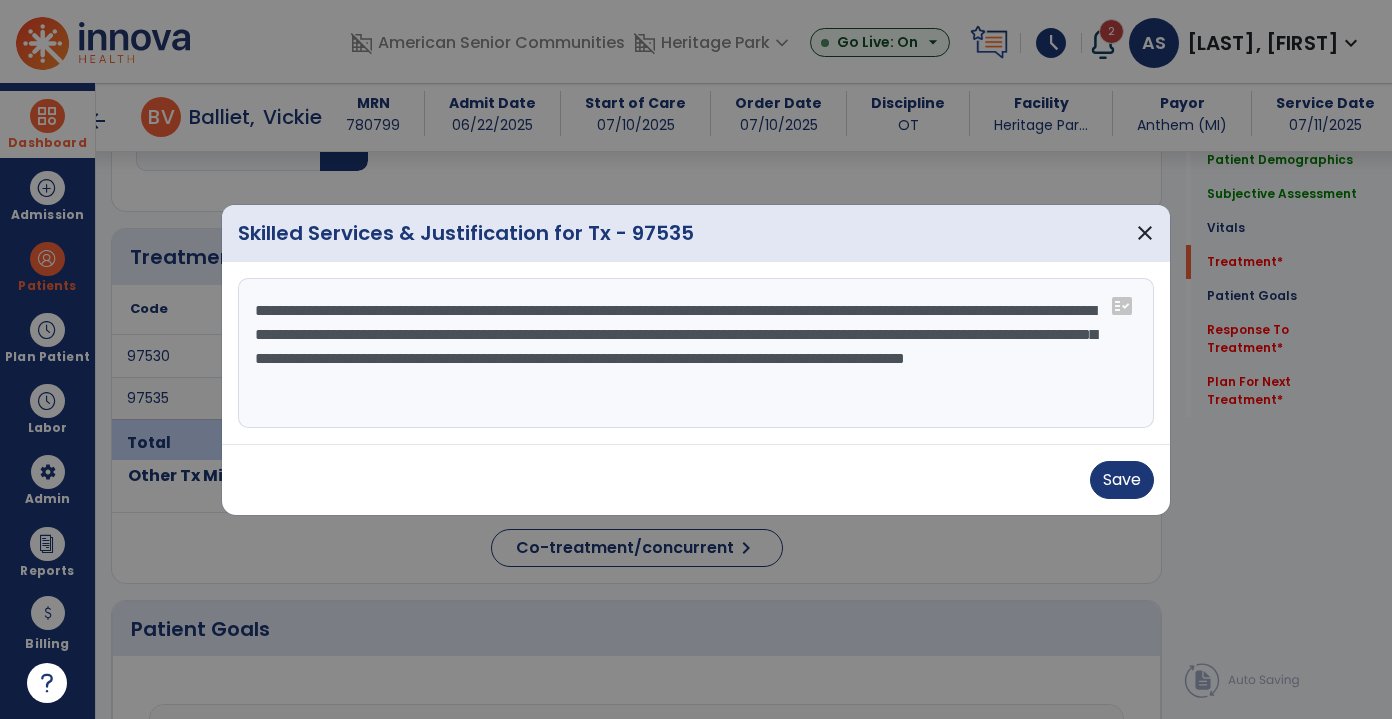 click on "**********" at bounding box center [696, 353] 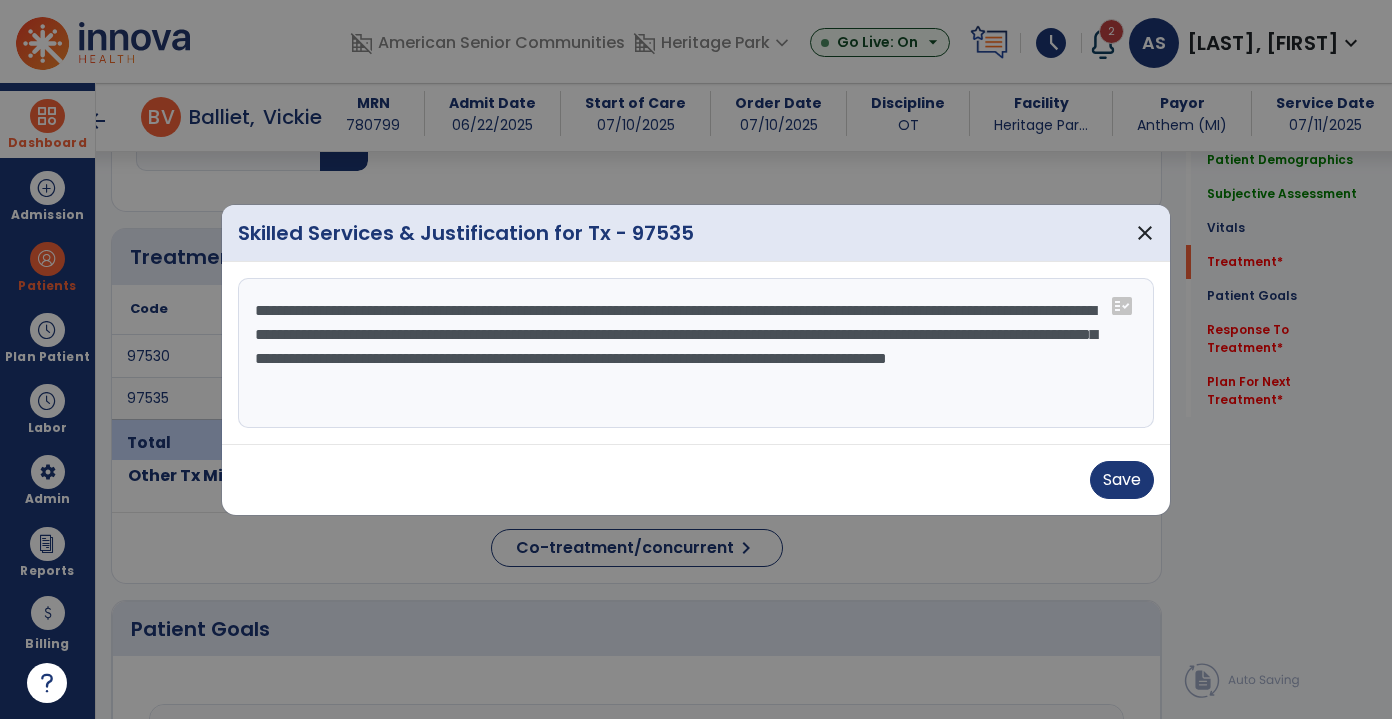 click on "**********" at bounding box center (696, 353) 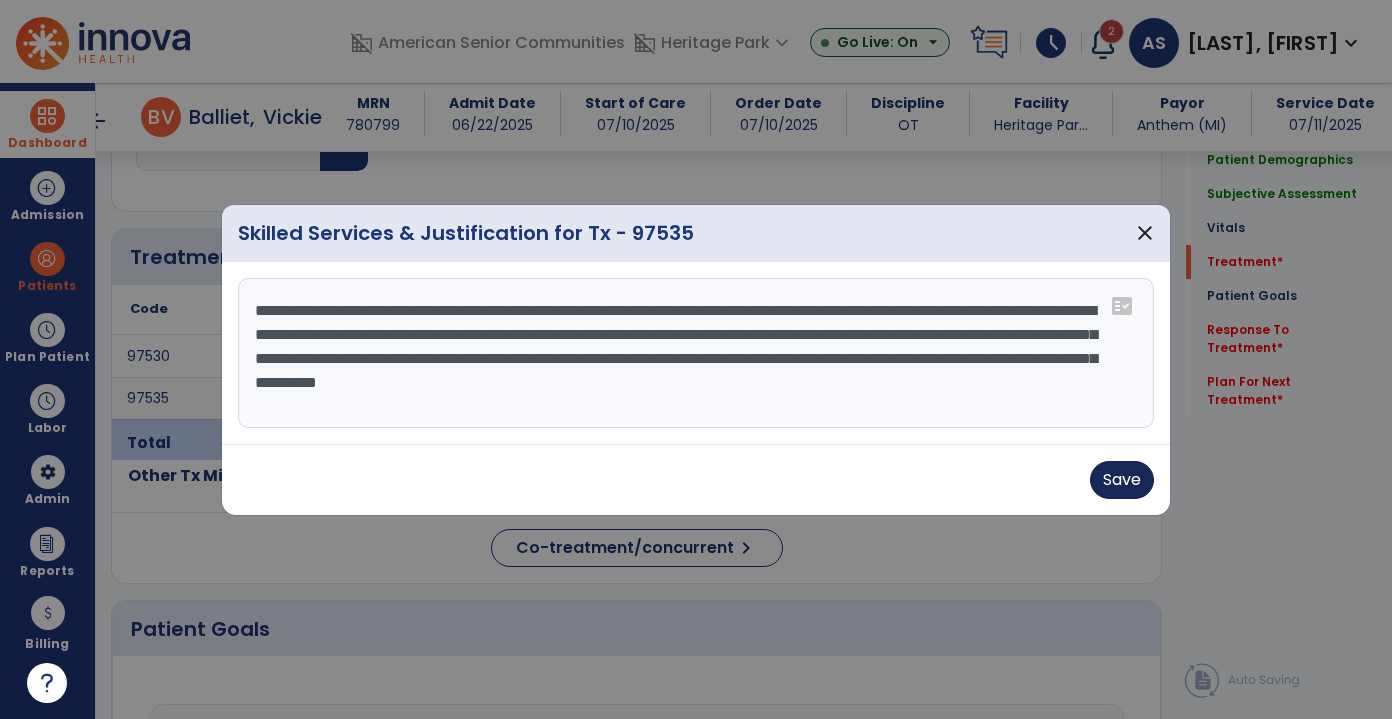 type on "**********" 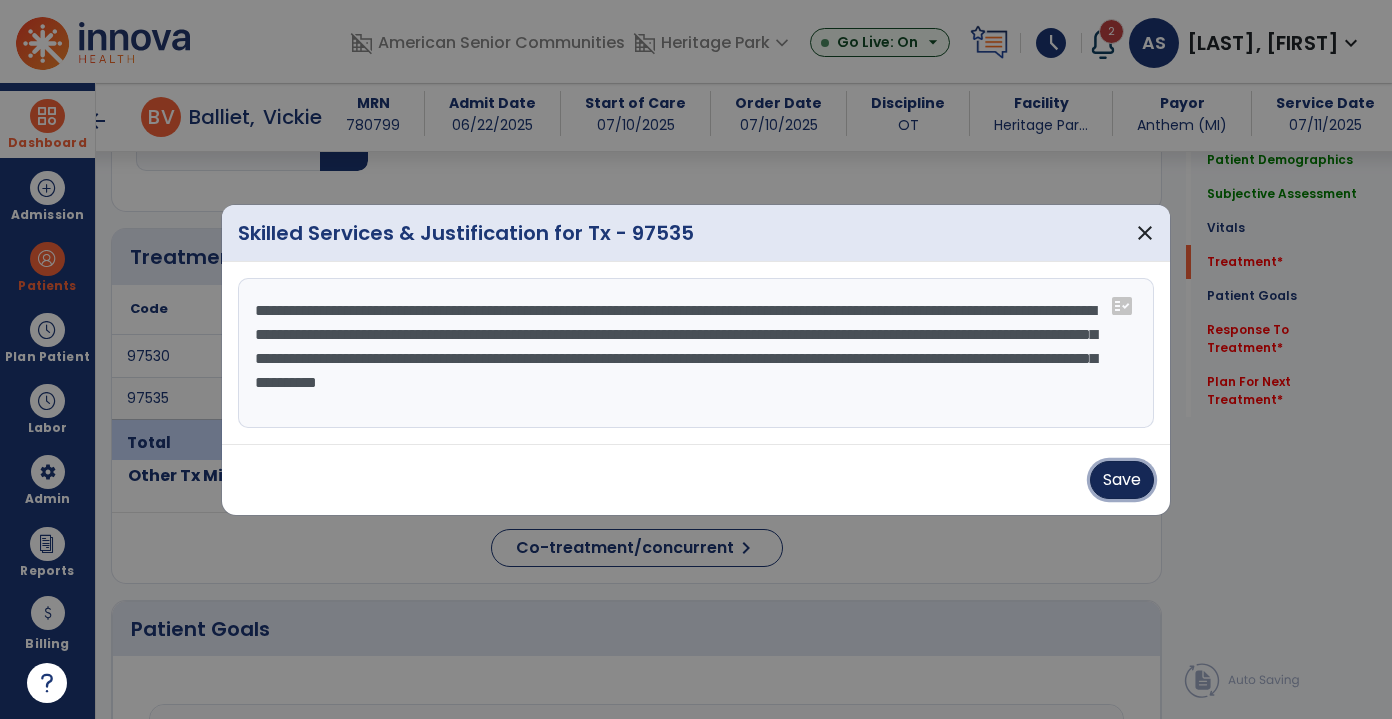 click on "Save" at bounding box center (1122, 480) 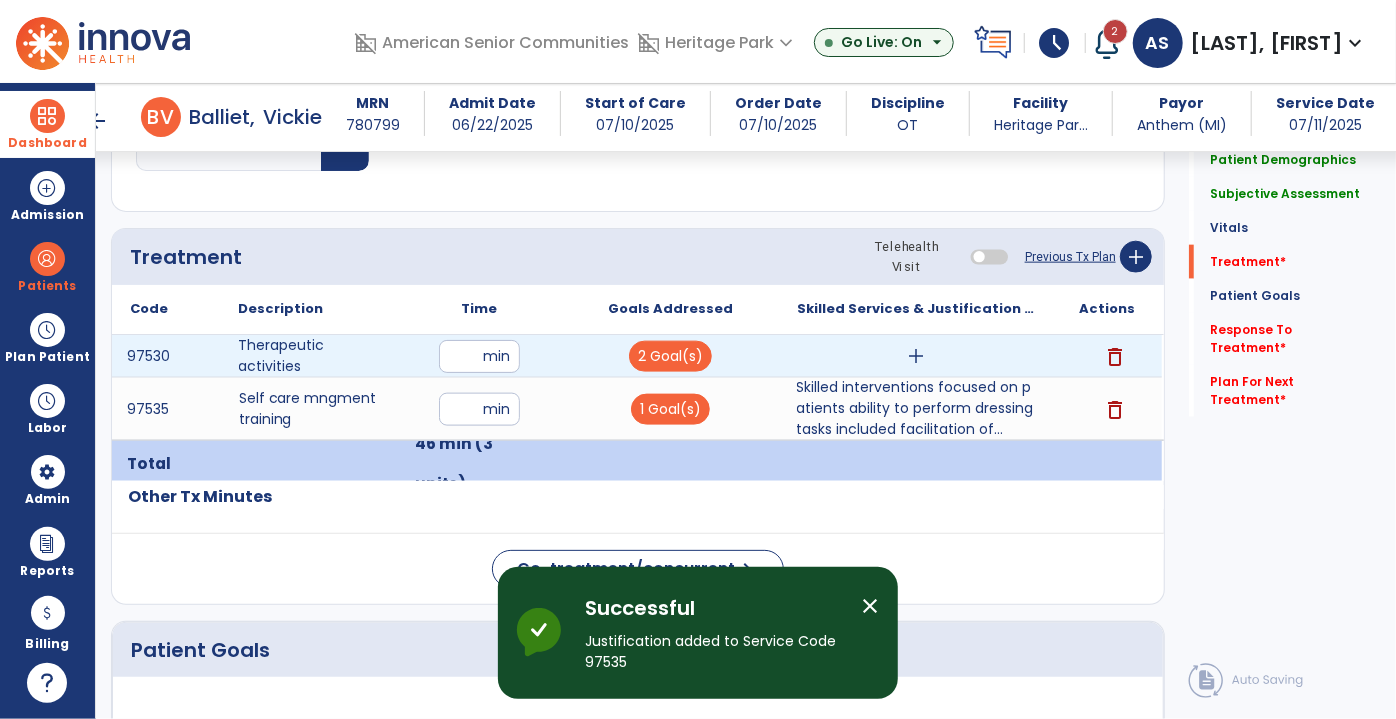 click on "add" at bounding box center (916, 356) 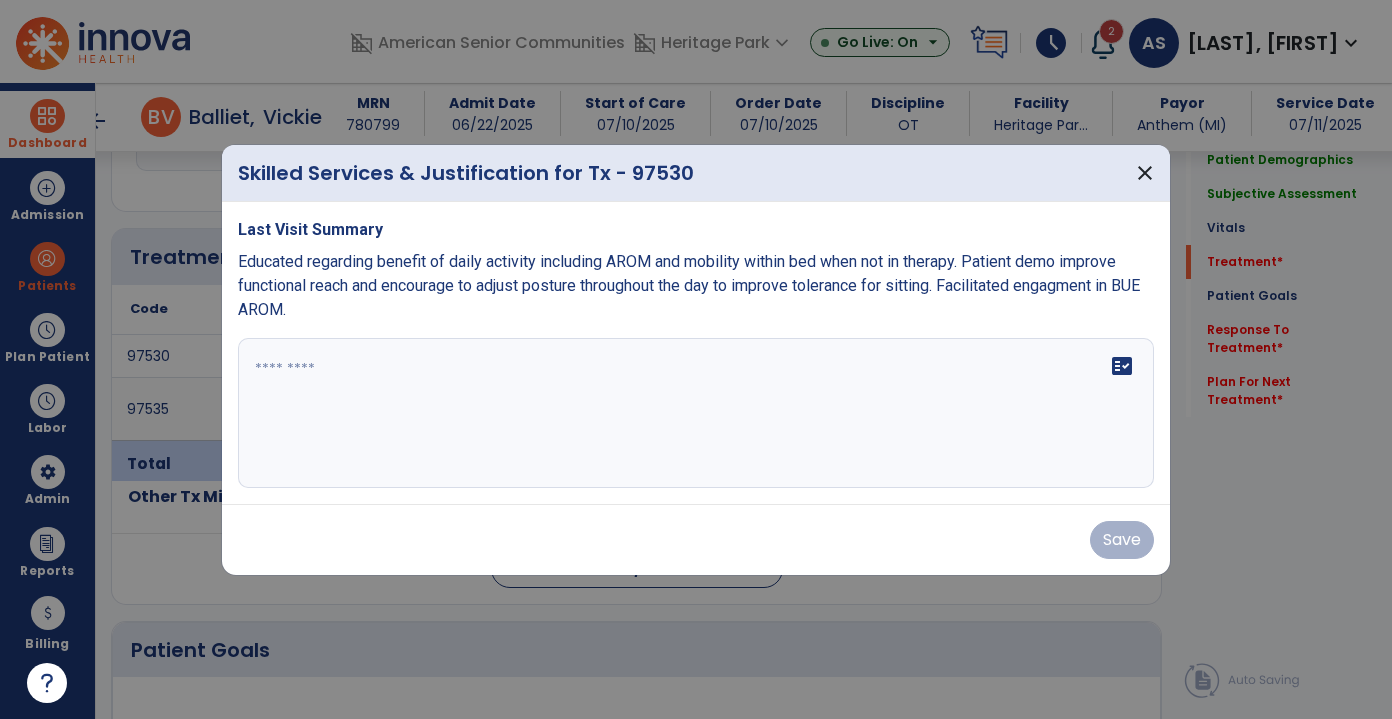 scroll, scrollTop: 1181, scrollLeft: 0, axis: vertical 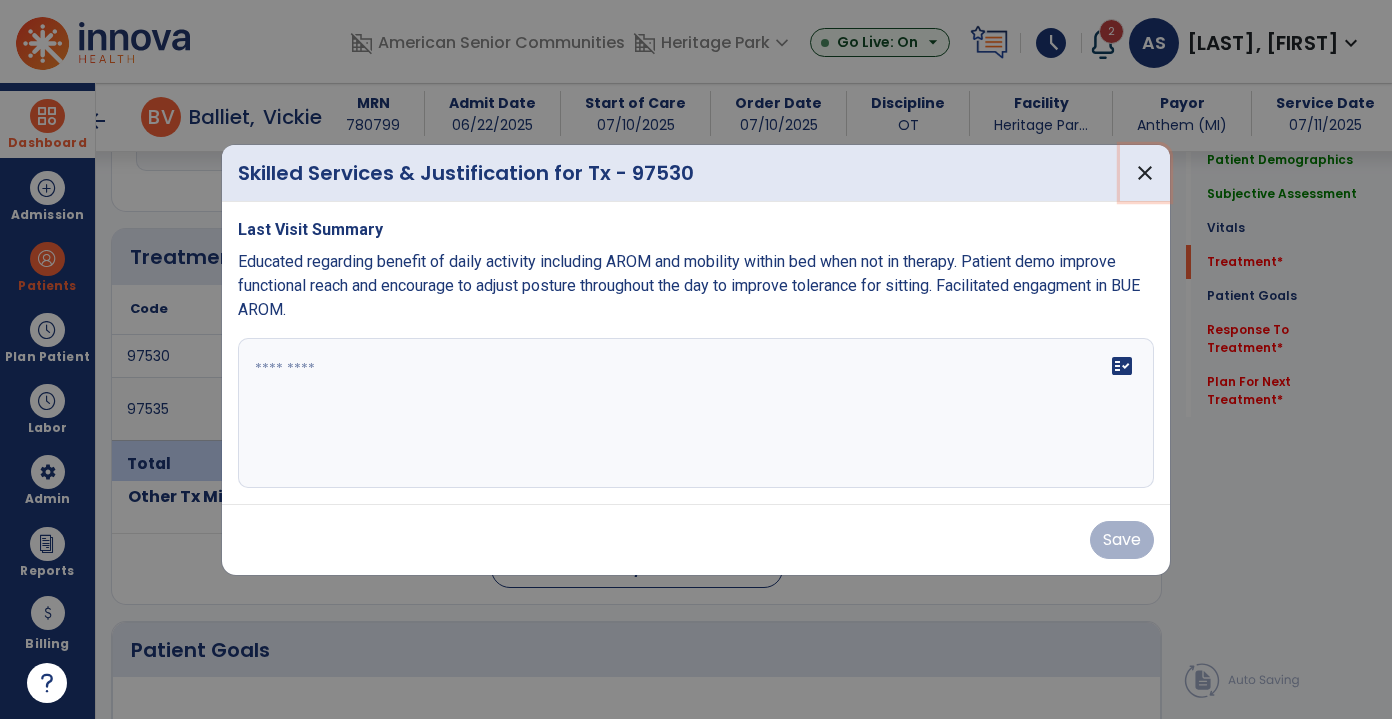 click on "close" at bounding box center (1145, 173) 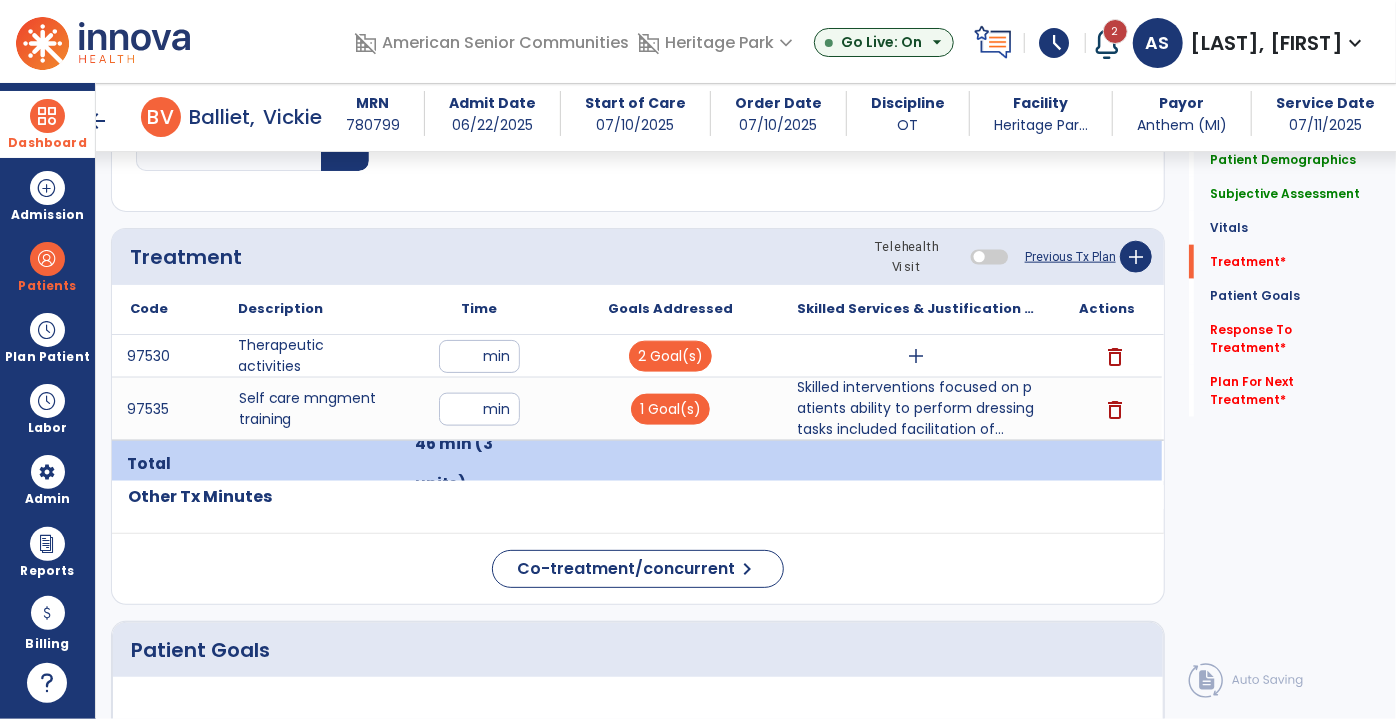 click on "Respiratory Rate  BPM Blood Pressure   SBP   DBP Temperature  ** ** Pulse Rate  BPM O2 Saturation  % Notes/Comments" 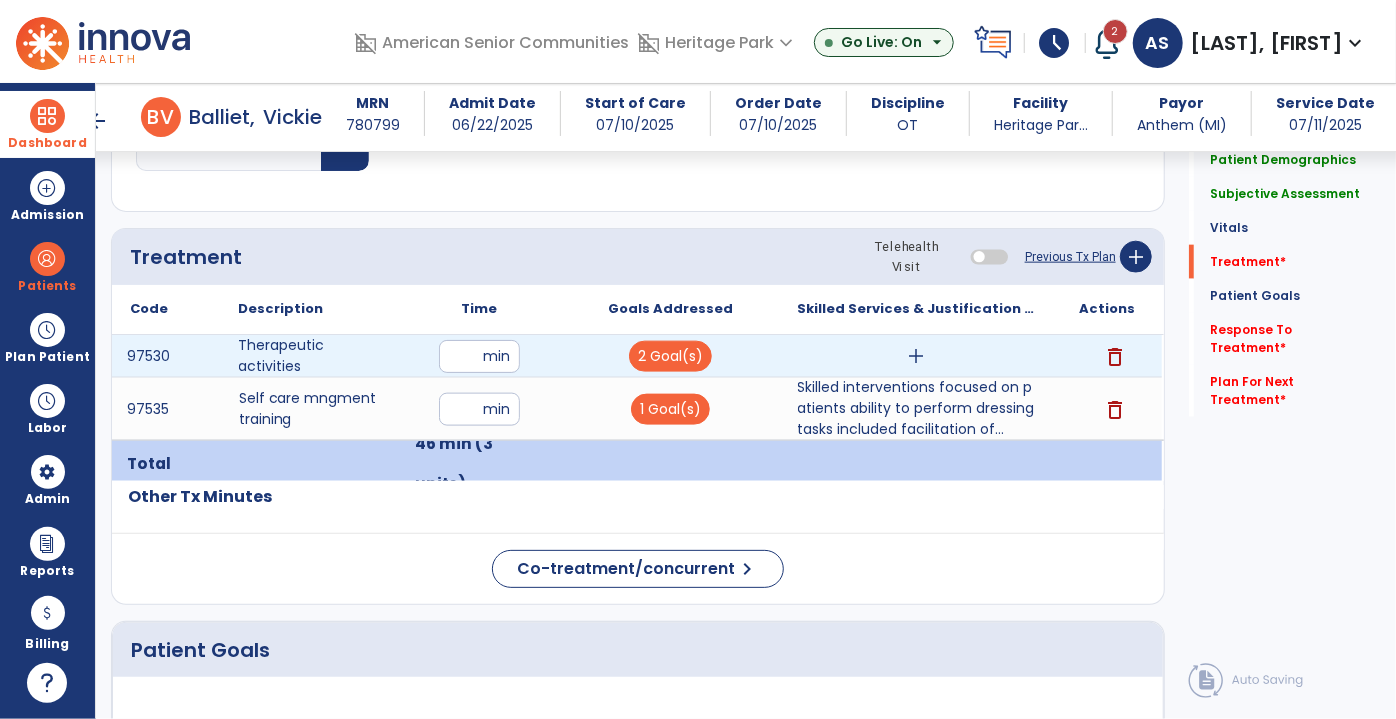 click on "add" at bounding box center [916, 356] 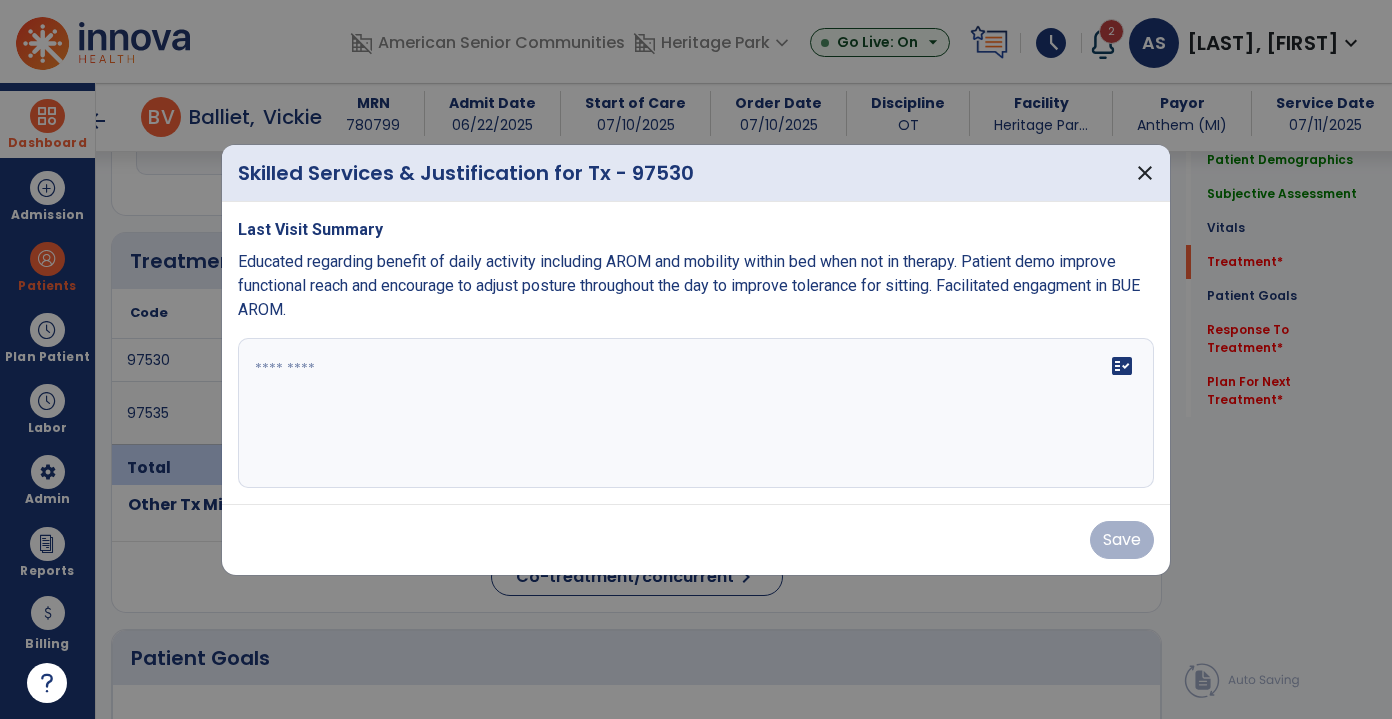 scroll, scrollTop: 1181, scrollLeft: 0, axis: vertical 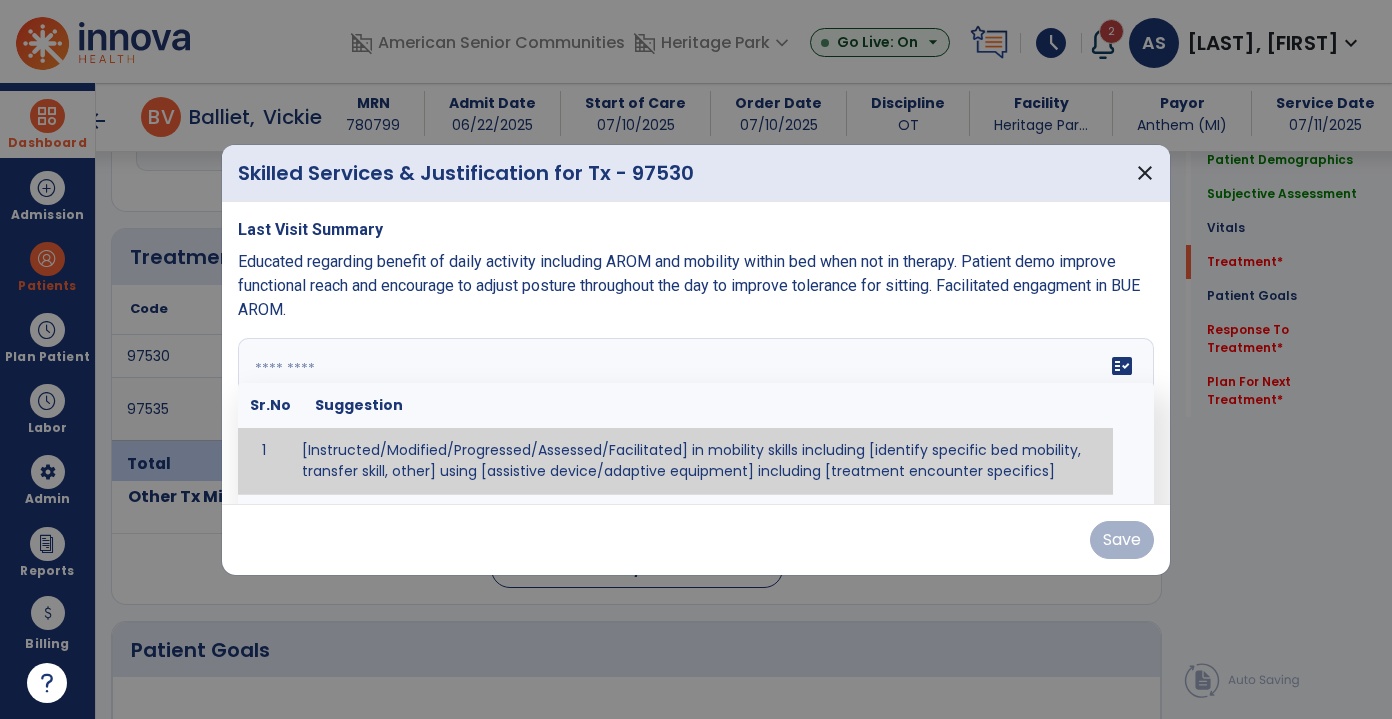 drag, startPoint x: 364, startPoint y: 340, endPoint x: 353, endPoint y: 350, distance: 14.866069 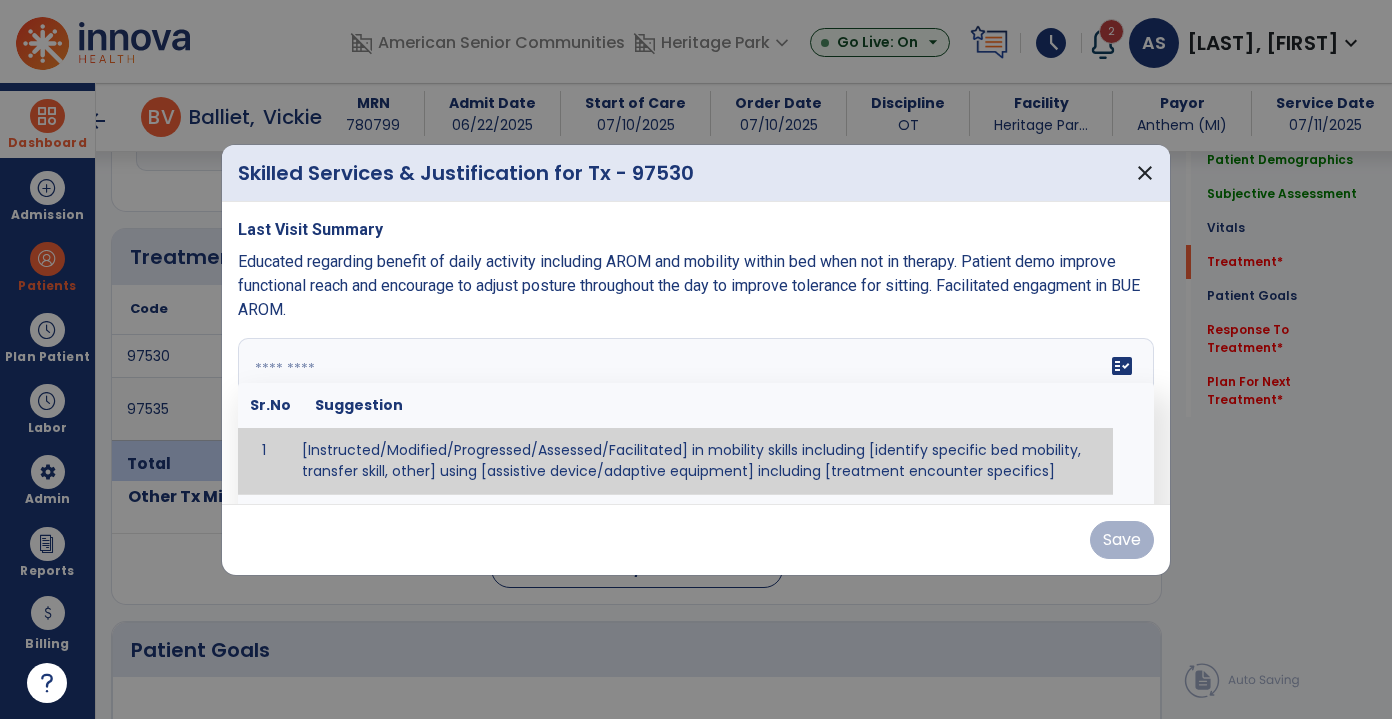 click at bounding box center (694, 413) 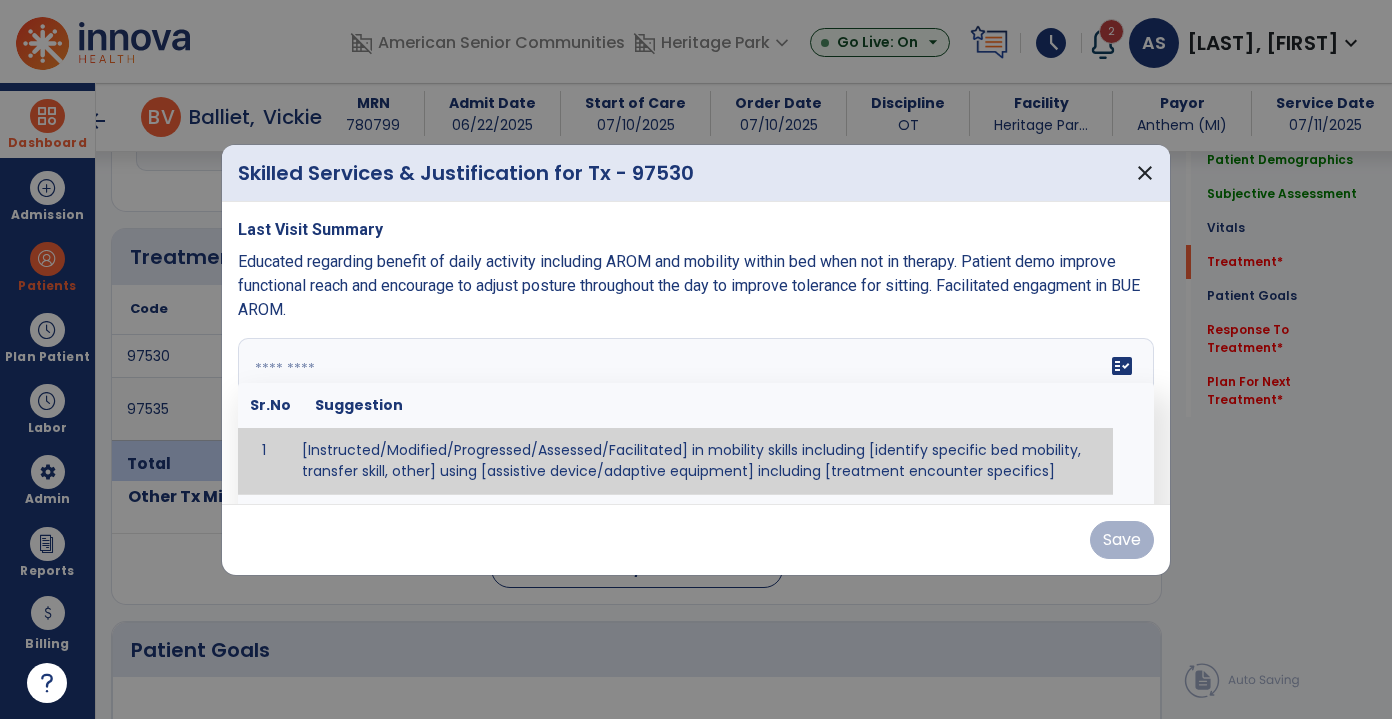 paste on "**********" 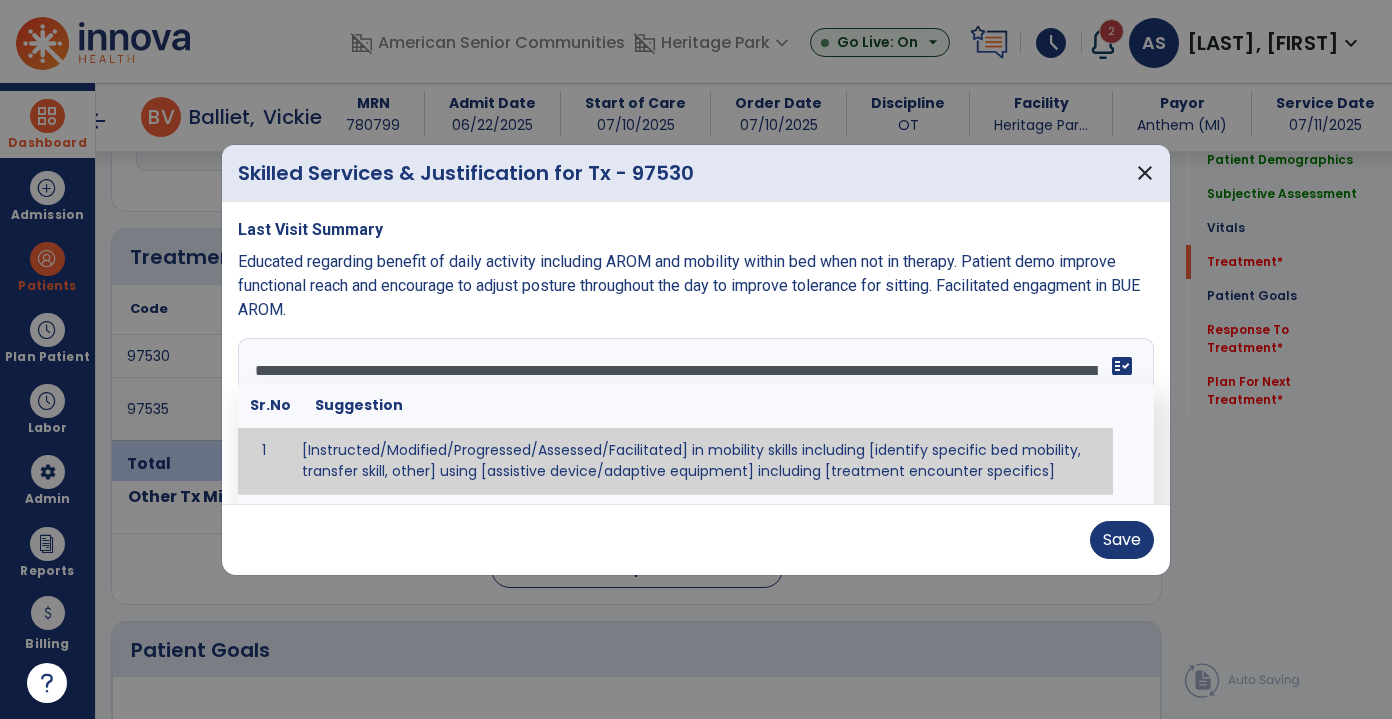 scroll, scrollTop: 15, scrollLeft: 0, axis: vertical 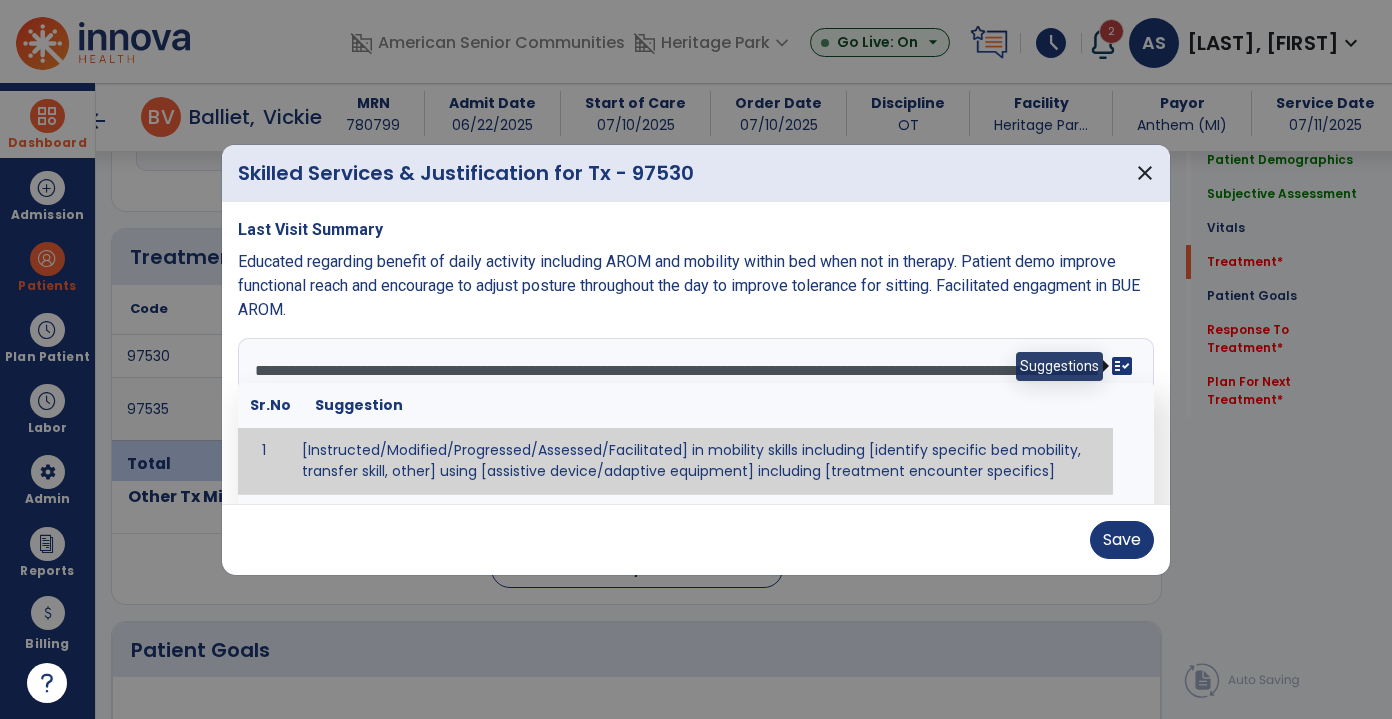 type on "**********" 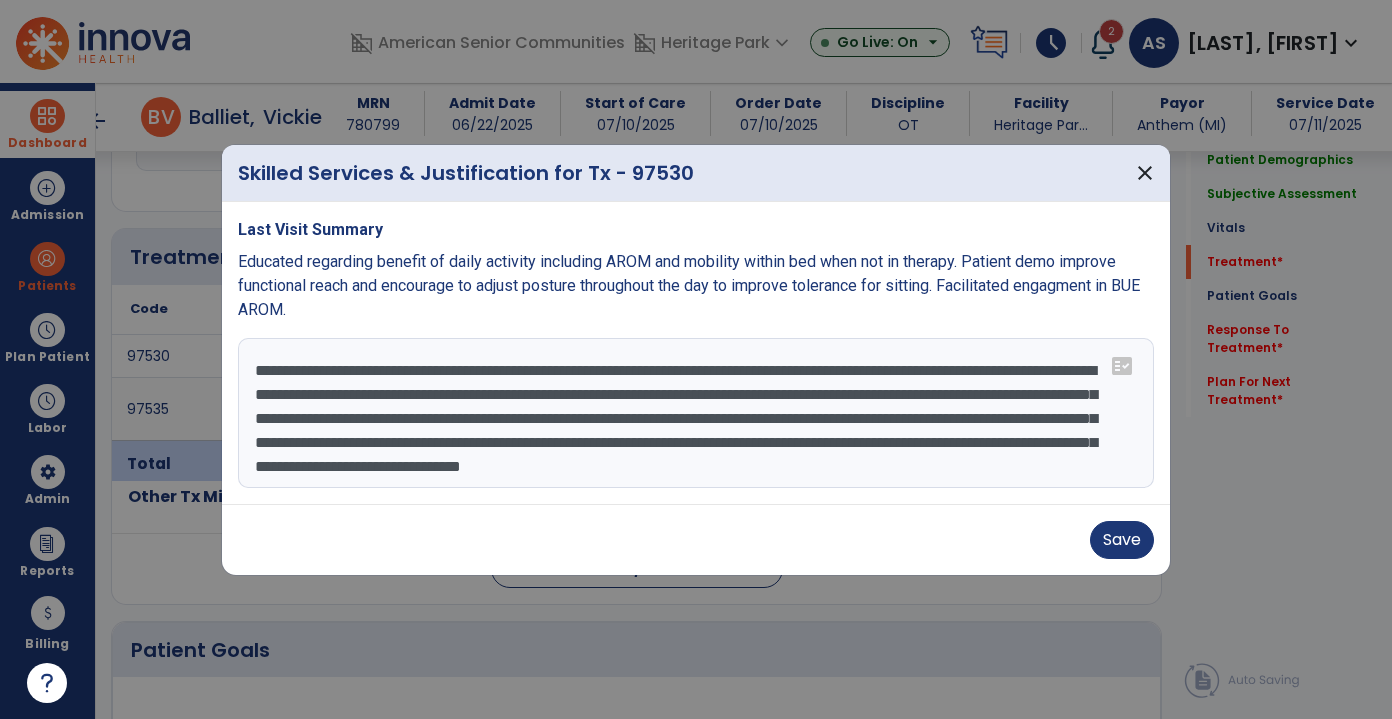 scroll, scrollTop: 21, scrollLeft: 0, axis: vertical 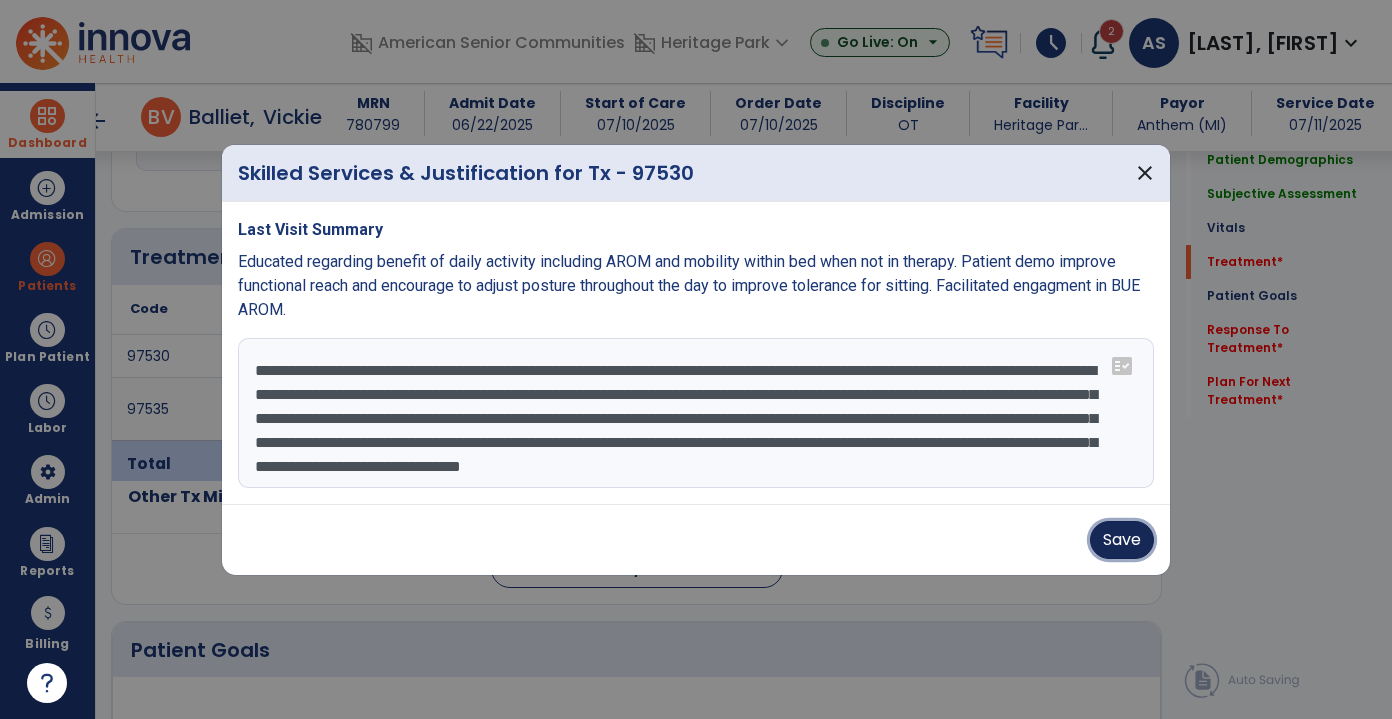 click on "Save" at bounding box center [1122, 540] 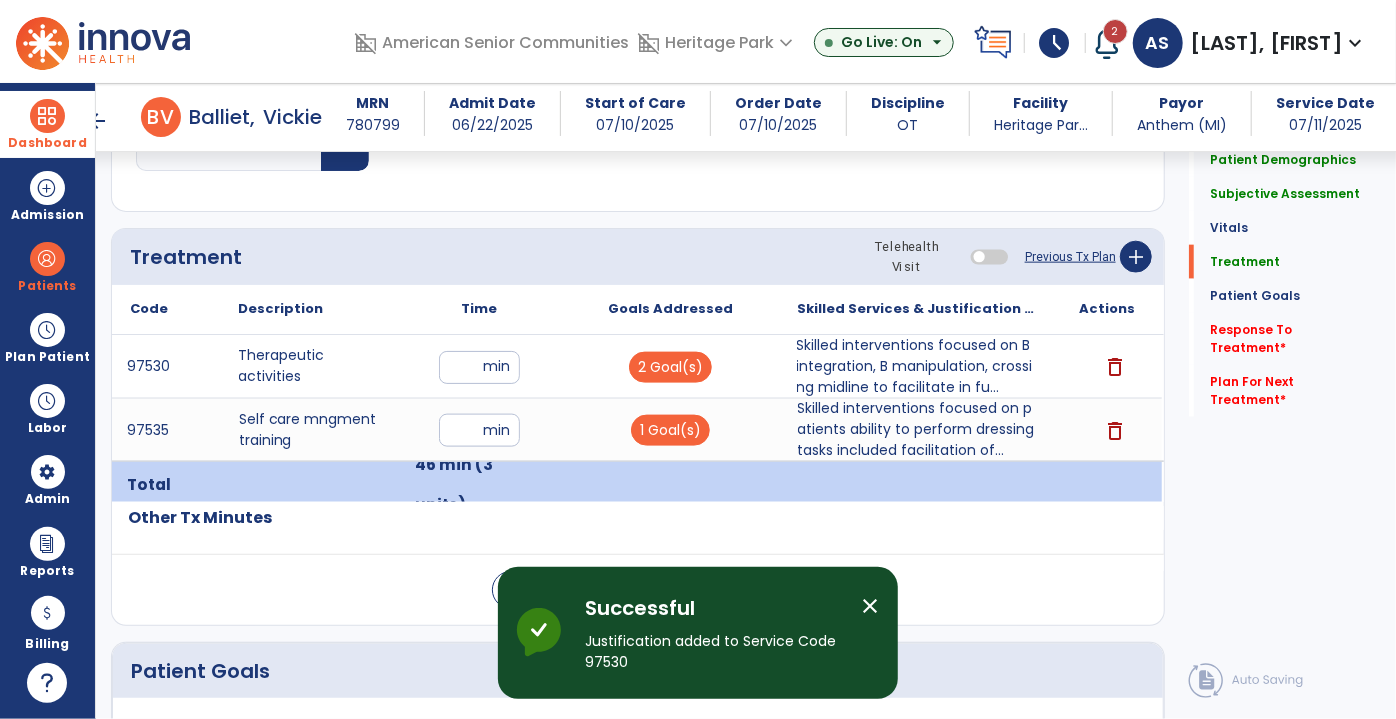 click on "Previous Tx Plan" 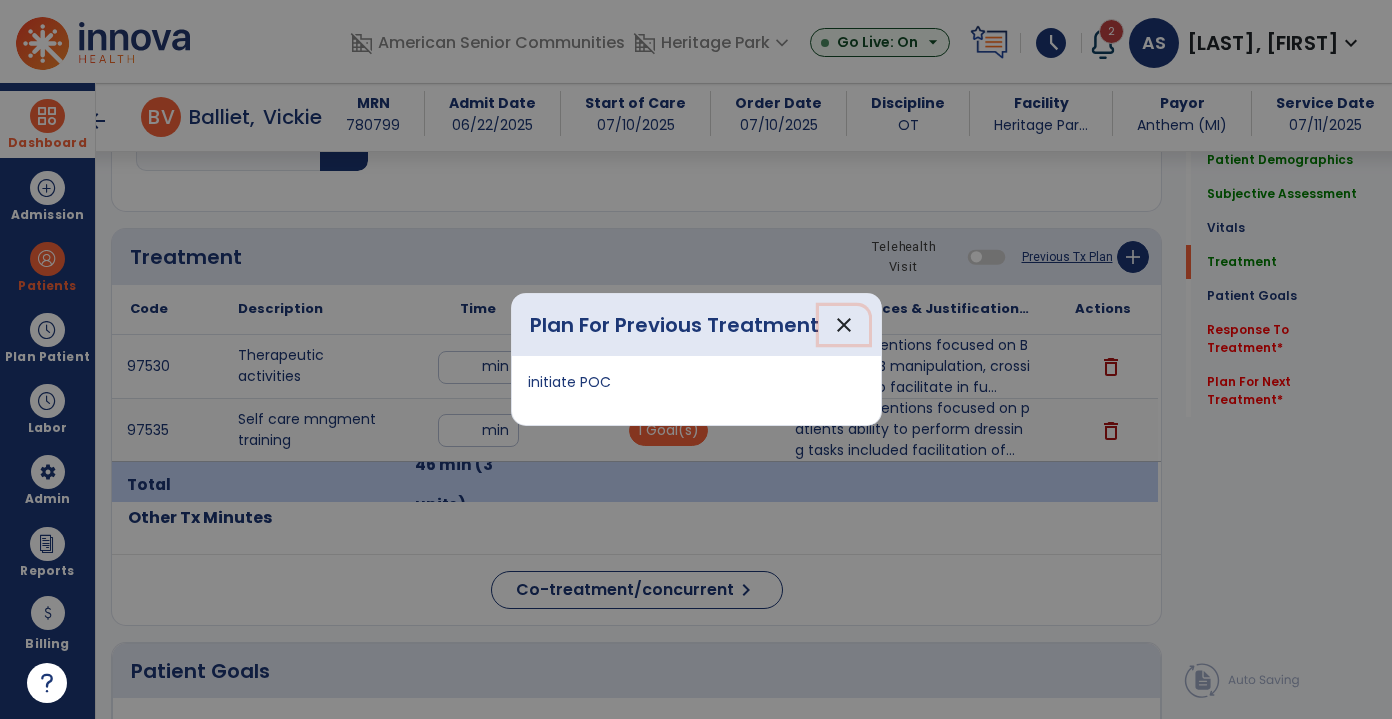 click on "close" at bounding box center (844, 325) 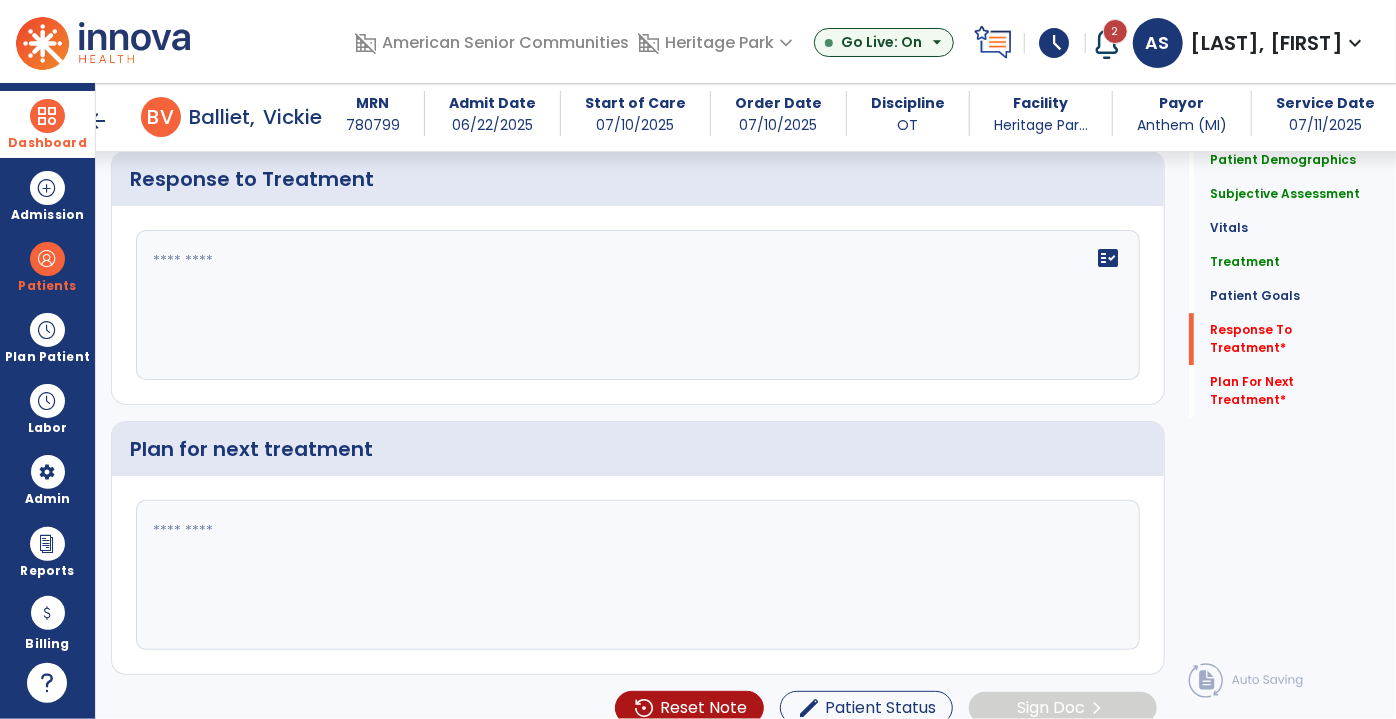 scroll, scrollTop: 2898, scrollLeft: 0, axis: vertical 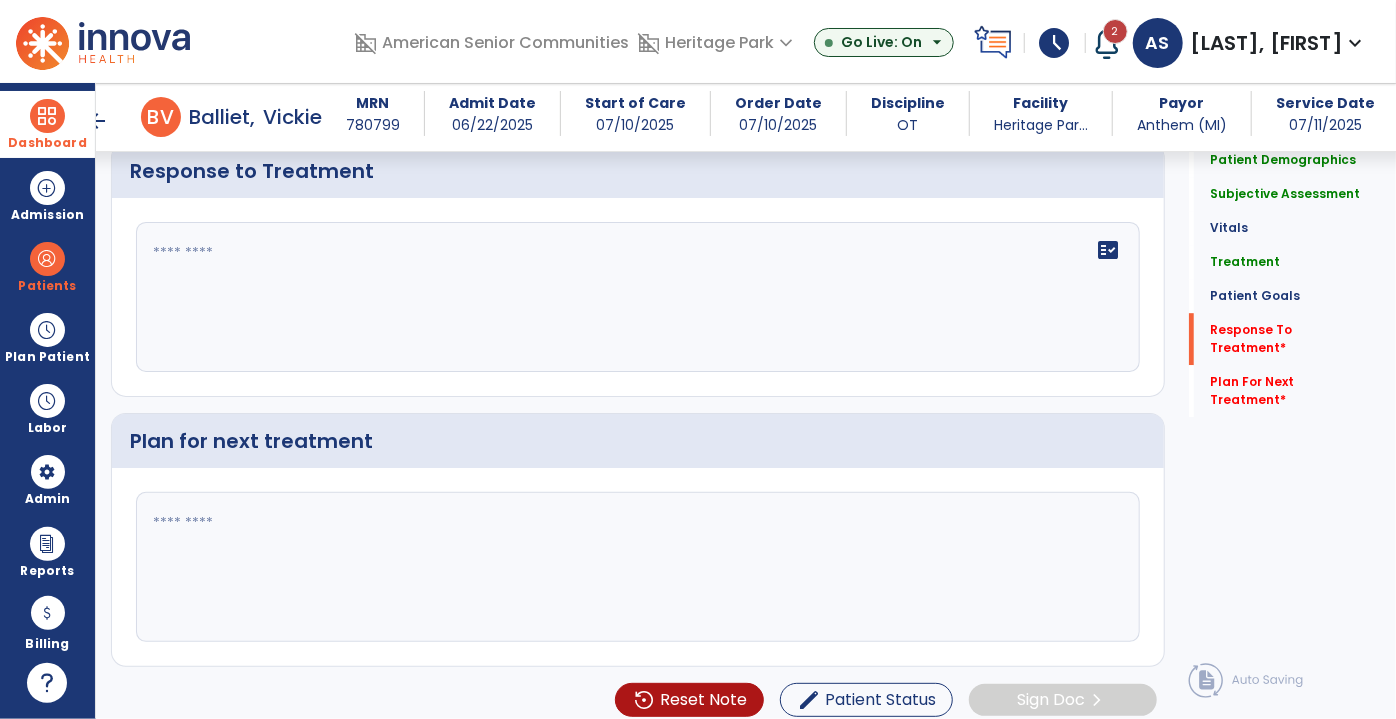 click 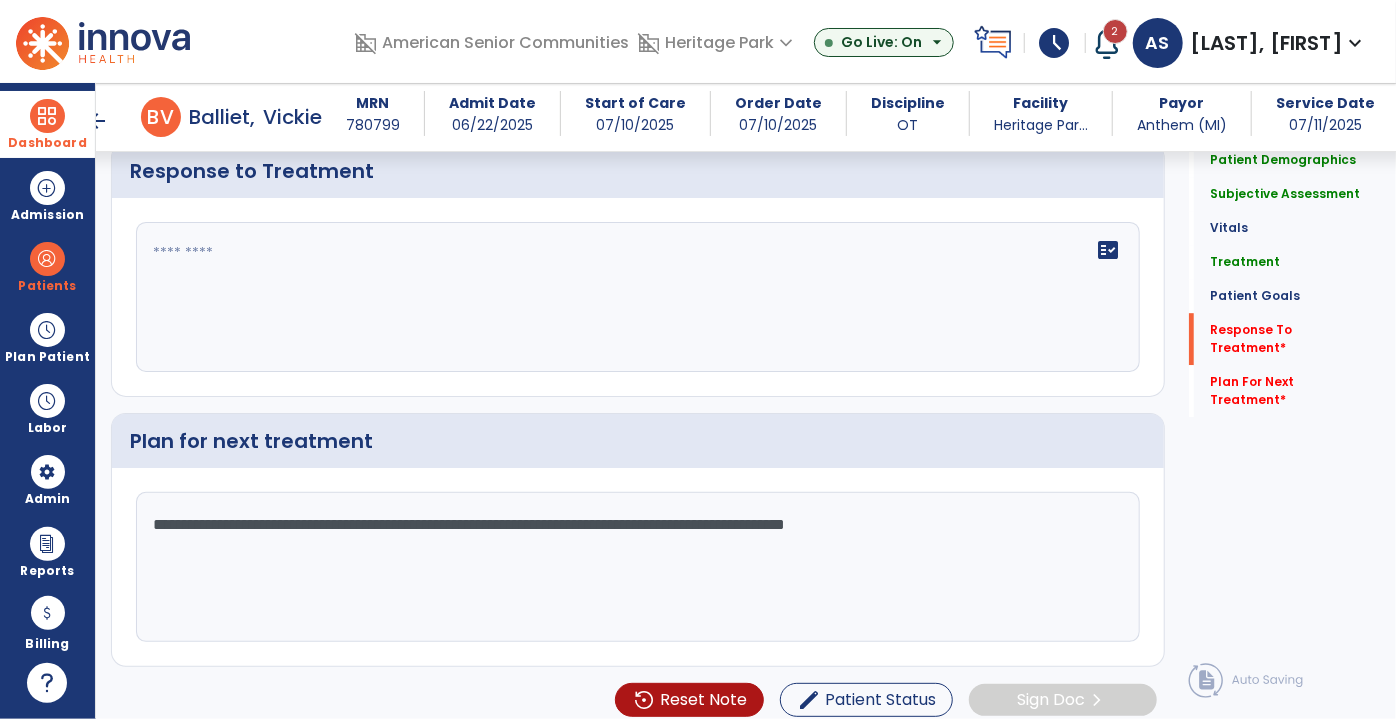 type on "**********" 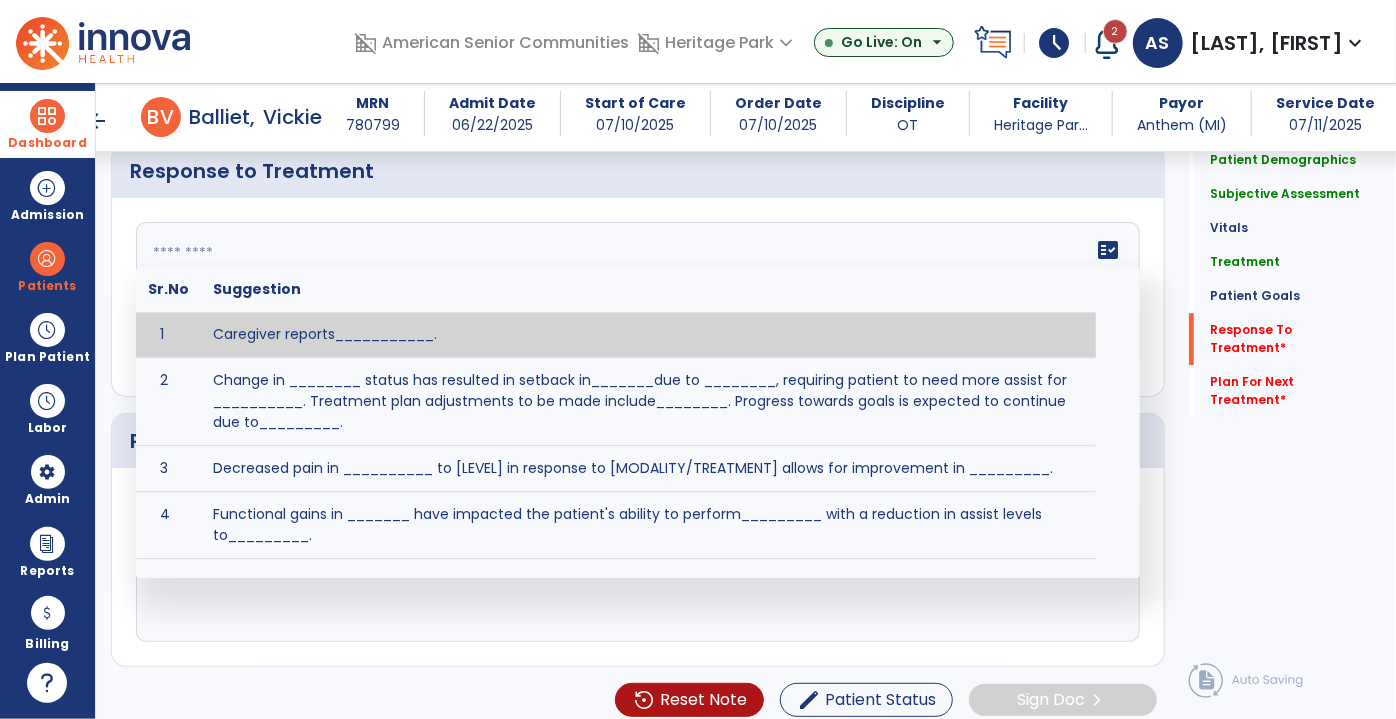click on "fact_check  Sr.No Suggestion 1 Caregiver reports___________. 2 Change in ________ status has resulted in setback in_______due to ________, requiring patient to need more assist for __________.   Treatment plan adjustments to be made include________.  Progress towards goals is expected to continue due to_________. 3 Decreased pain in __________ to [LEVEL] in response to [MODALITY/TREATMENT] allows for improvement in _________. 4 Functional gains in _______ have impacted the patient's ability to perform_________ with a reduction in assist levels to_________. 5 Functional progress this week has been significant due to__________. 6 Gains in ________ have improved the patient's ability to perform ______with decreased levels of assist to___________. 7 Improvement in ________allows patient to tolerate higher levels of challenges in_________. 8 Pain in [AREA] has decreased to [LEVEL] in response to [TREATMENT/MODALITY], allowing fore ease in completing__________. 9 10 11 12 13 14 15 16 17 18 19 20 21" 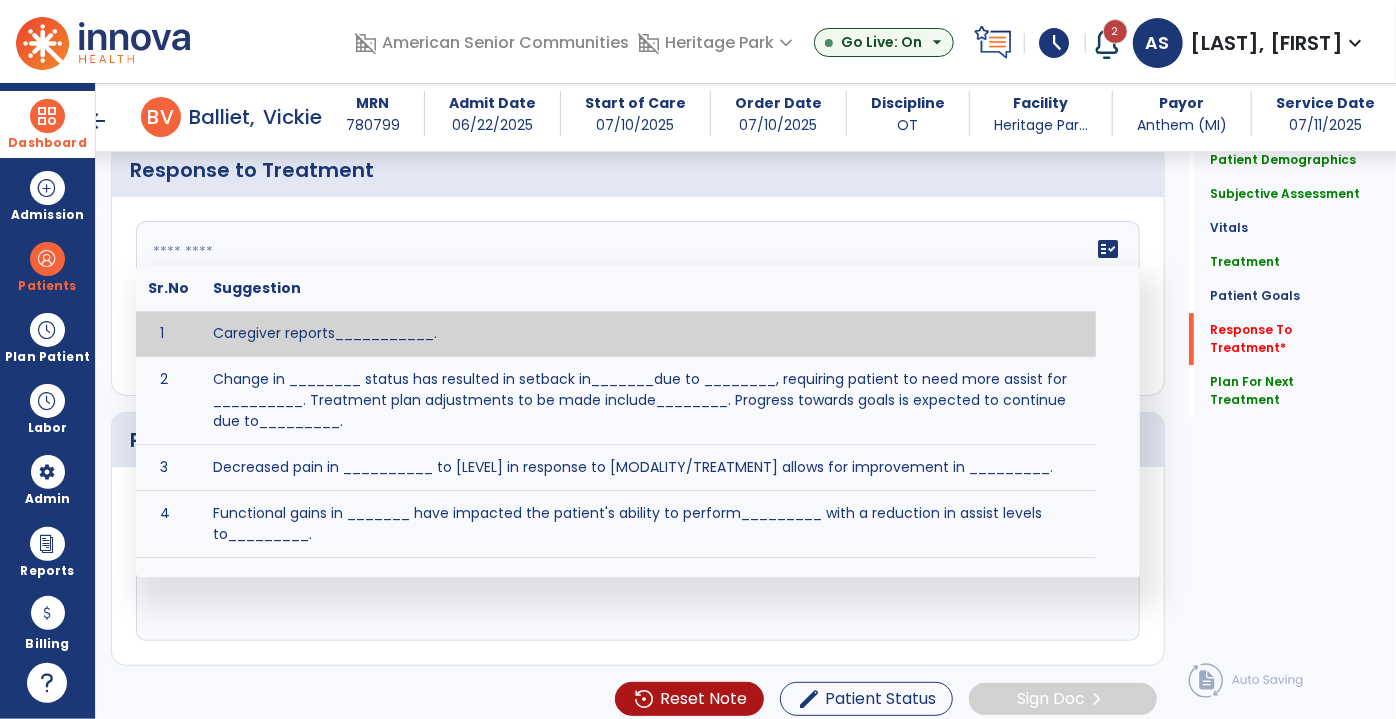 scroll, scrollTop: 2898, scrollLeft: 0, axis: vertical 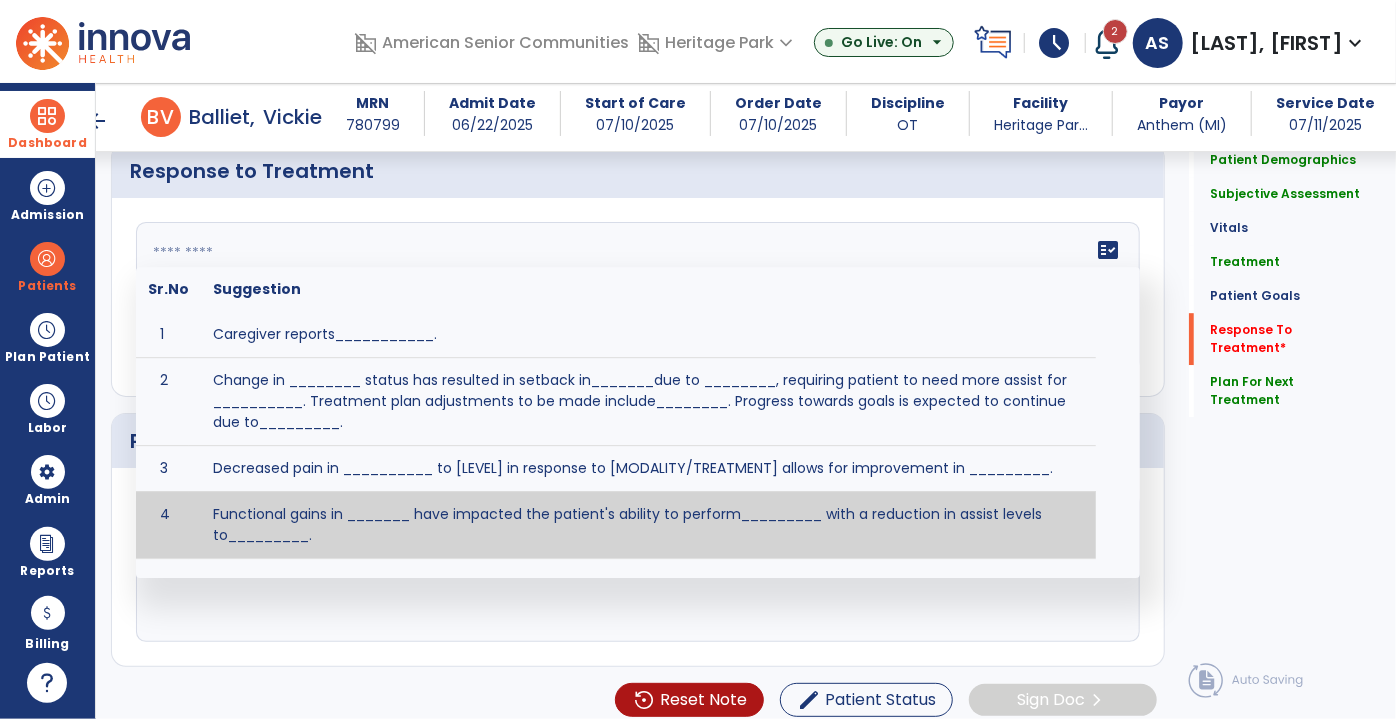 drag, startPoint x: 154, startPoint y: 252, endPoint x: 157, endPoint y: 242, distance: 10.440307 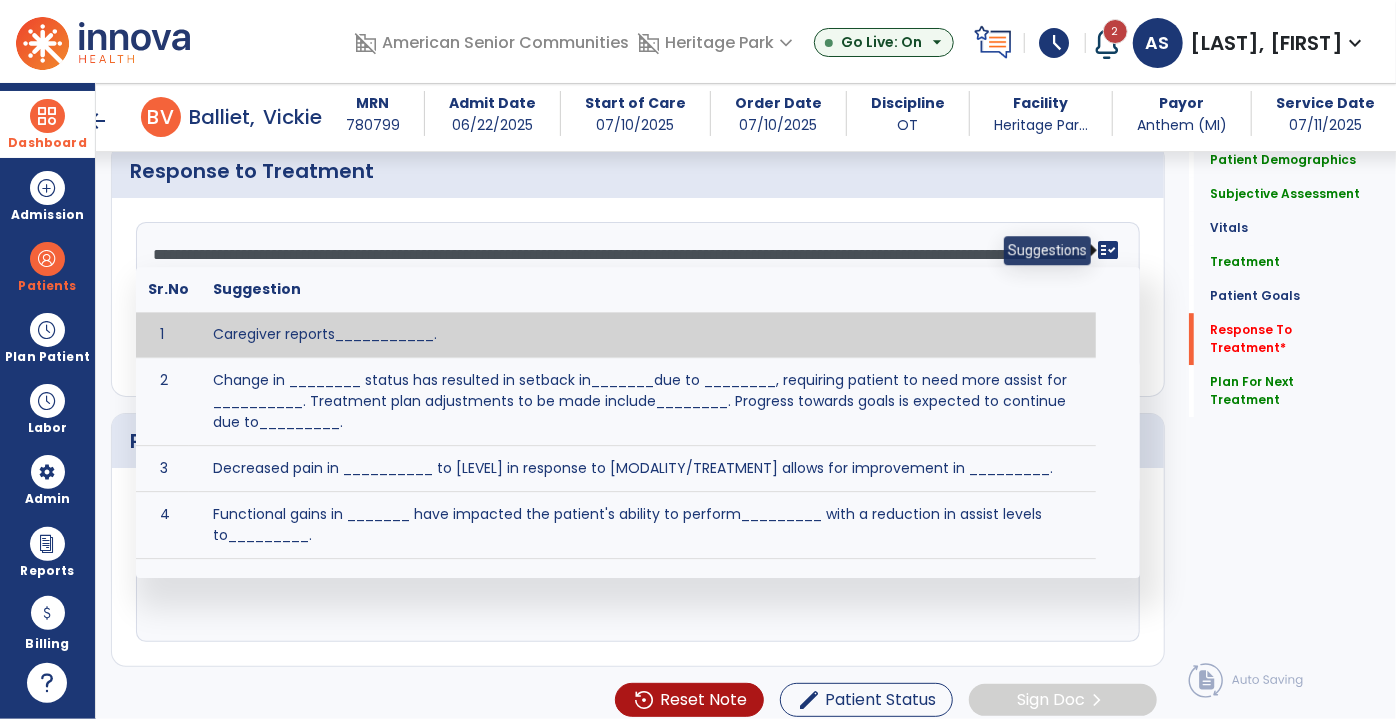 click on "fact_check" 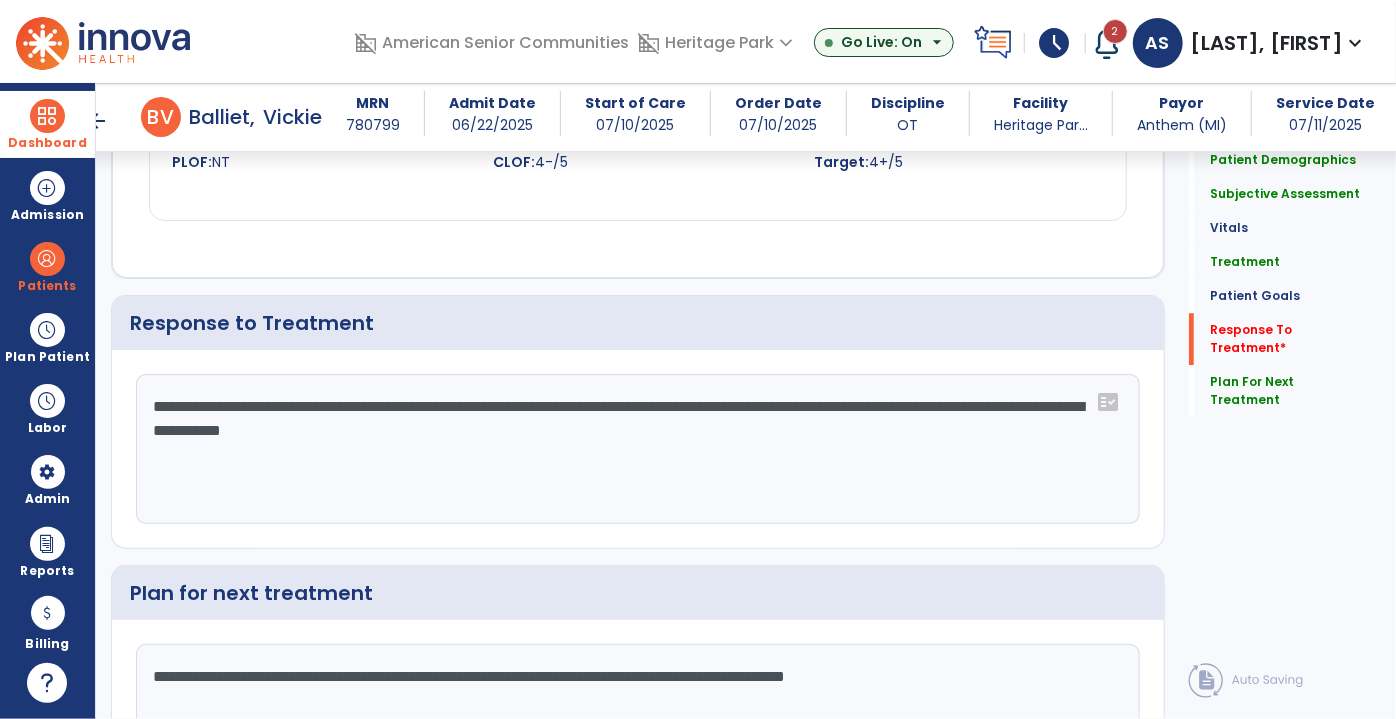 scroll, scrollTop: 2898, scrollLeft: 0, axis: vertical 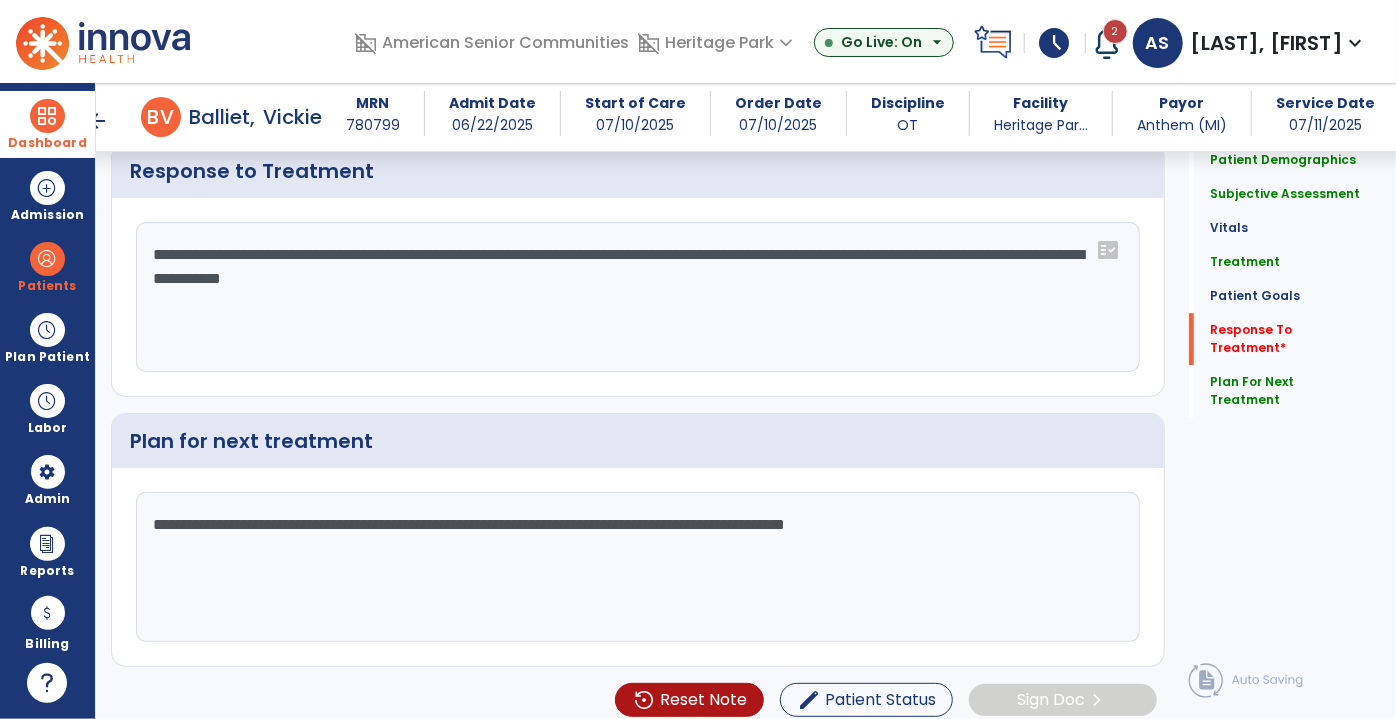 click on "**********" 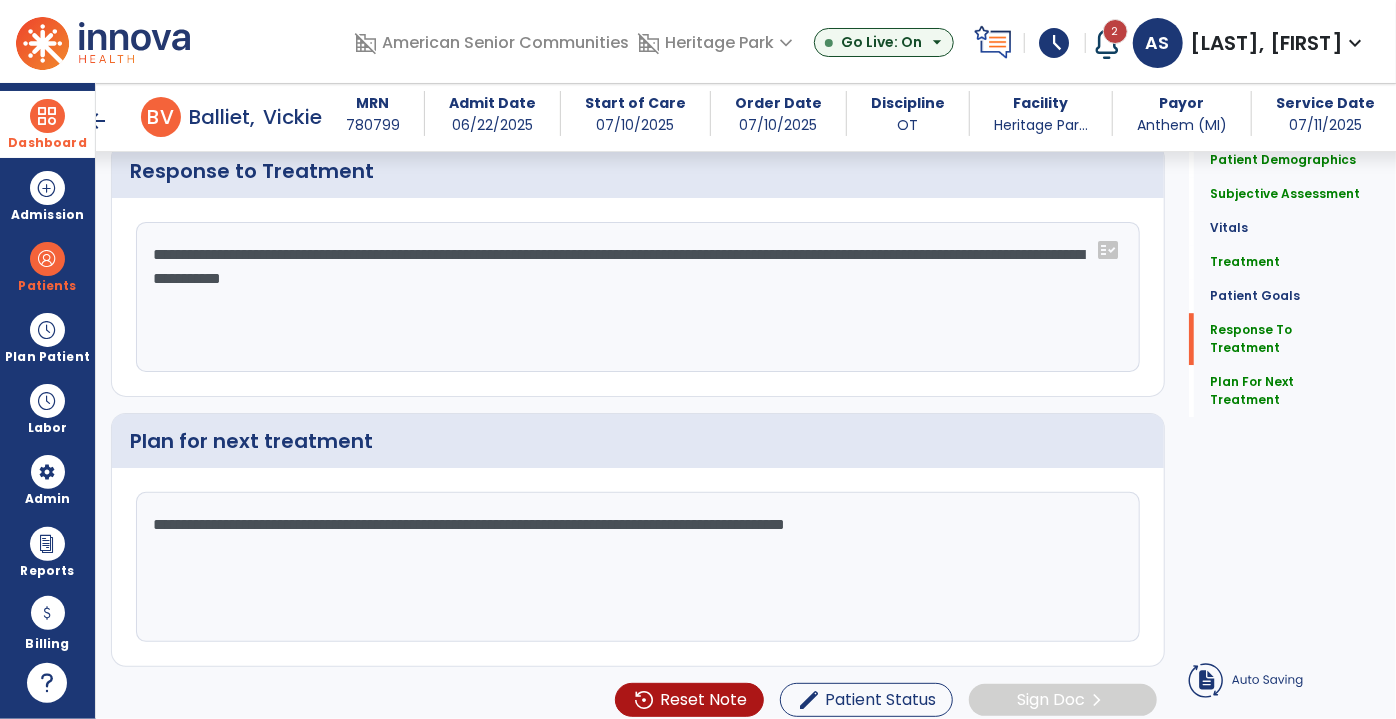 scroll, scrollTop: 2898, scrollLeft: 0, axis: vertical 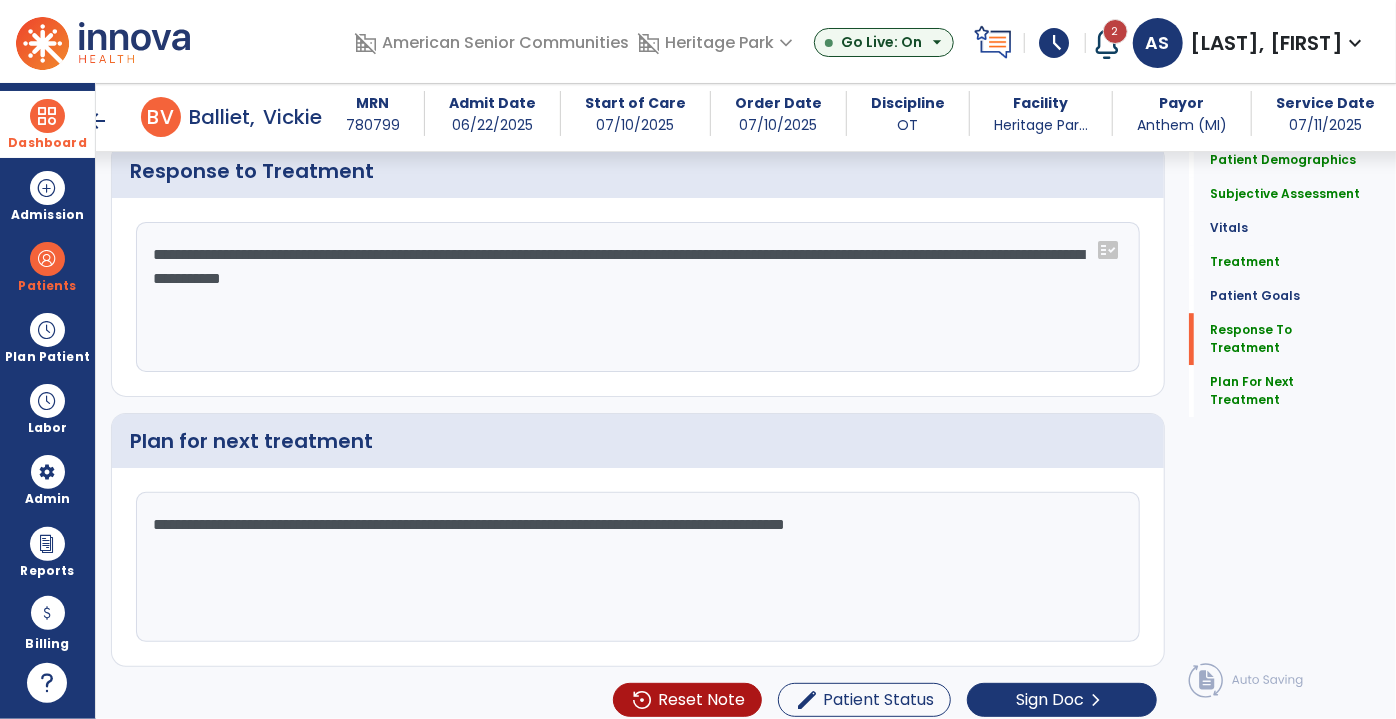 click on "**********" 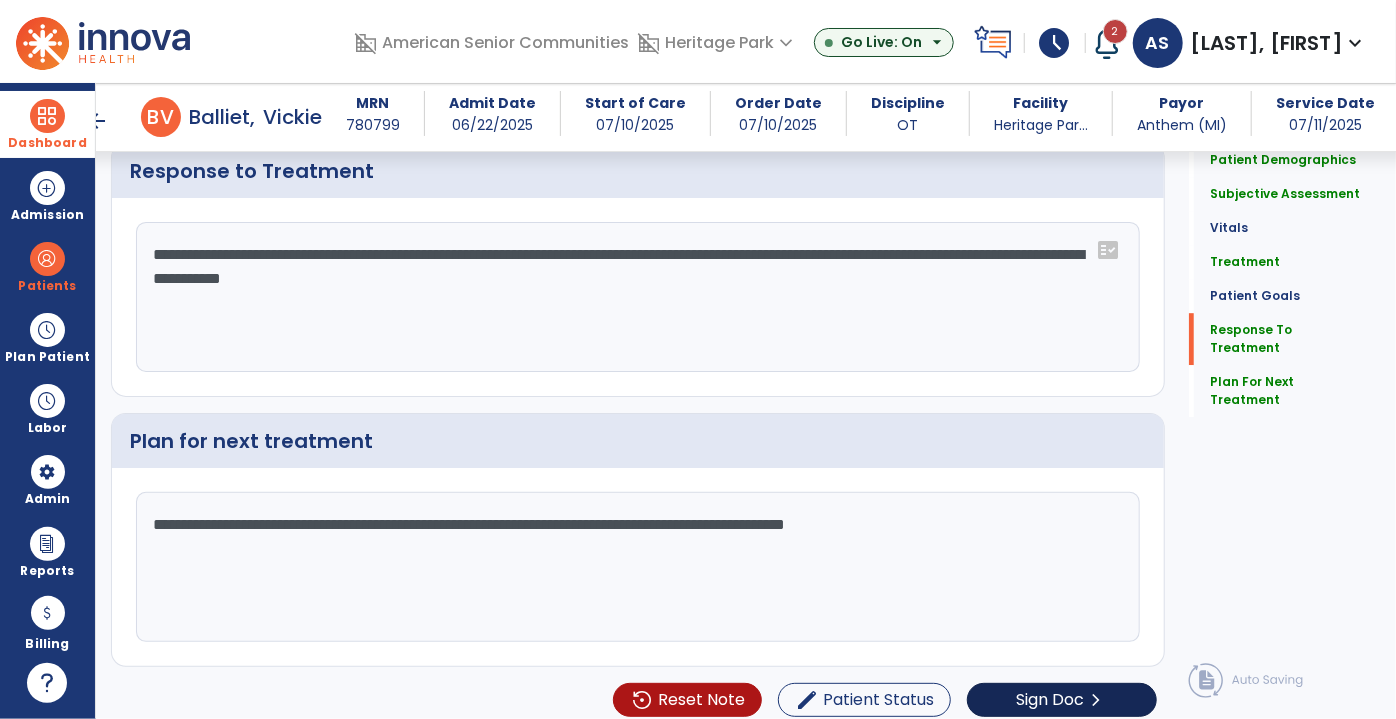 type on "**********" 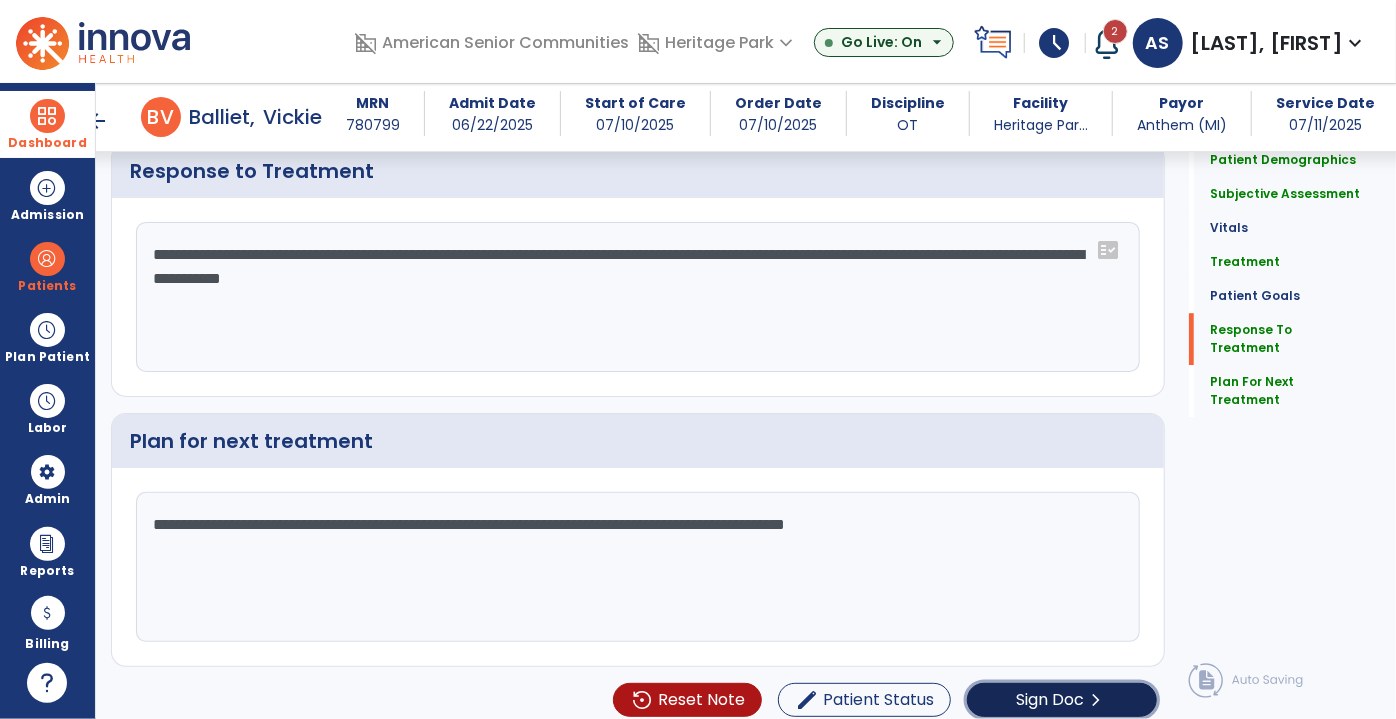 click on "Sign Doc" 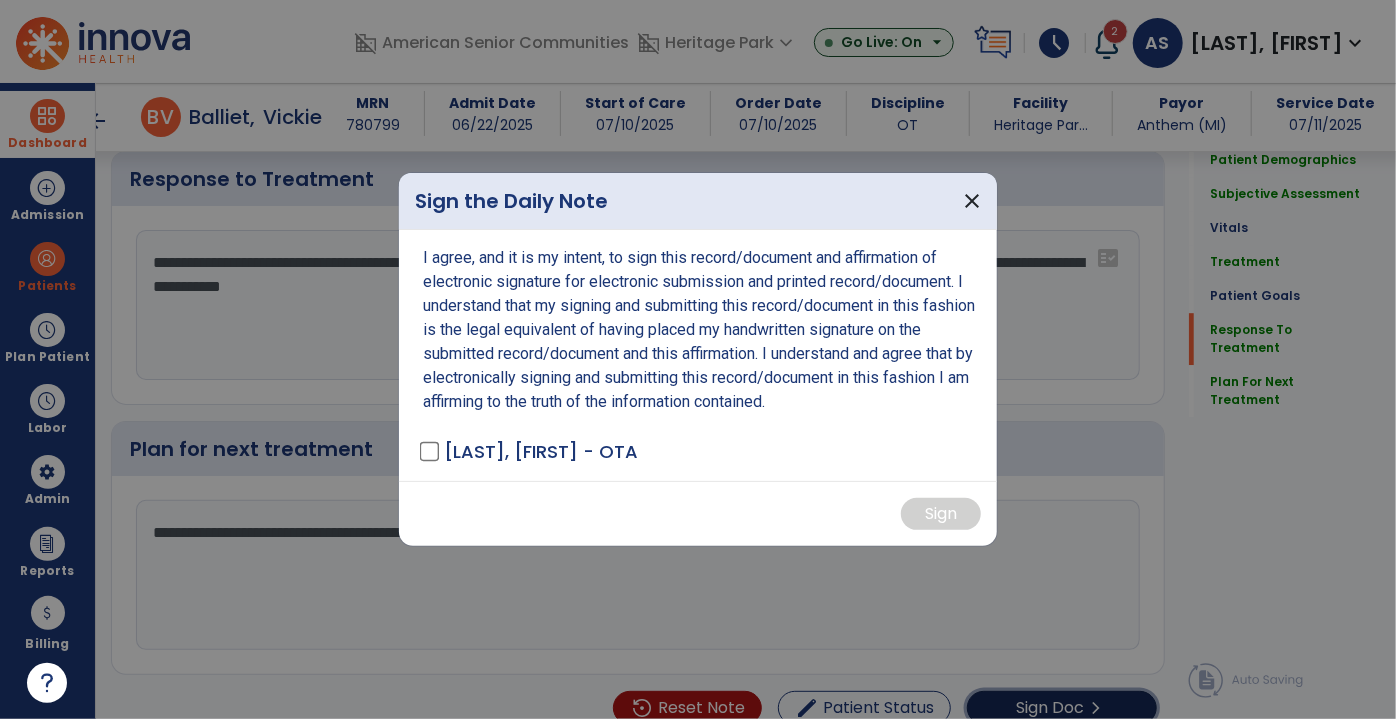 scroll, scrollTop: 2898, scrollLeft: 0, axis: vertical 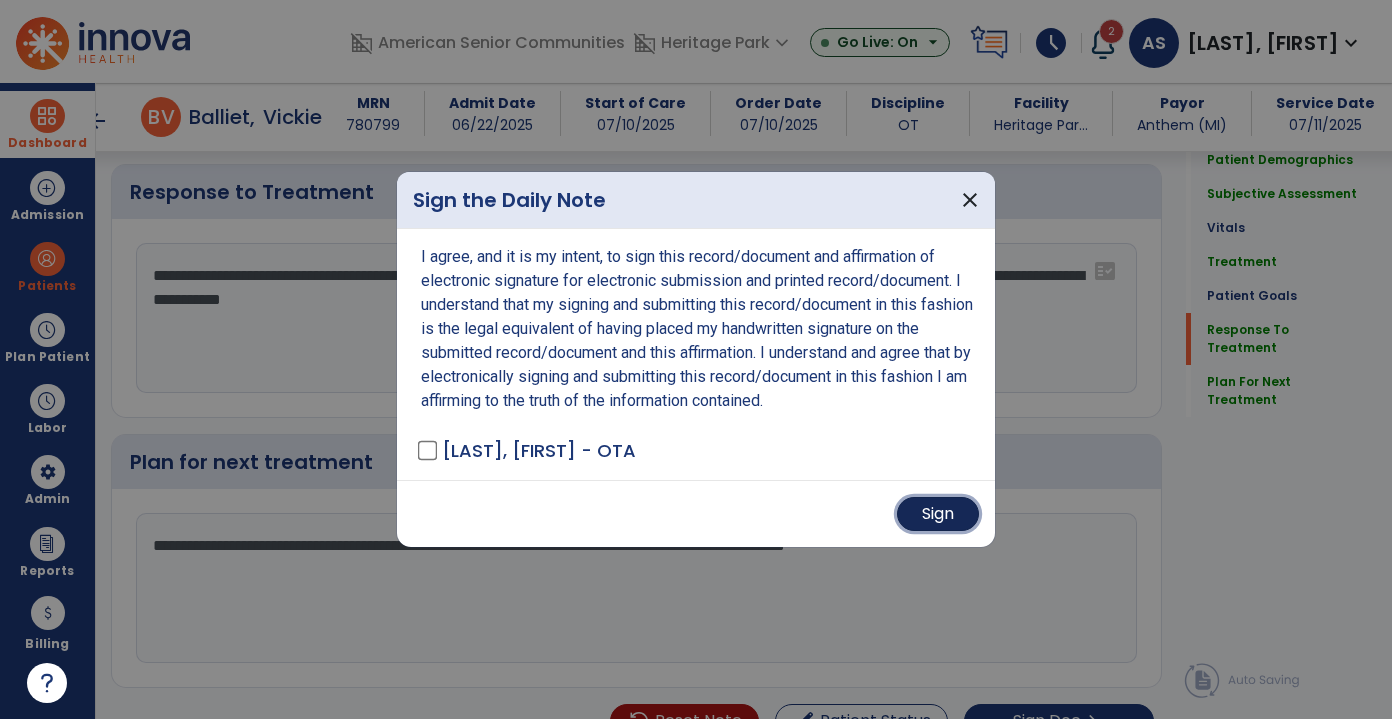 click on "Sign" at bounding box center (938, 514) 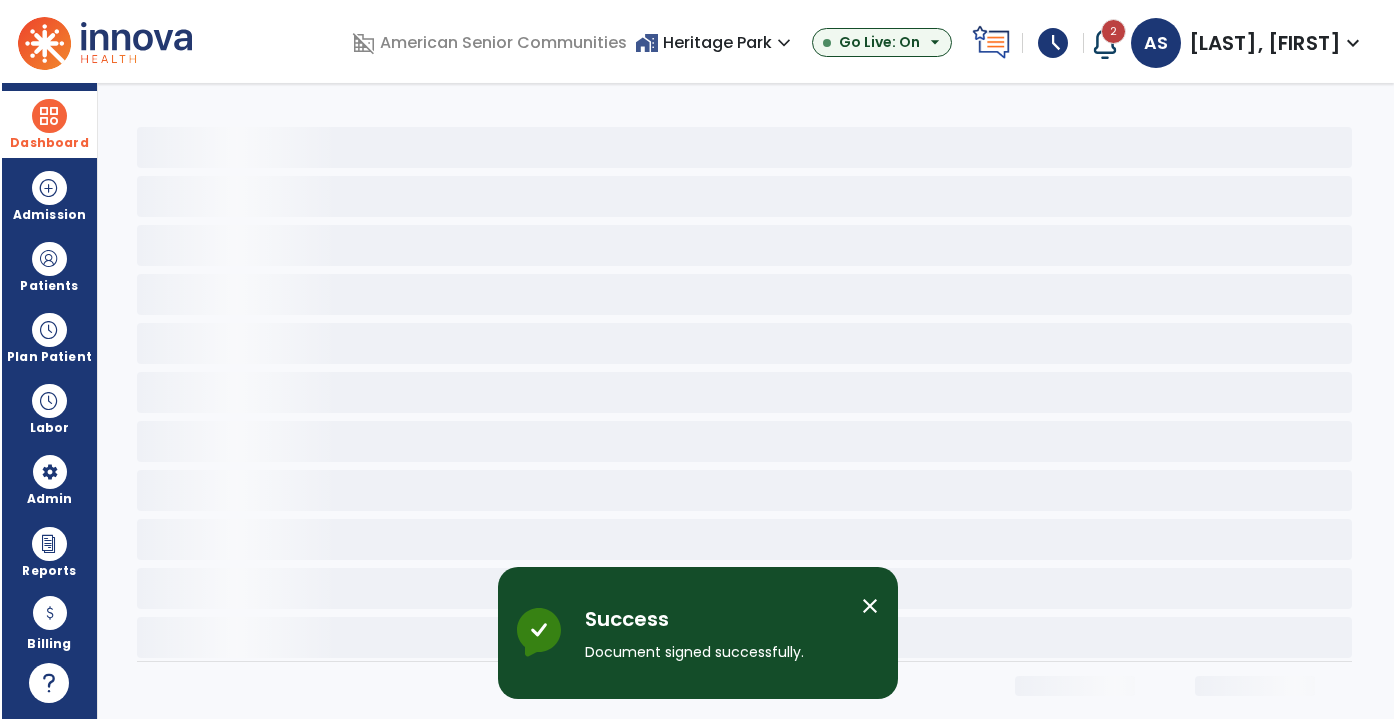 scroll, scrollTop: 0, scrollLeft: 0, axis: both 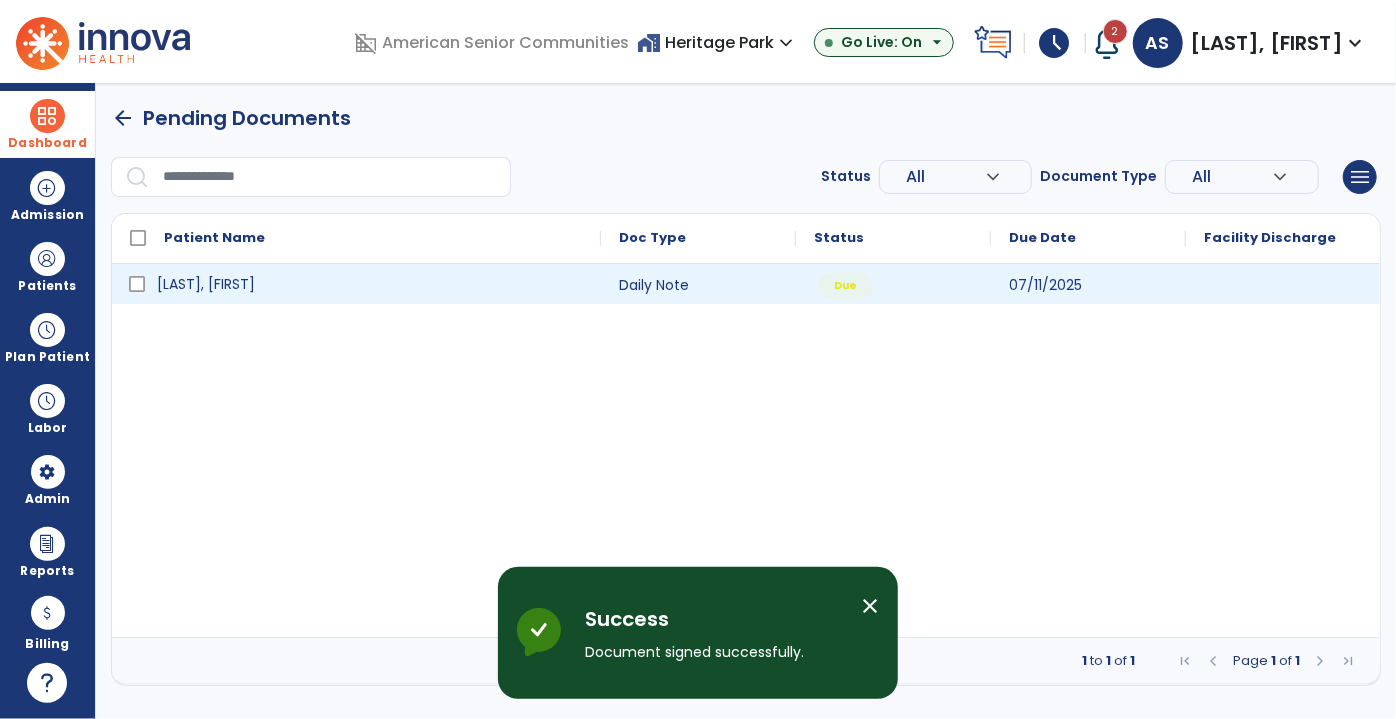 click on "[LAST], [FIRST]" at bounding box center (370, 284) 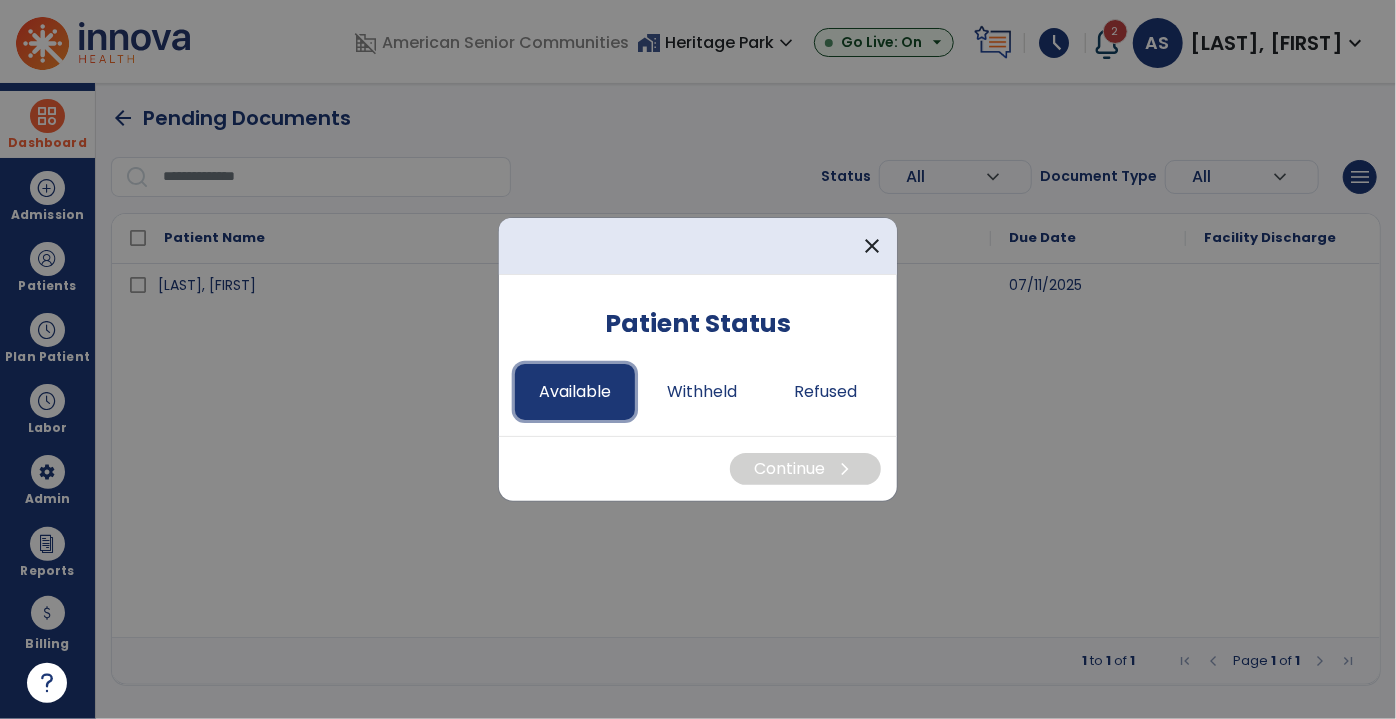 click on "Available" at bounding box center (575, 392) 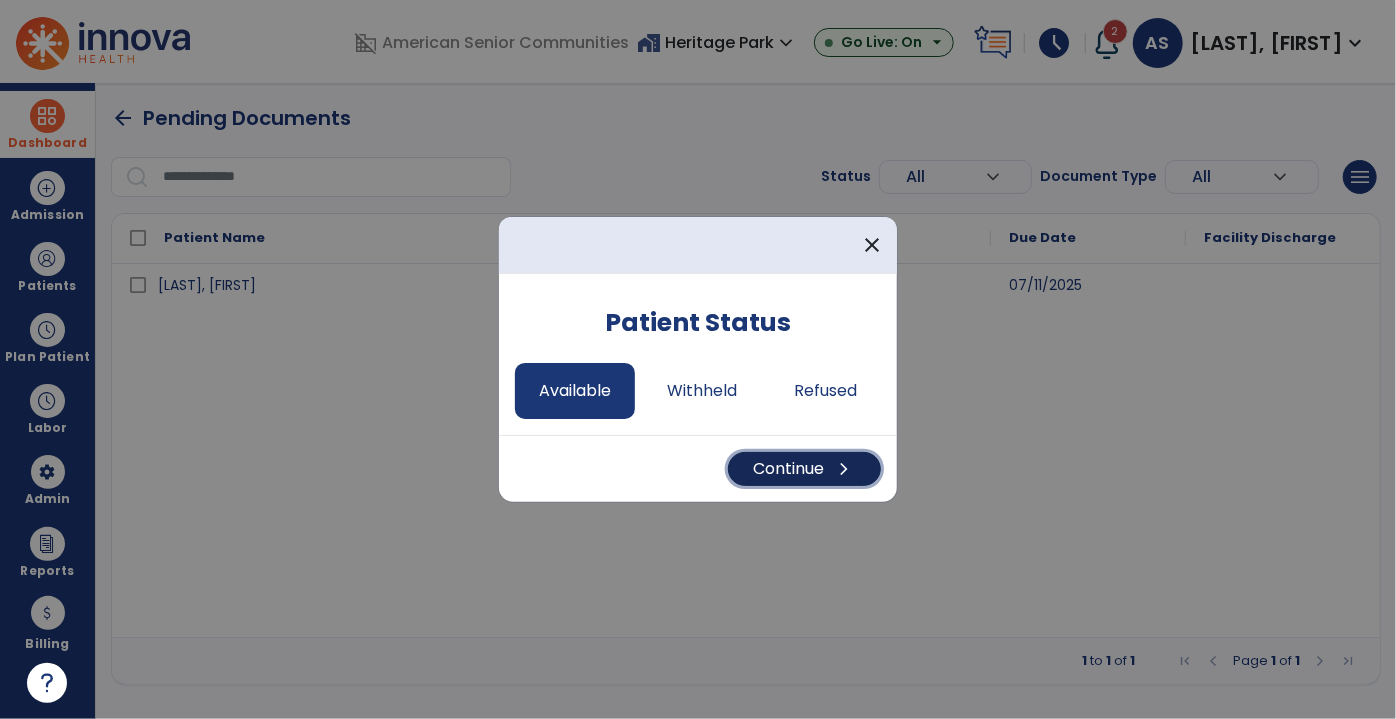 click on "Continue   chevron_right" at bounding box center (804, 469) 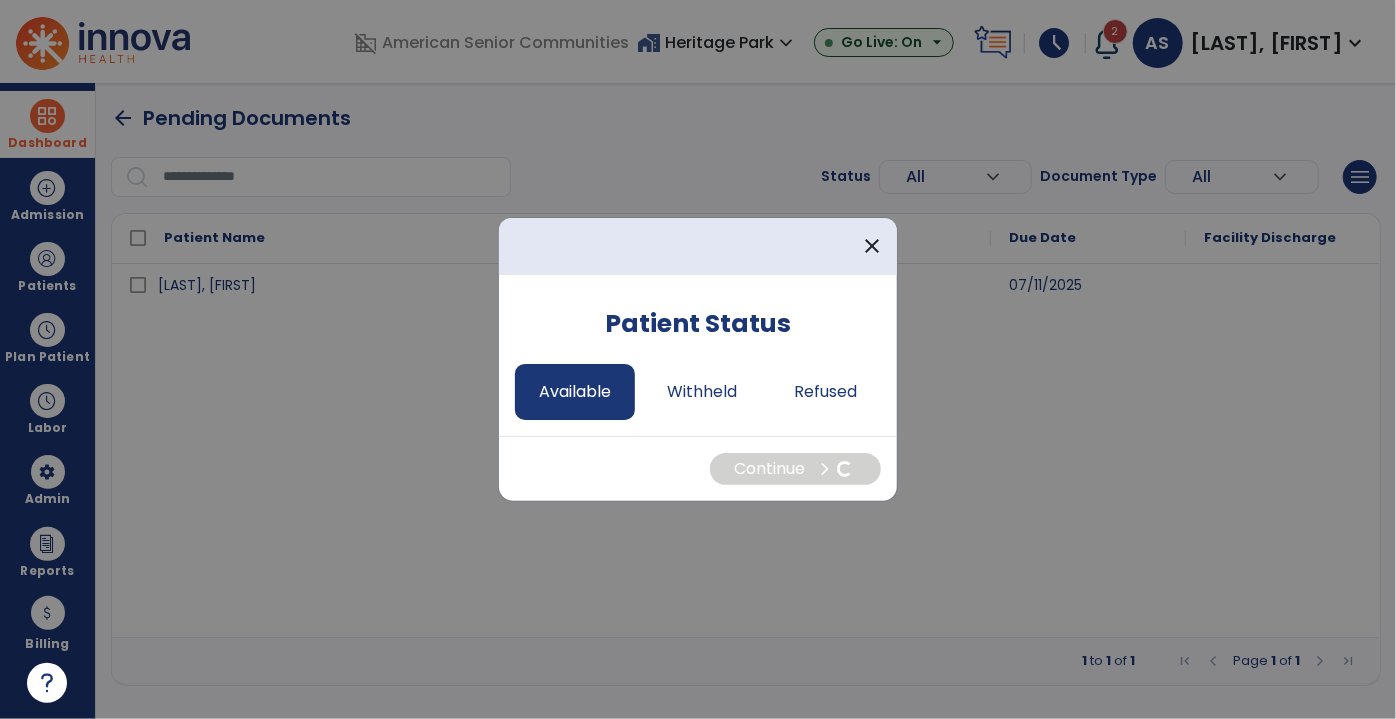 select on "*" 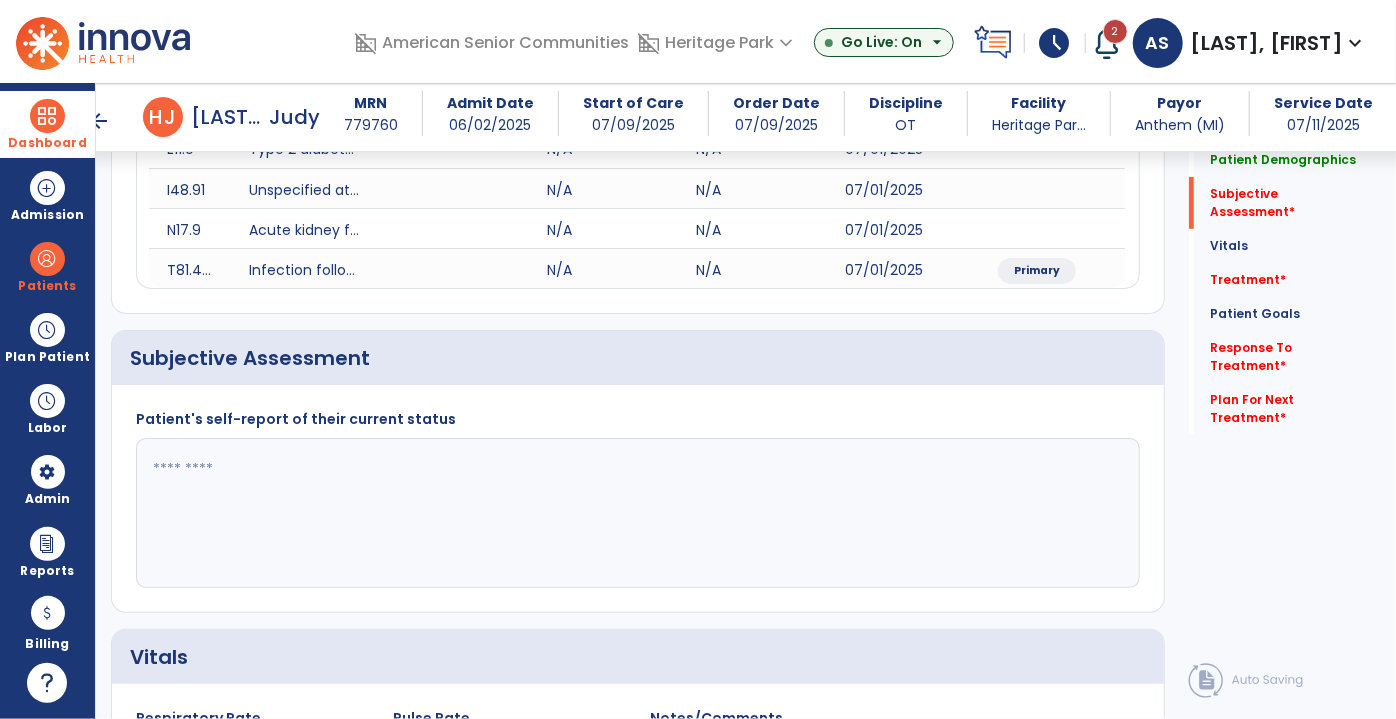 scroll, scrollTop: 363, scrollLeft: 0, axis: vertical 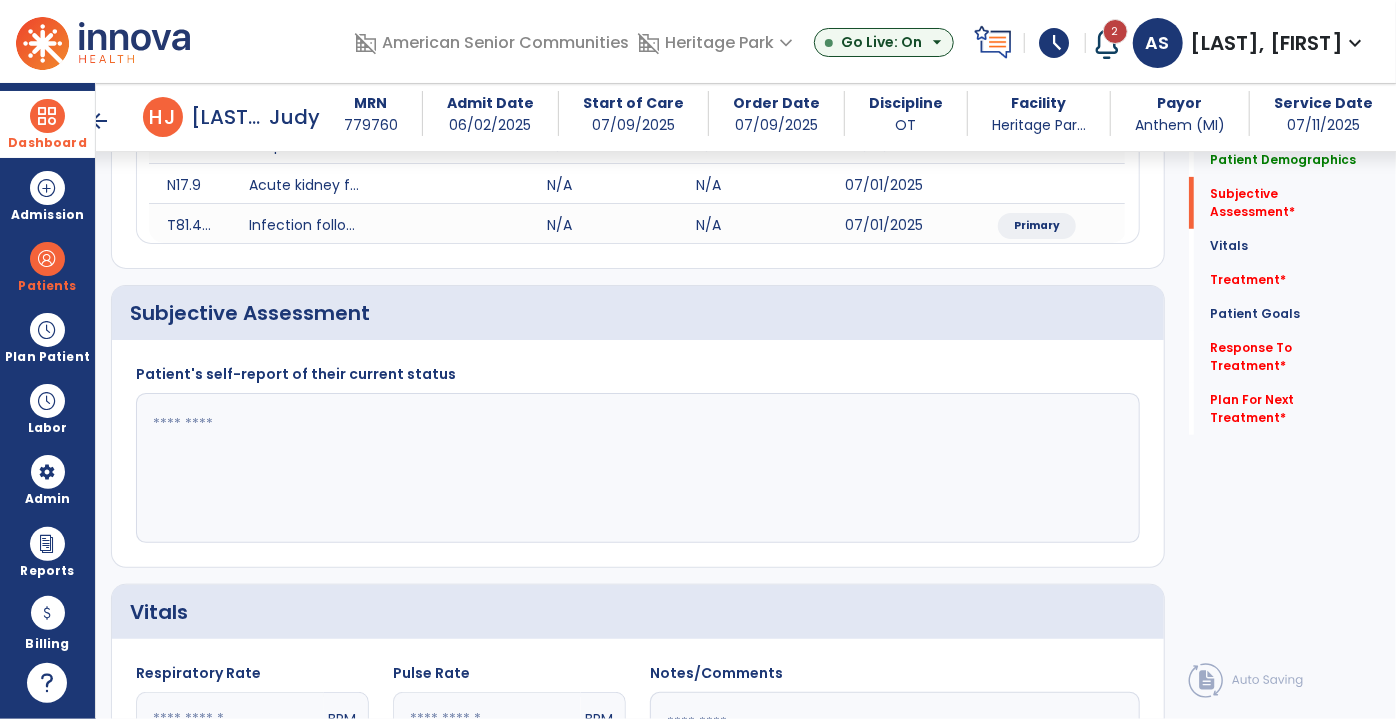 click 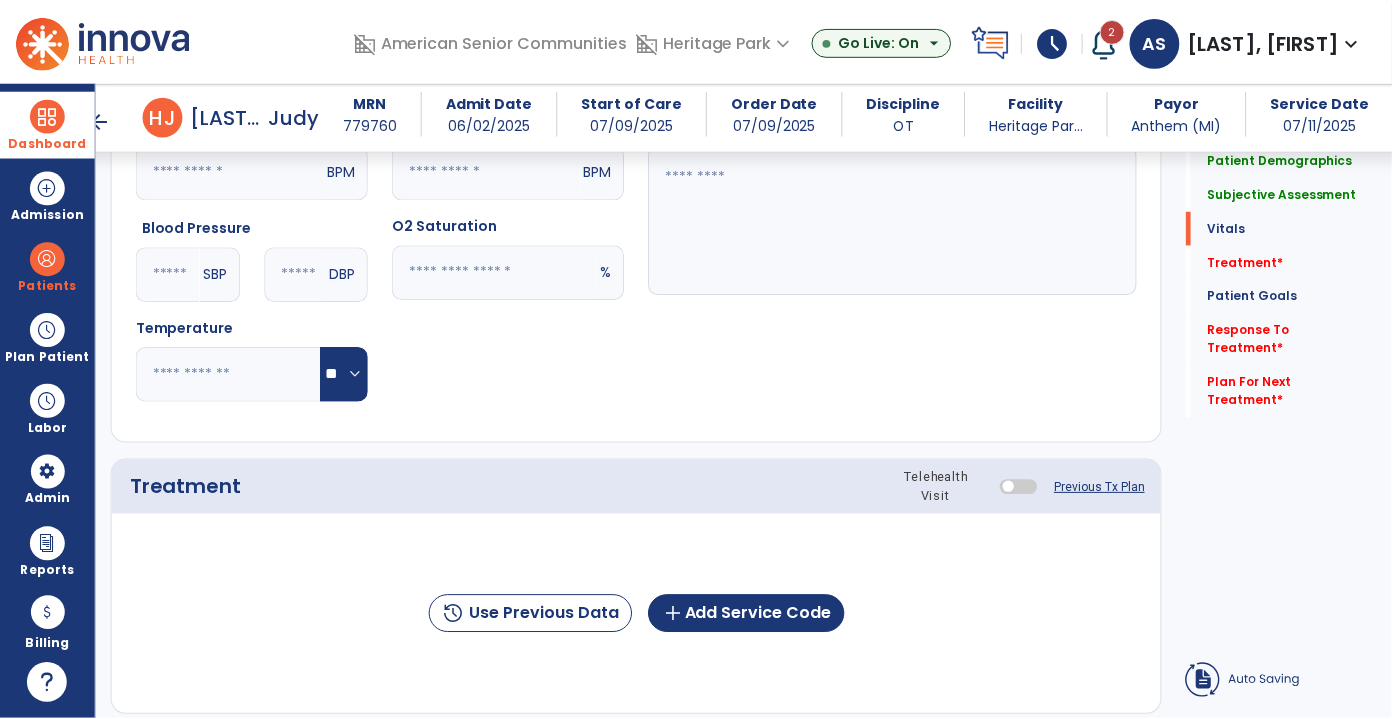 scroll, scrollTop: 1181, scrollLeft: 0, axis: vertical 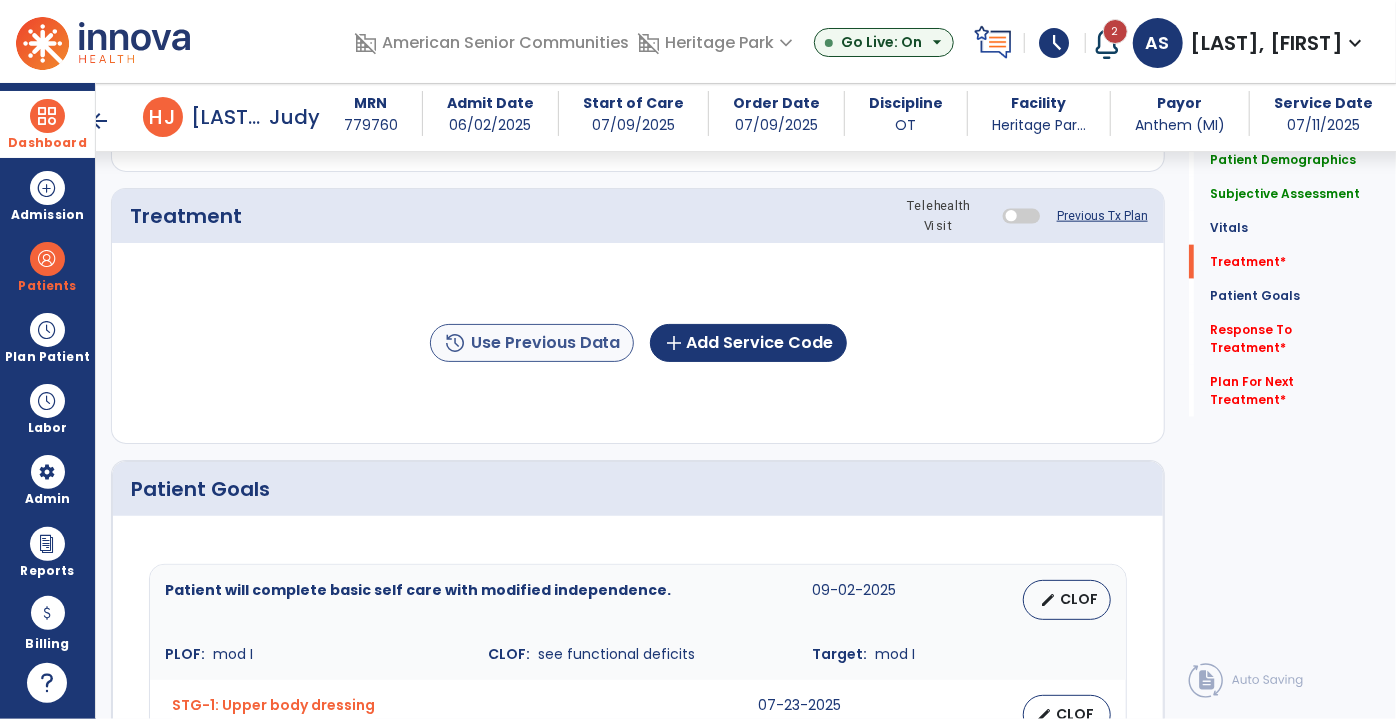 type on "**********" 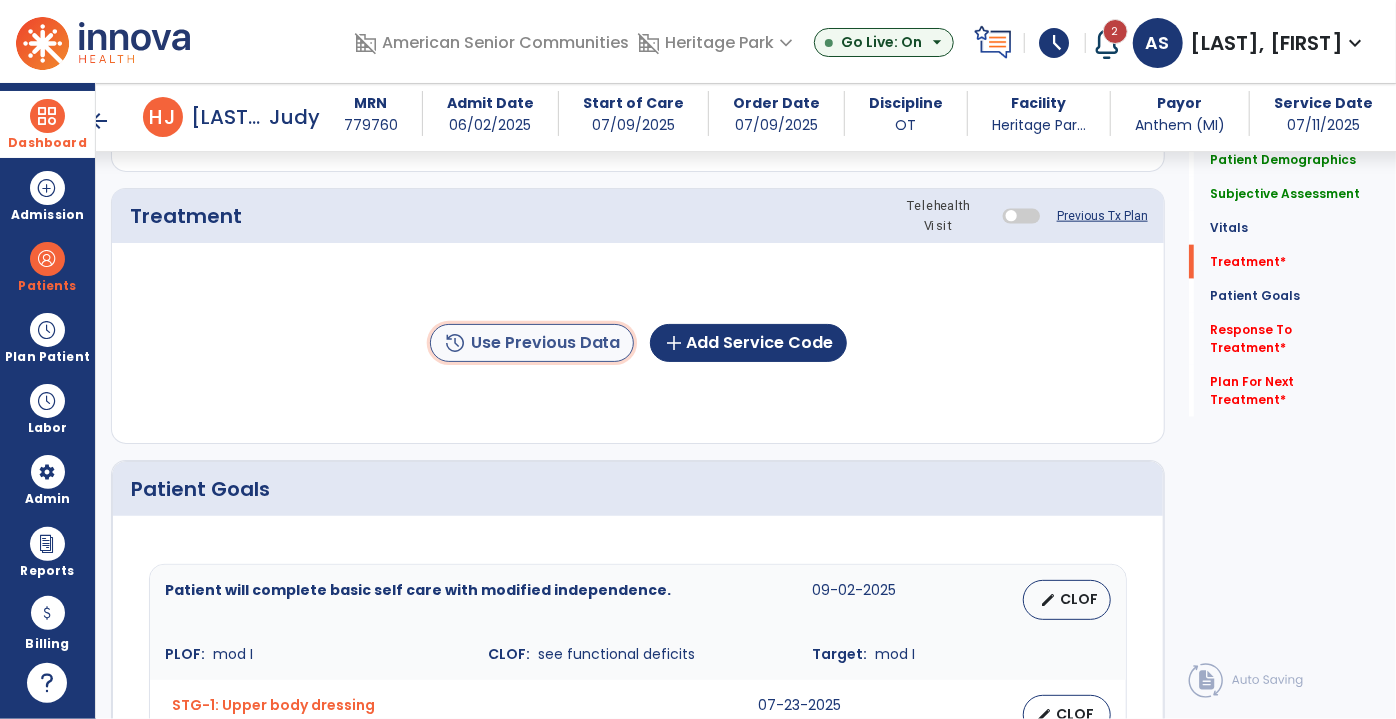 click on "history  Use Previous Data" 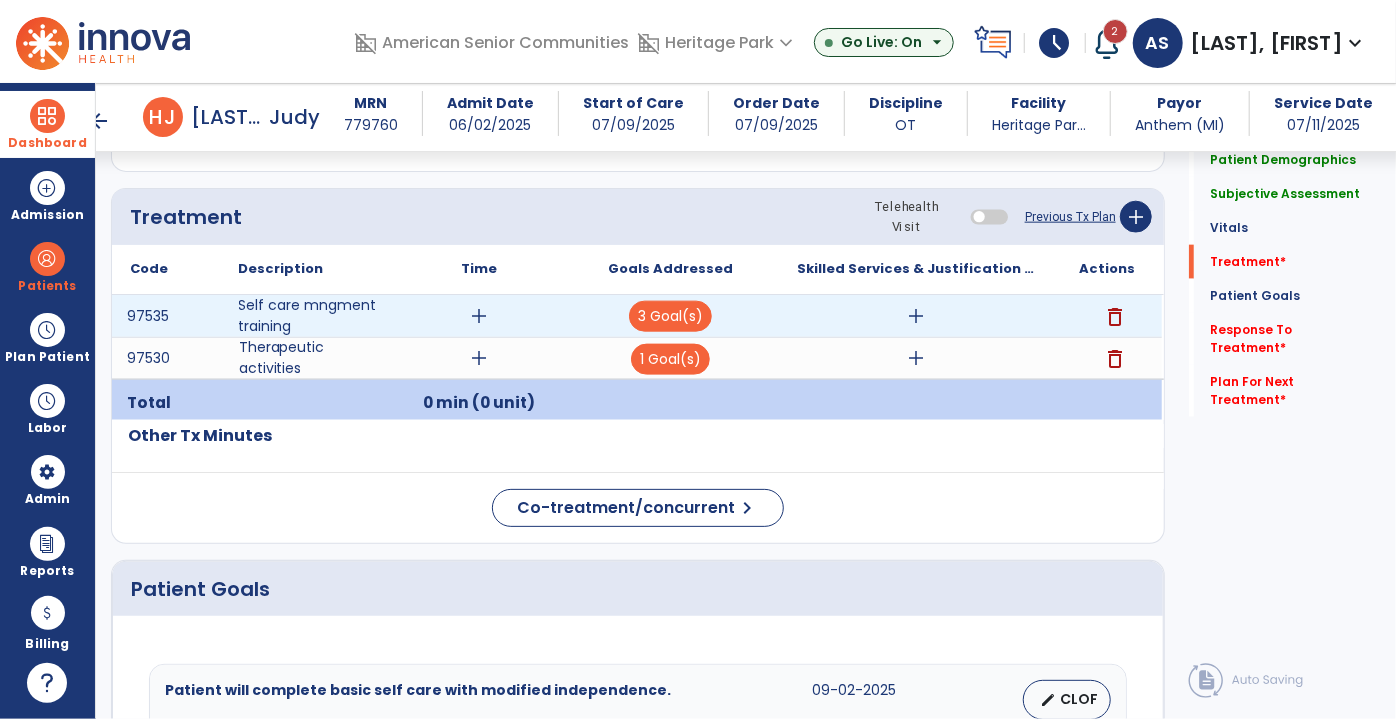 click on "add" at bounding box center [480, 316] 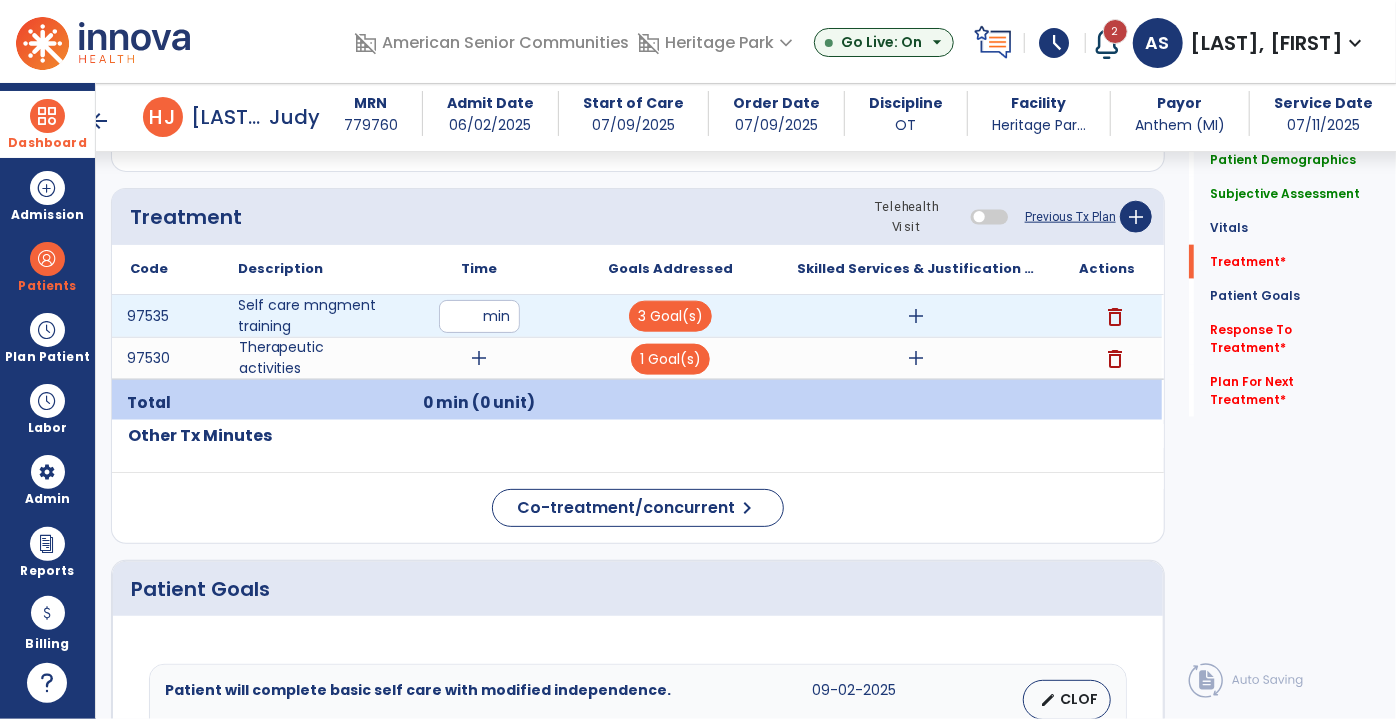 type on "**" 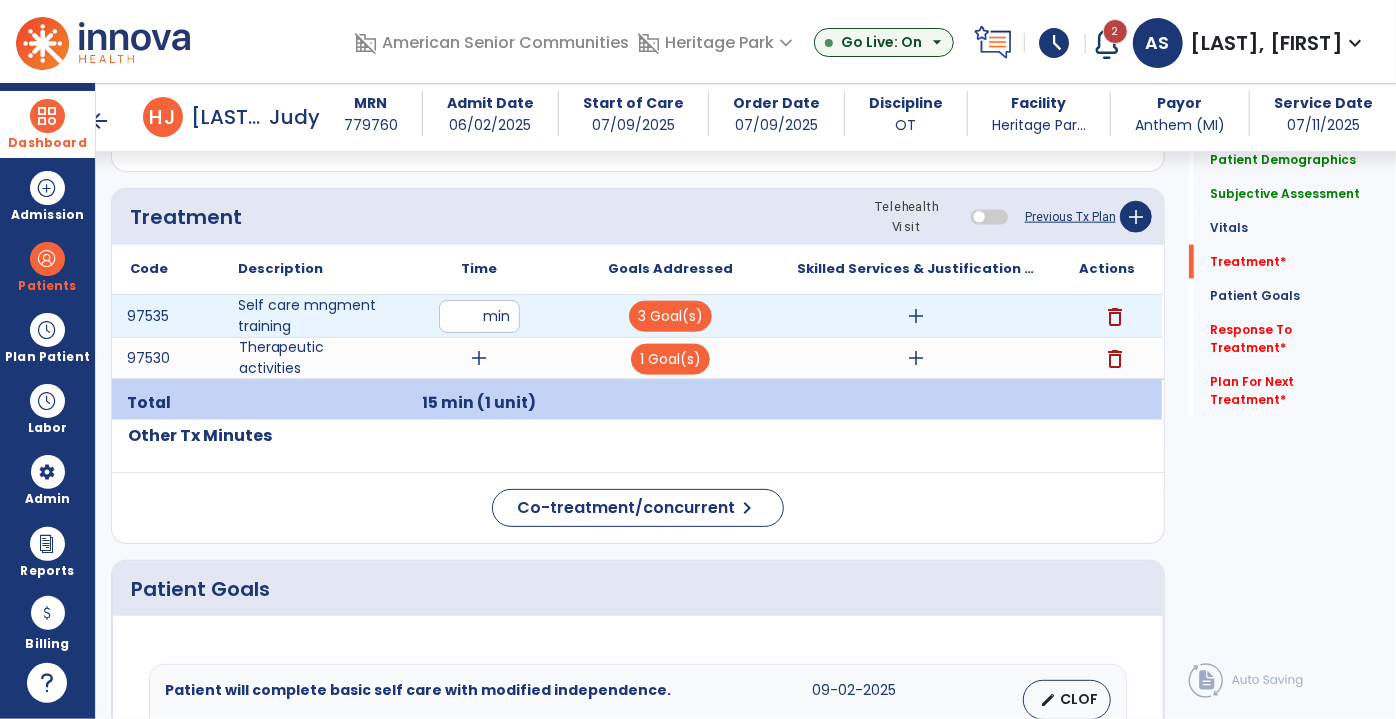 click on "delete" at bounding box center (1115, 317) 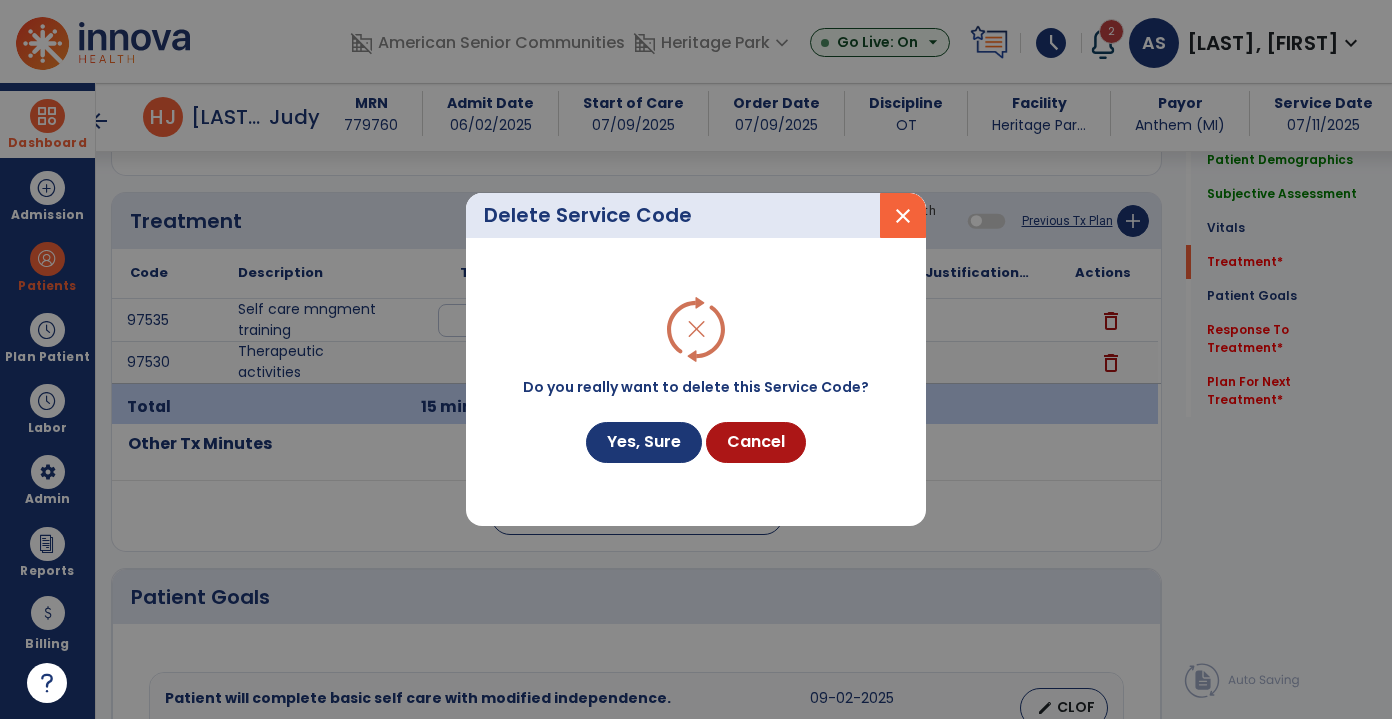 scroll, scrollTop: 1181, scrollLeft: 0, axis: vertical 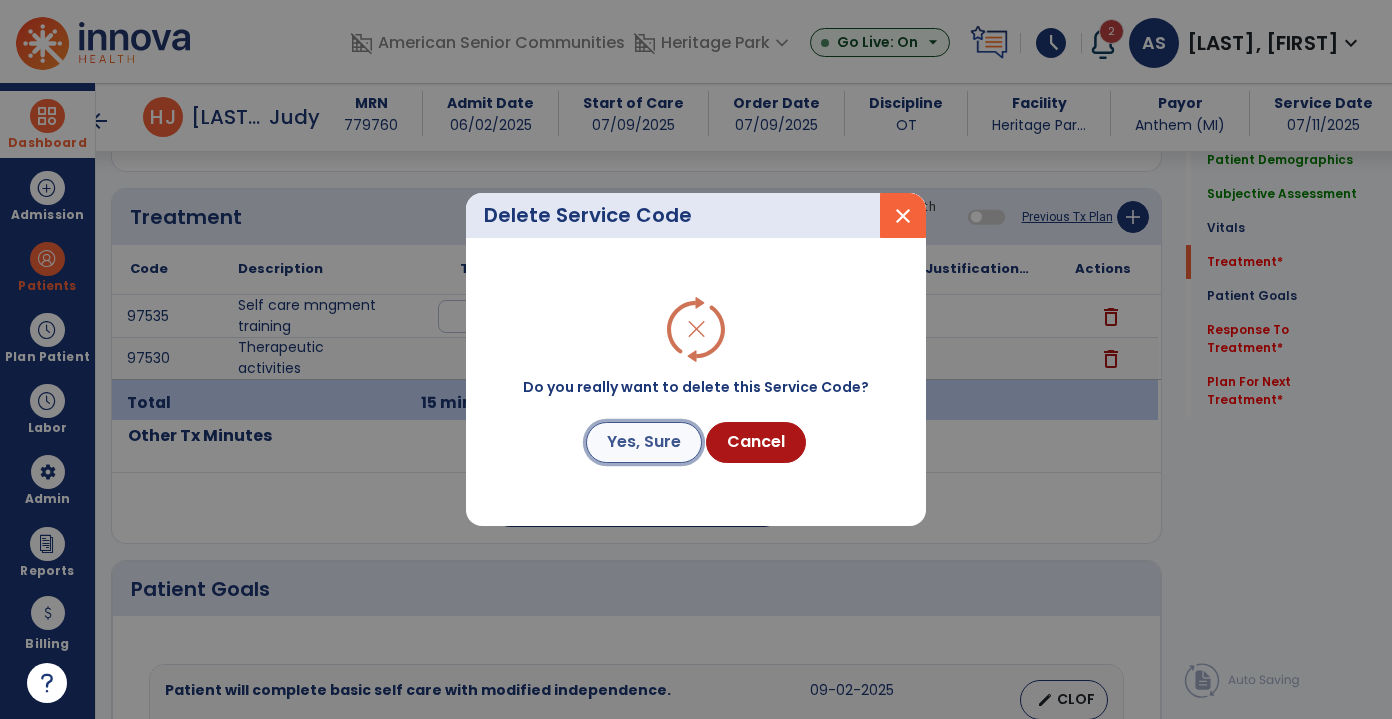 click on "Yes, Sure" at bounding box center [644, 442] 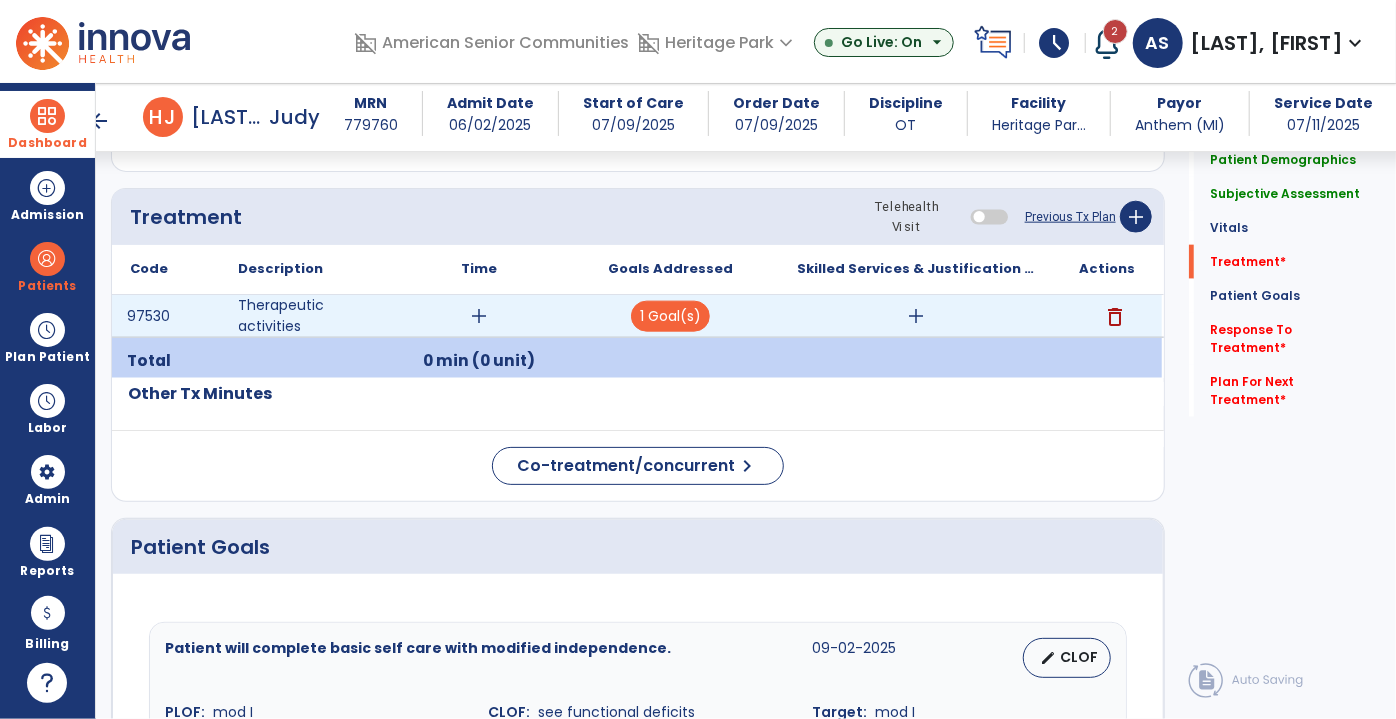 click on "add" at bounding box center [480, 316] 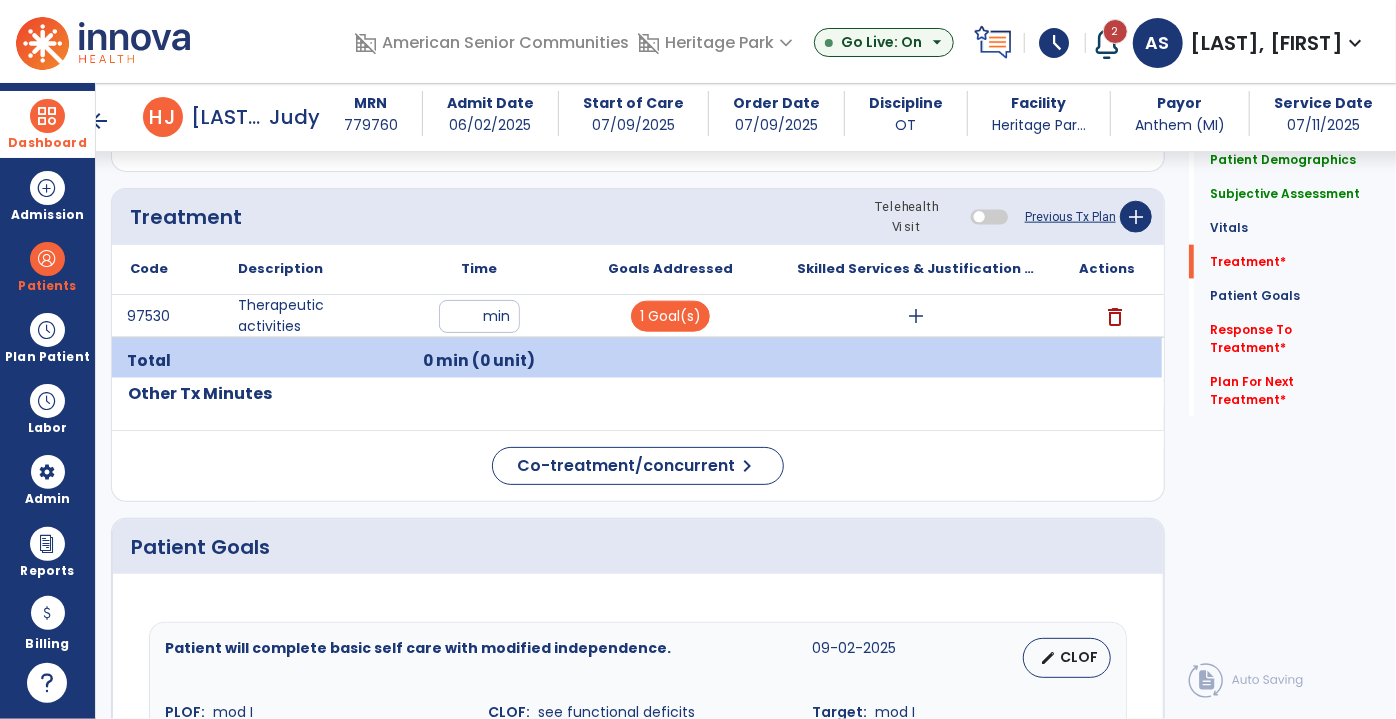 type on "**" 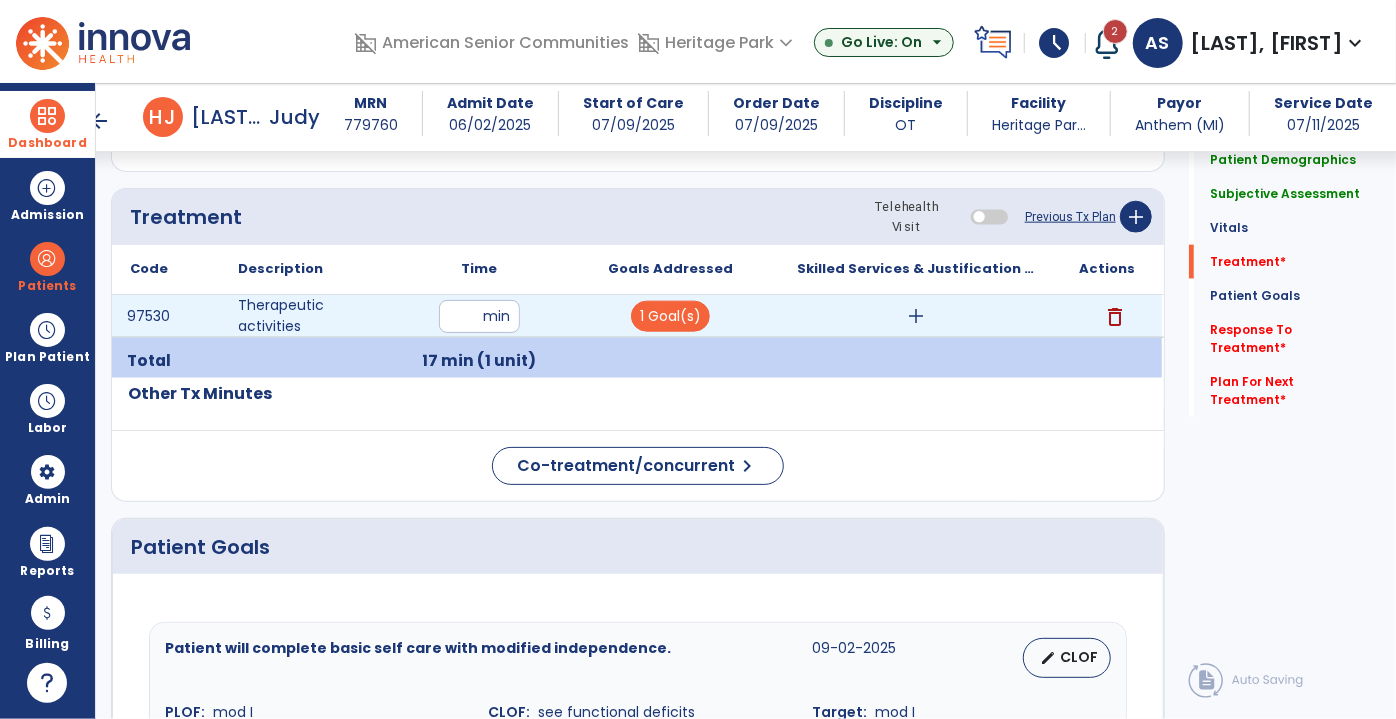 click on "add" at bounding box center [916, 316] 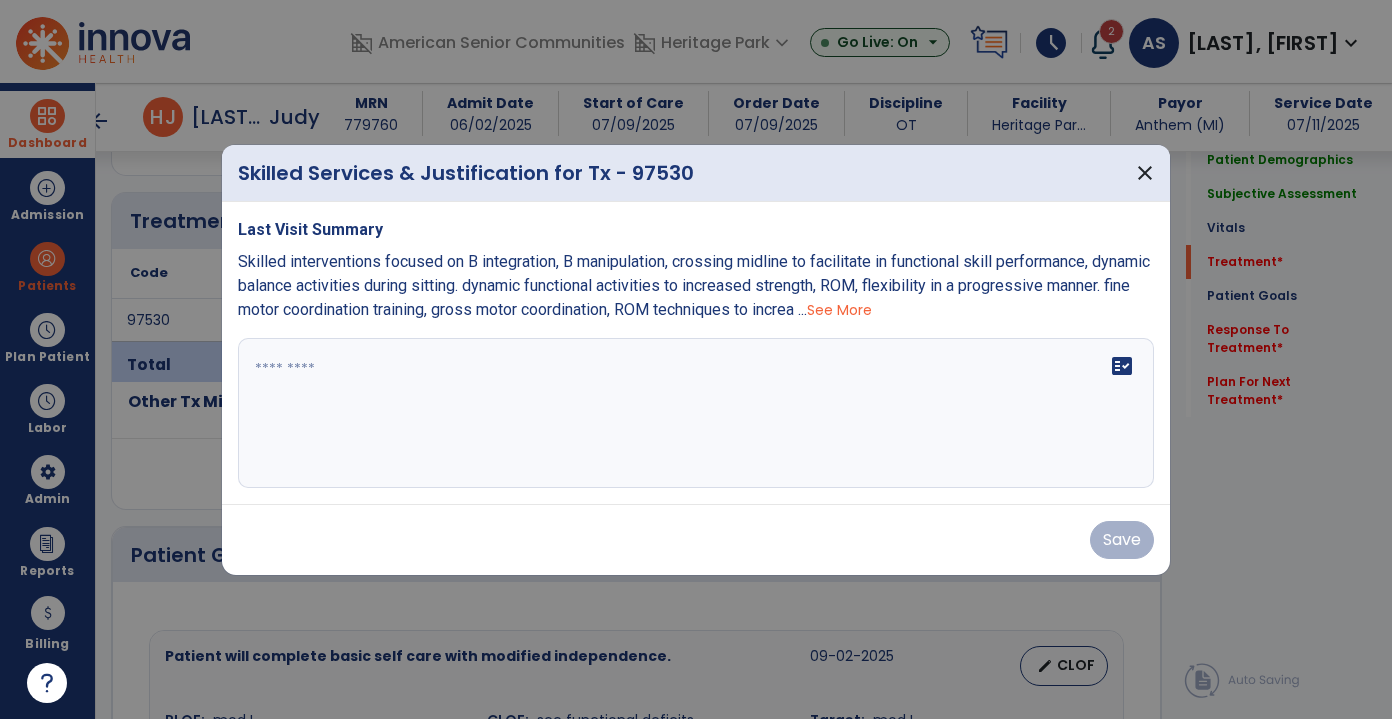 scroll, scrollTop: 1181, scrollLeft: 0, axis: vertical 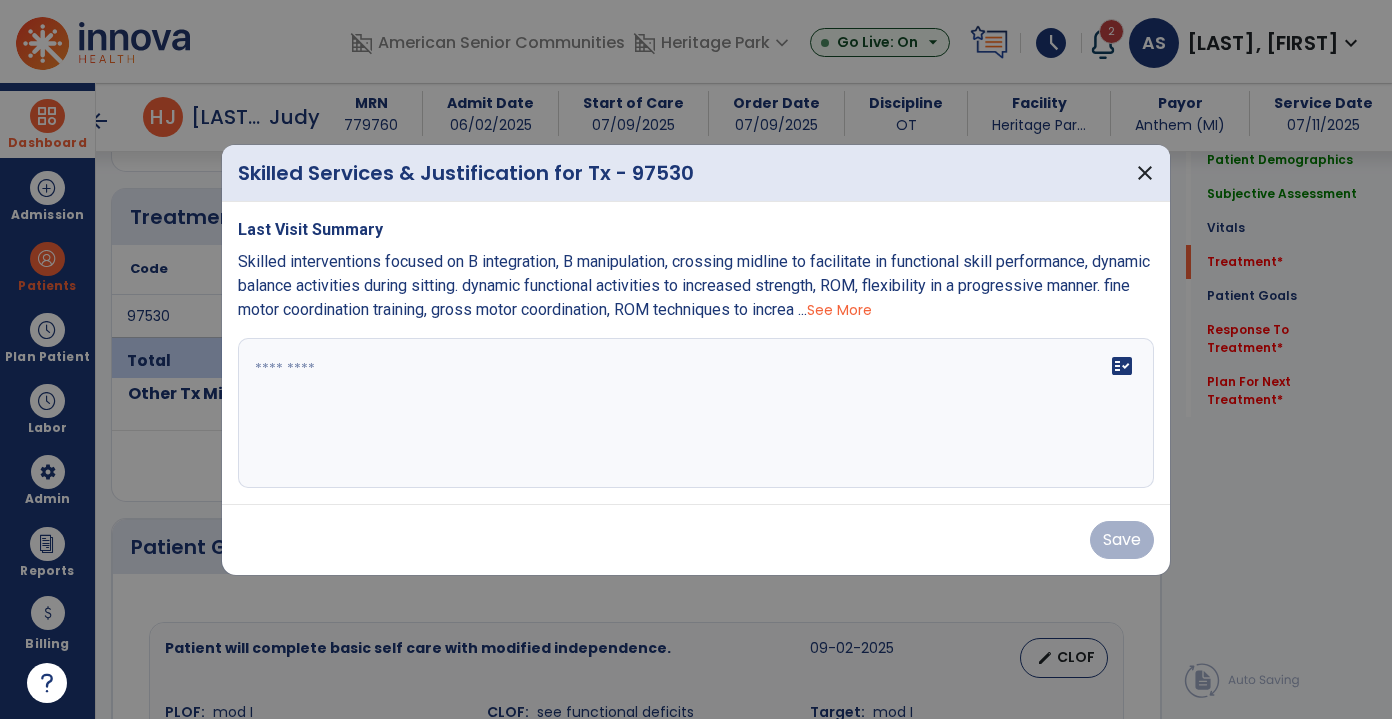 click on "See More" at bounding box center (839, 310) 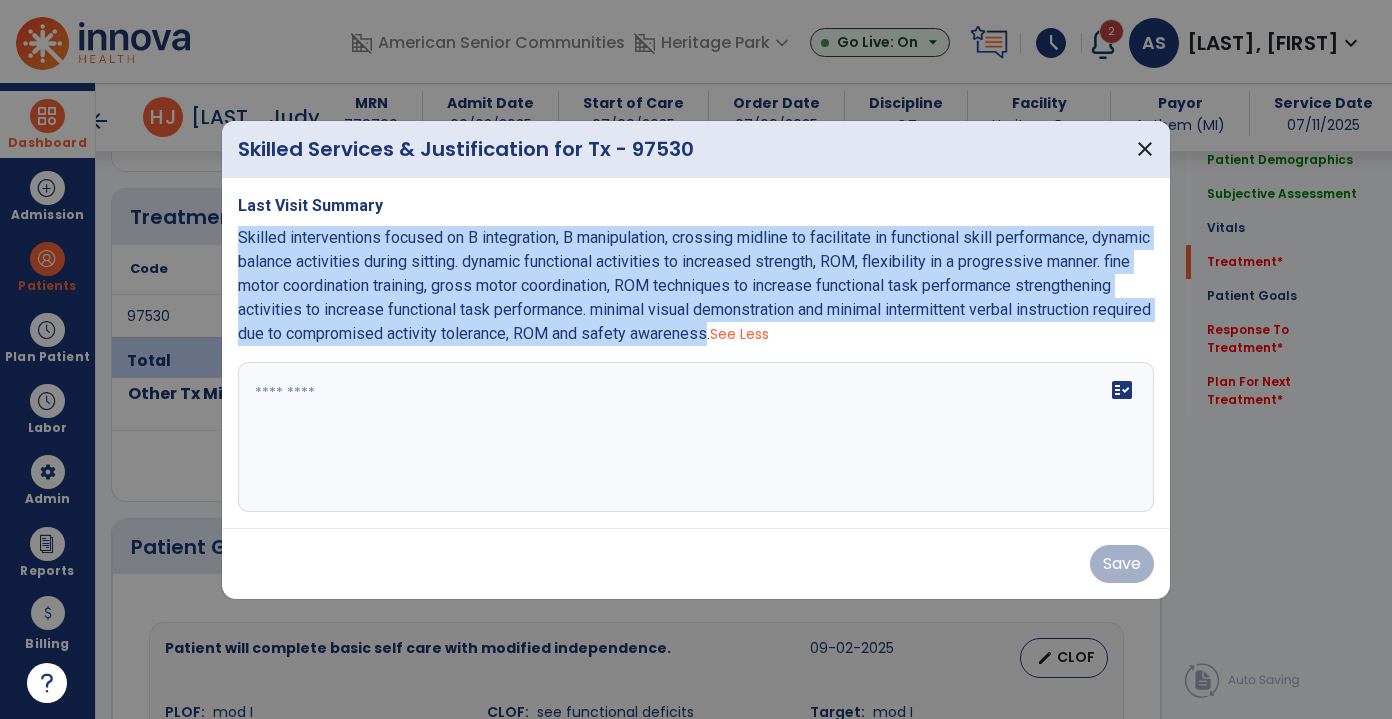 drag, startPoint x: 843, startPoint y: 332, endPoint x: 225, endPoint y: 227, distance: 626.85645 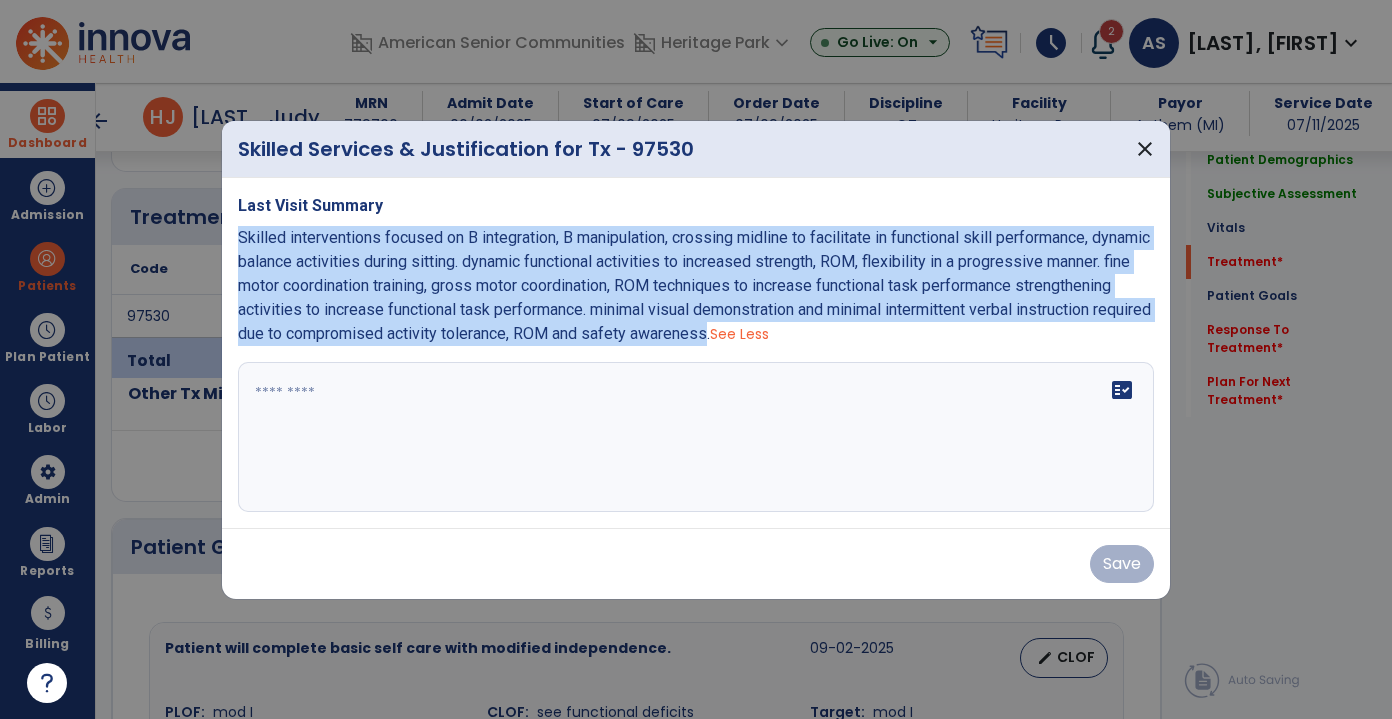 click on "Last Visit Summary Skilled interventions focused on B integration, B manipulation, crossing midline to facilitate in functional skill performance, dynamic balance activities during sitting. dynamic functional activities to increased strength, ROM, flexibility in a progressive manner. fine motor coordination training, gross motor coordination, ROM techniques to increase functional task performance strengthening activities to increase functional task performance. minimal visual demonstration and minimal intermittent verbal instruction required due to compromised activity tolerance, ROM and safety awareness.
See Less   fact_check" at bounding box center [696, 353] 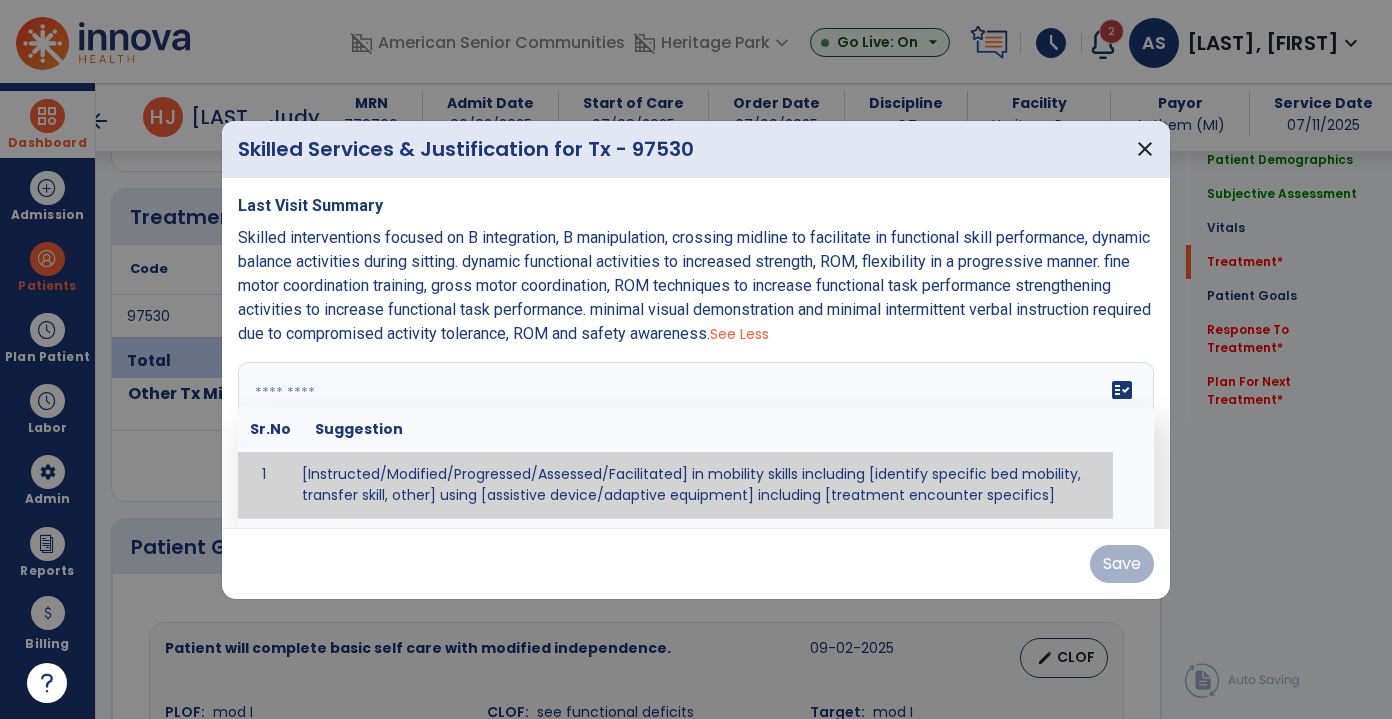 click at bounding box center [694, 437] 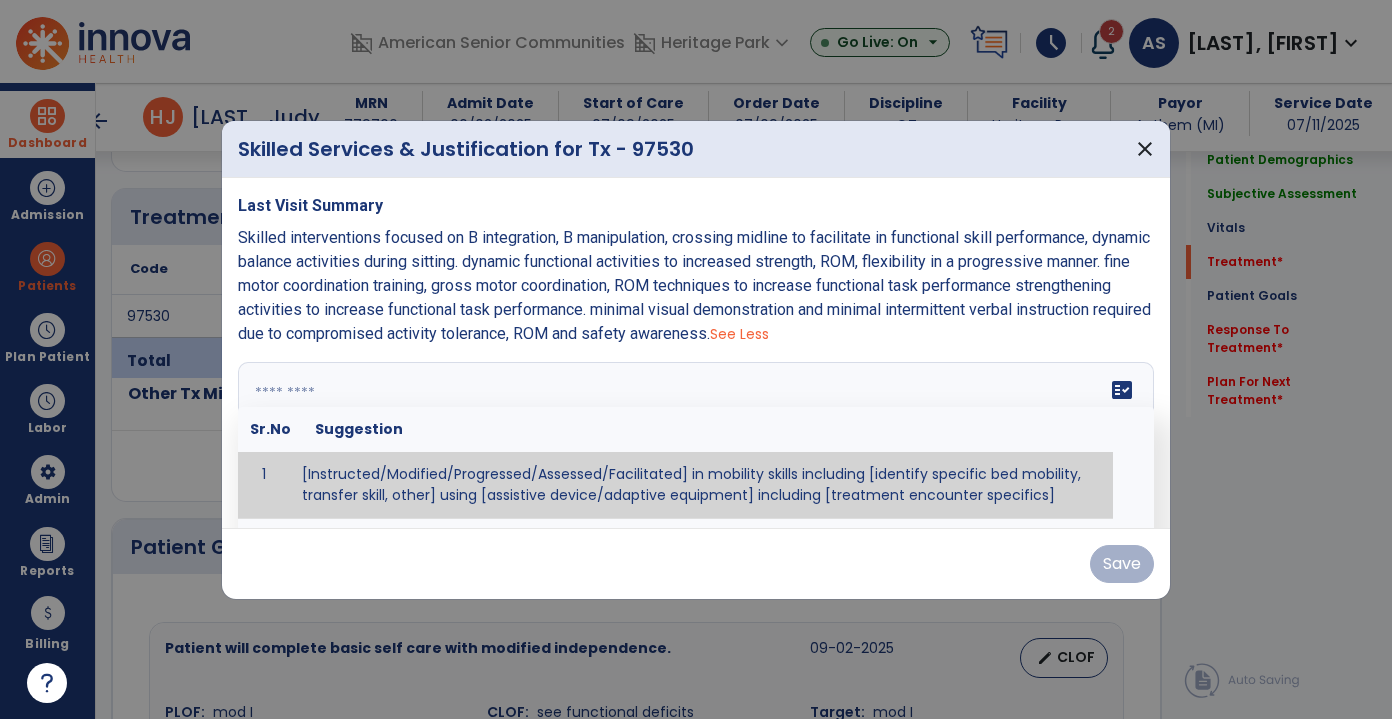 paste on "**********" 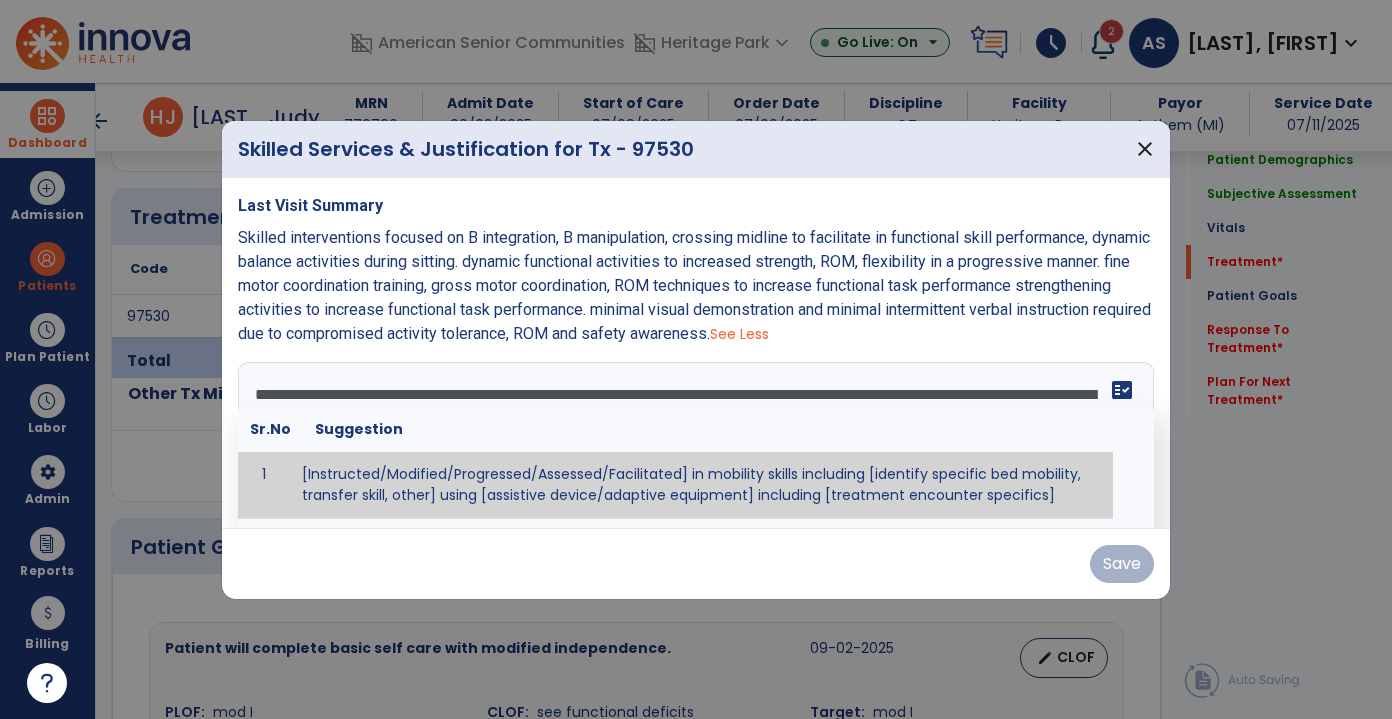 scroll, scrollTop: 16, scrollLeft: 0, axis: vertical 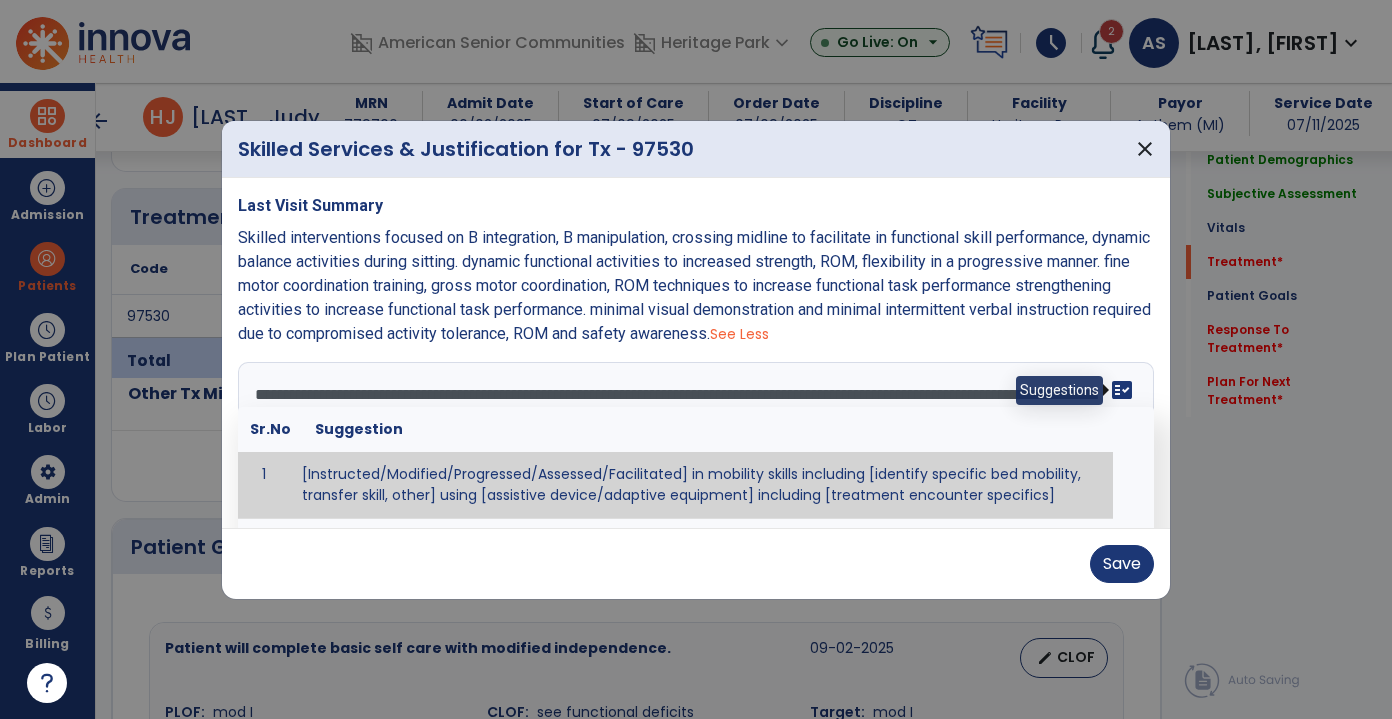 type on "**********" 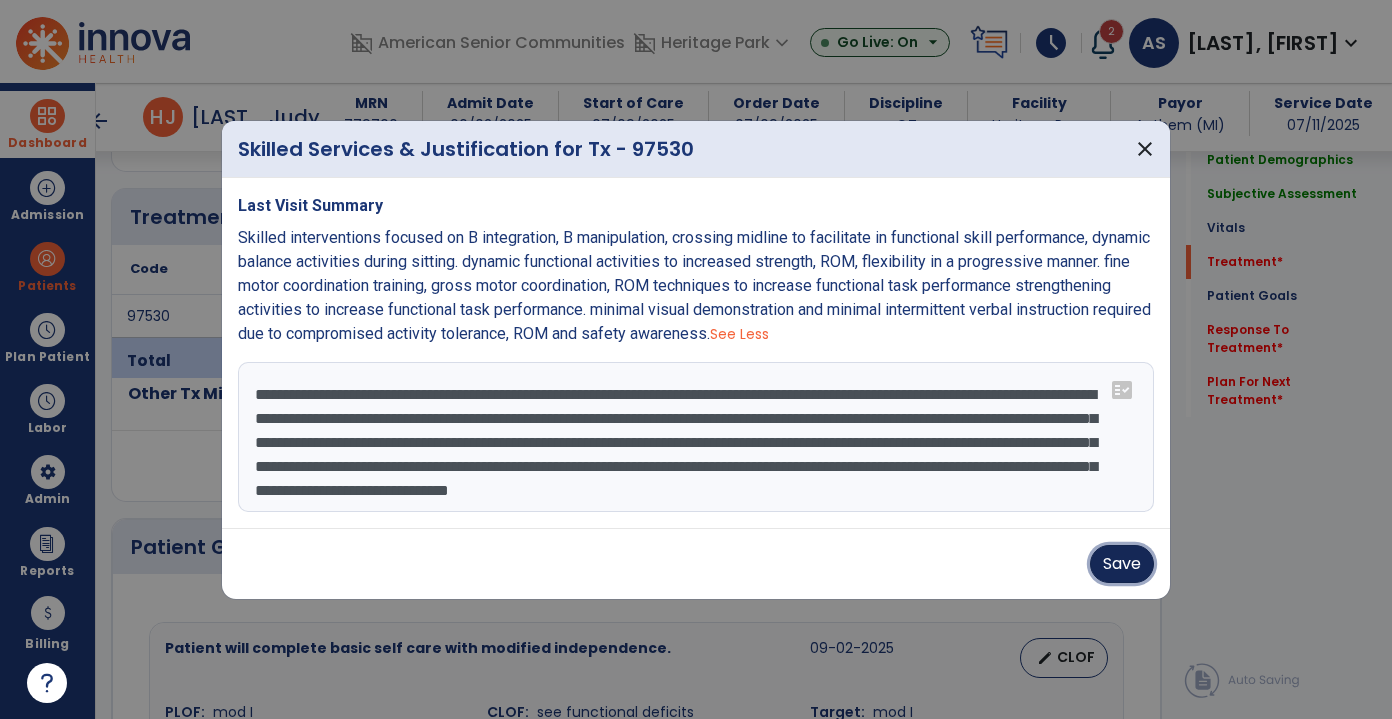 click on "Save" at bounding box center [1122, 564] 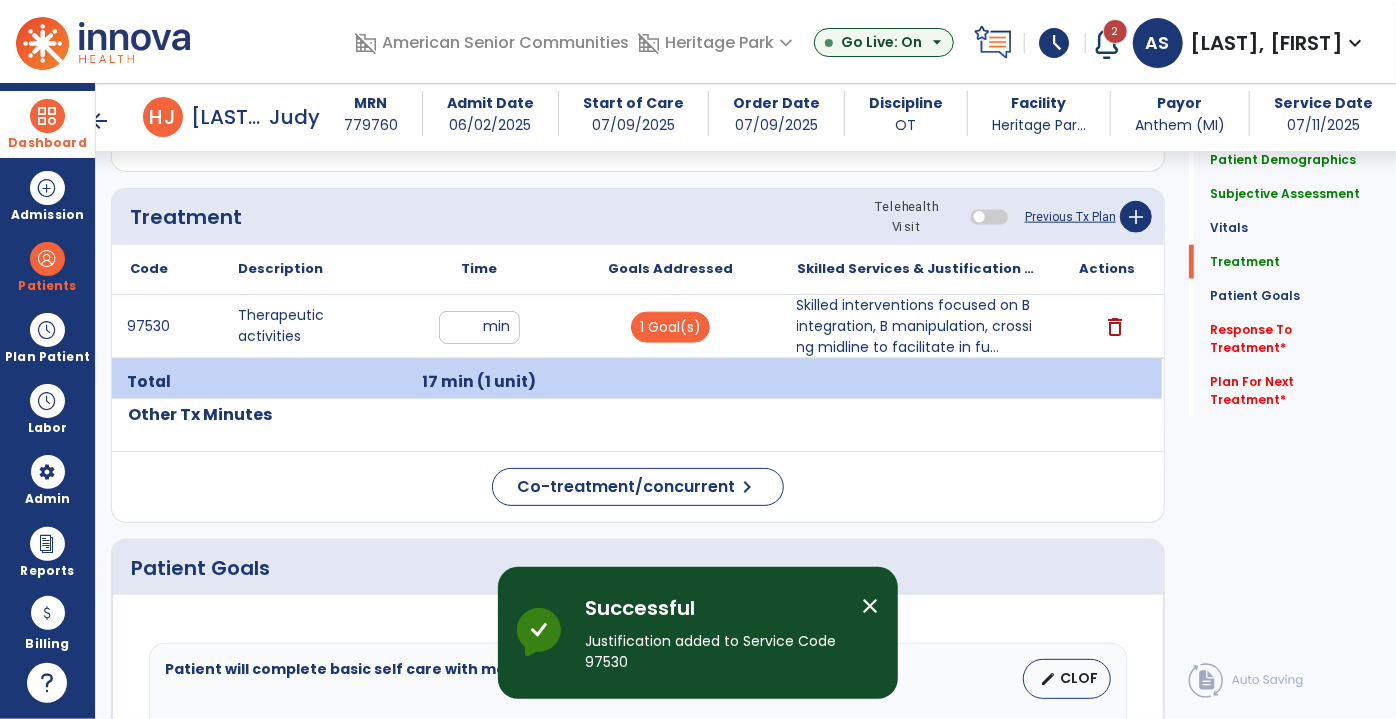 click on "Previous Tx Plan" 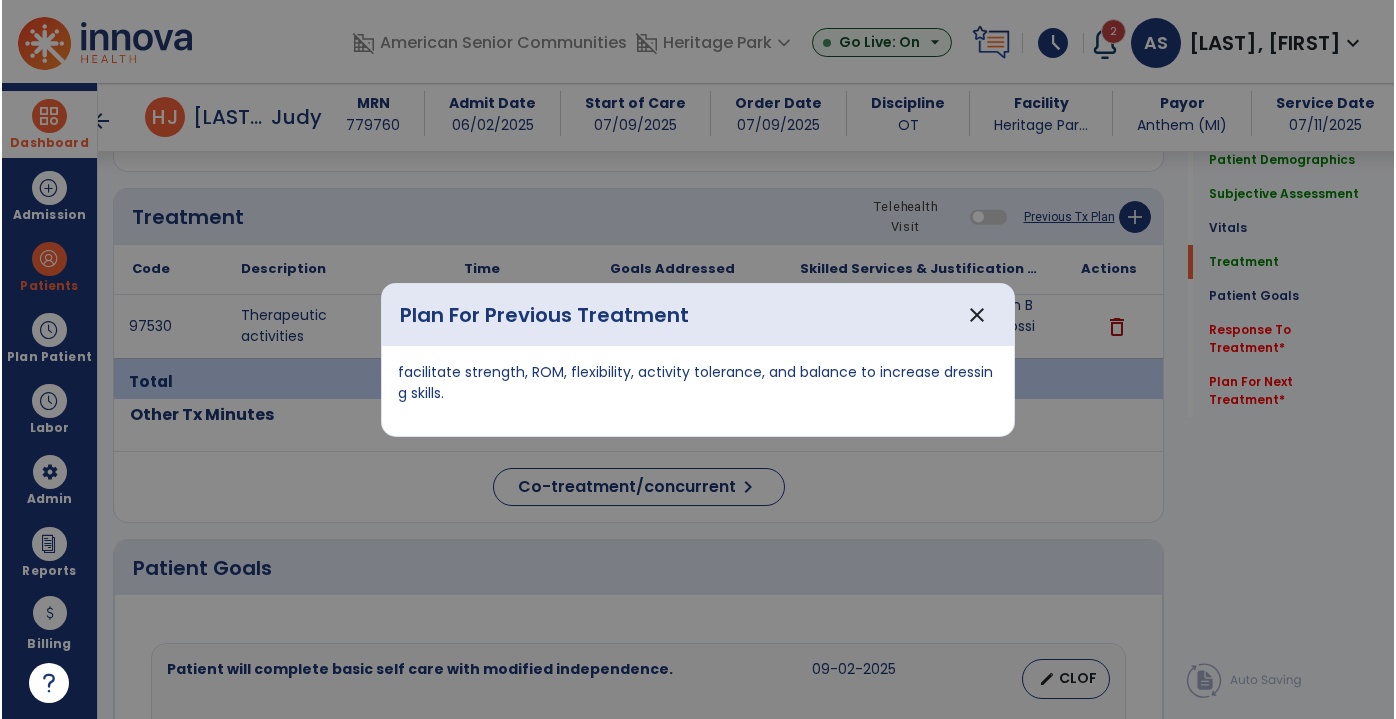 scroll, scrollTop: 1181, scrollLeft: 0, axis: vertical 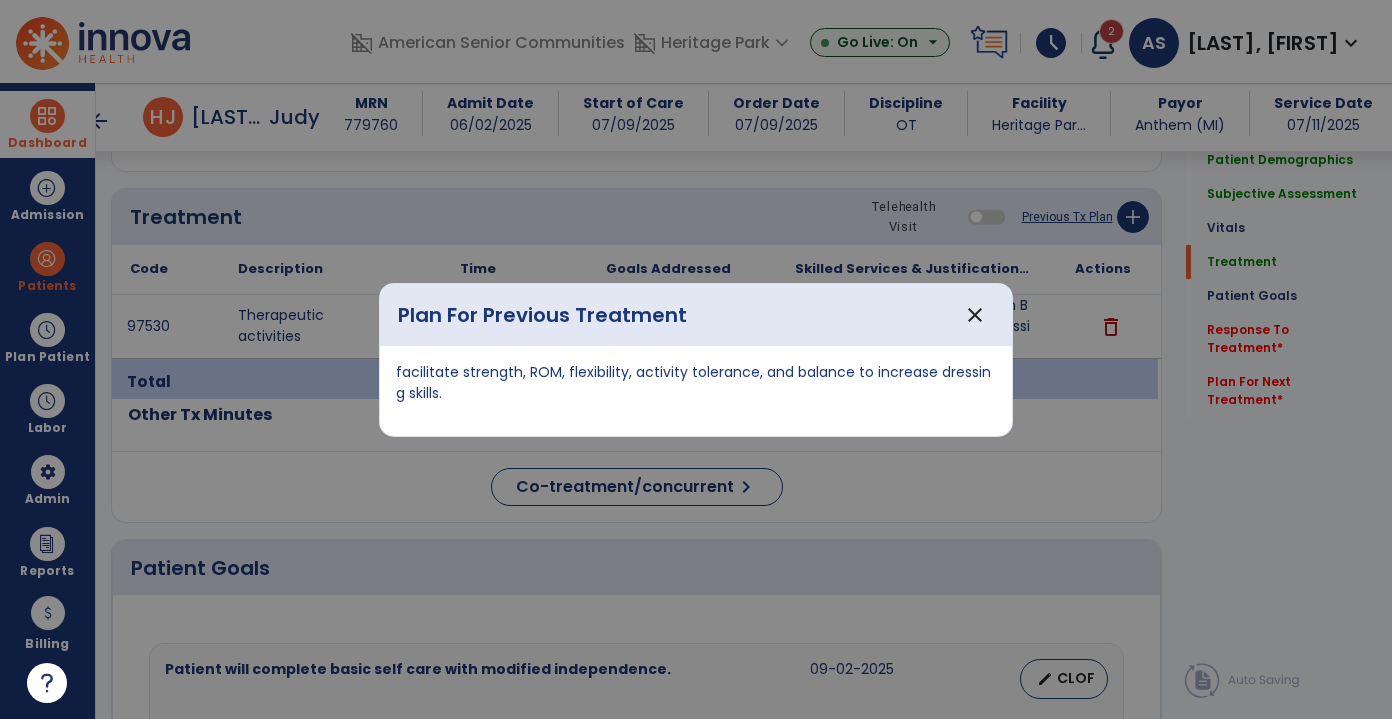 drag, startPoint x: 436, startPoint y: 388, endPoint x: 385, endPoint y: 361, distance: 57.706154 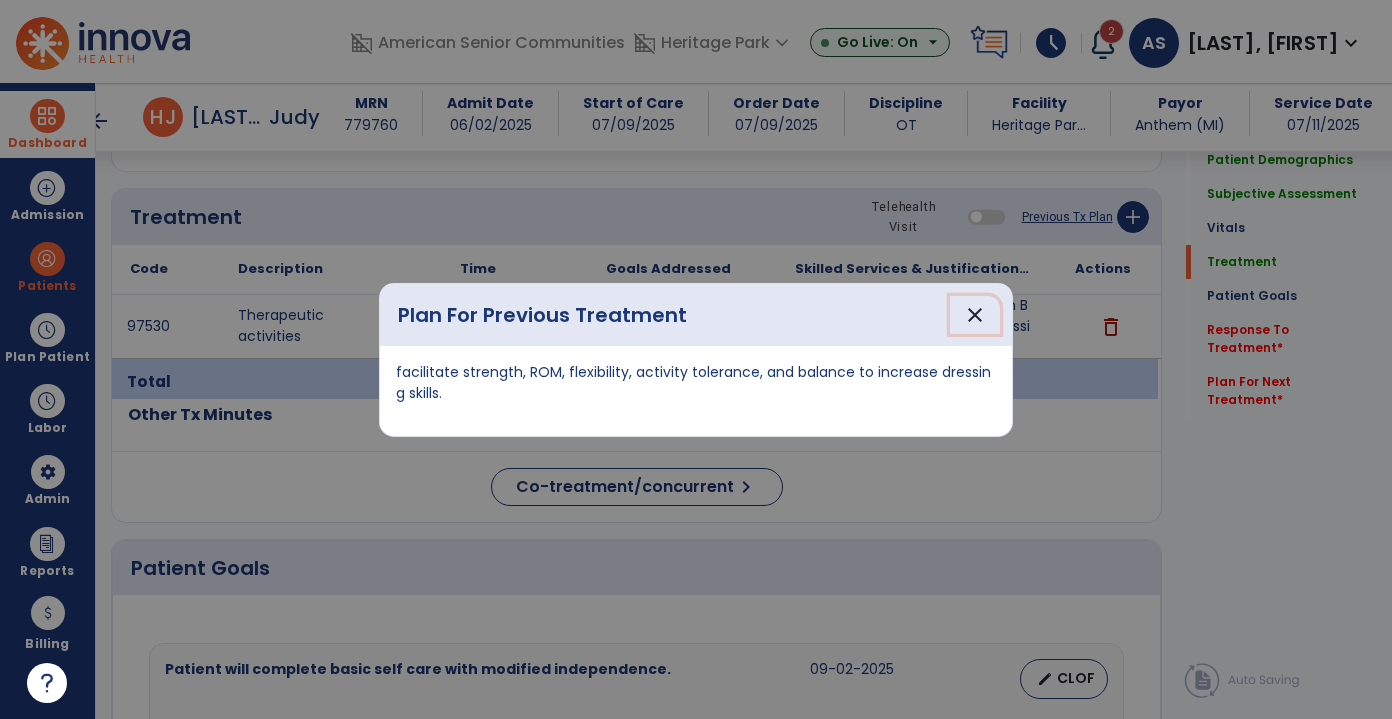 click on "close" at bounding box center (975, 315) 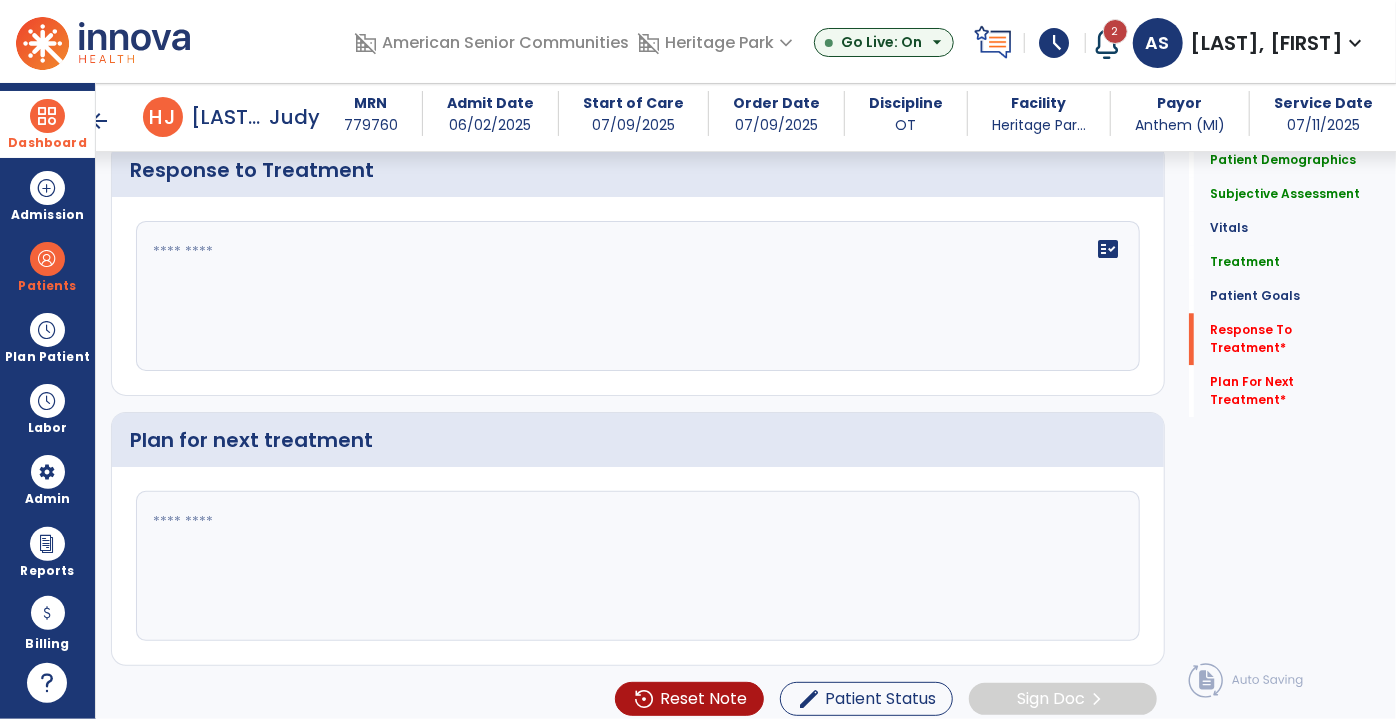 scroll, scrollTop: 2545, scrollLeft: 0, axis: vertical 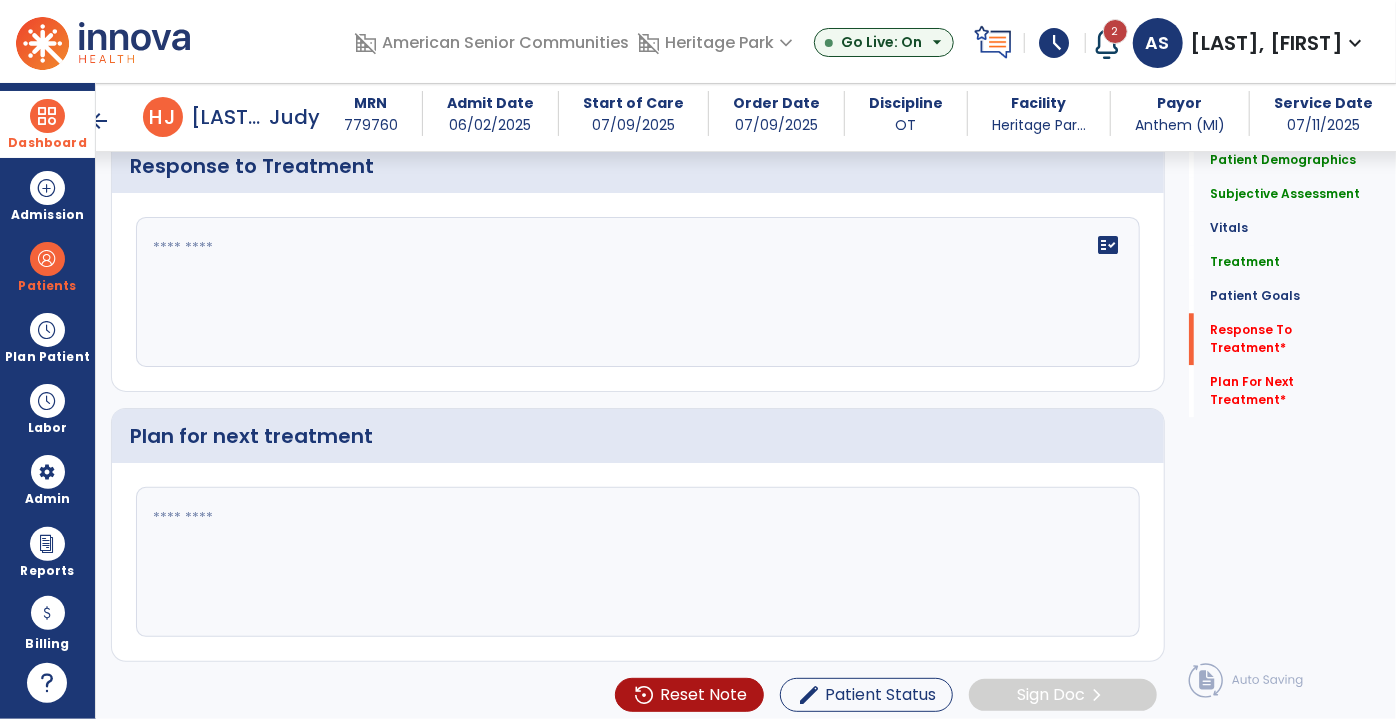 click 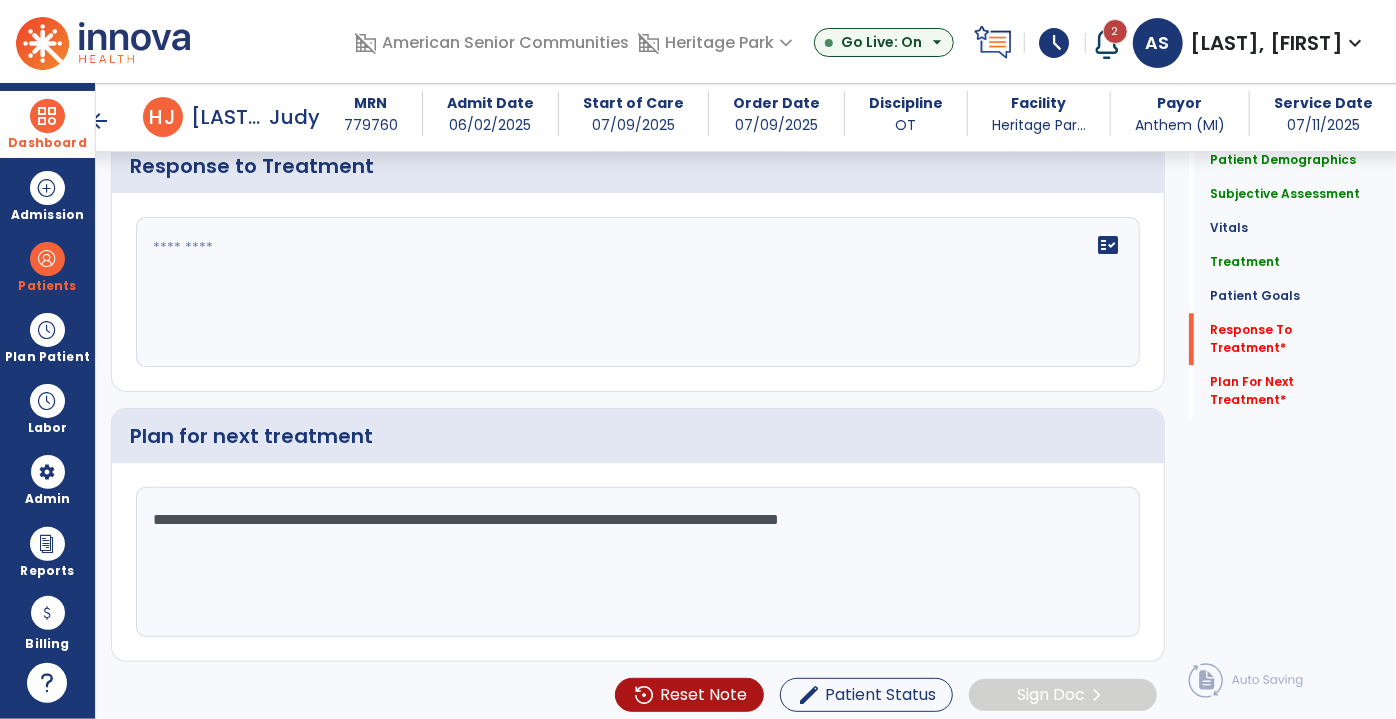 type on "**********" 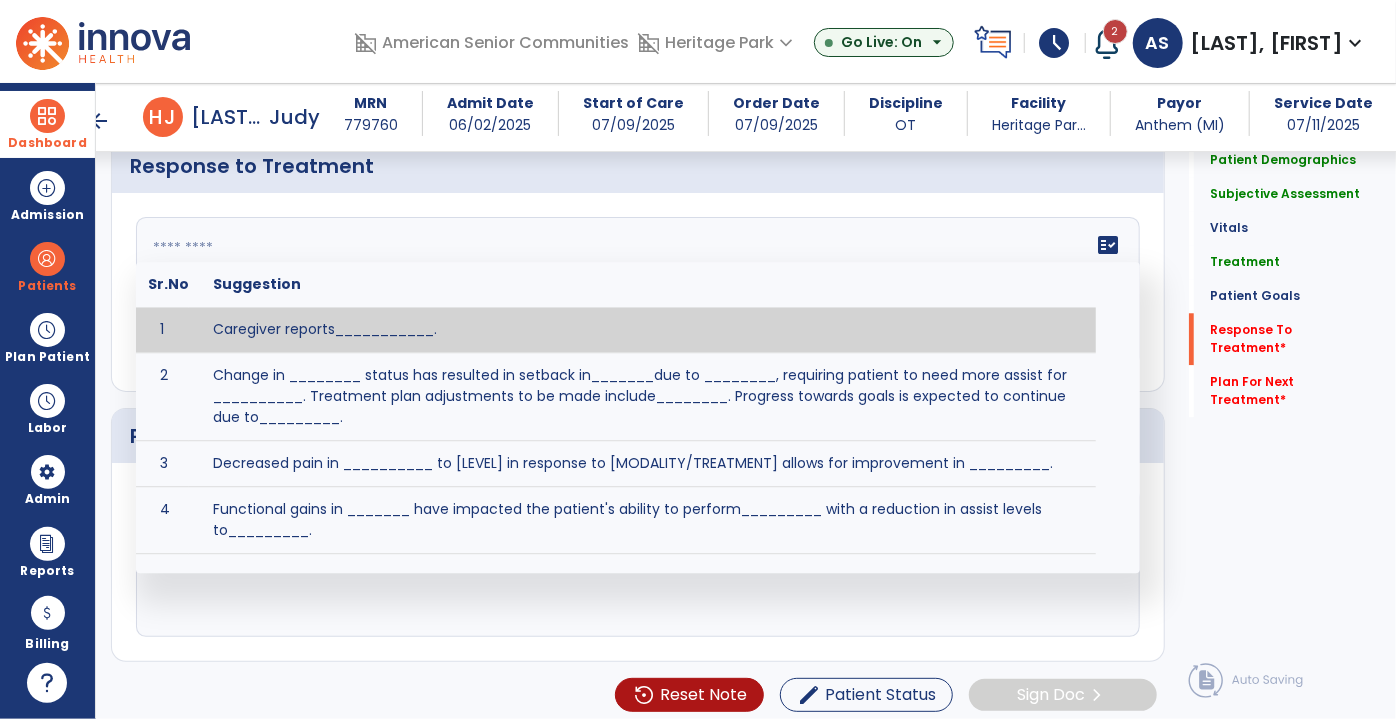click on "fact_check  Sr.No Suggestion 1 Caregiver reports___________. 2 Change in ________ status has resulted in setback in_______due to ________, requiring patient to need more assist for __________.   Treatment plan adjustments to be made include________.  Progress towards goals is expected to continue due to_________. 3 Decreased pain in __________ to [LEVEL] in response to [MODALITY/TREATMENT] allows for improvement in _________. 4 Functional gains in _______ have impacted the patient's ability to perform_________ with a reduction in assist levels to_________. 5 Functional progress this week has been significant due to__________. 6 Gains in ________ have improved the patient's ability to perform ______with decreased levels of assist to___________. 7 Improvement in ________allows patient to tolerate higher levels of challenges in_________. 8 Pain in [AREA] has decreased to [LEVEL] in response to [TREATMENT/MODALITY], allowing fore ease in completing__________. 9 10 11 12 13 14 15 16 17 18 19 20 21" 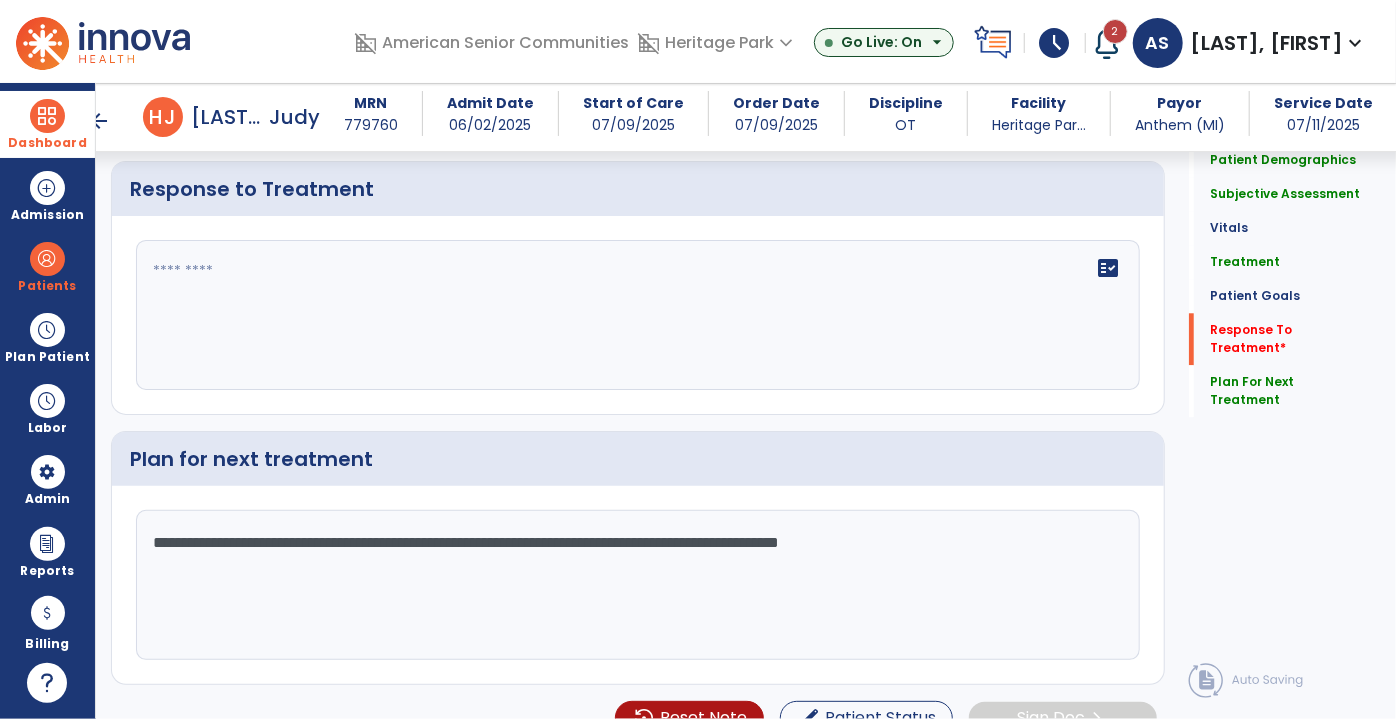 scroll, scrollTop: 2545, scrollLeft: 0, axis: vertical 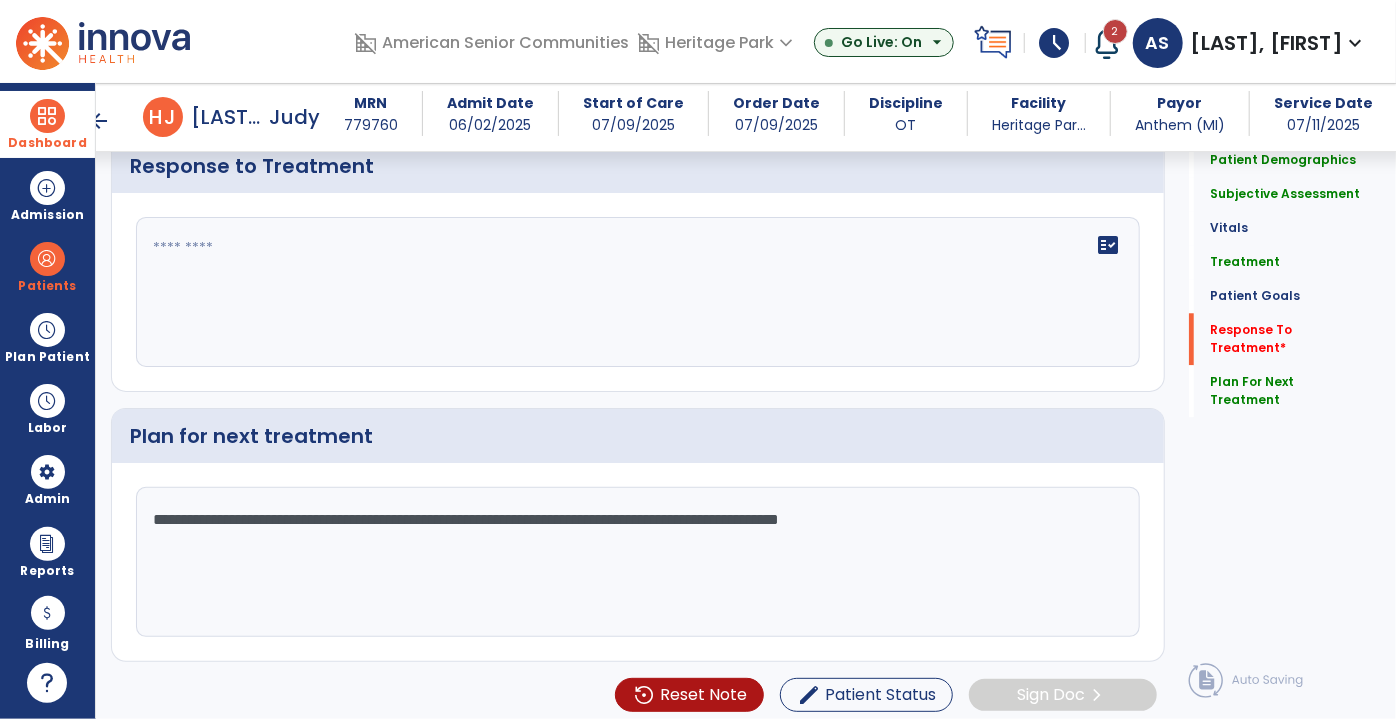 click 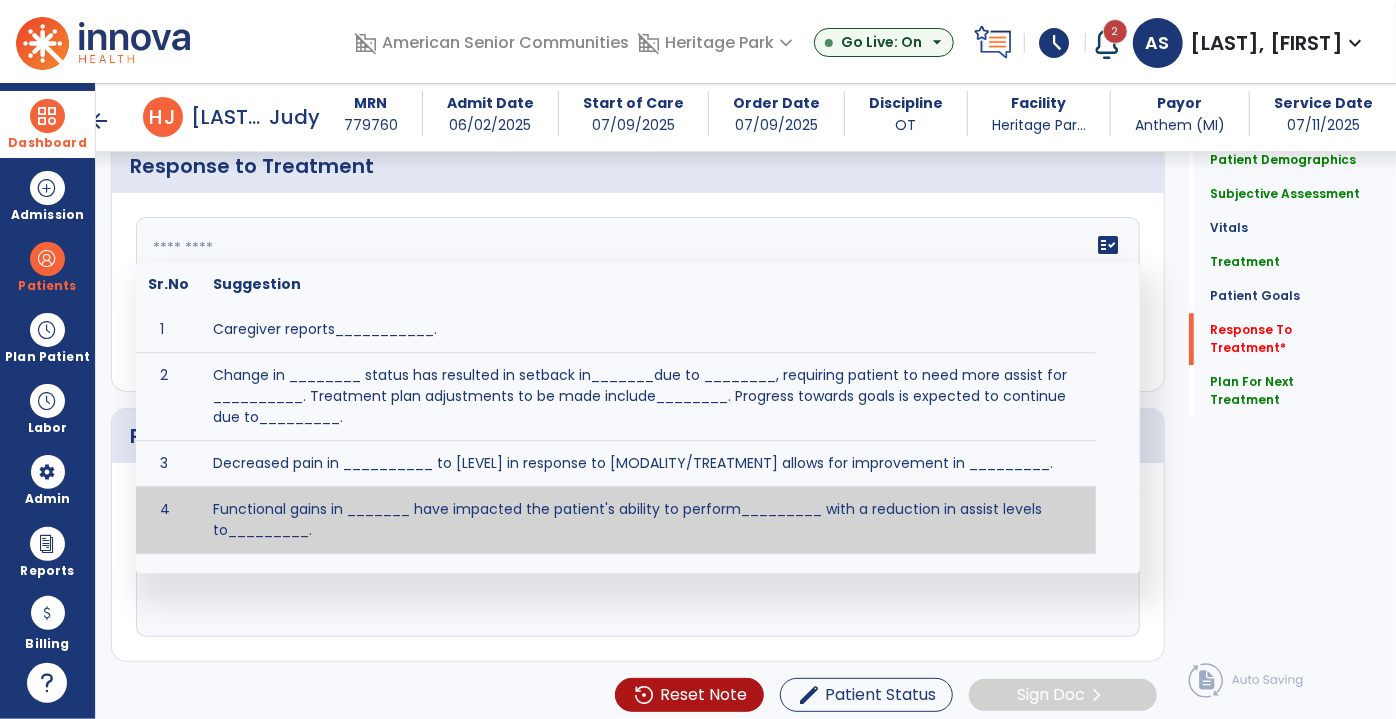 paste on "**********" 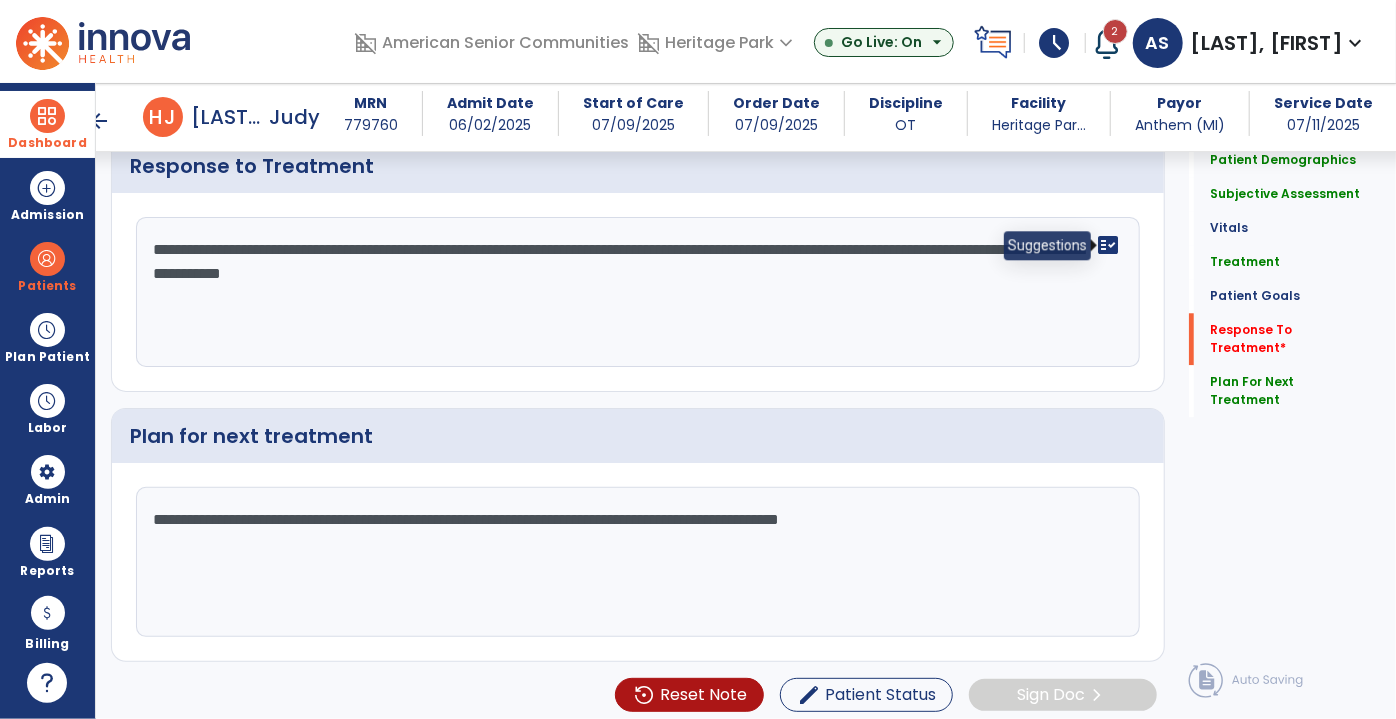 click on "fact_check" 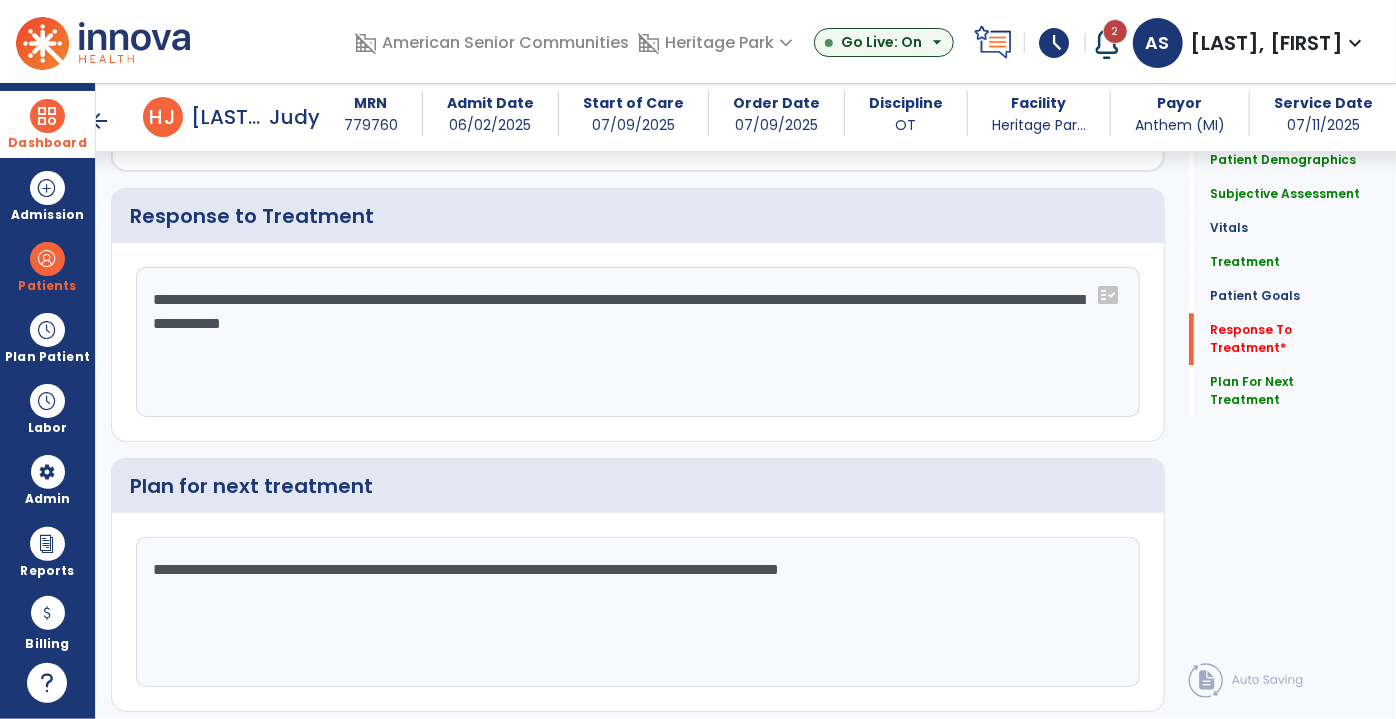 scroll, scrollTop: 2454, scrollLeft: 0, axis: vertical 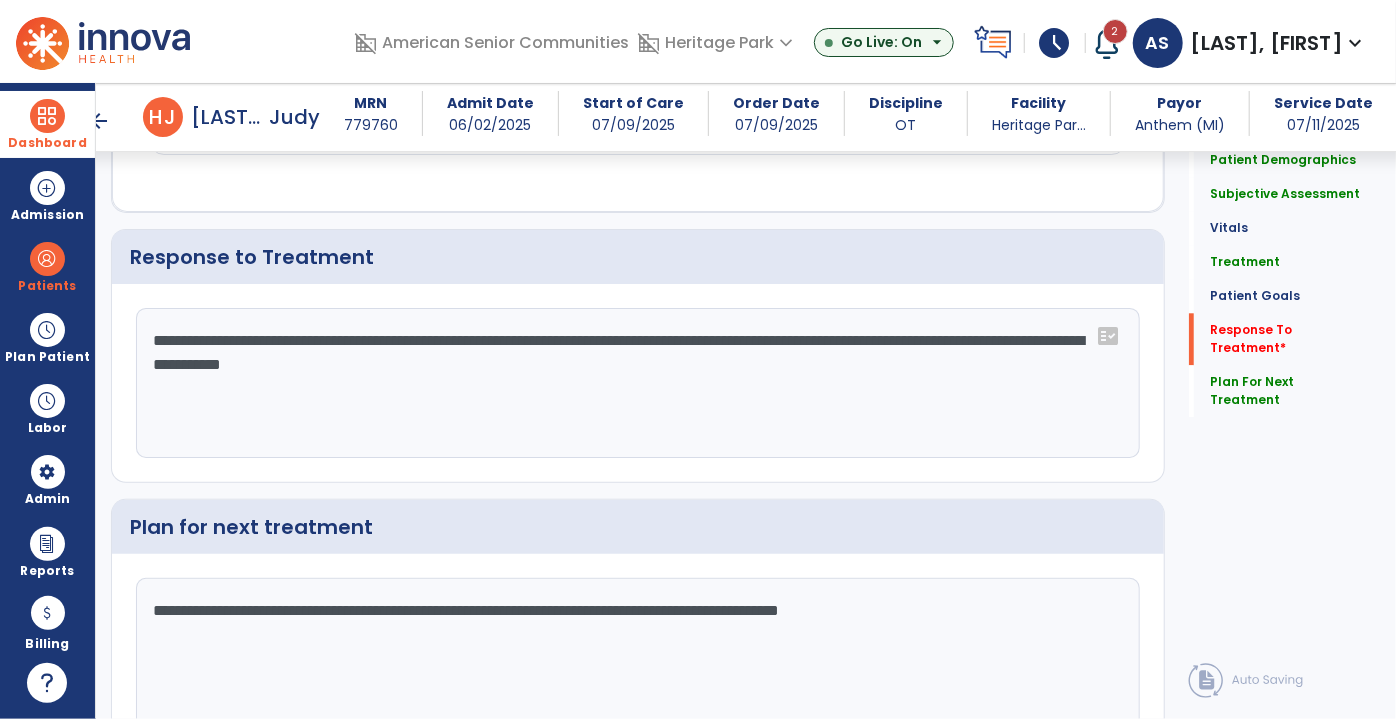 click on "**********" 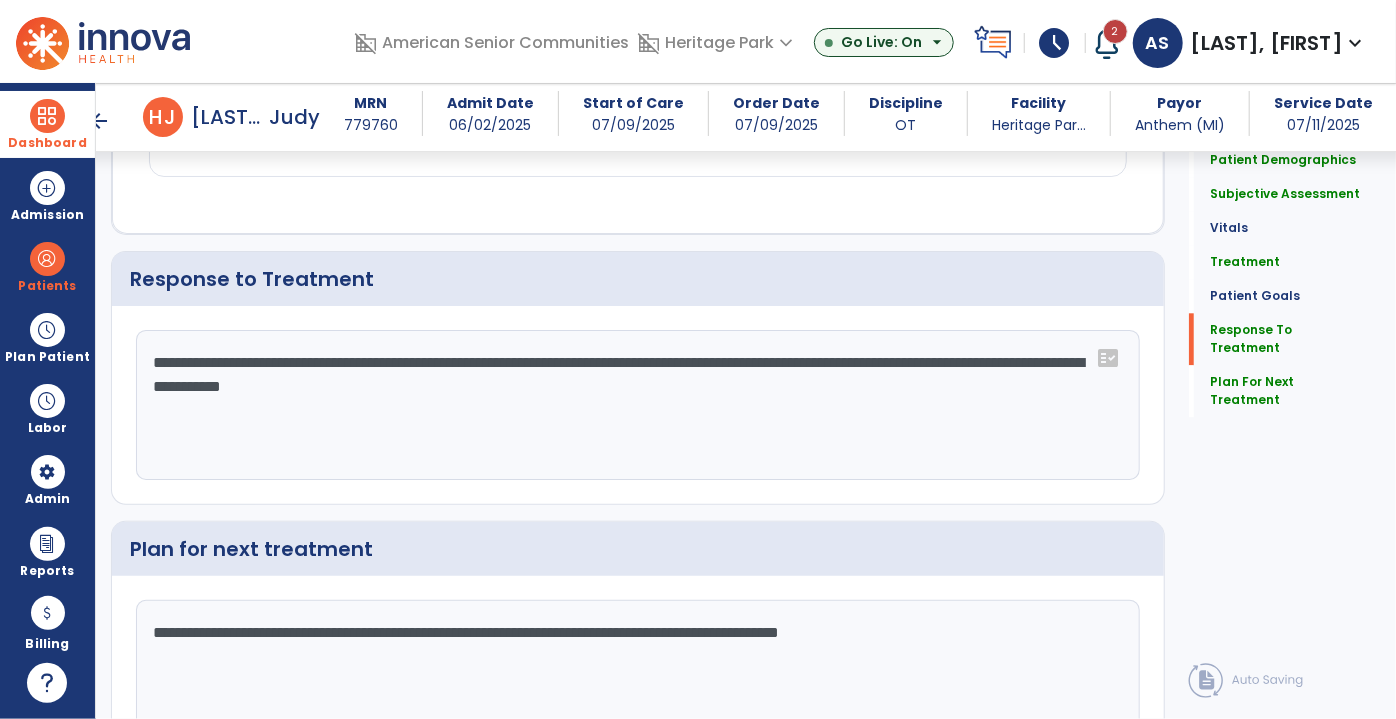 scroll, scrollTop: 2455, scrollLeft: 0, axis: vertical 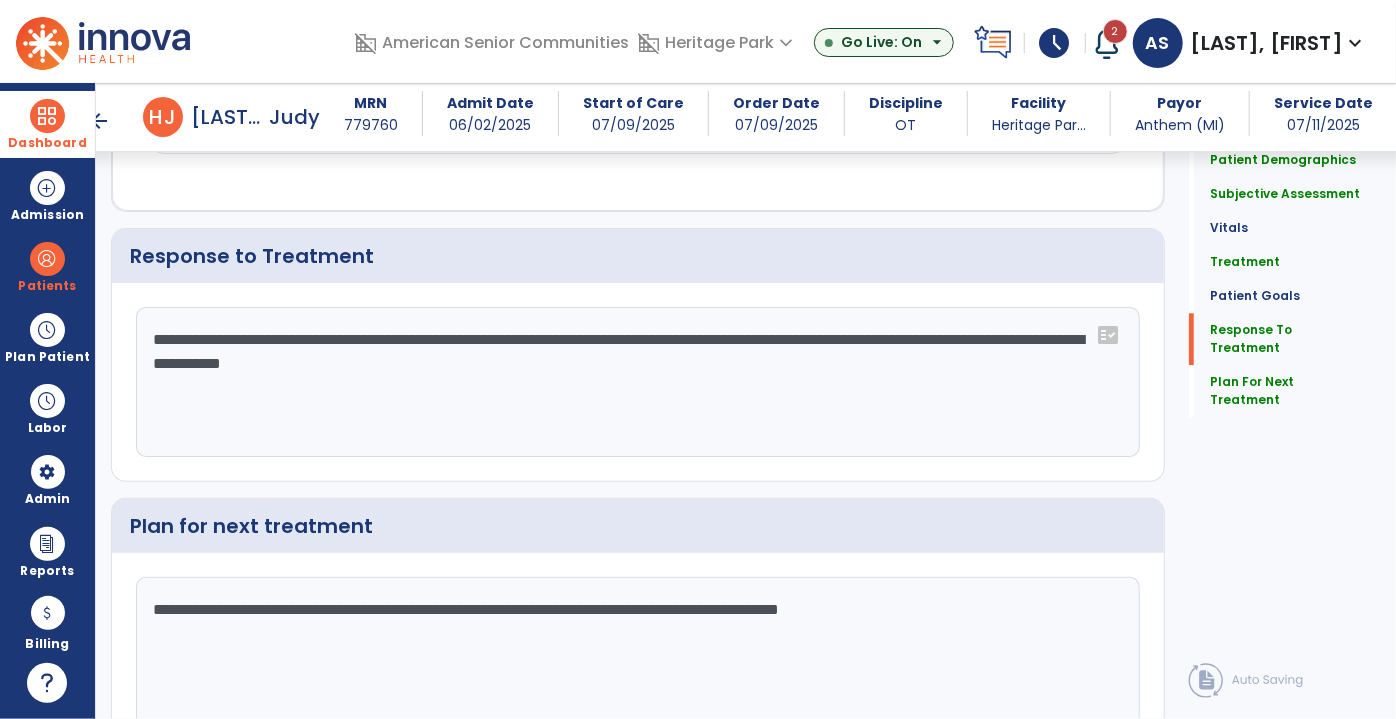 click on "**********" 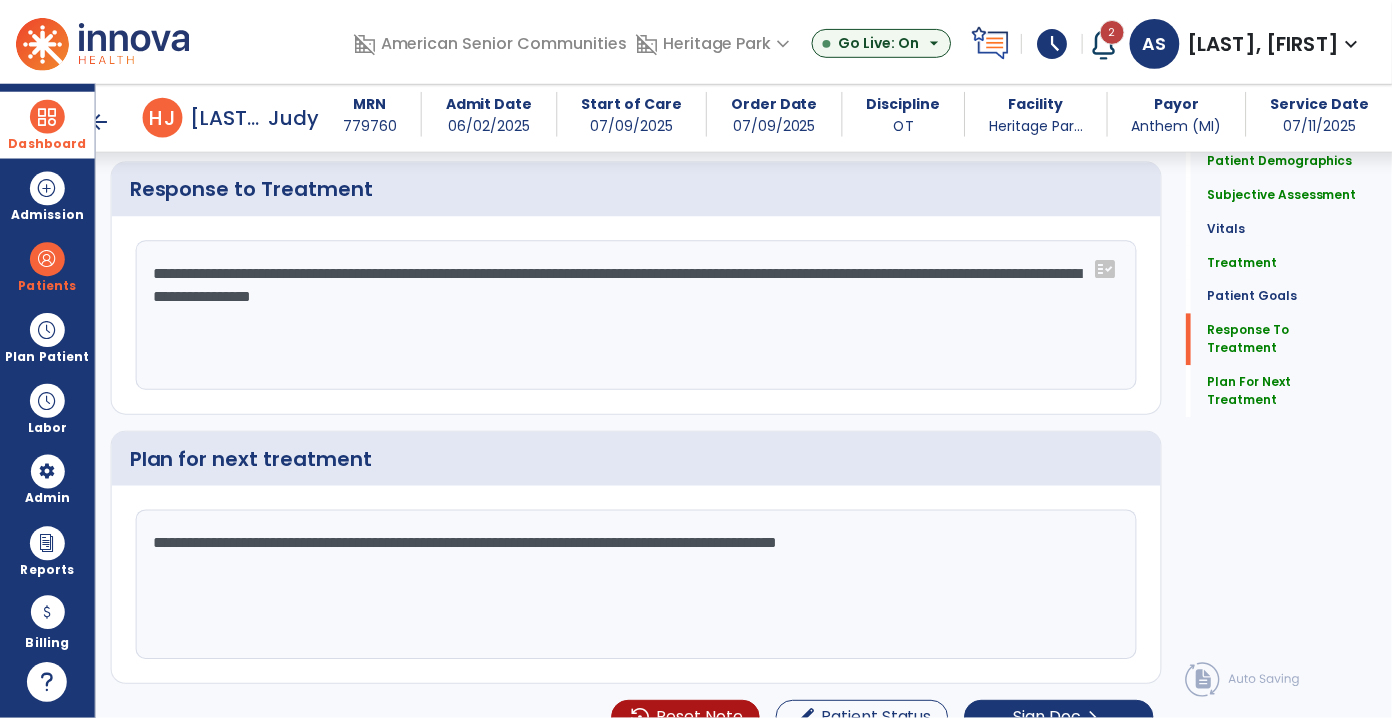 scroll, scrollTop: 2545, scrollLeft: 0, axis: vertical 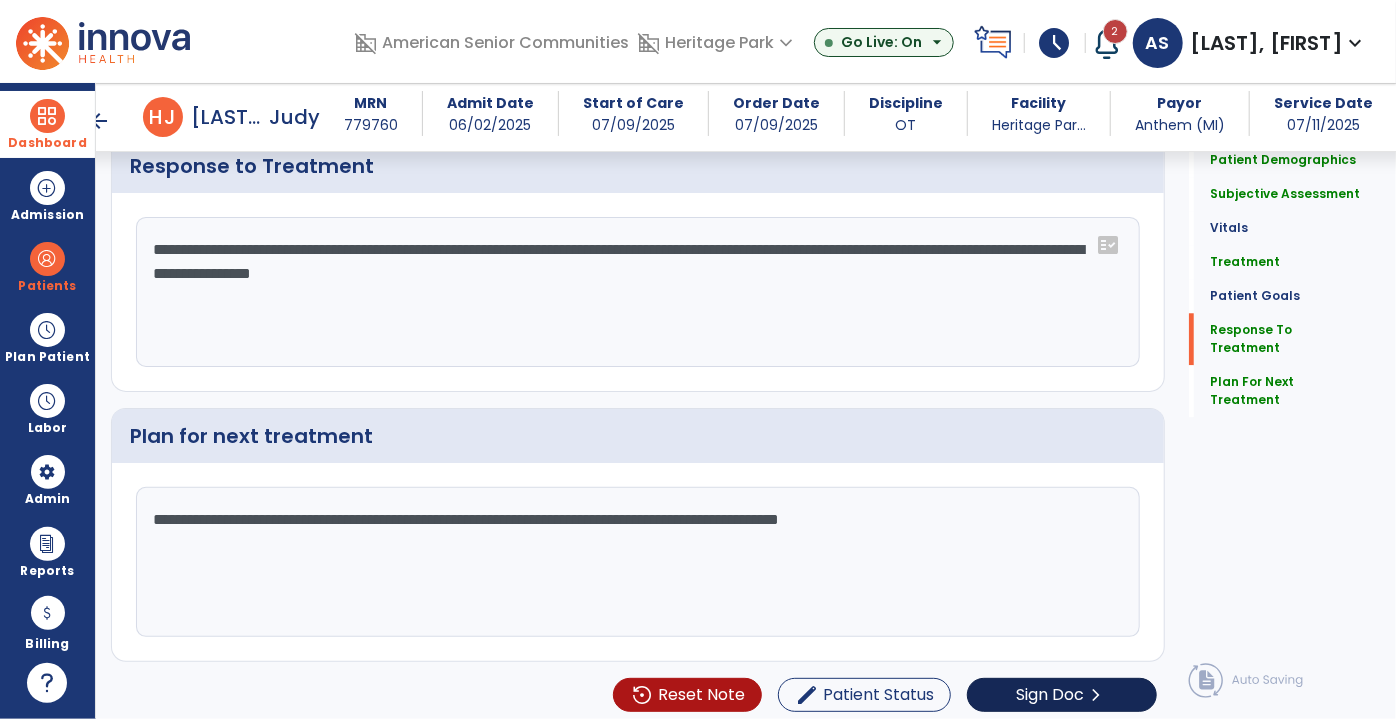 type on "**********" 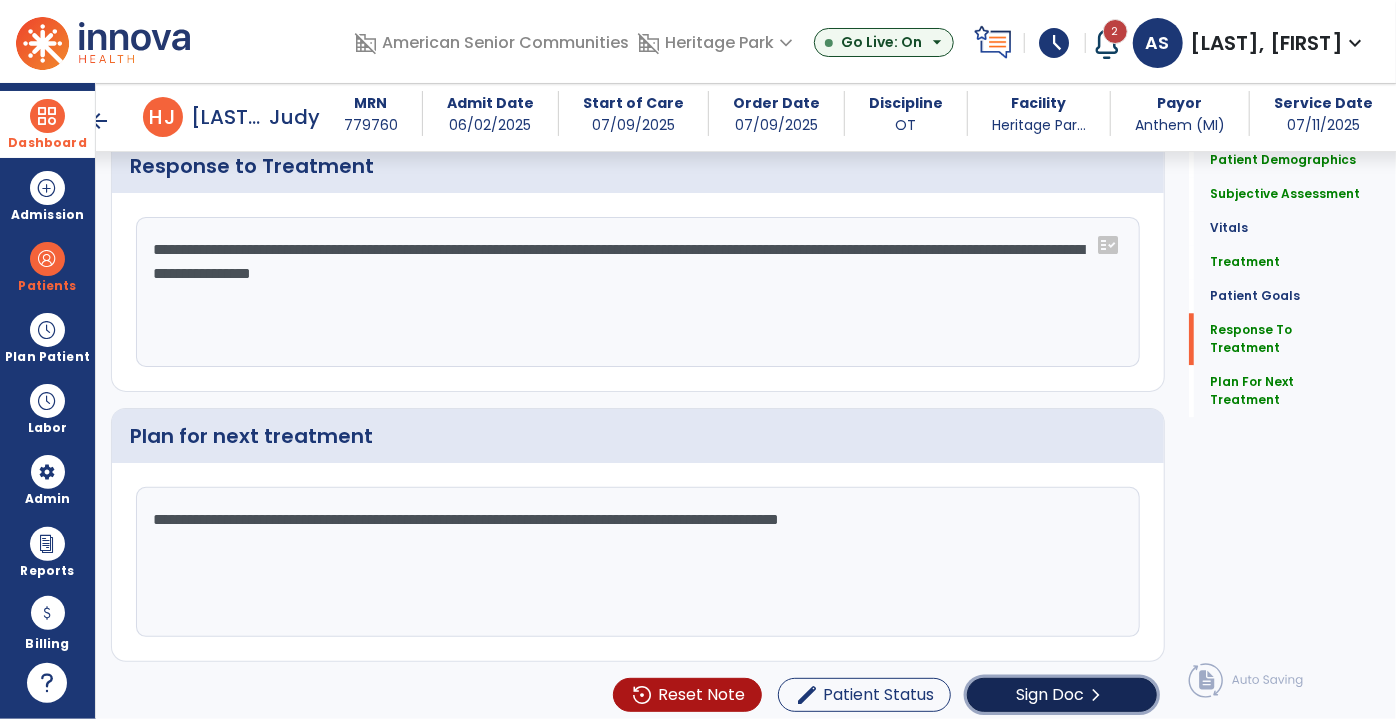 click on "Sign Doc" 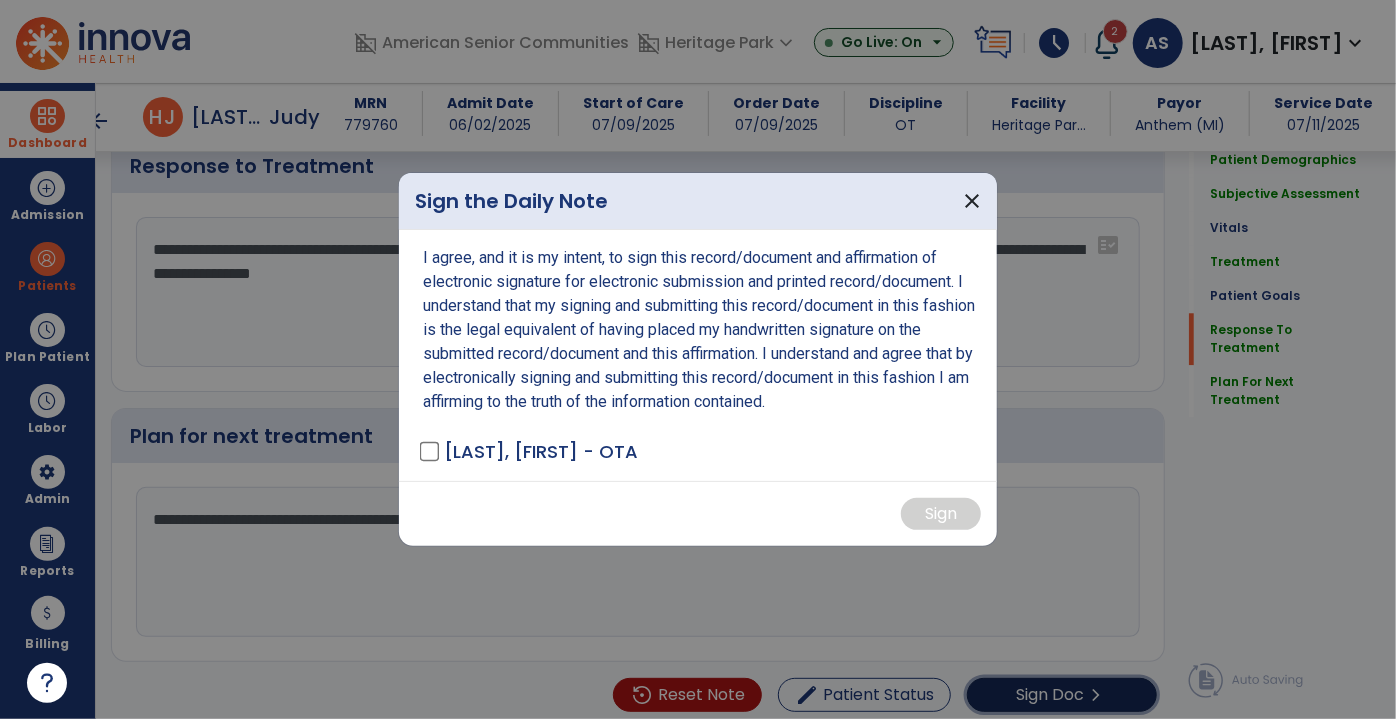 scroll, scrollTop: 2545, scrollLeft: 0, axis: vertical 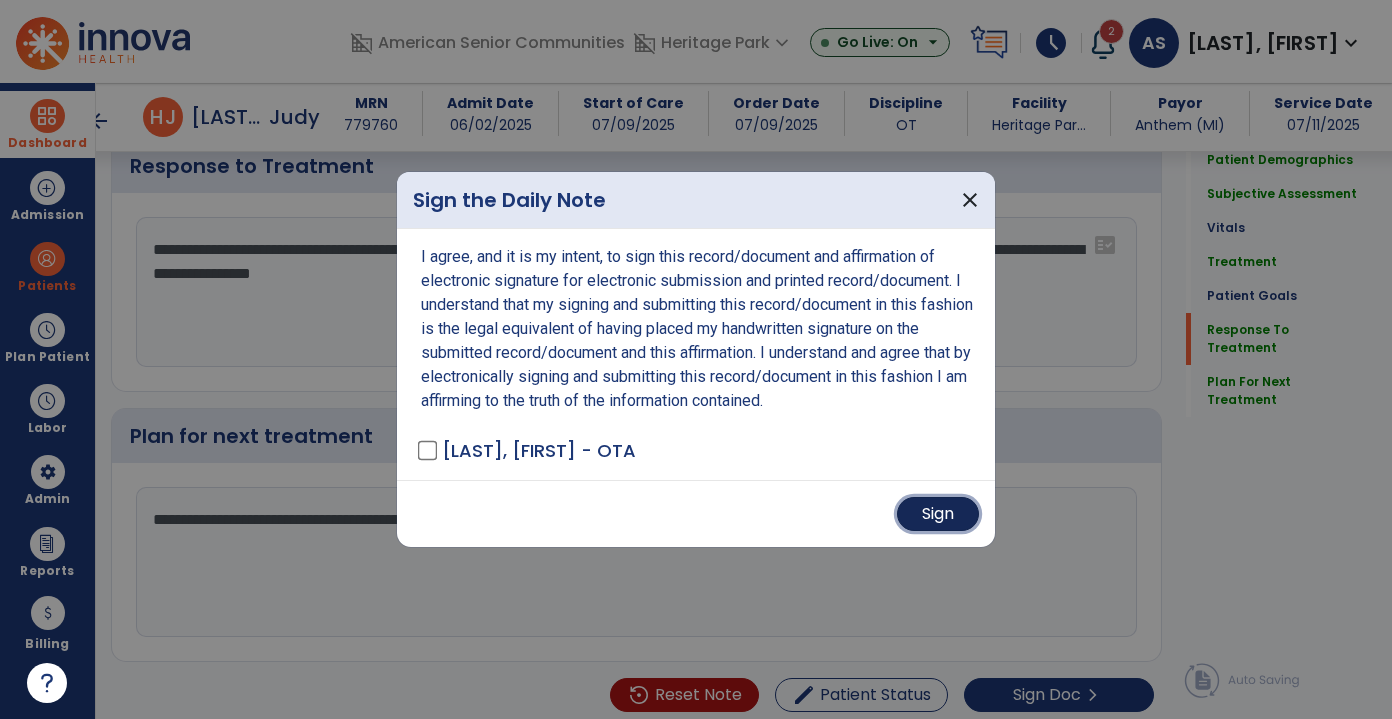click on "Sign" at bounding box center (938, 514) 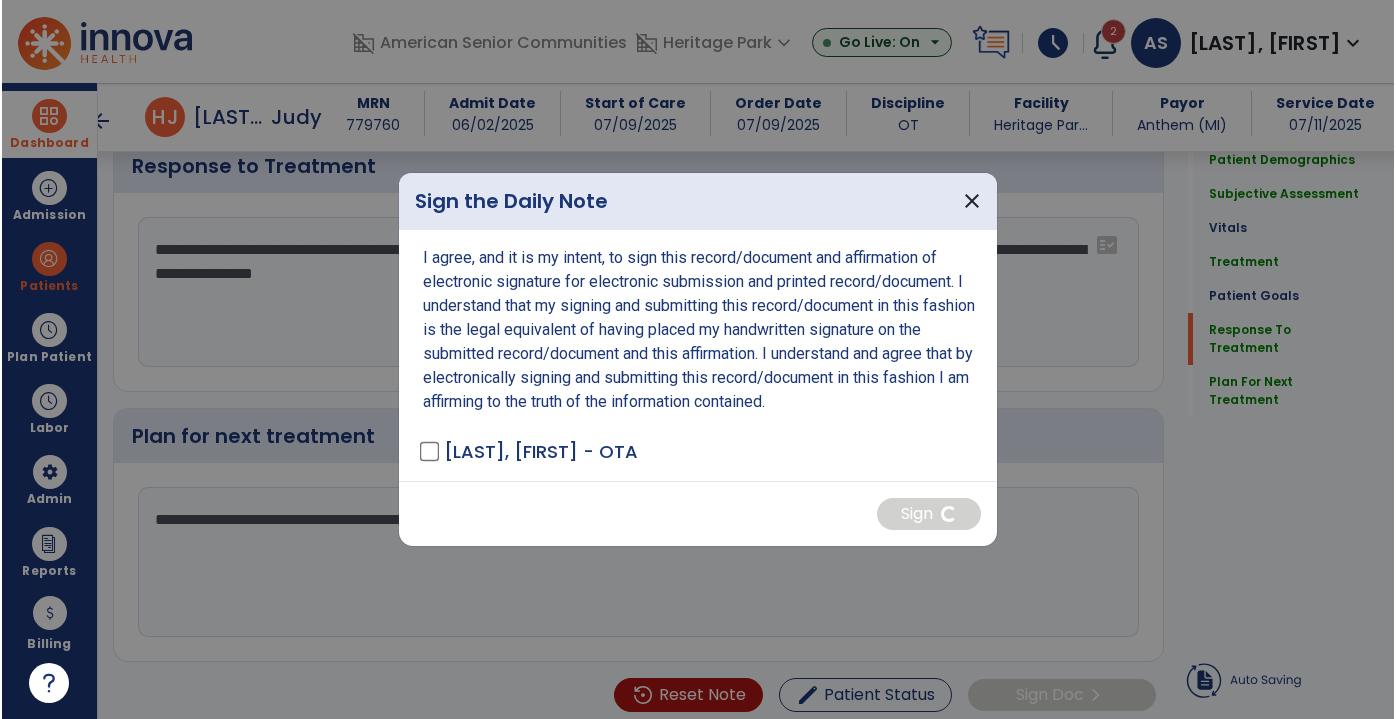 scroll, scrollTop: 0, scrollLeft: 0, axis: both 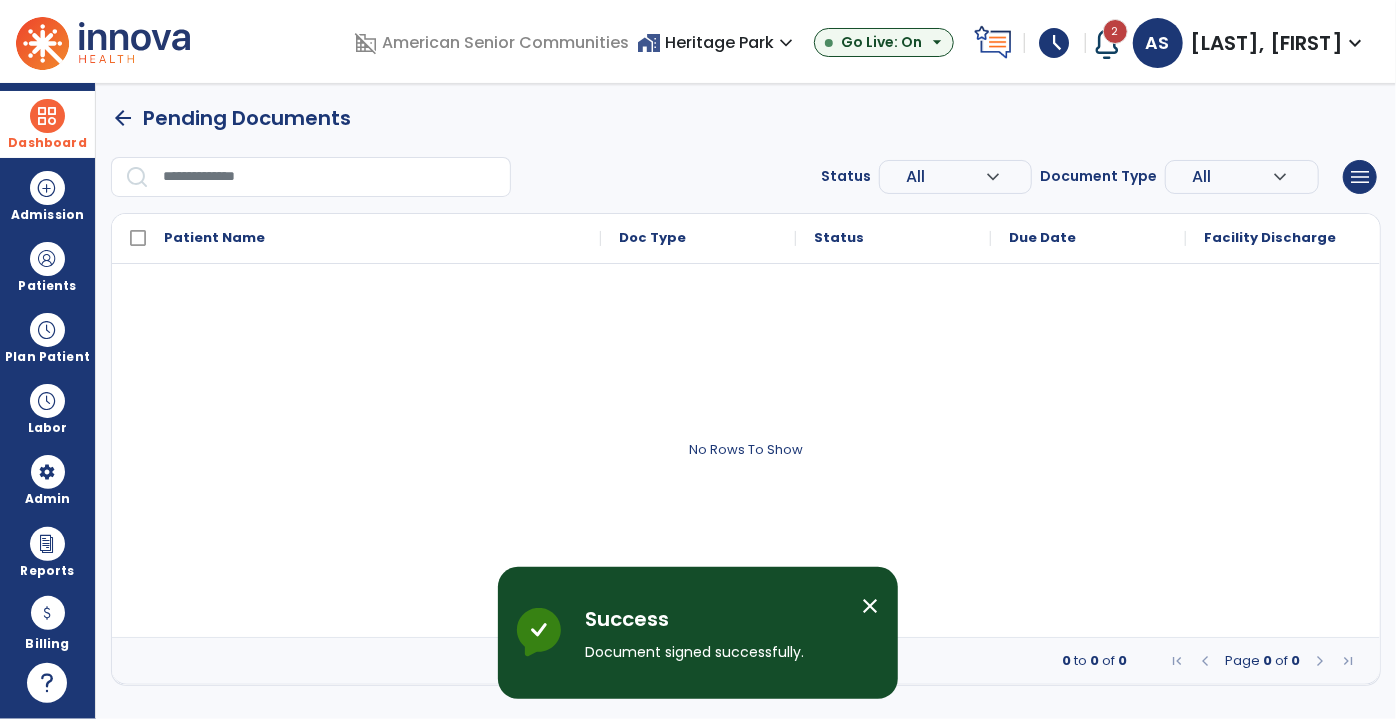 click on "close" at bounding box center (870, 606) 